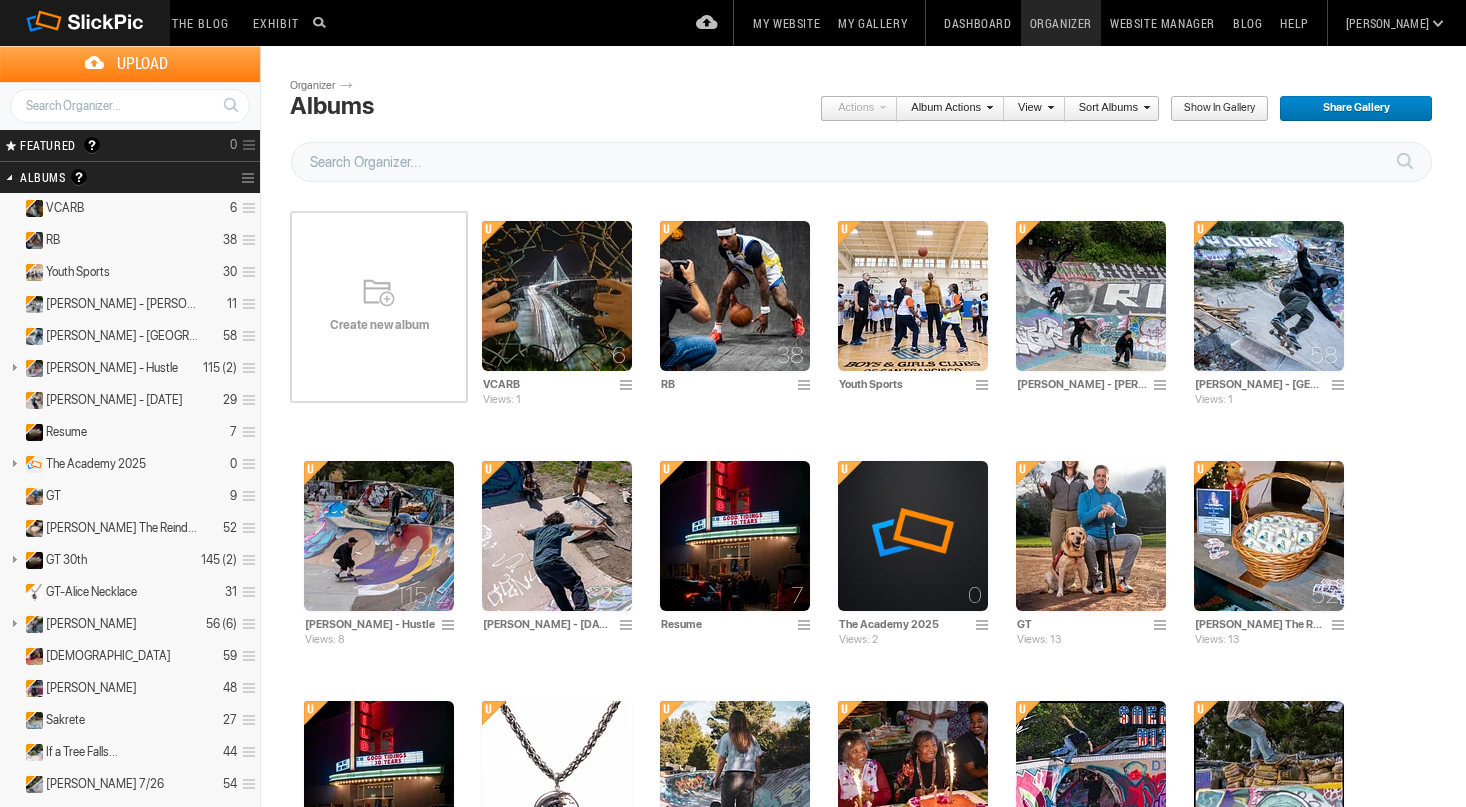 scroll, scrollTop: 0, scrollLeft: 0, axis: both 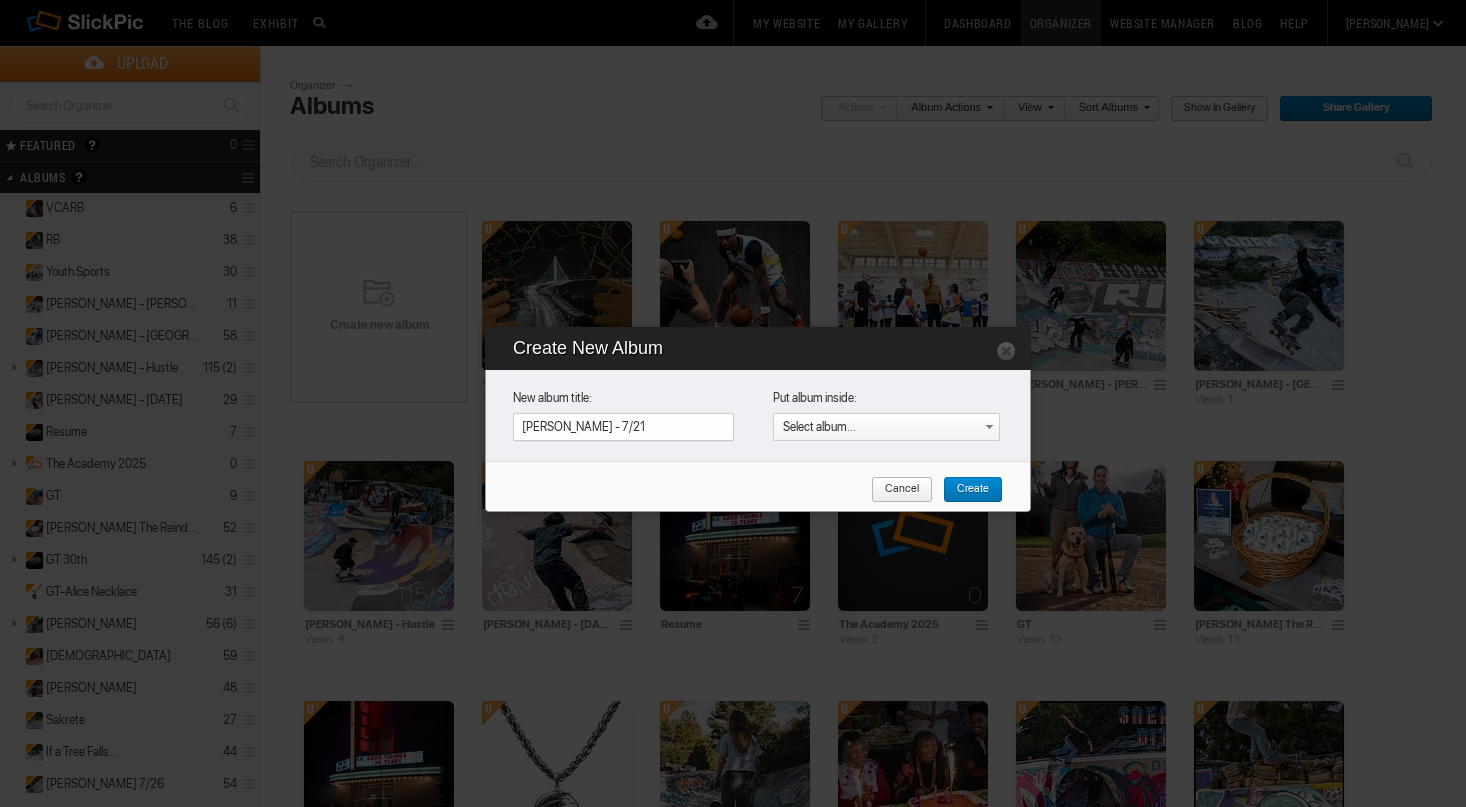 type on "[PERSON_NAME] - 7/21" 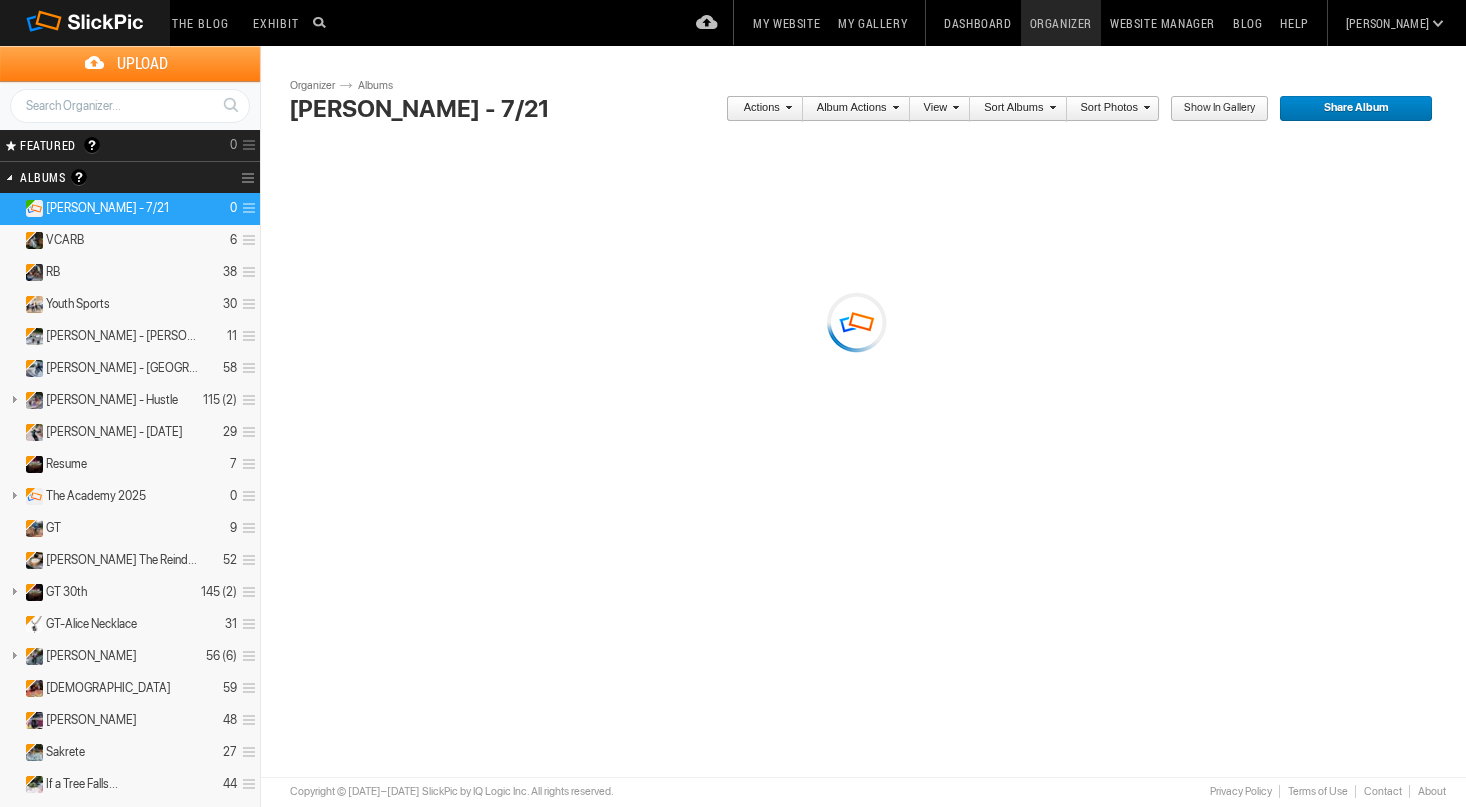 scroll, scrollTop: 0, scrollLeft: 0, axis: both 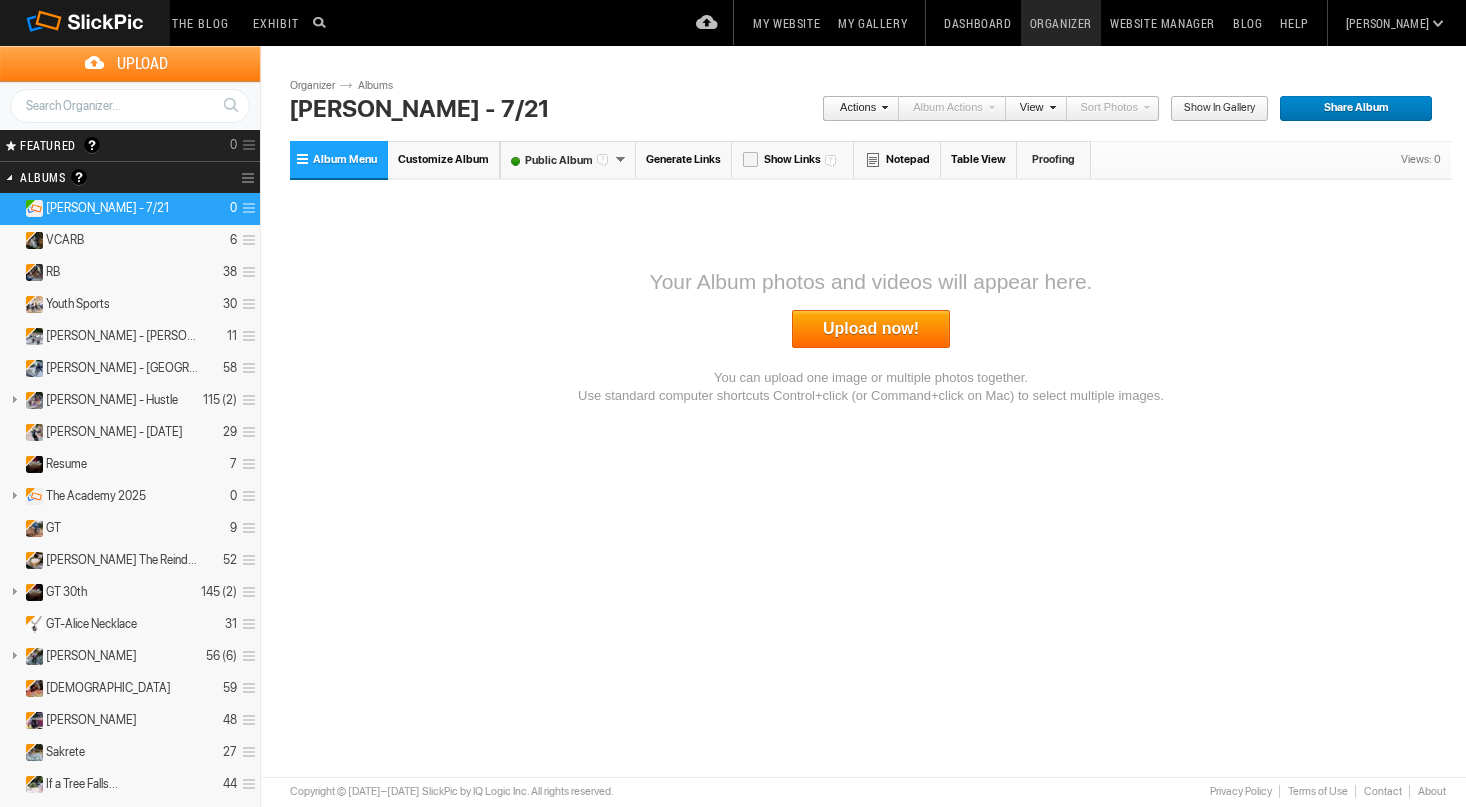 click on "Customize Album" at bounding box center [443, 159] 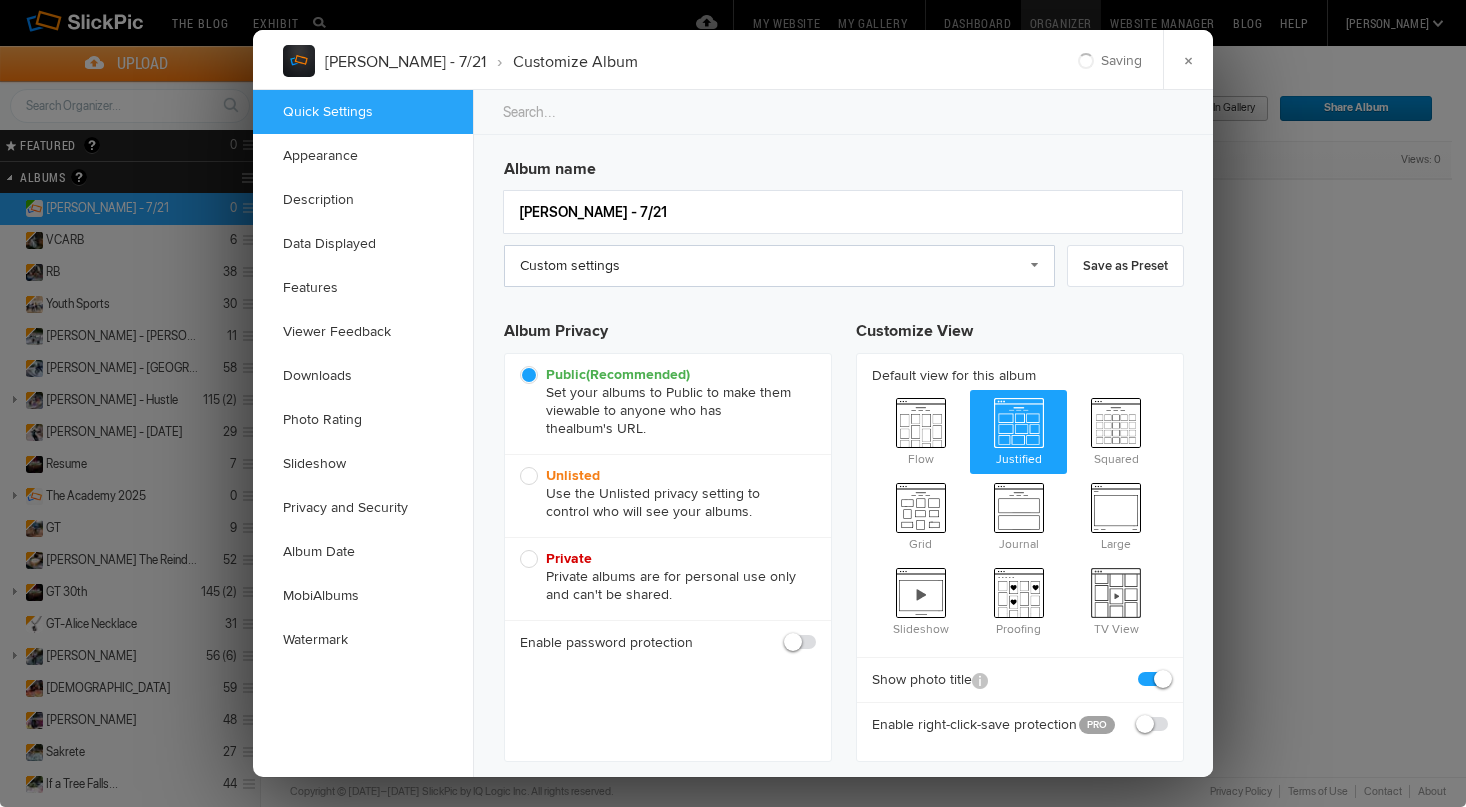 click on "Custom settings" 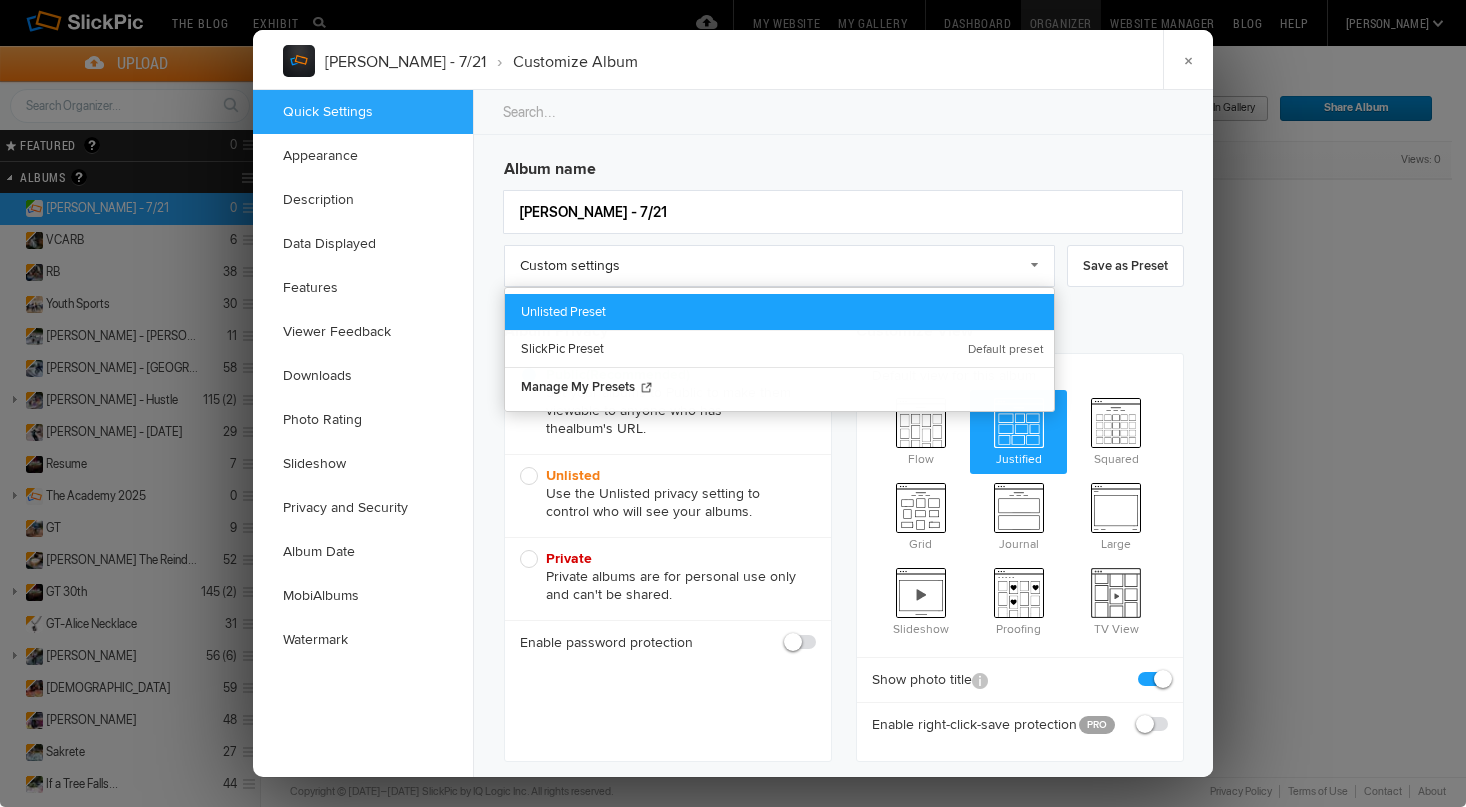click on "Unlisted Preset" 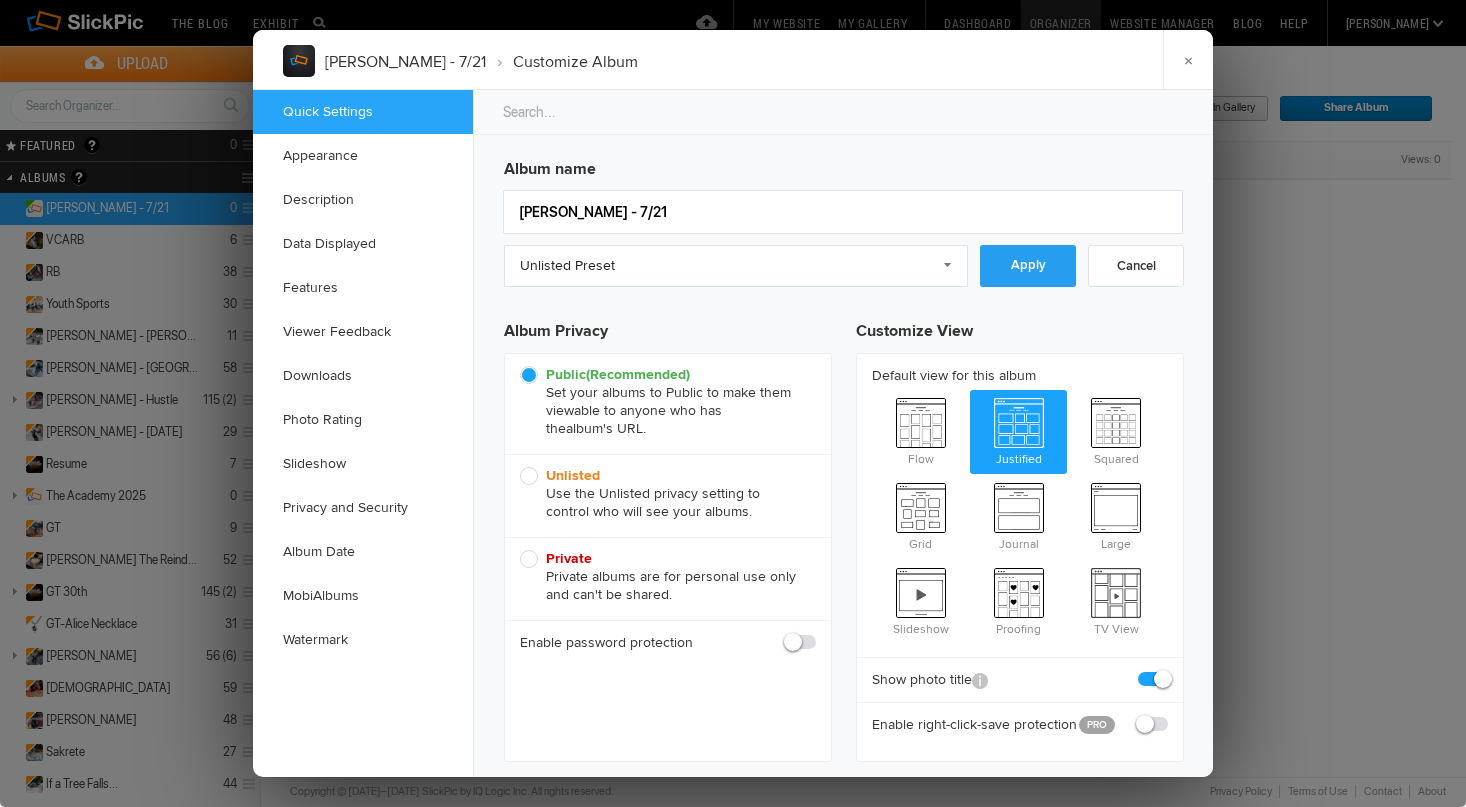 click on "Apply" 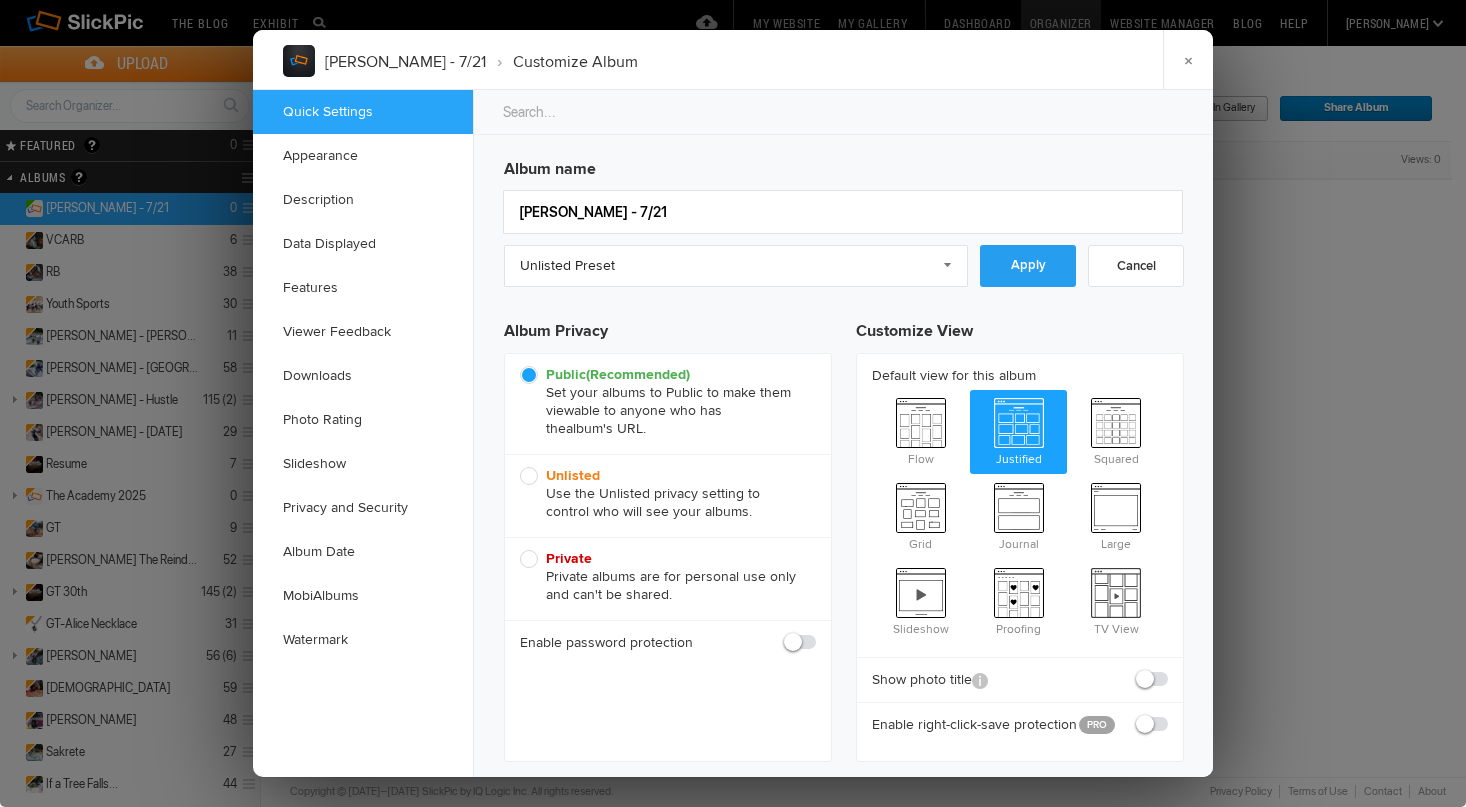 radio on "false" 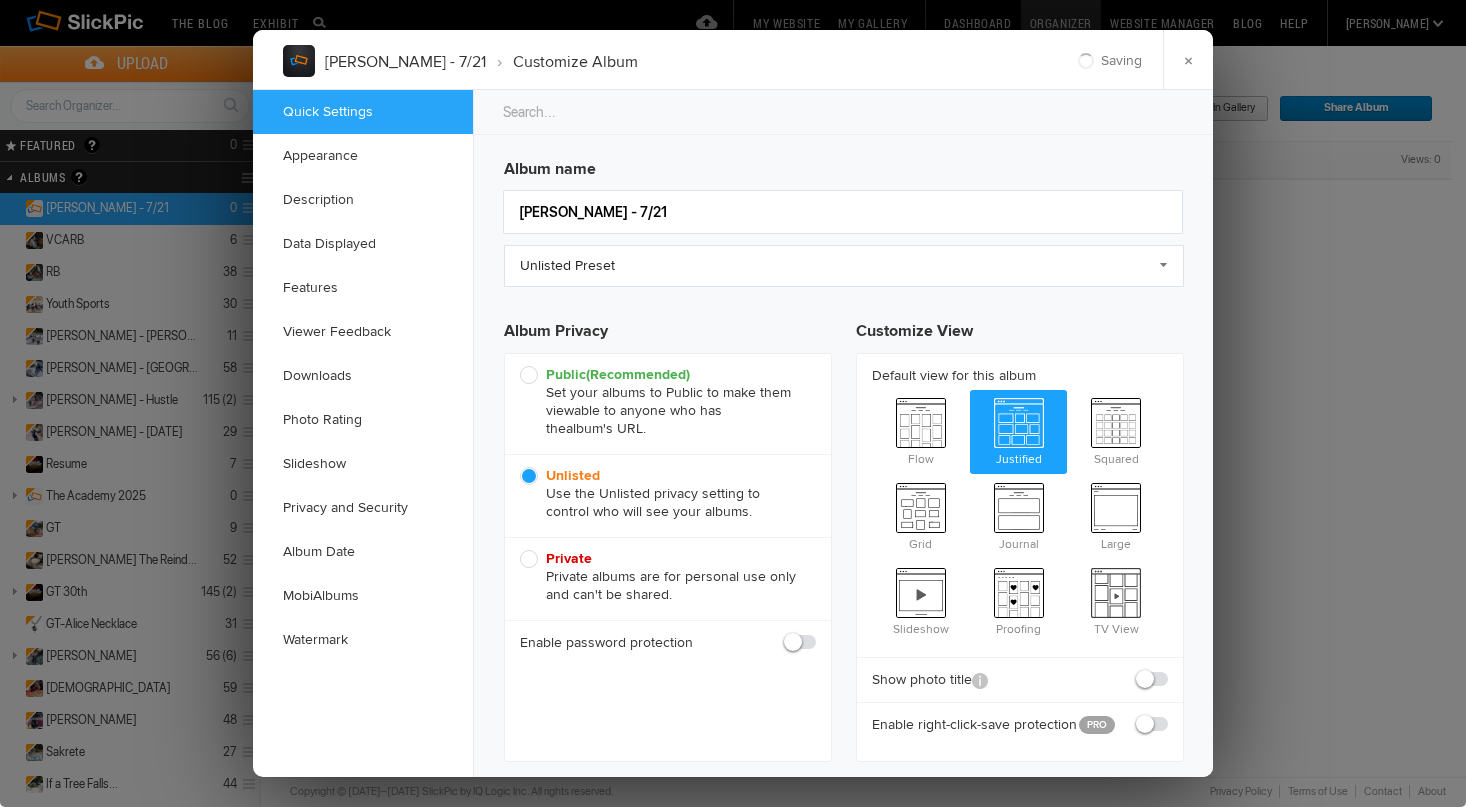 scroll, scrollTop: 0, scrollLeft: 0, axis: both 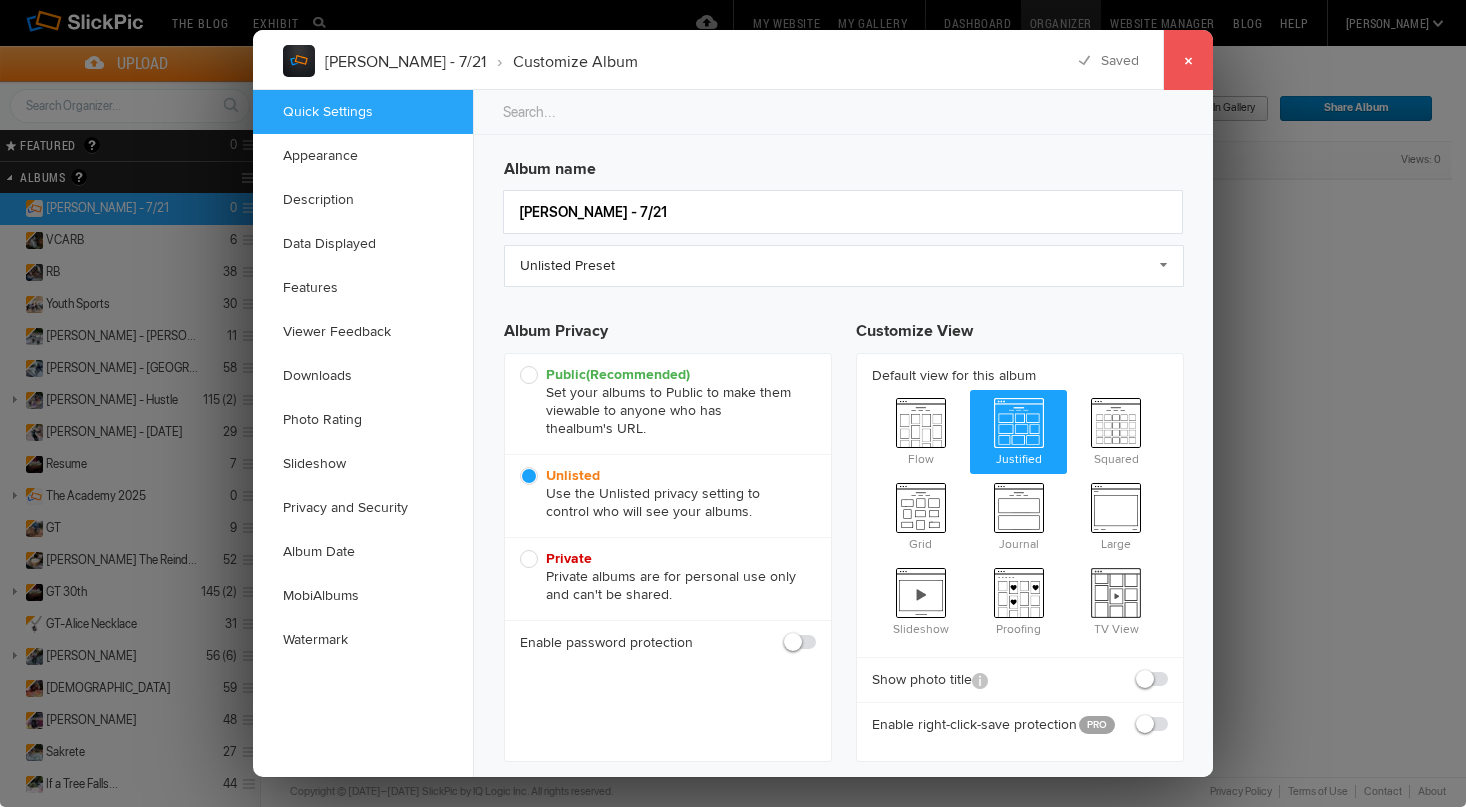 click on "×" 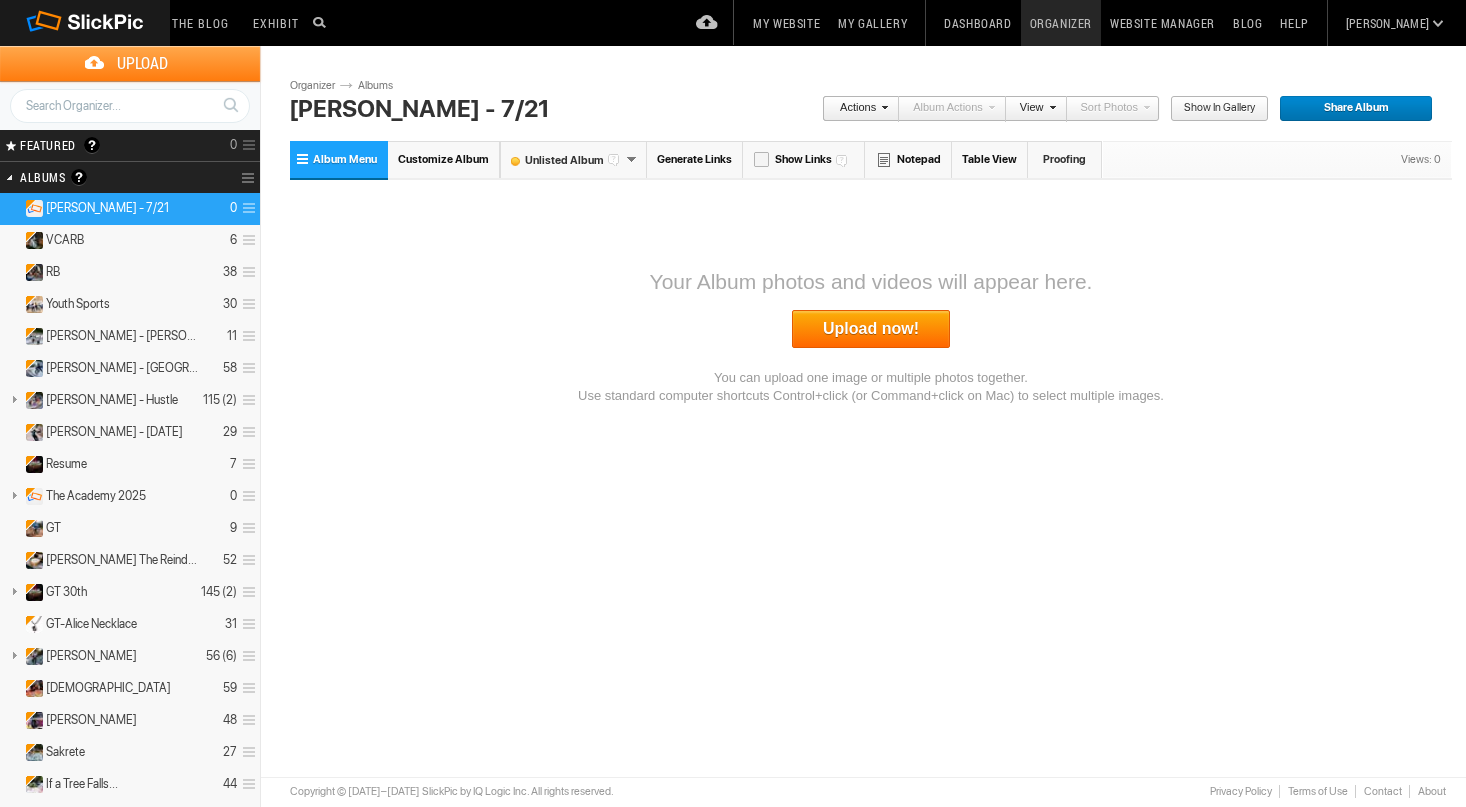click on "Upload now!" at bounding box center [871, 329] 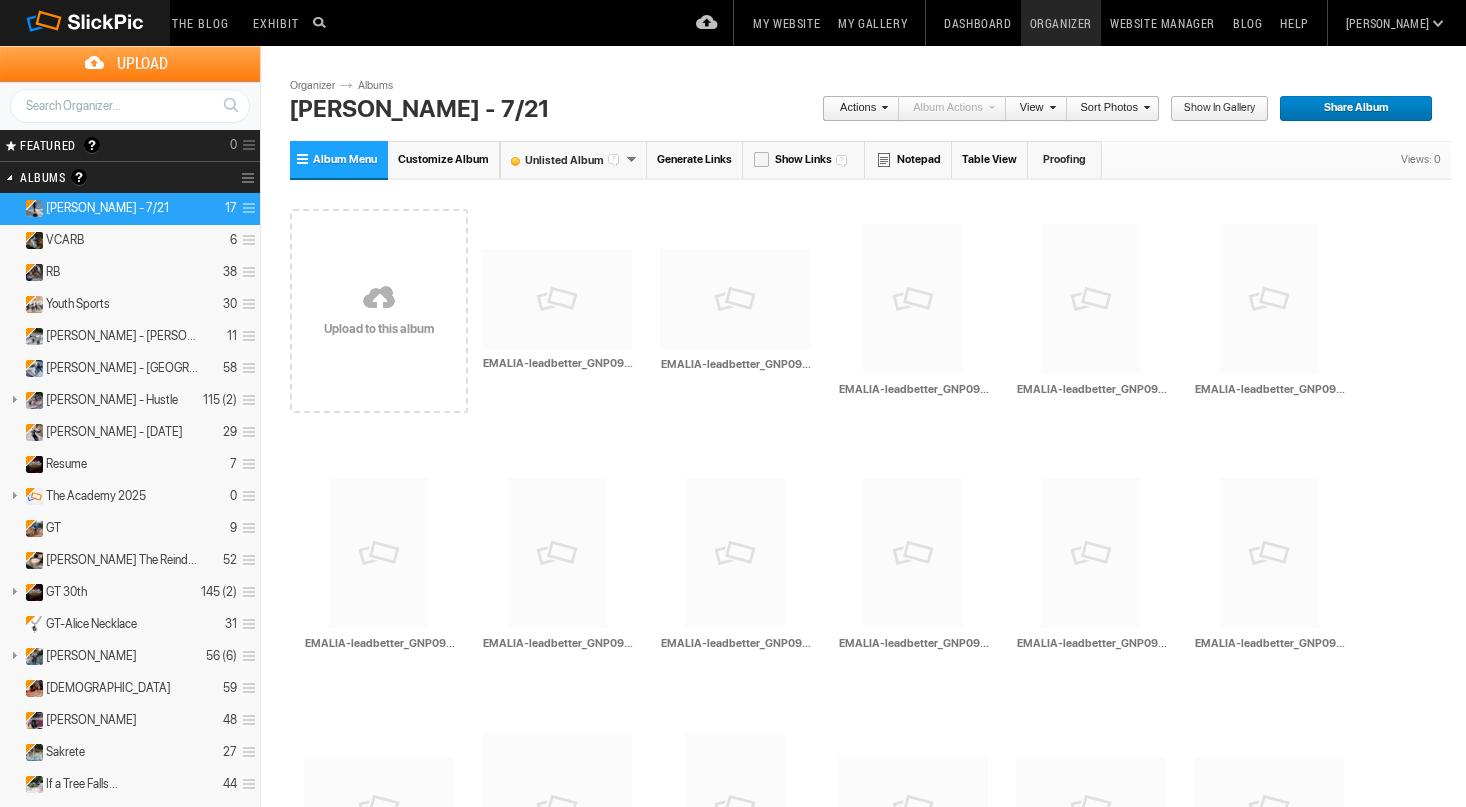 scroll, scrollTop: 0, scrollLeft: 0, axis: both 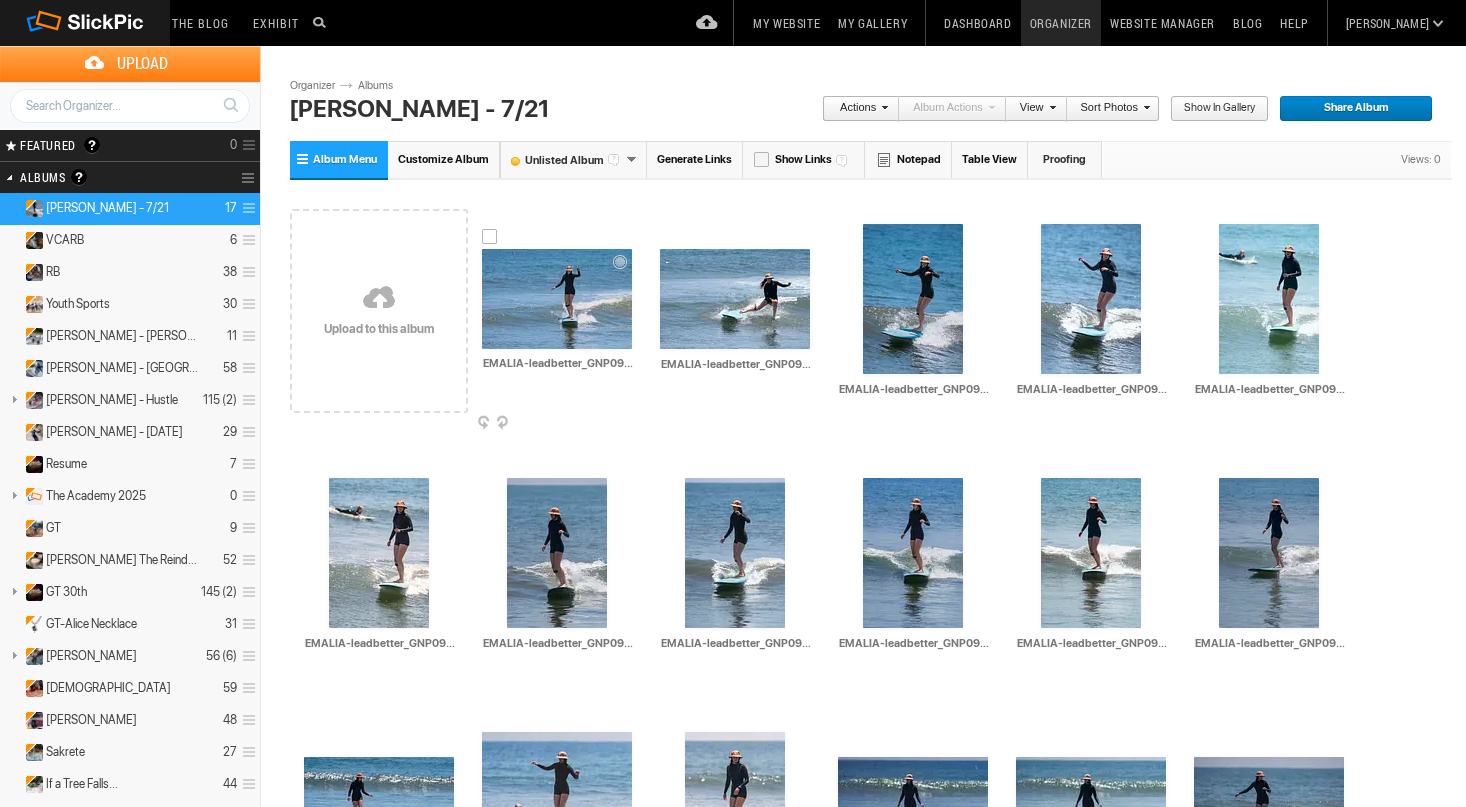 click at bounding box center (557, 299) 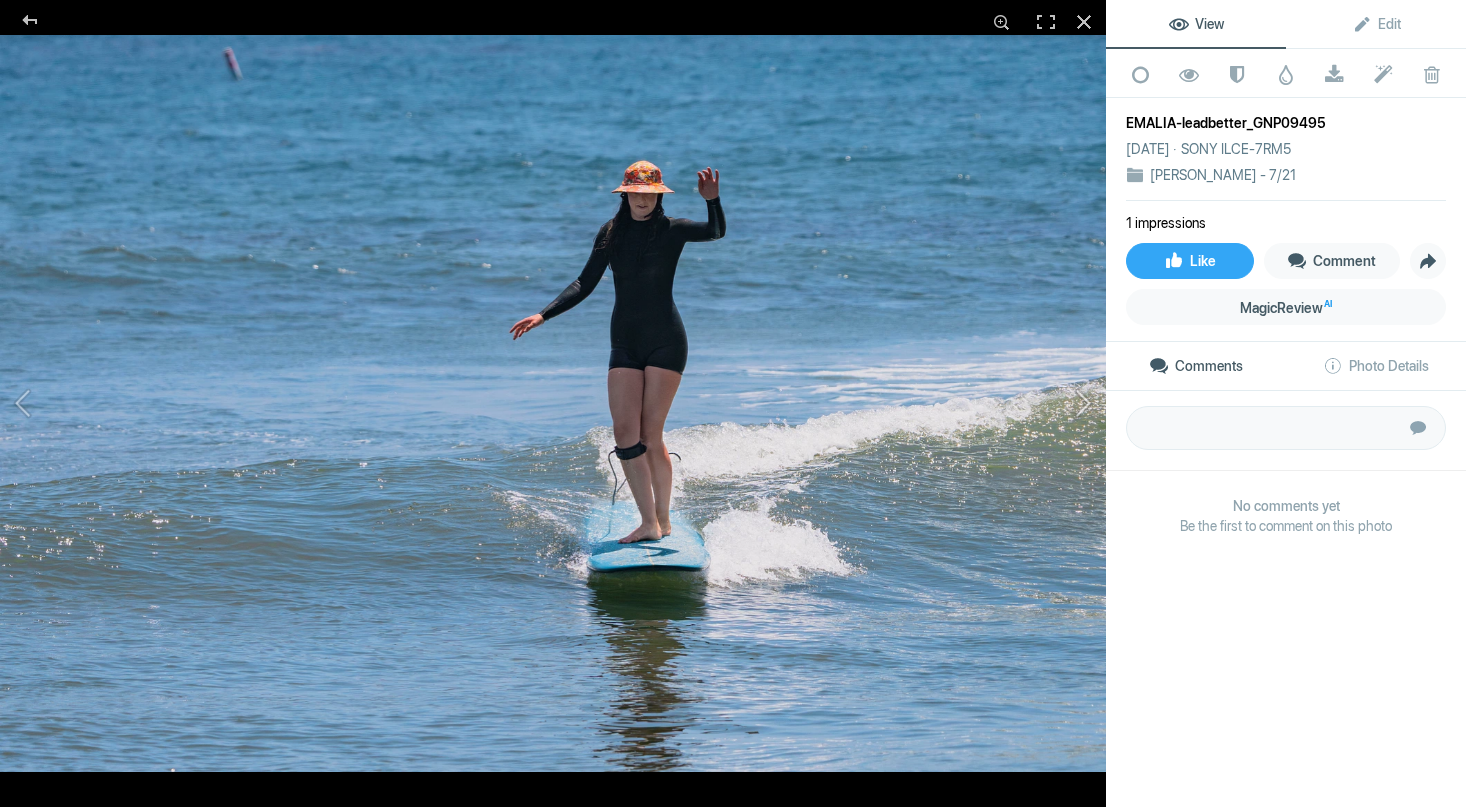 click 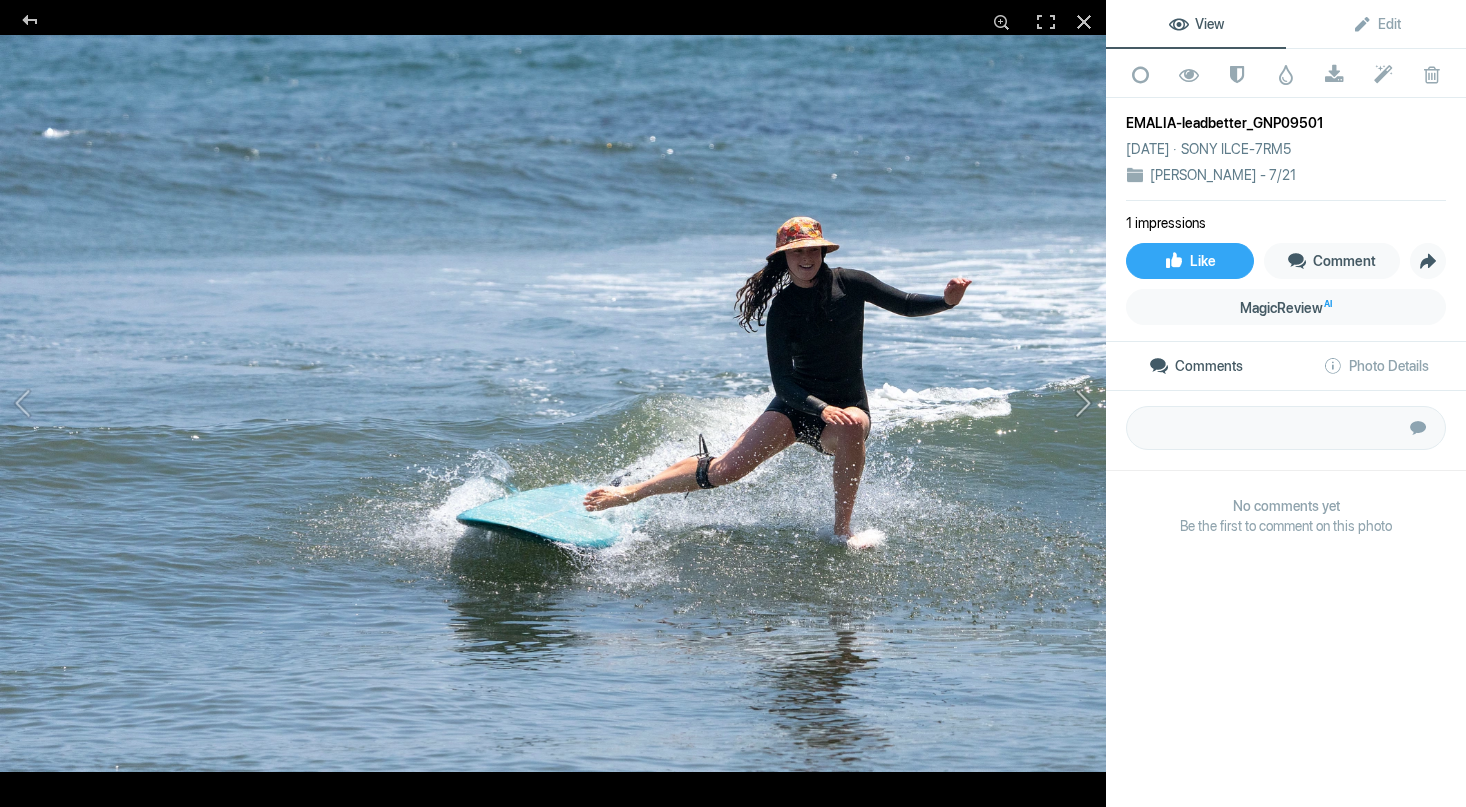 click 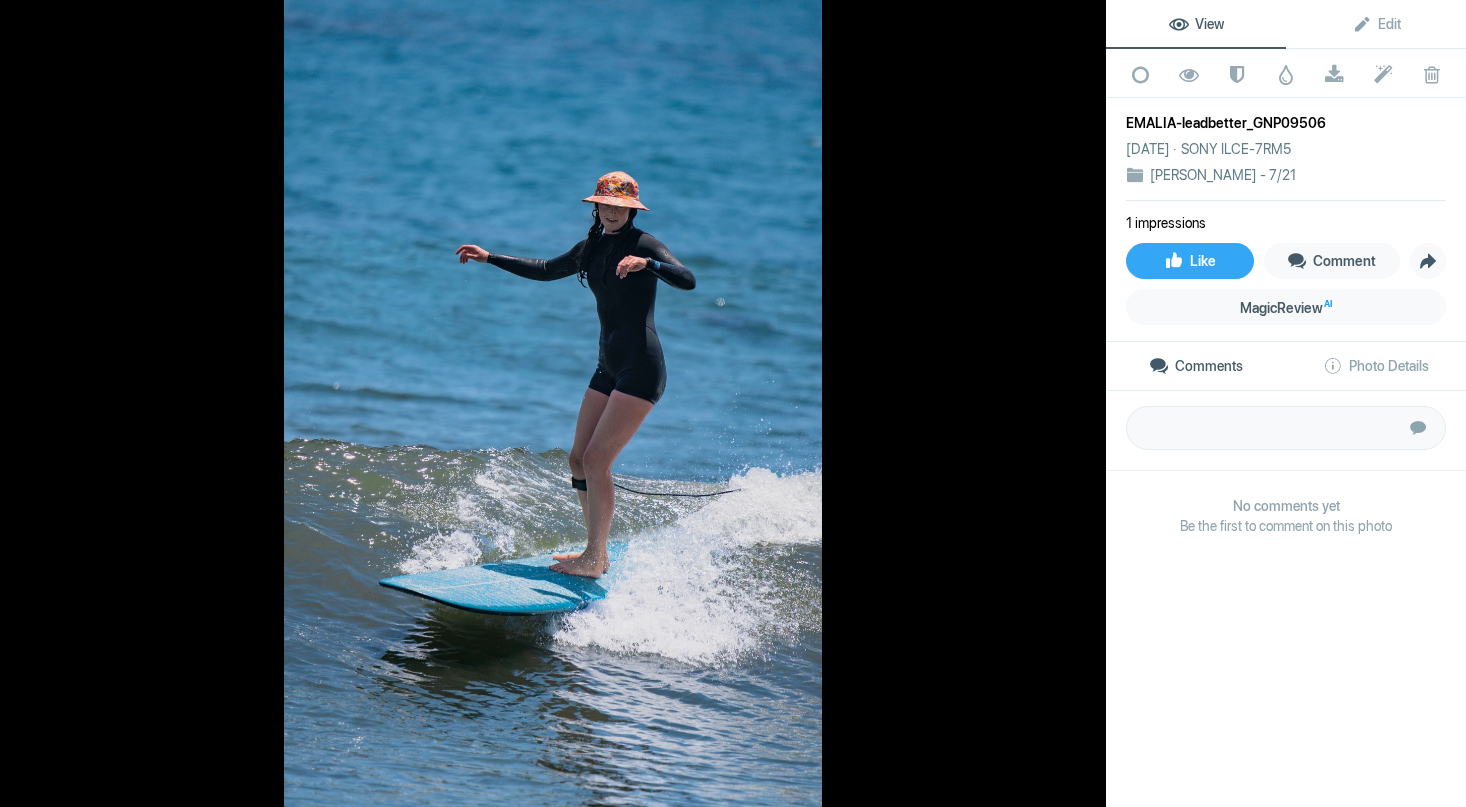 click 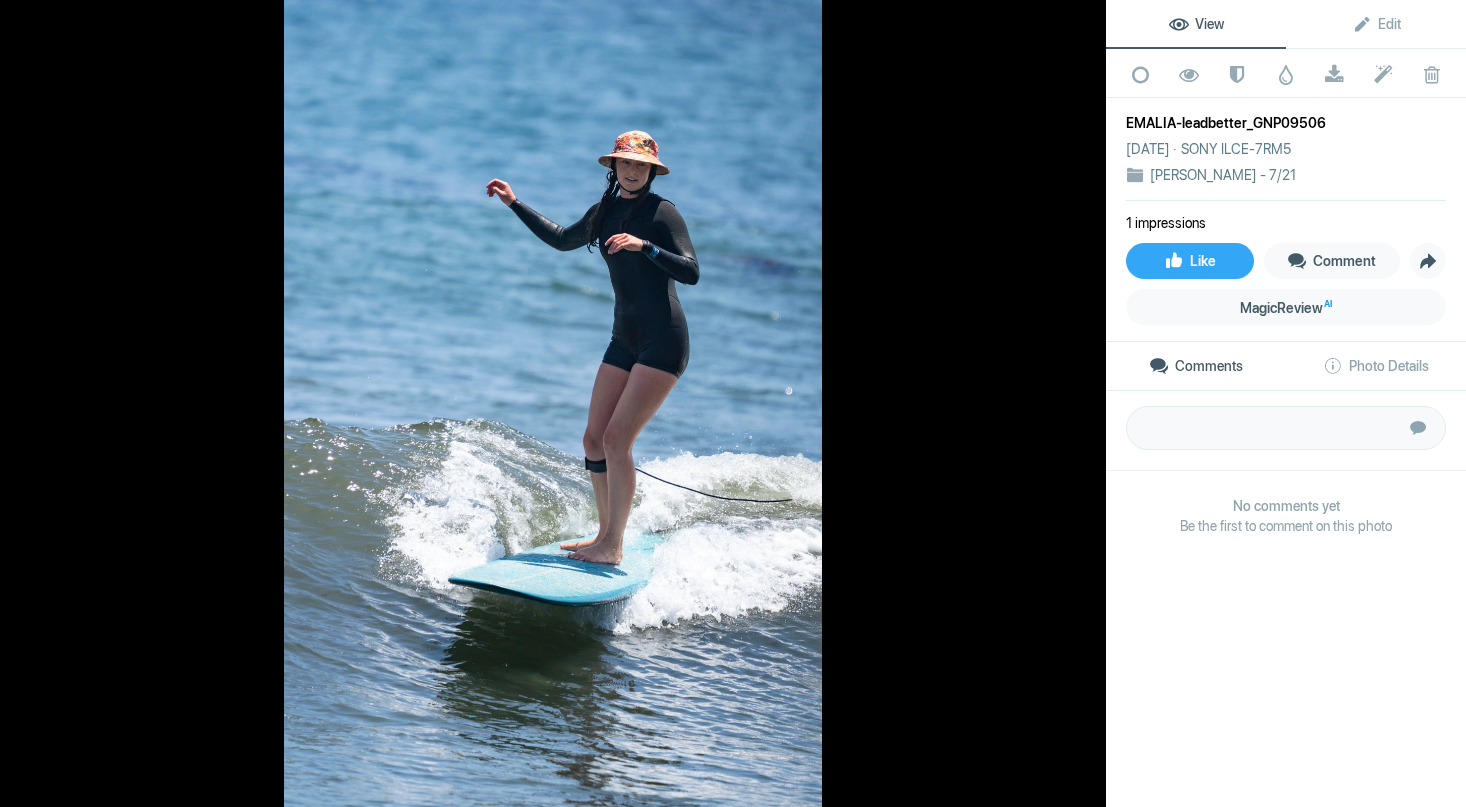click 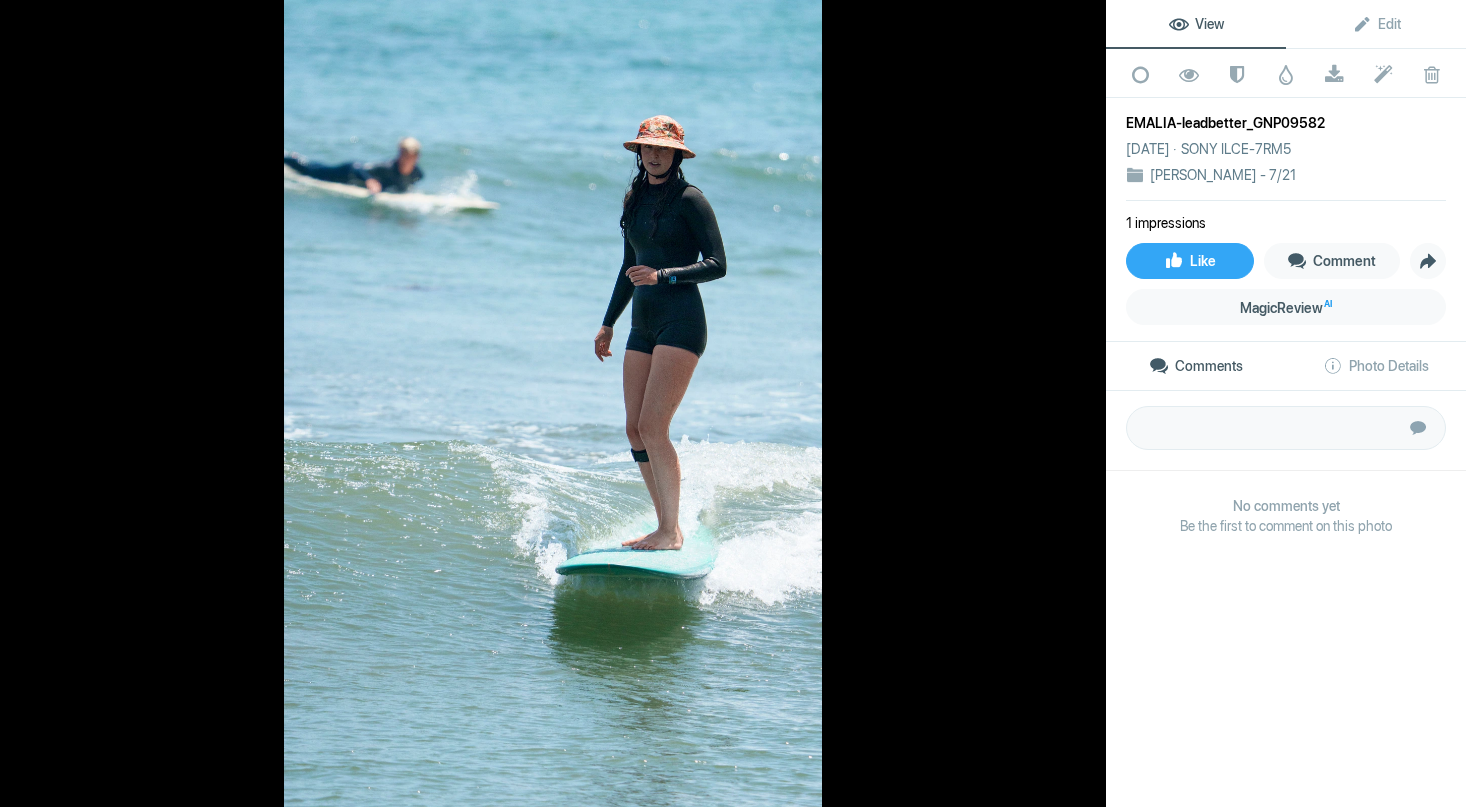 click 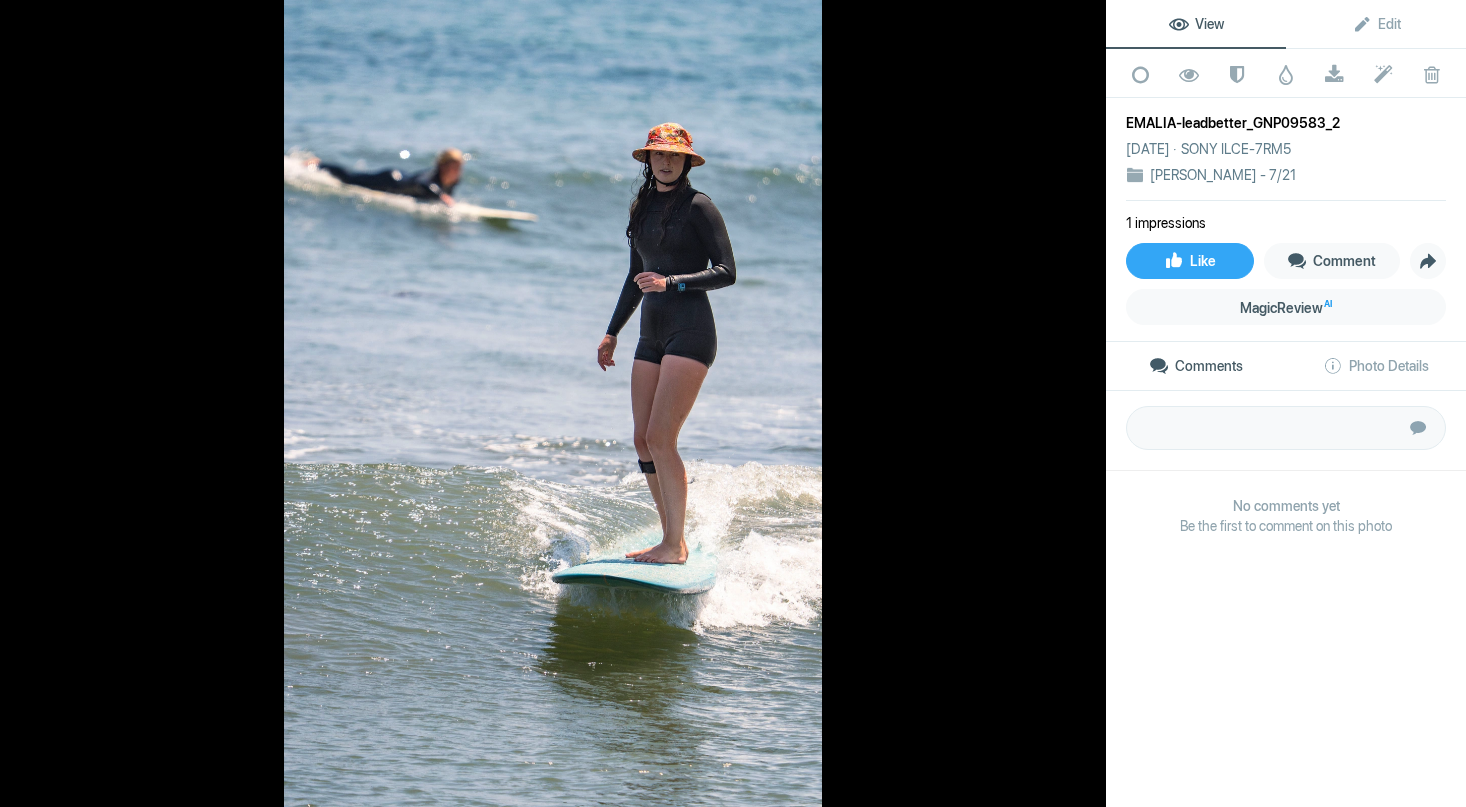 click 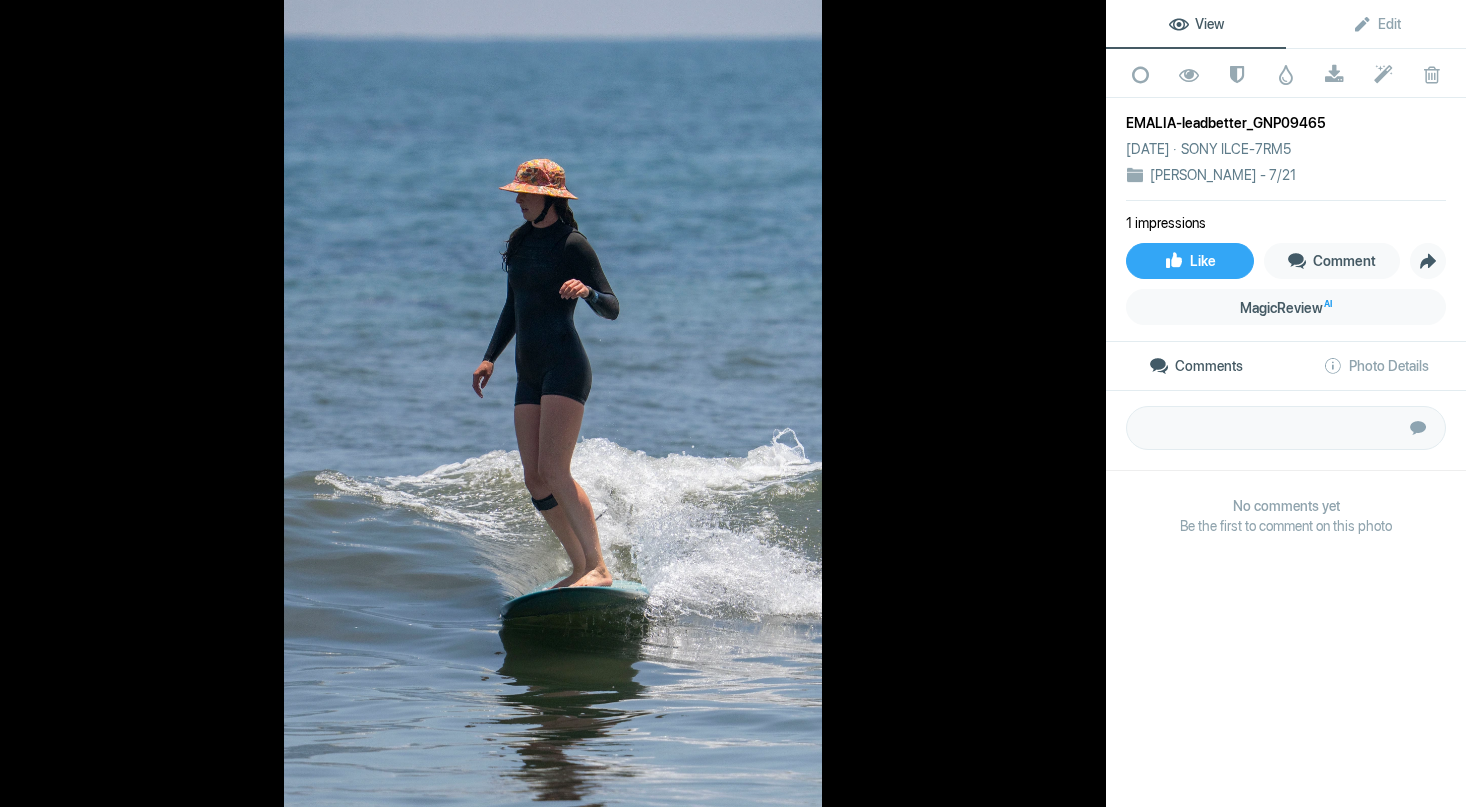 click 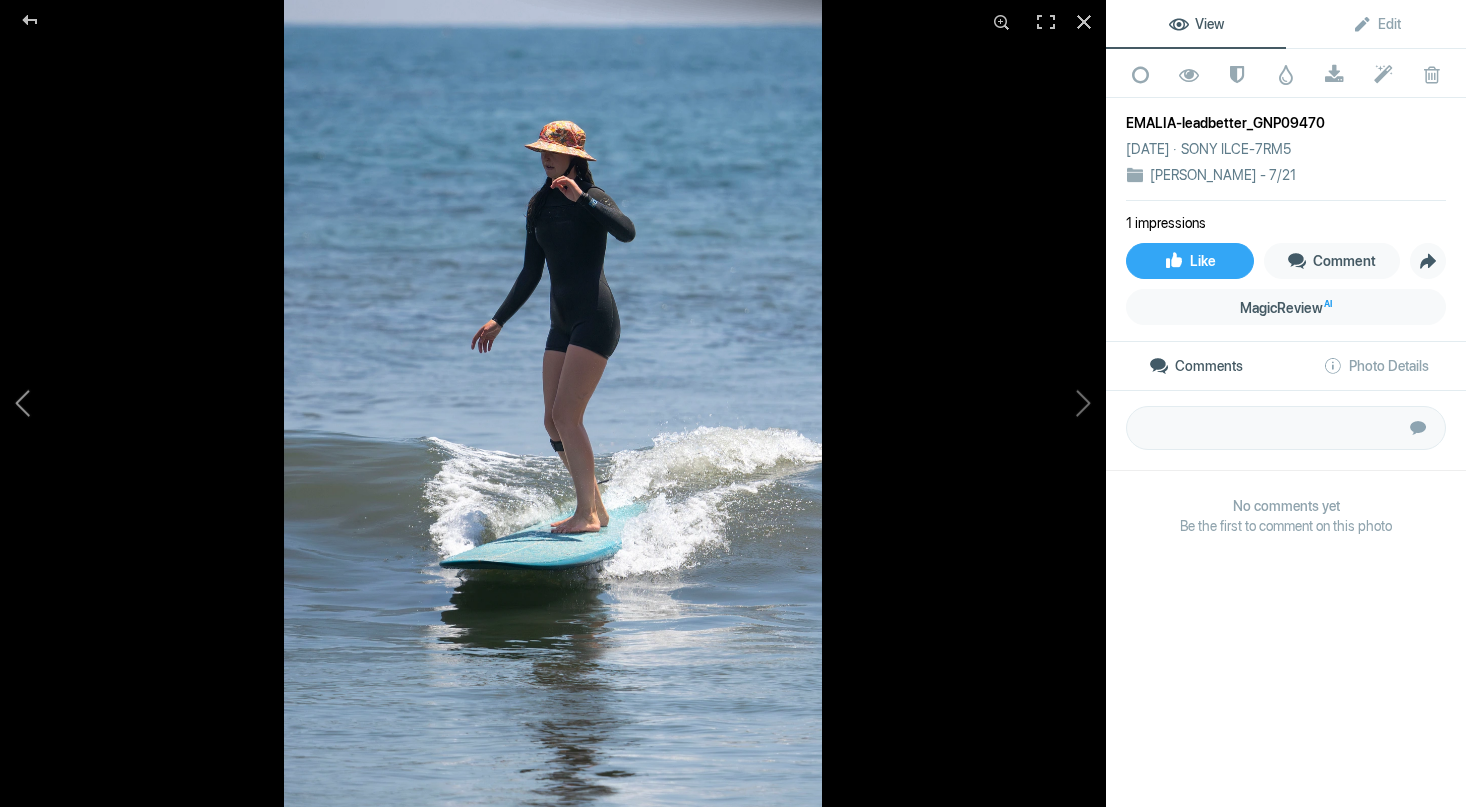 click 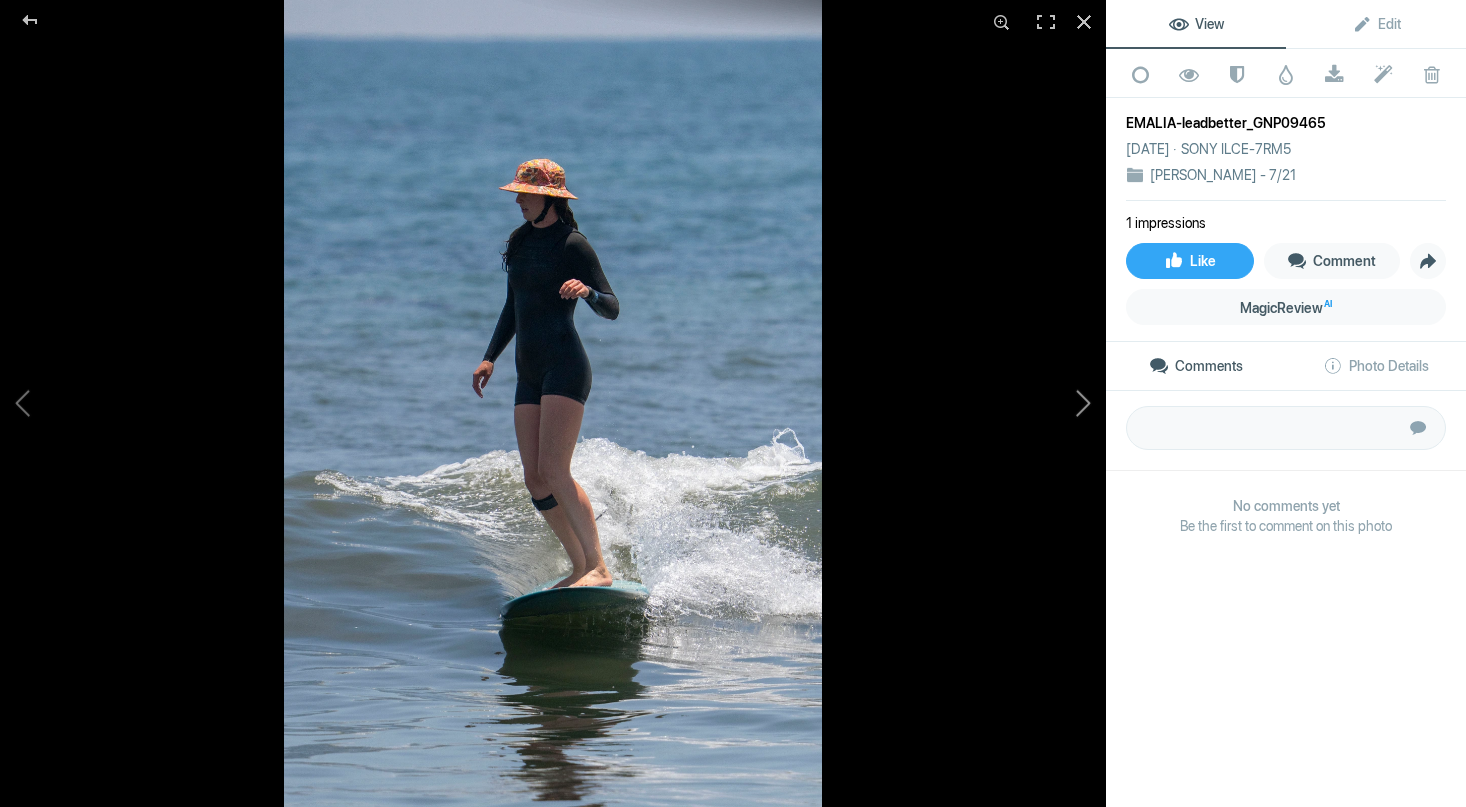 click 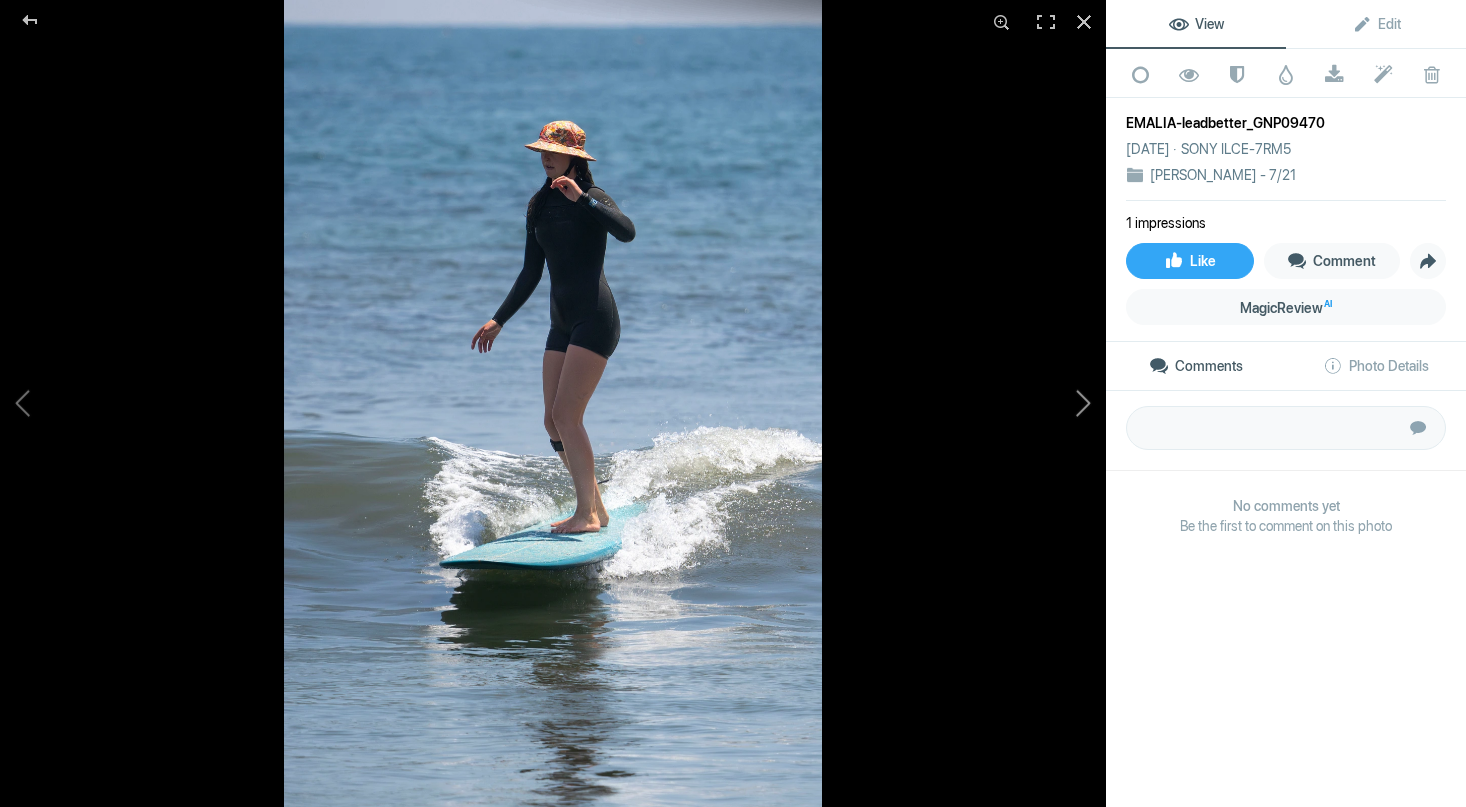click 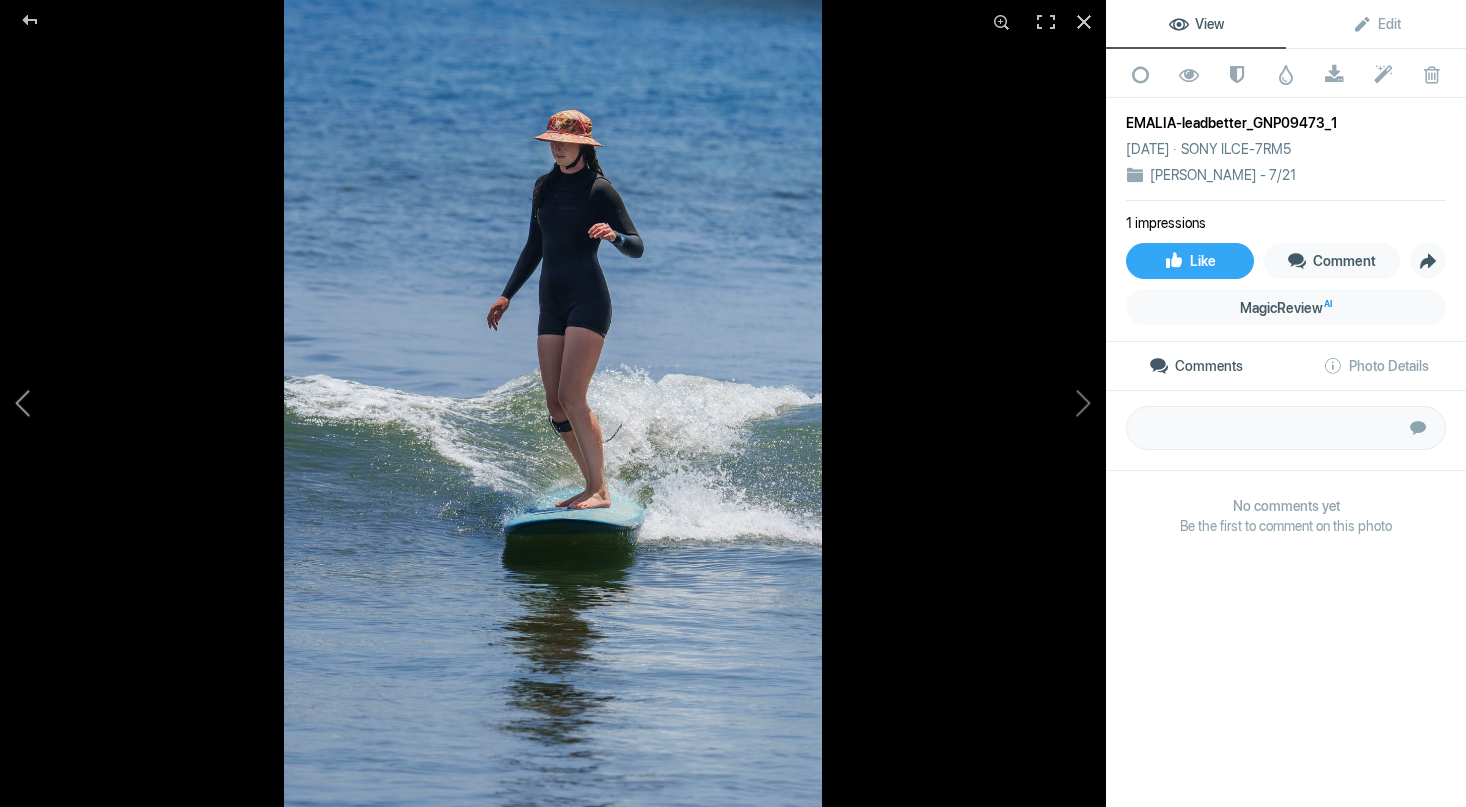click 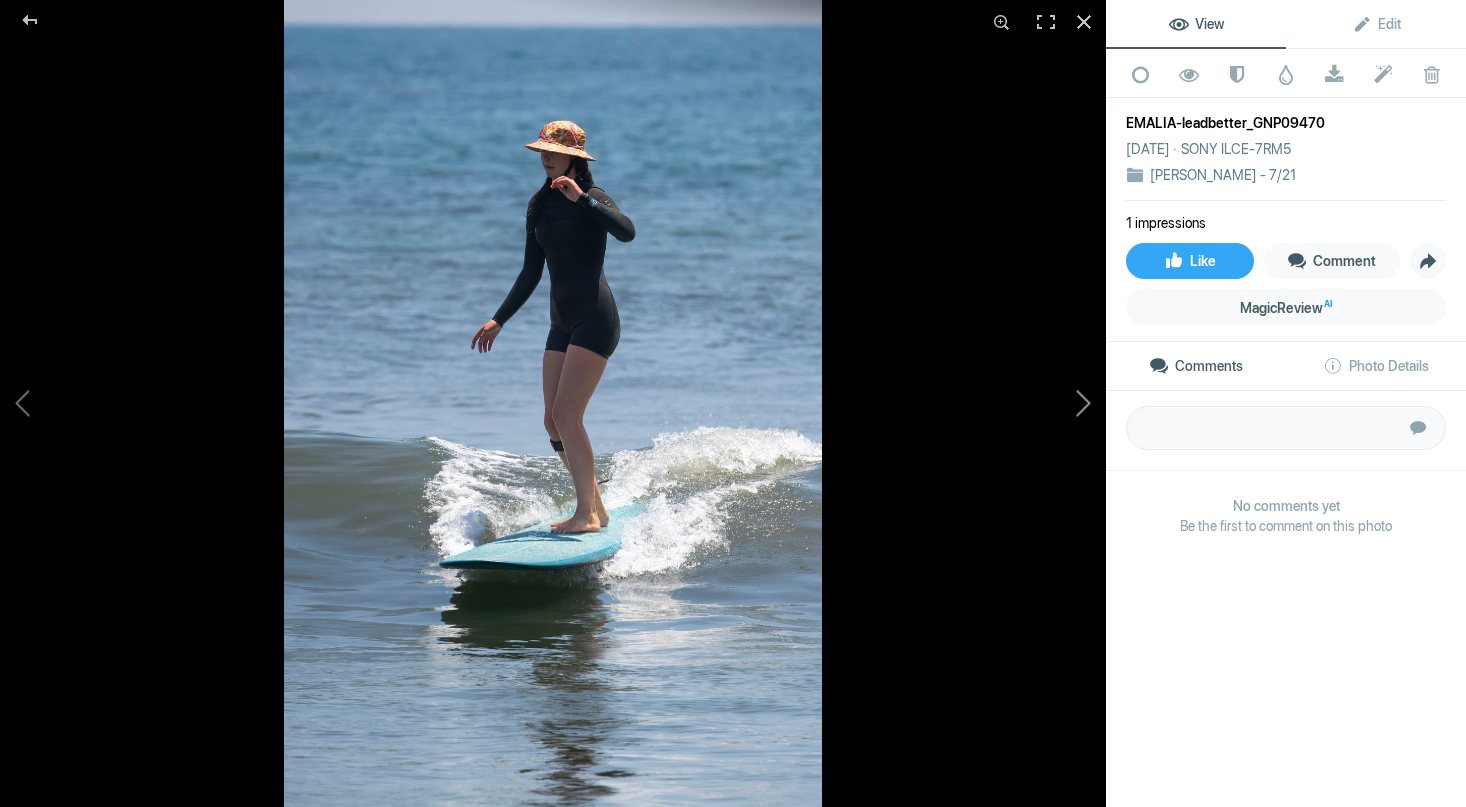 click 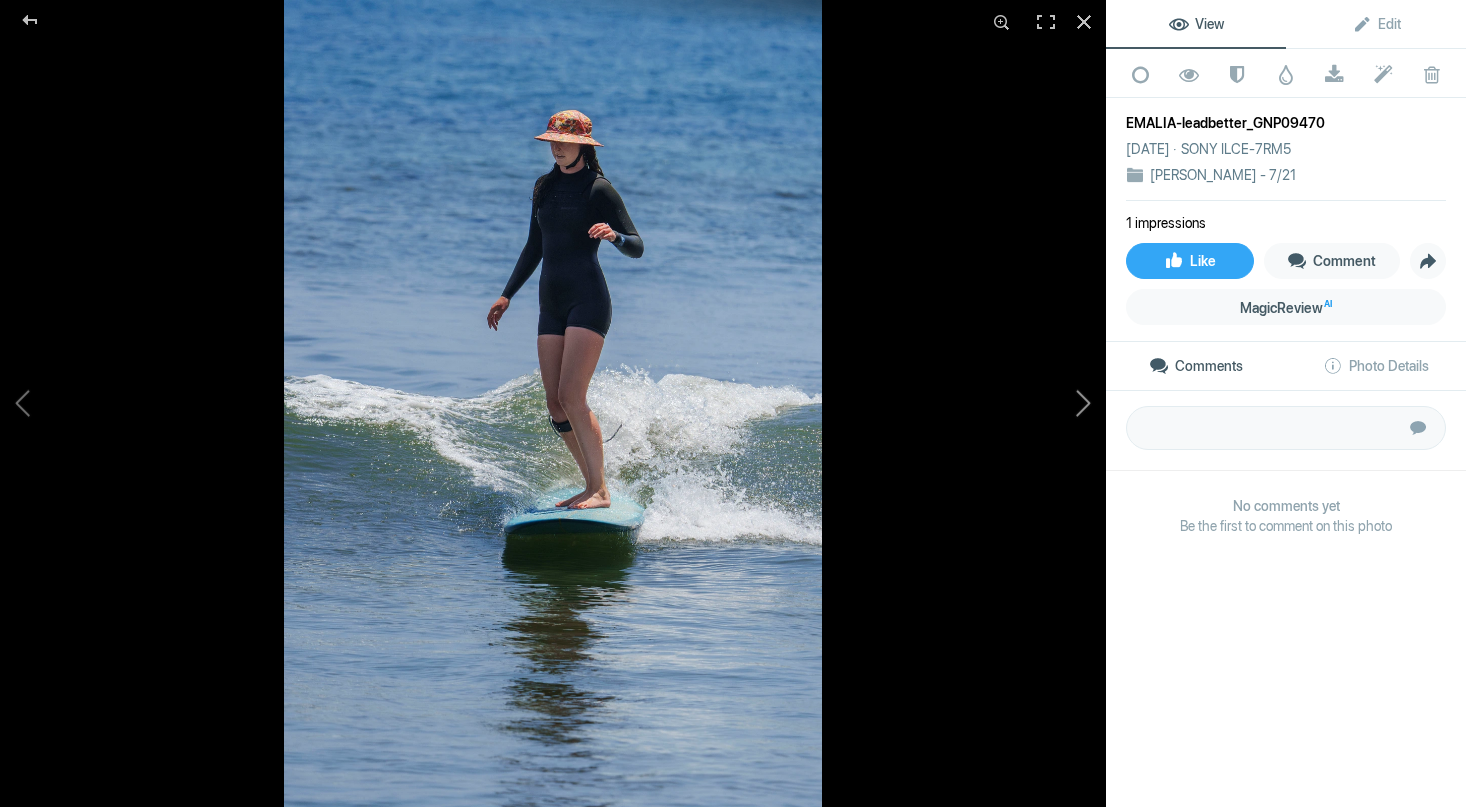 click 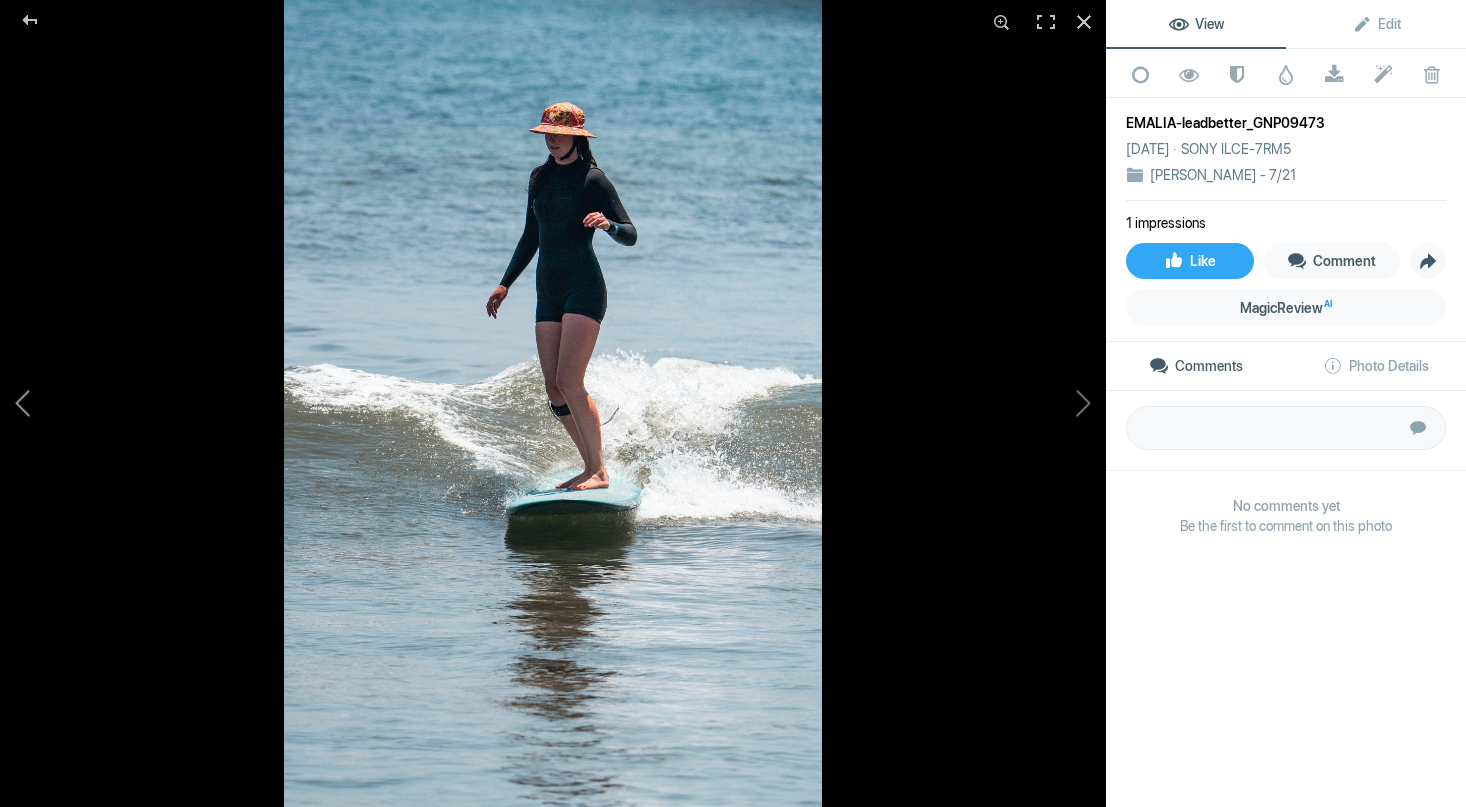 click 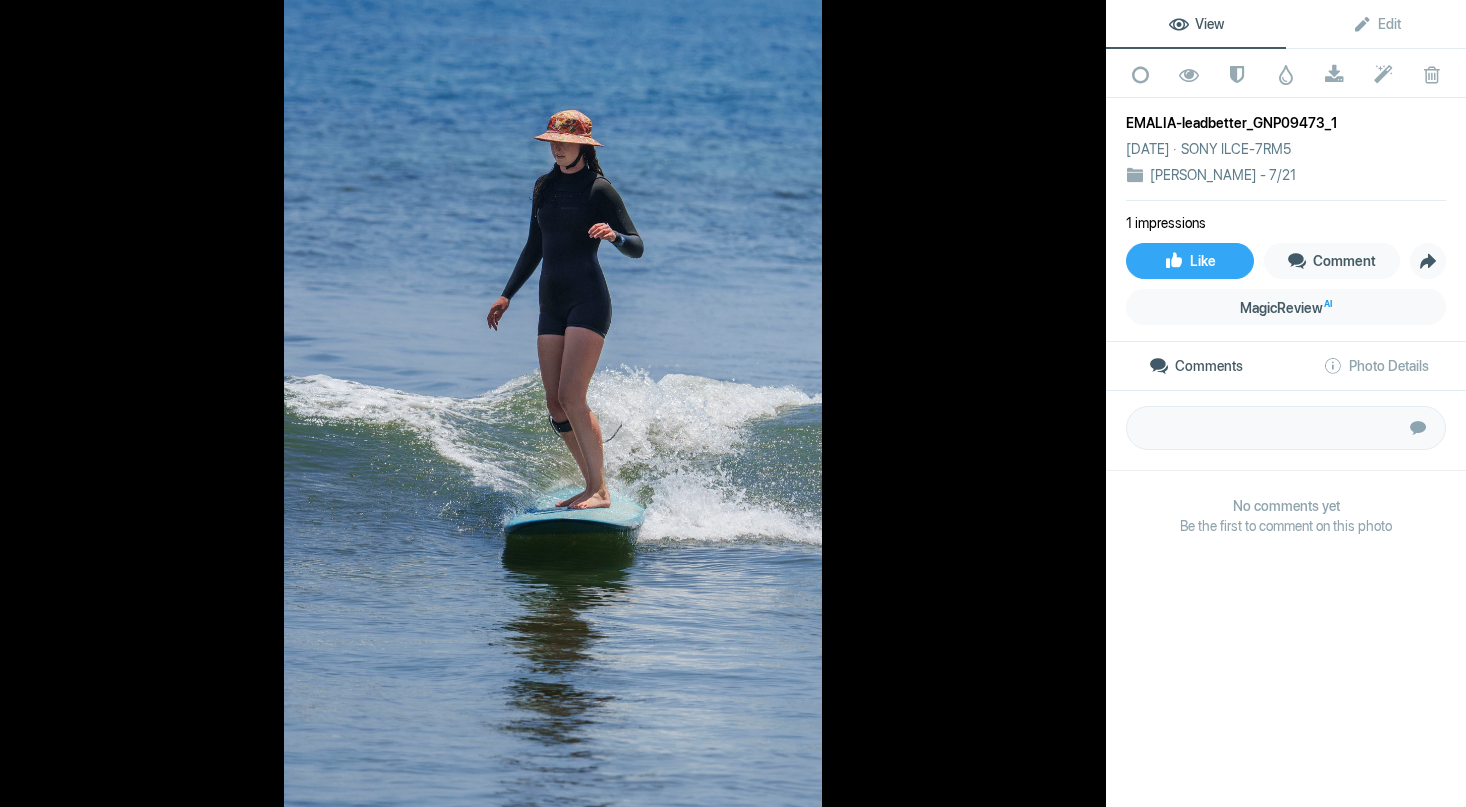 click 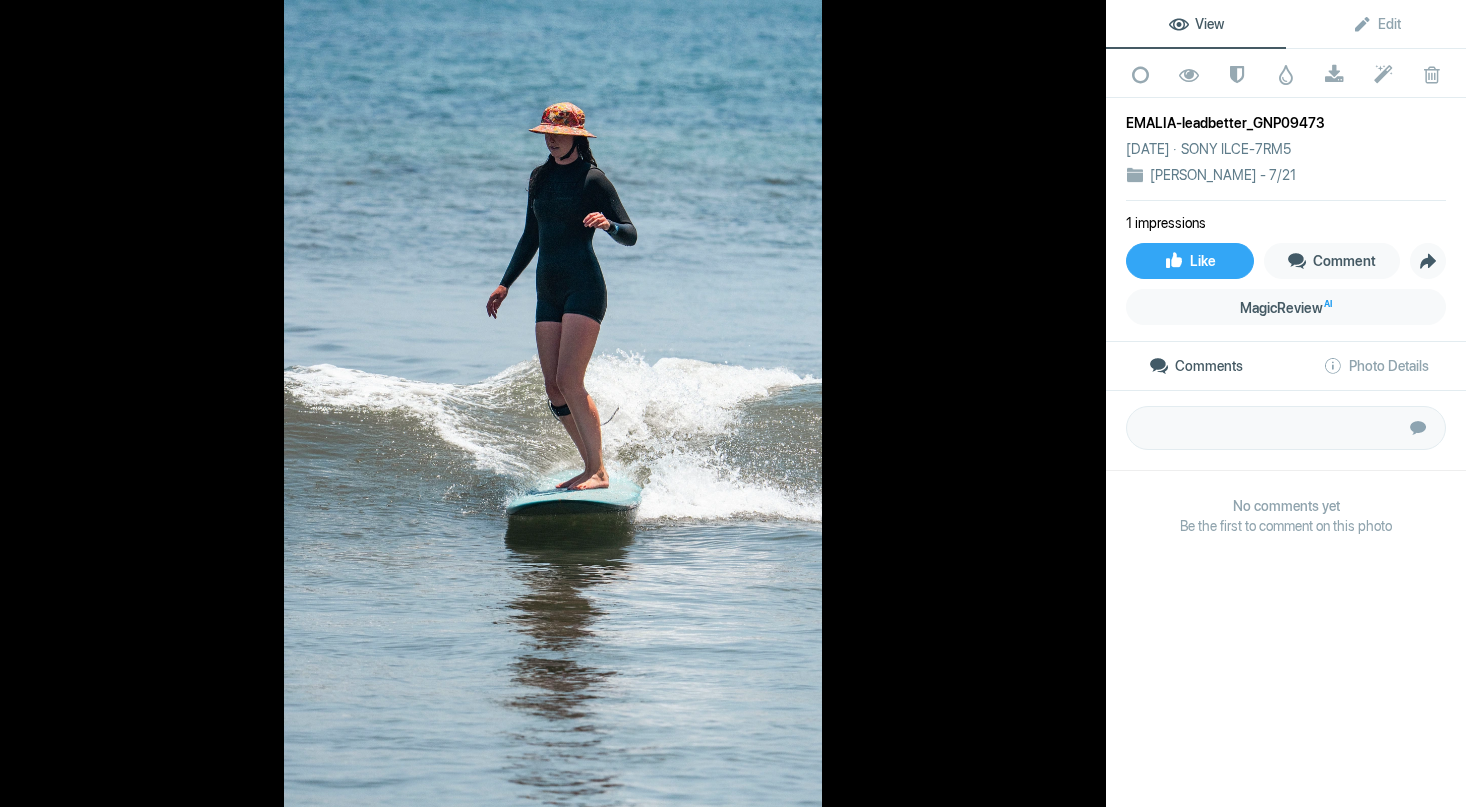 click 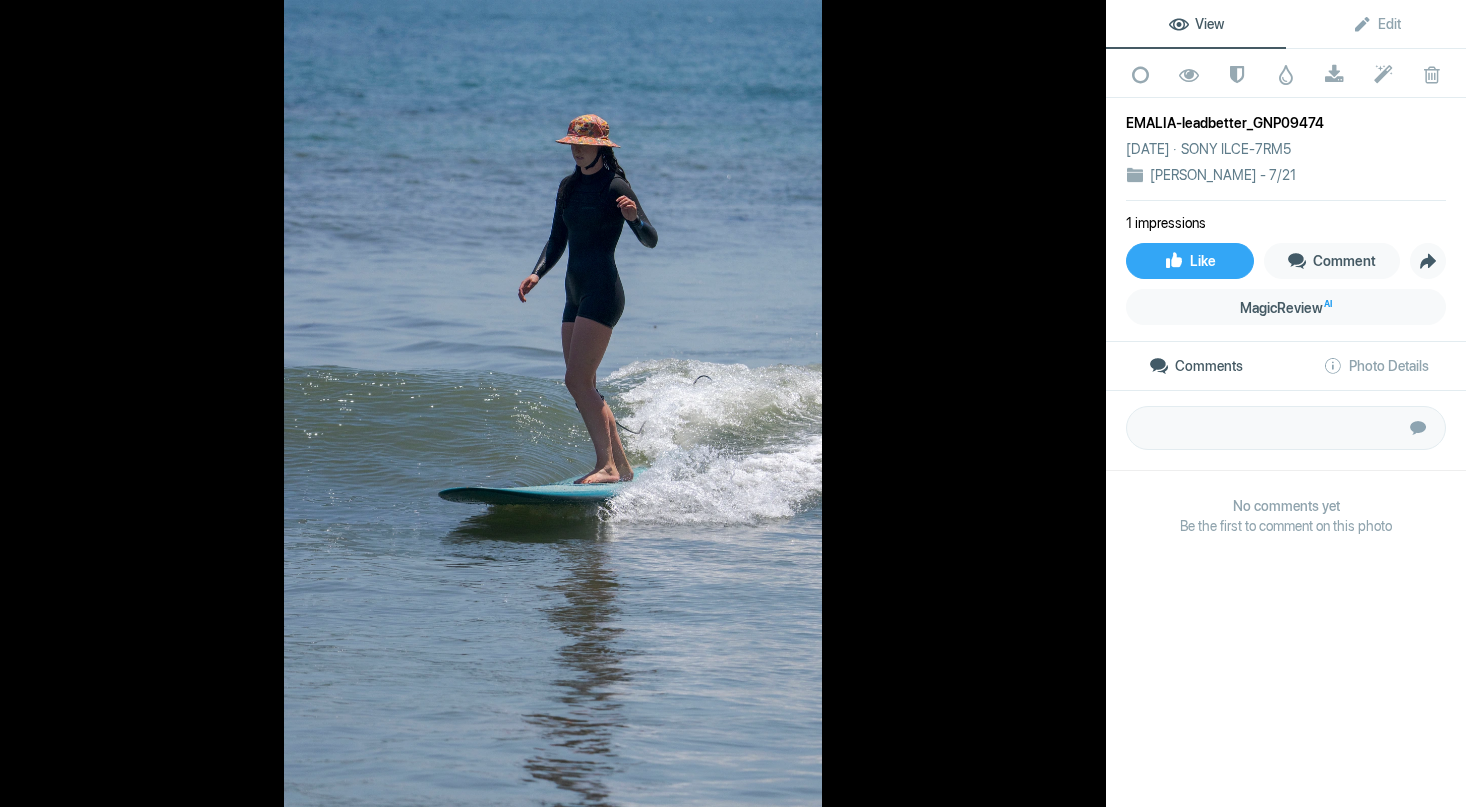 click 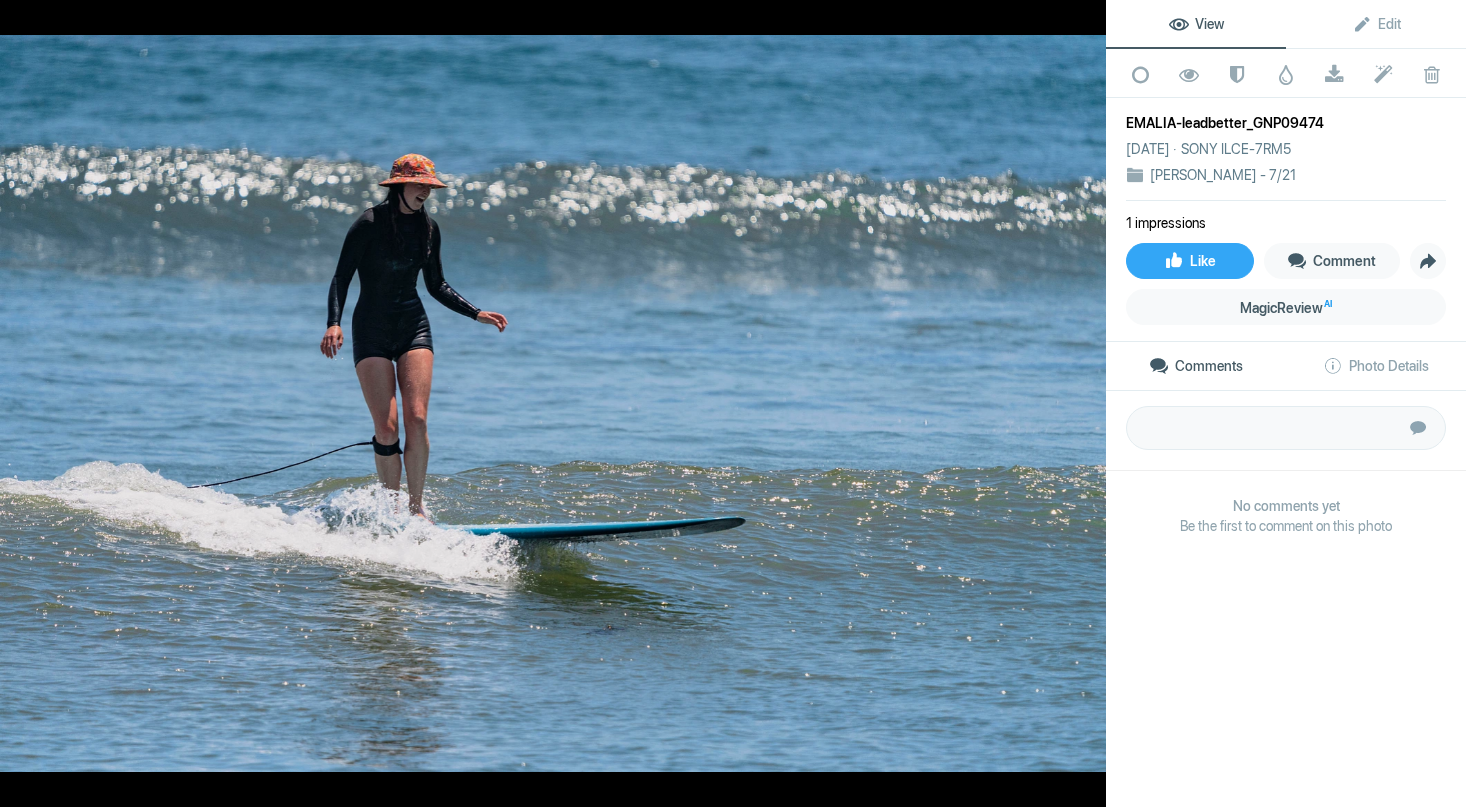click 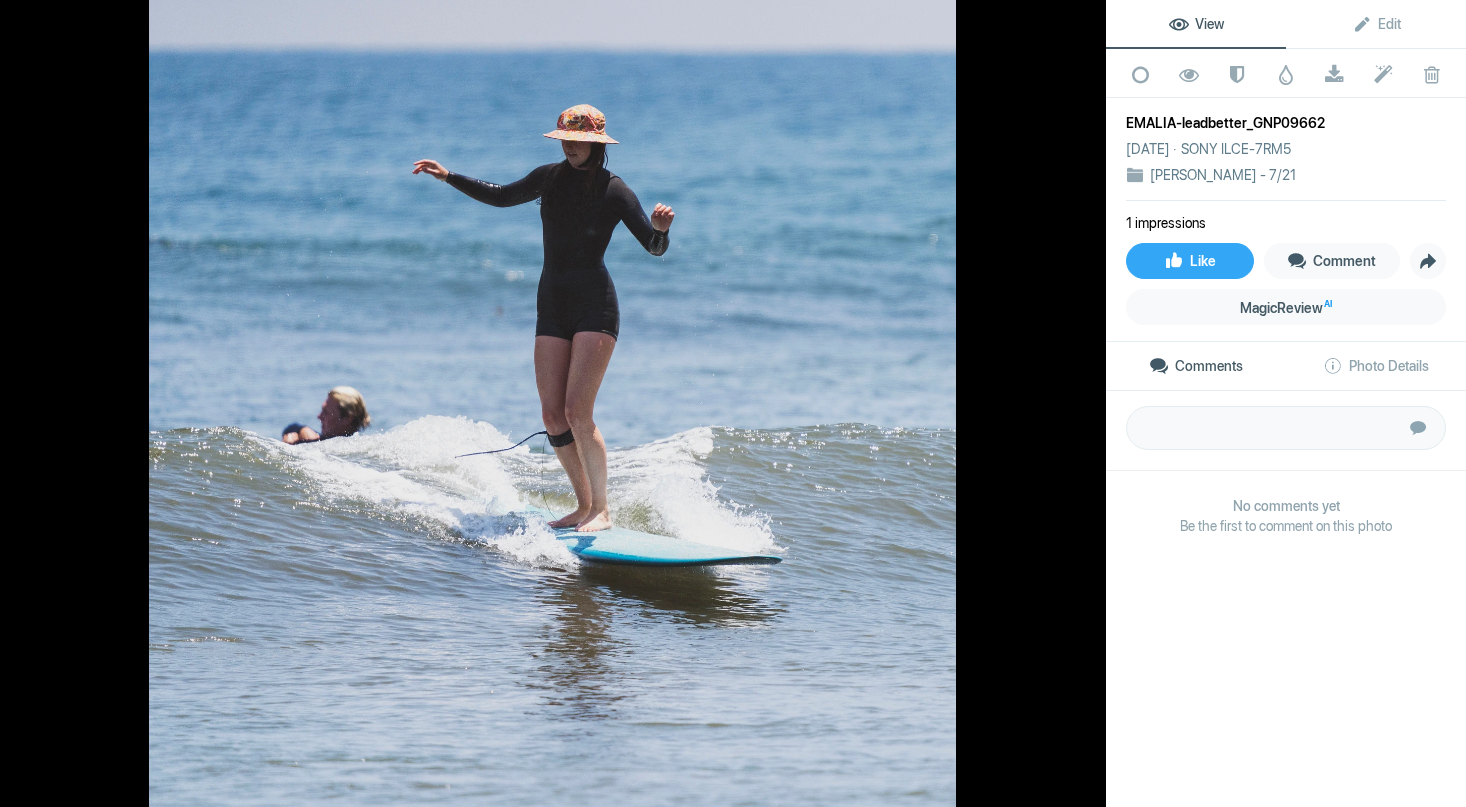 click 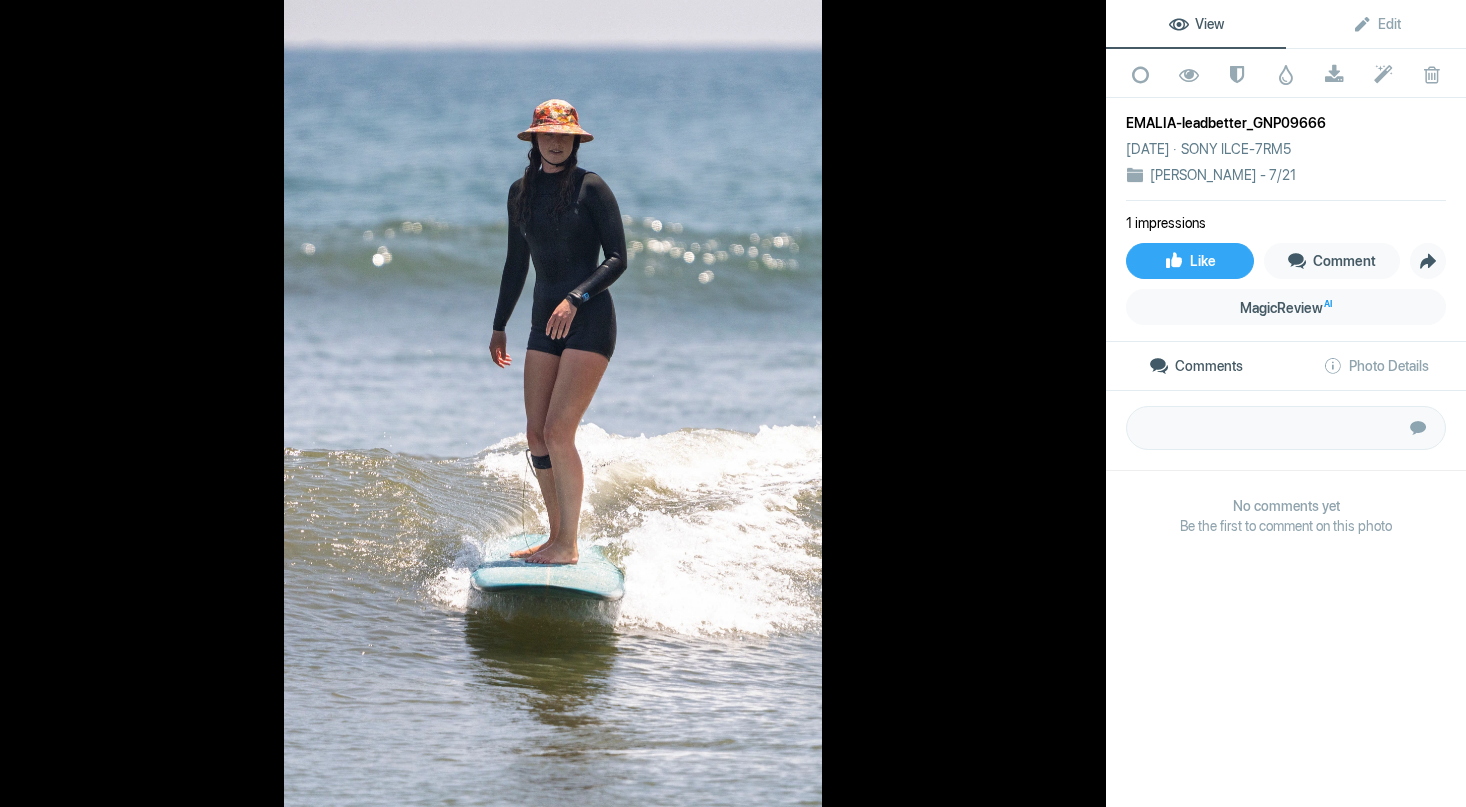 click 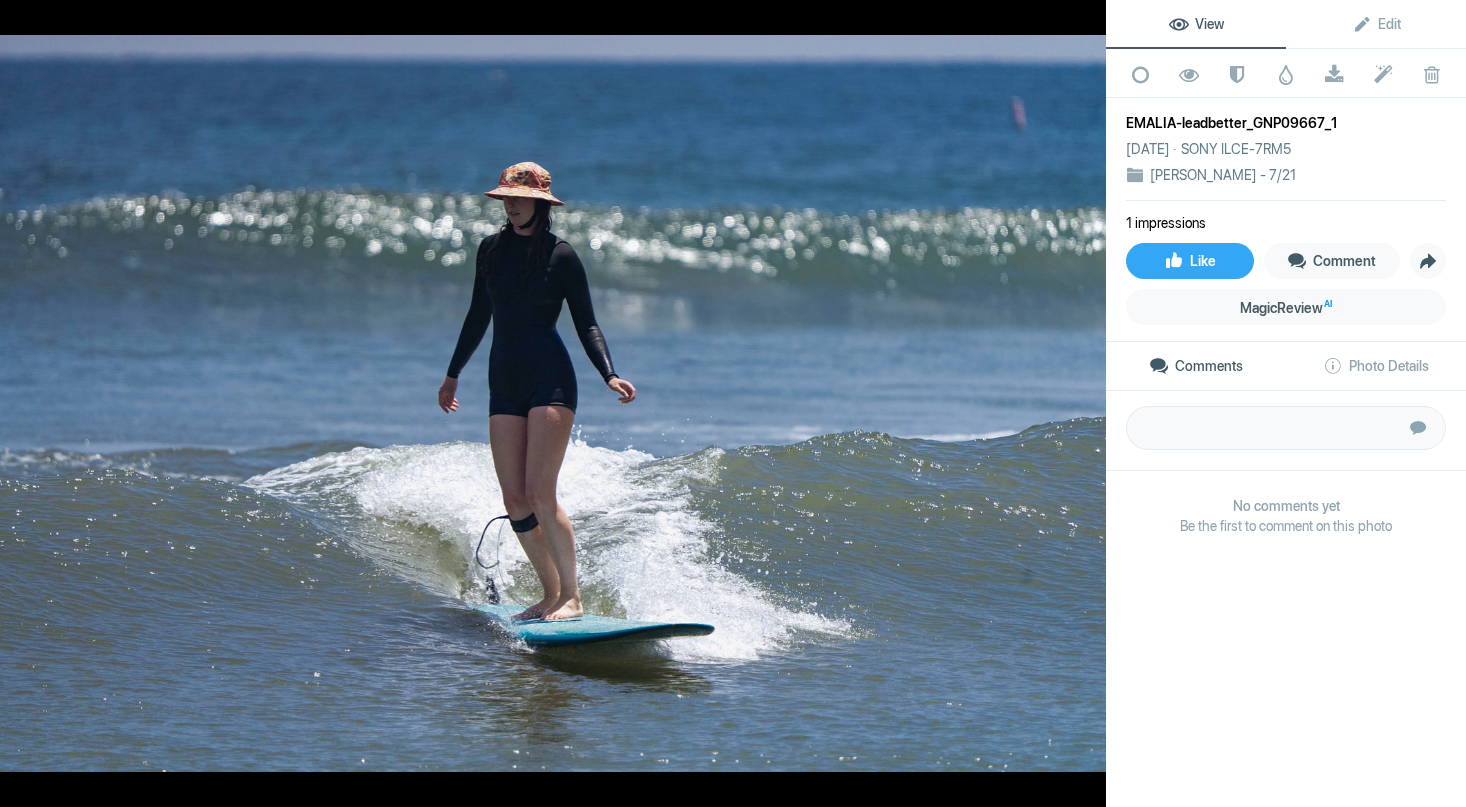 click 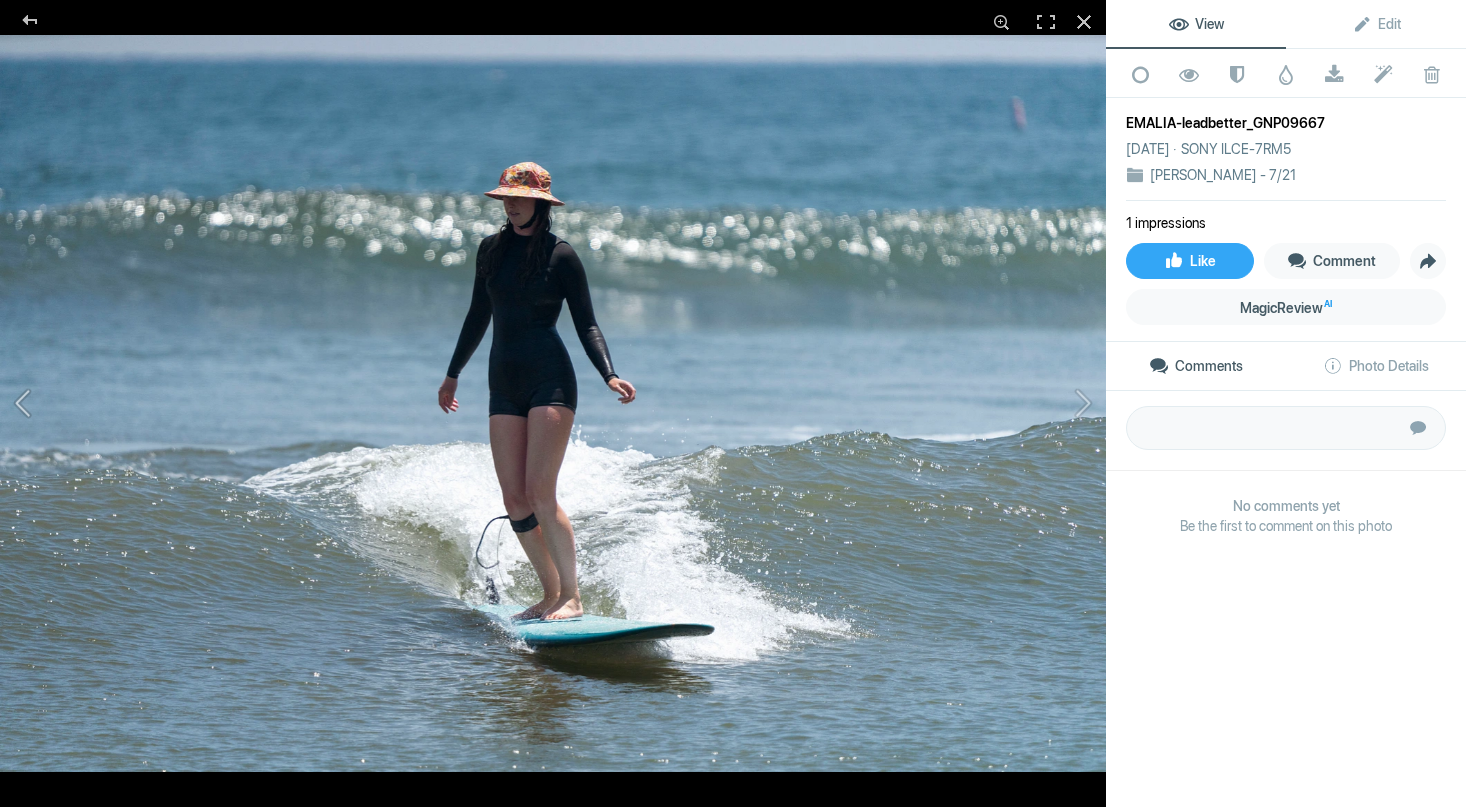 click 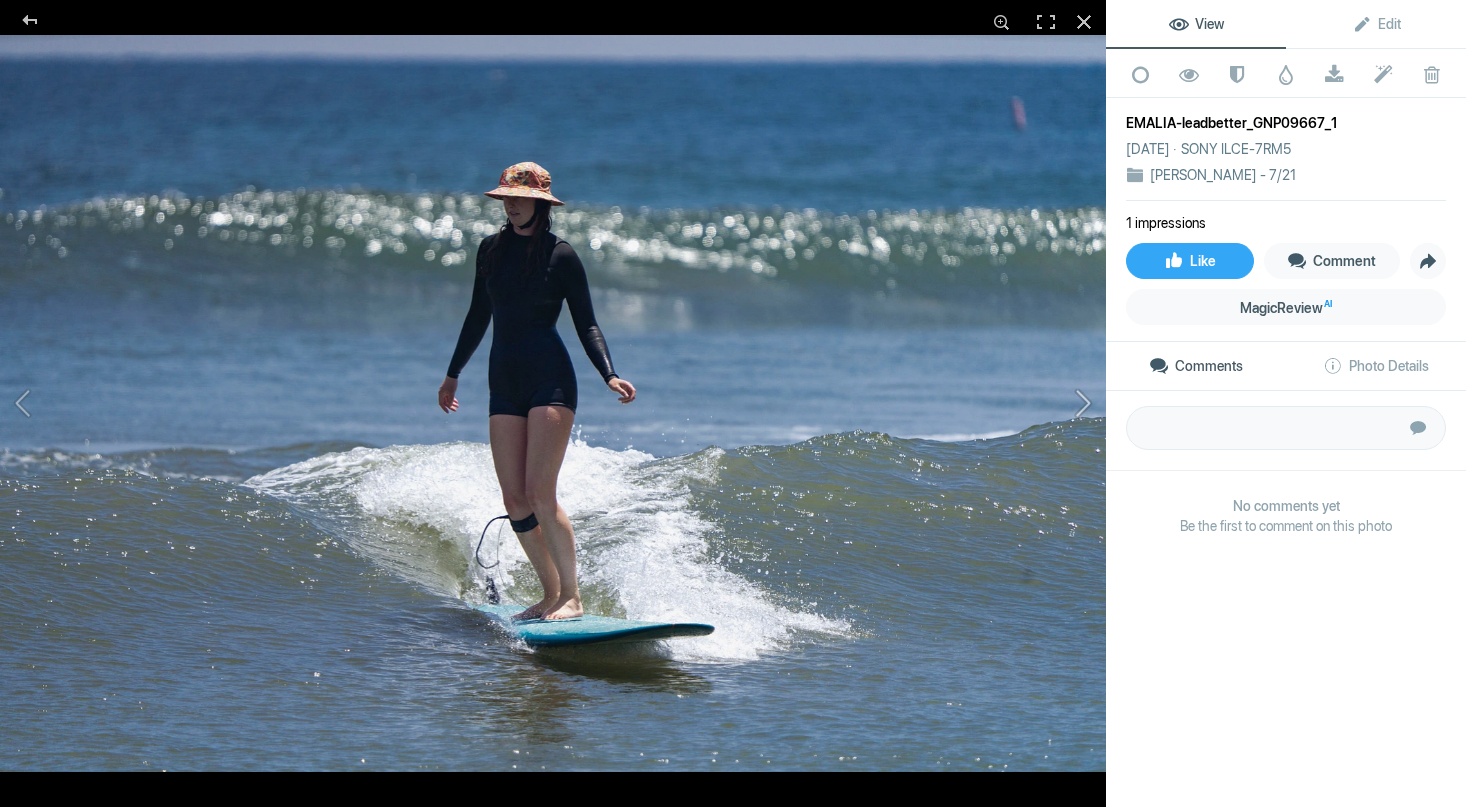 click 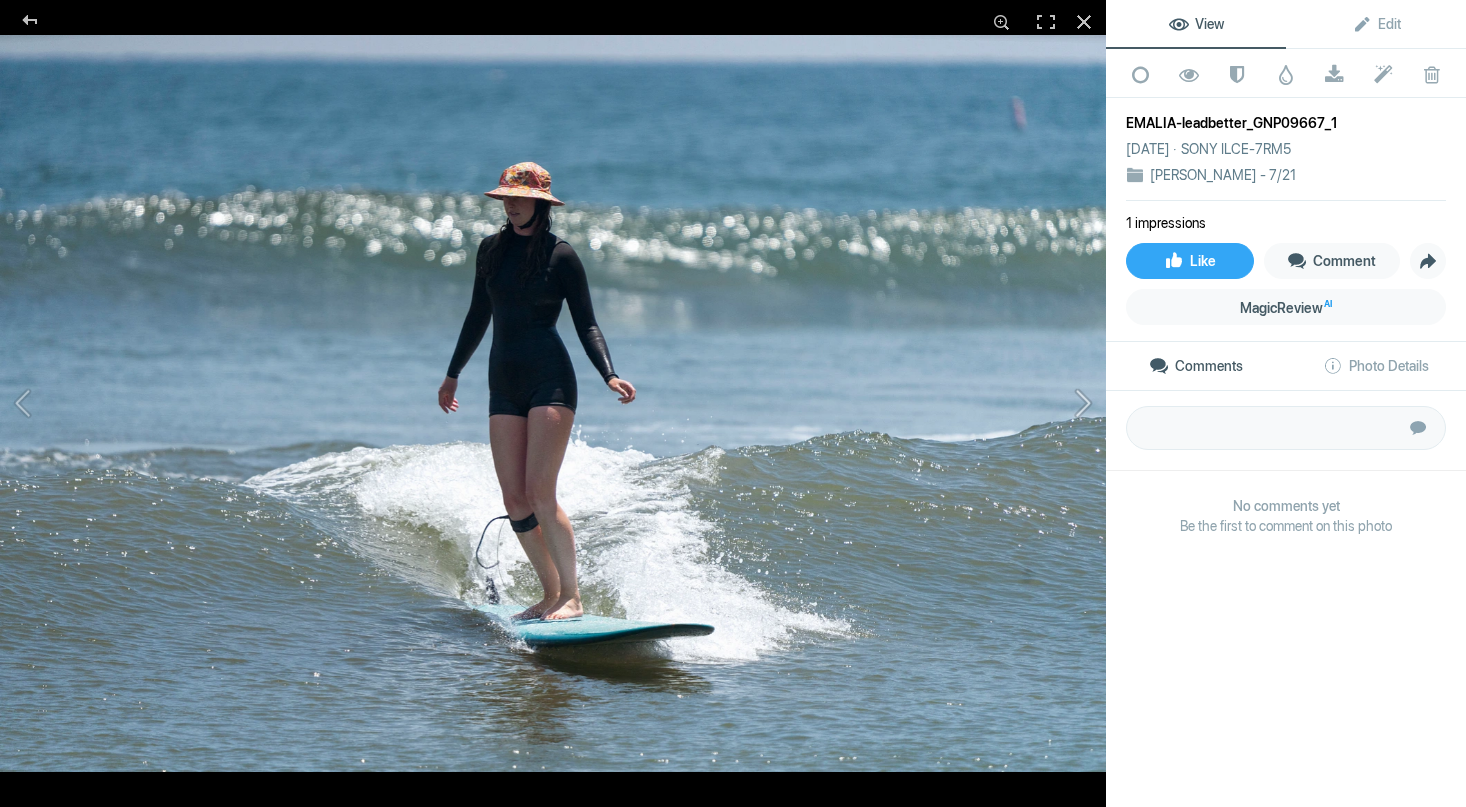 click 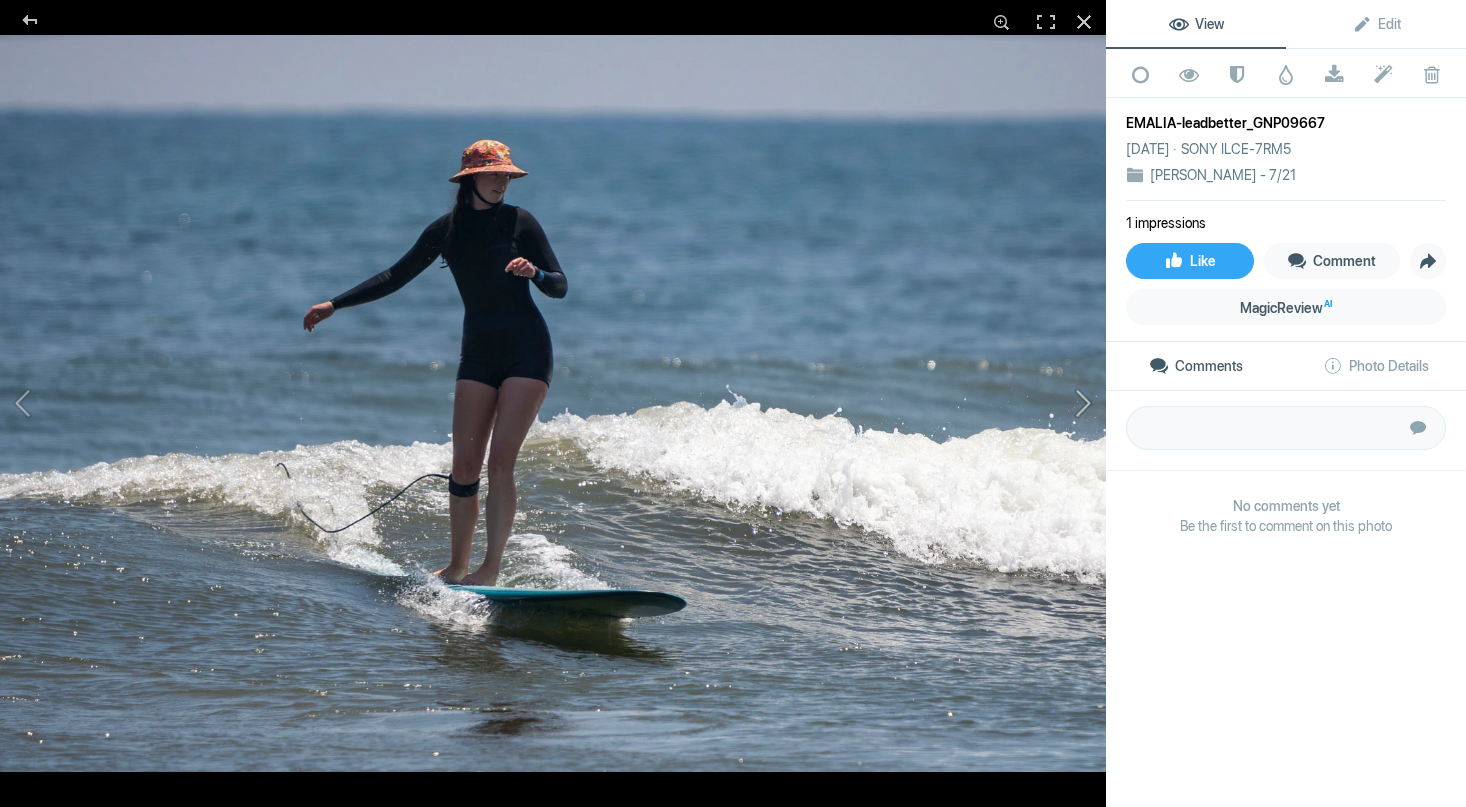 click 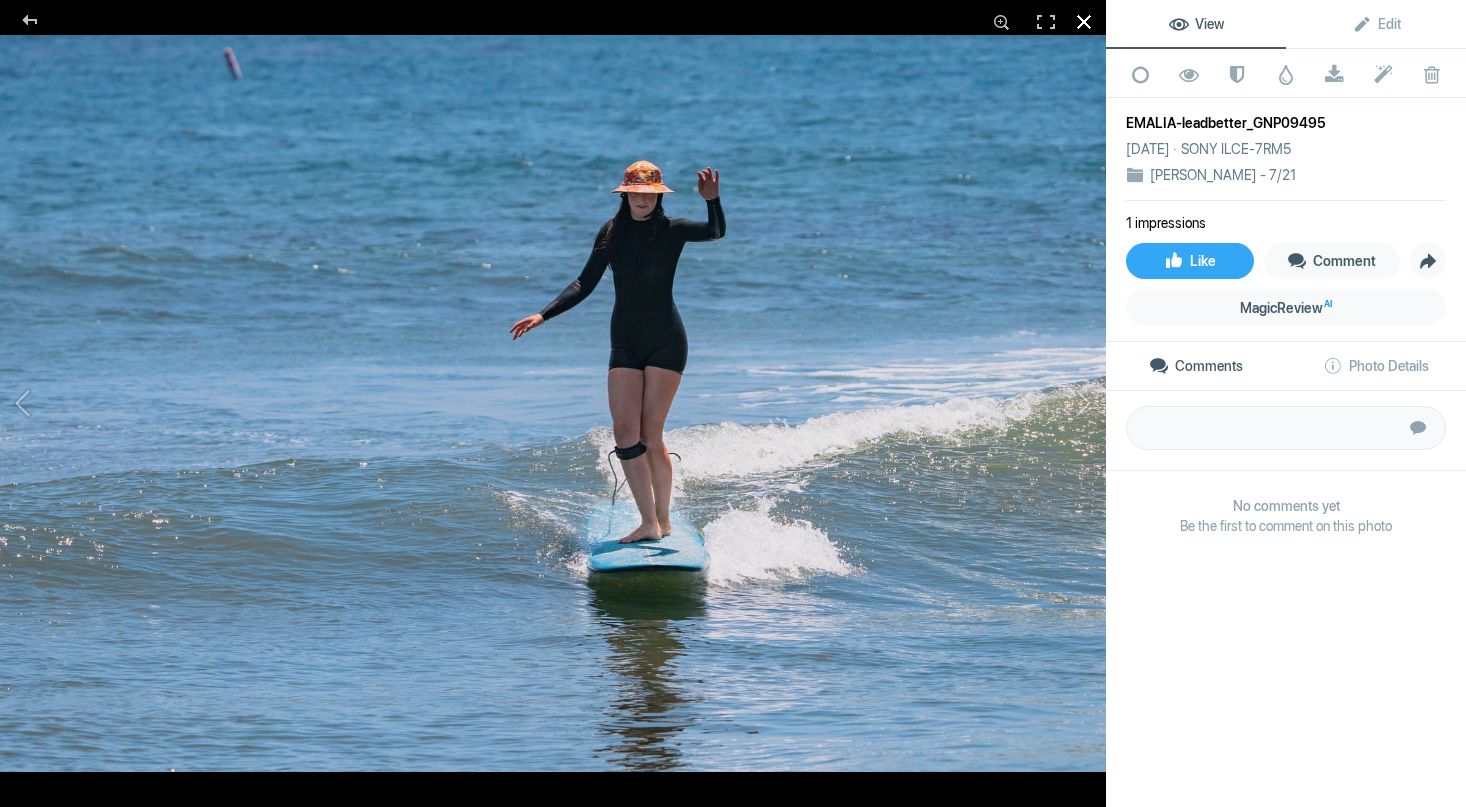 click 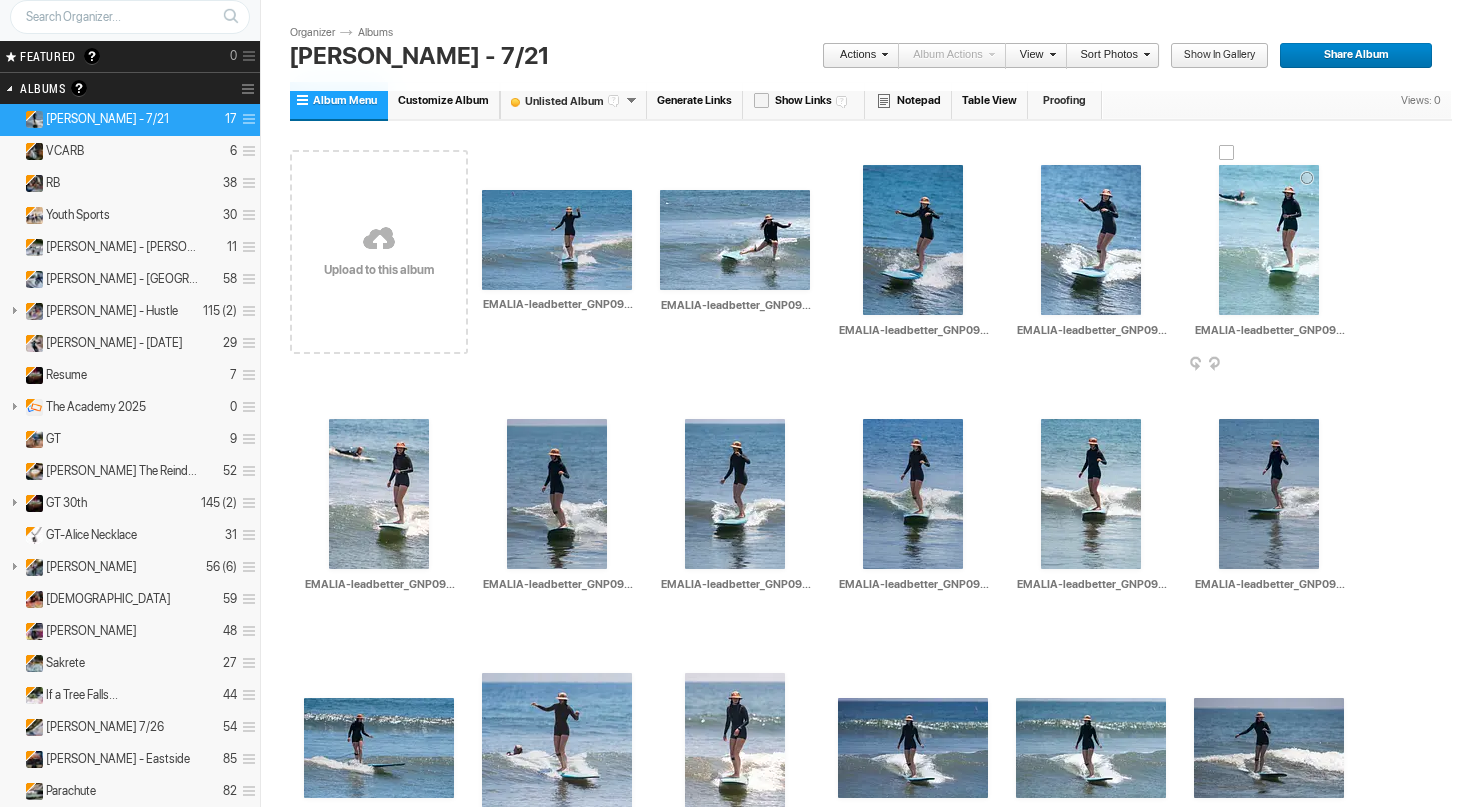 scroll, scrollTop: 127, scrollLeft: 0, axis: vertical 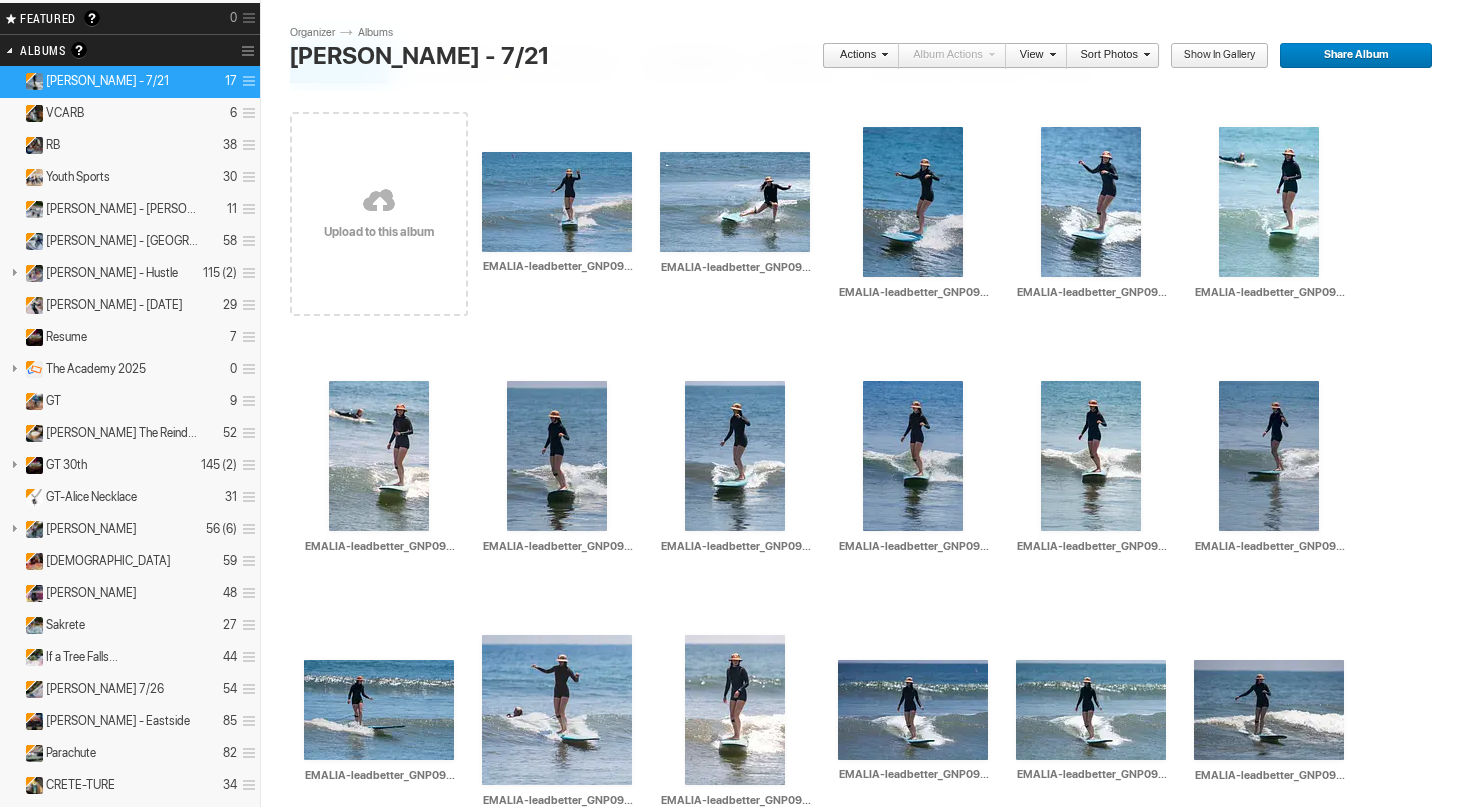 click on "Leadbetter - 7/21" at bounding box center [572, 56] 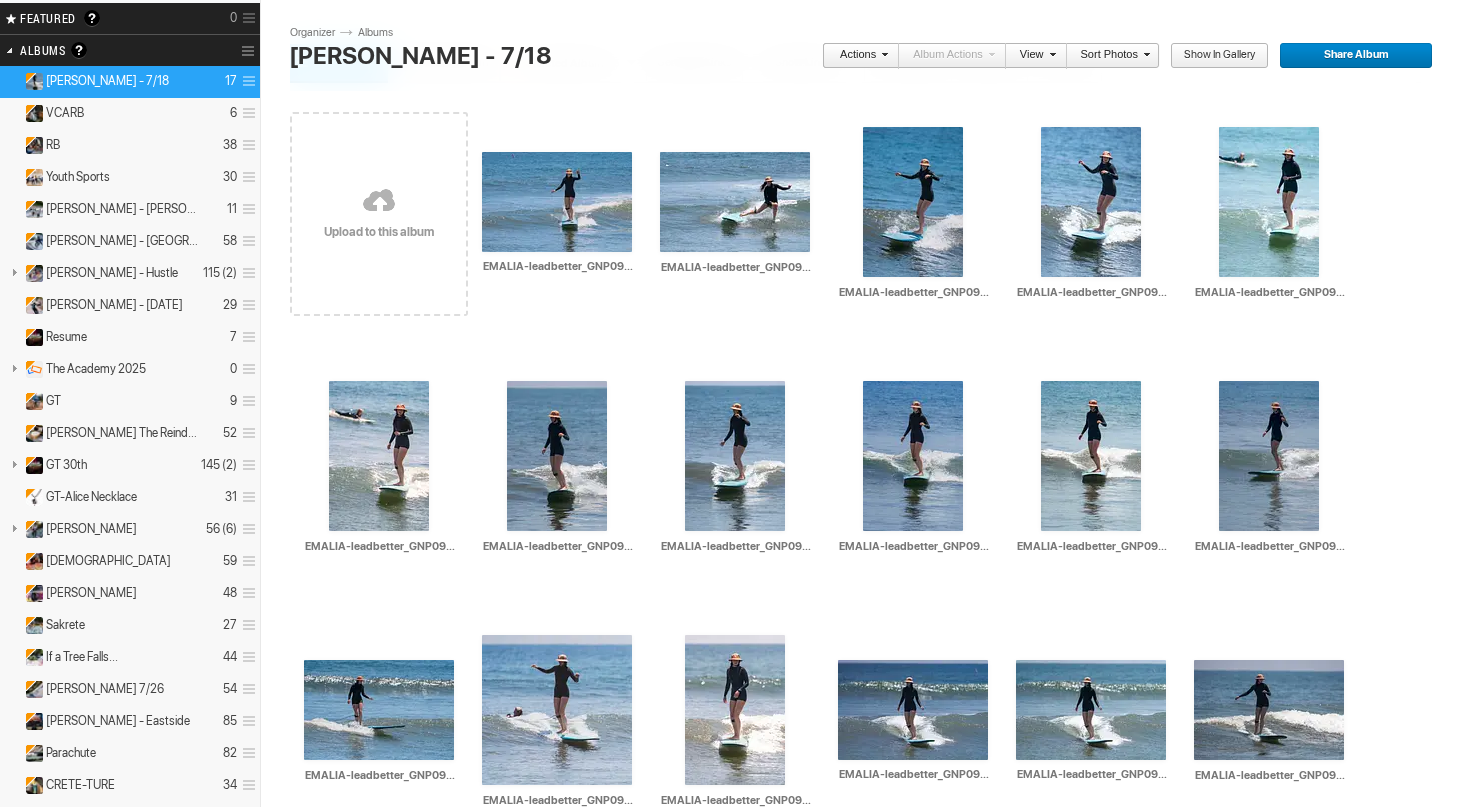 type on "[PERSON_NAME] - 7/18" 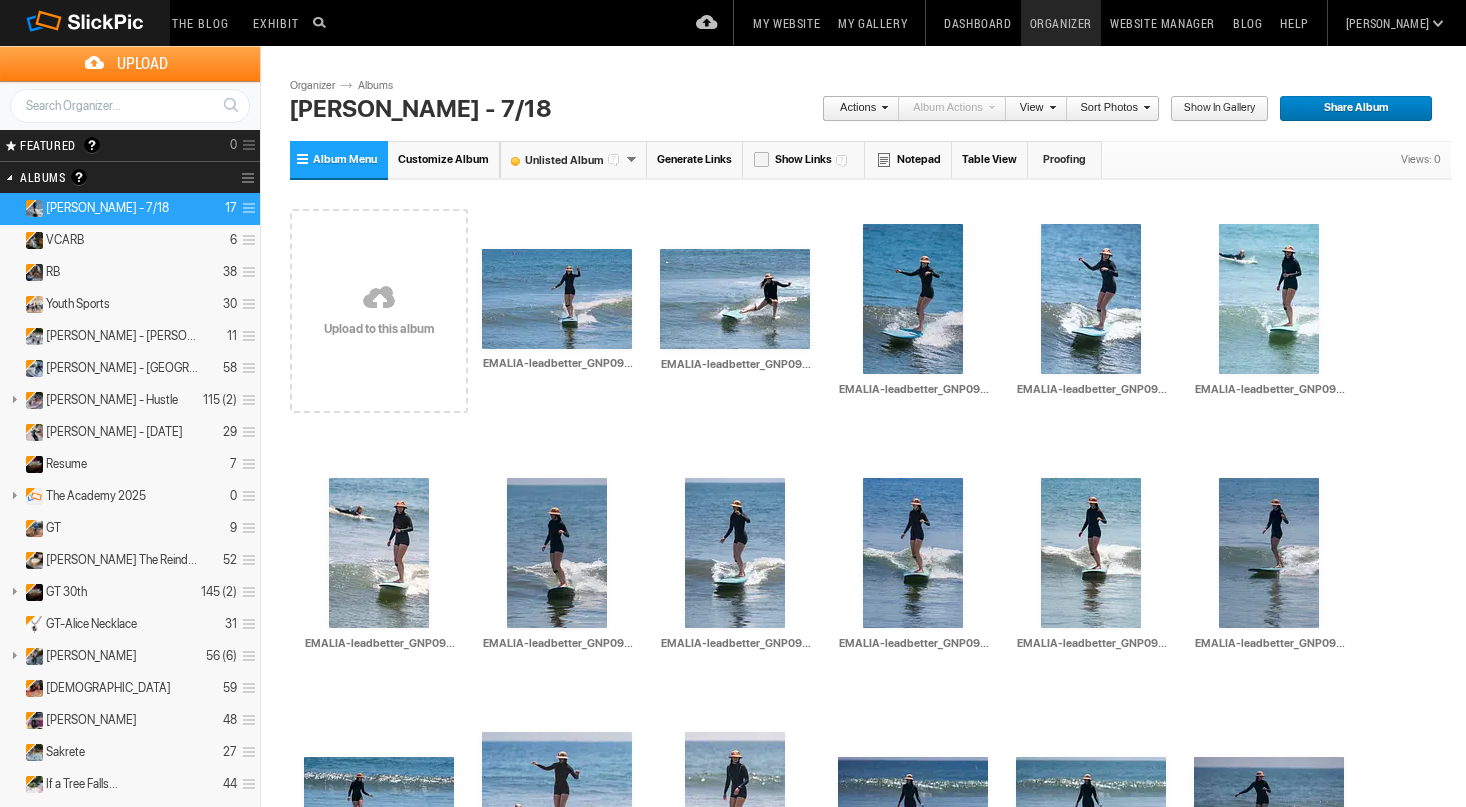 scroll, scrollTop: 0, scrollLeft: 0, axis: both 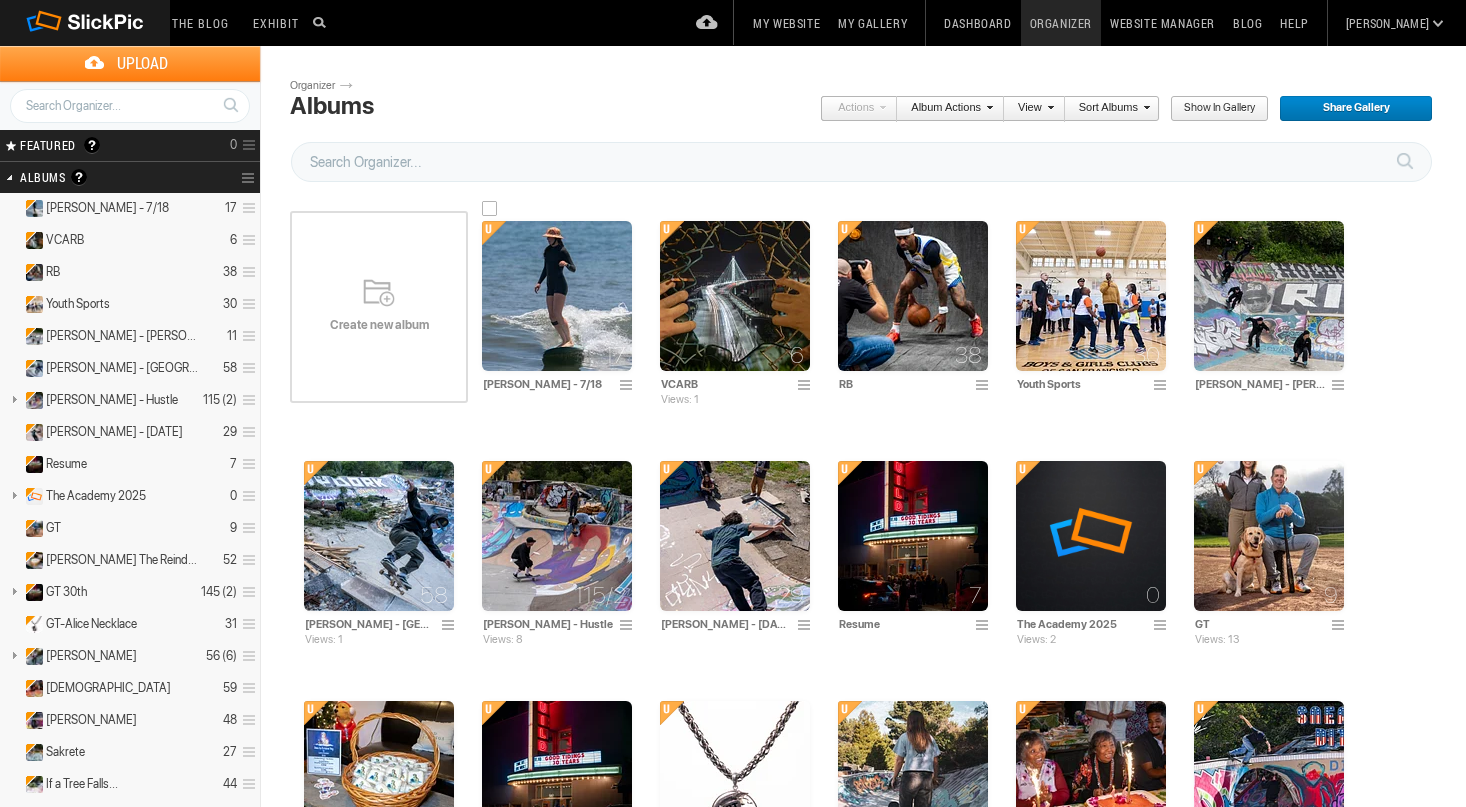 click at bounding box center [557, 296] 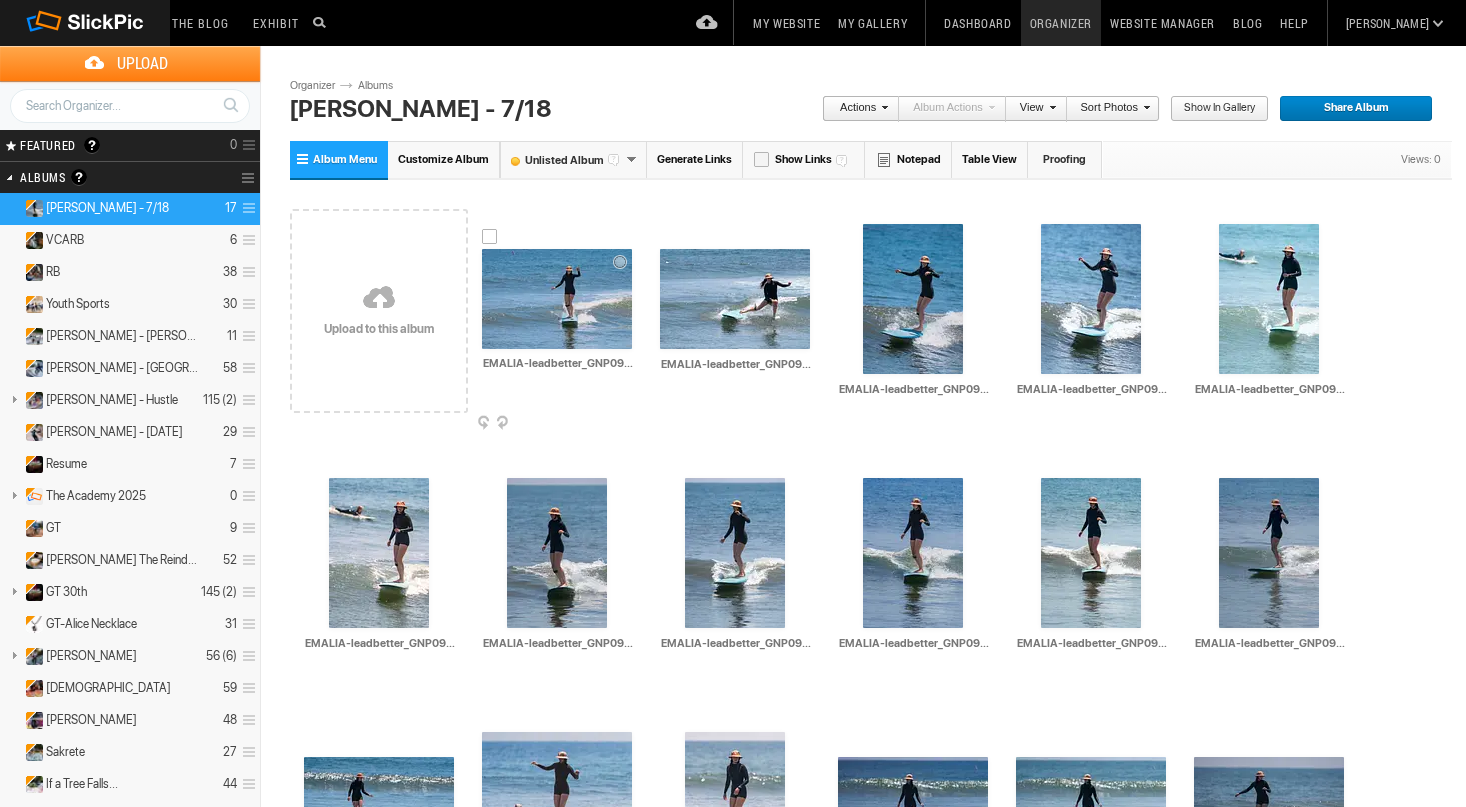 scroll, scrollTop: 0, scrollLeft: 0, axis: both 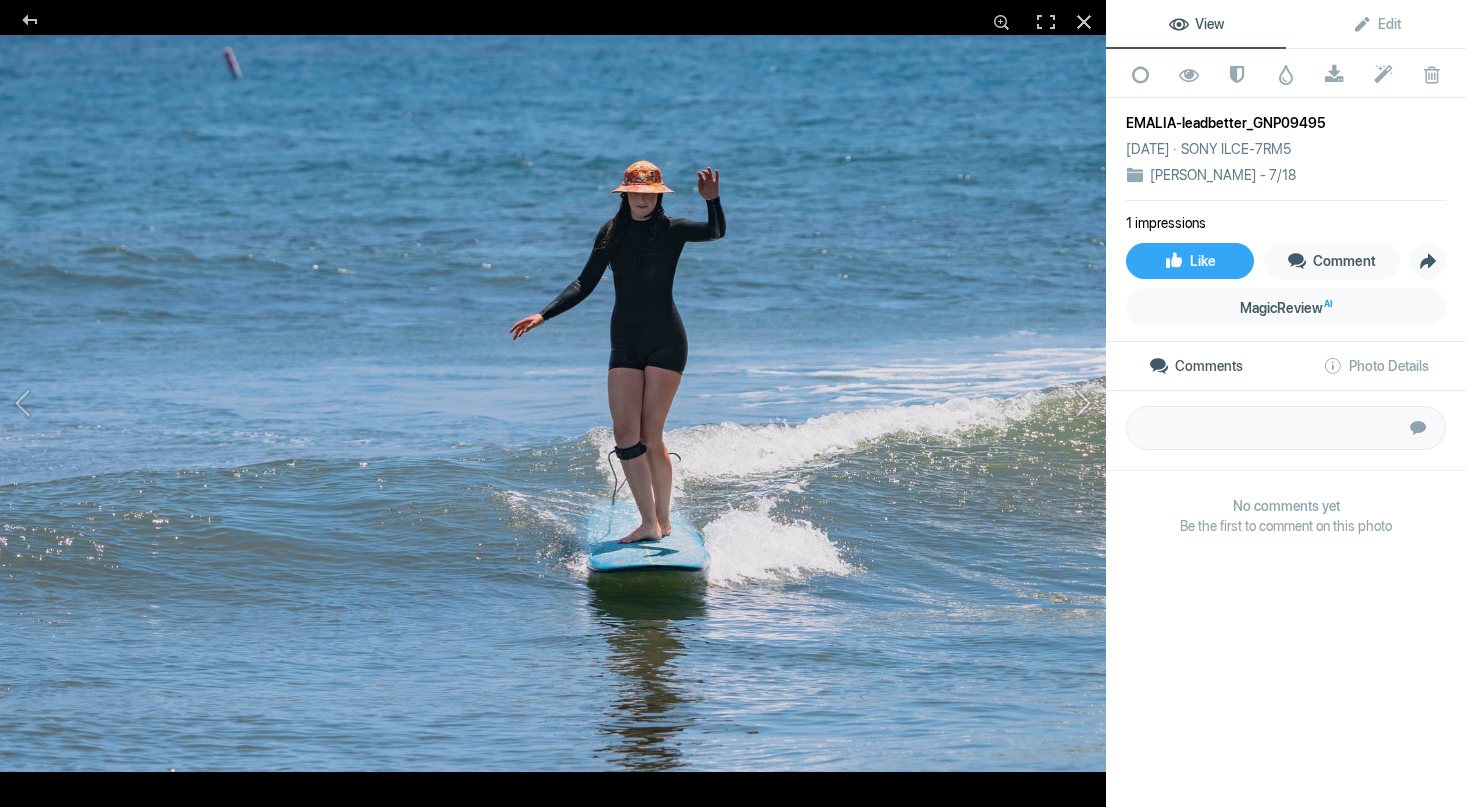 click 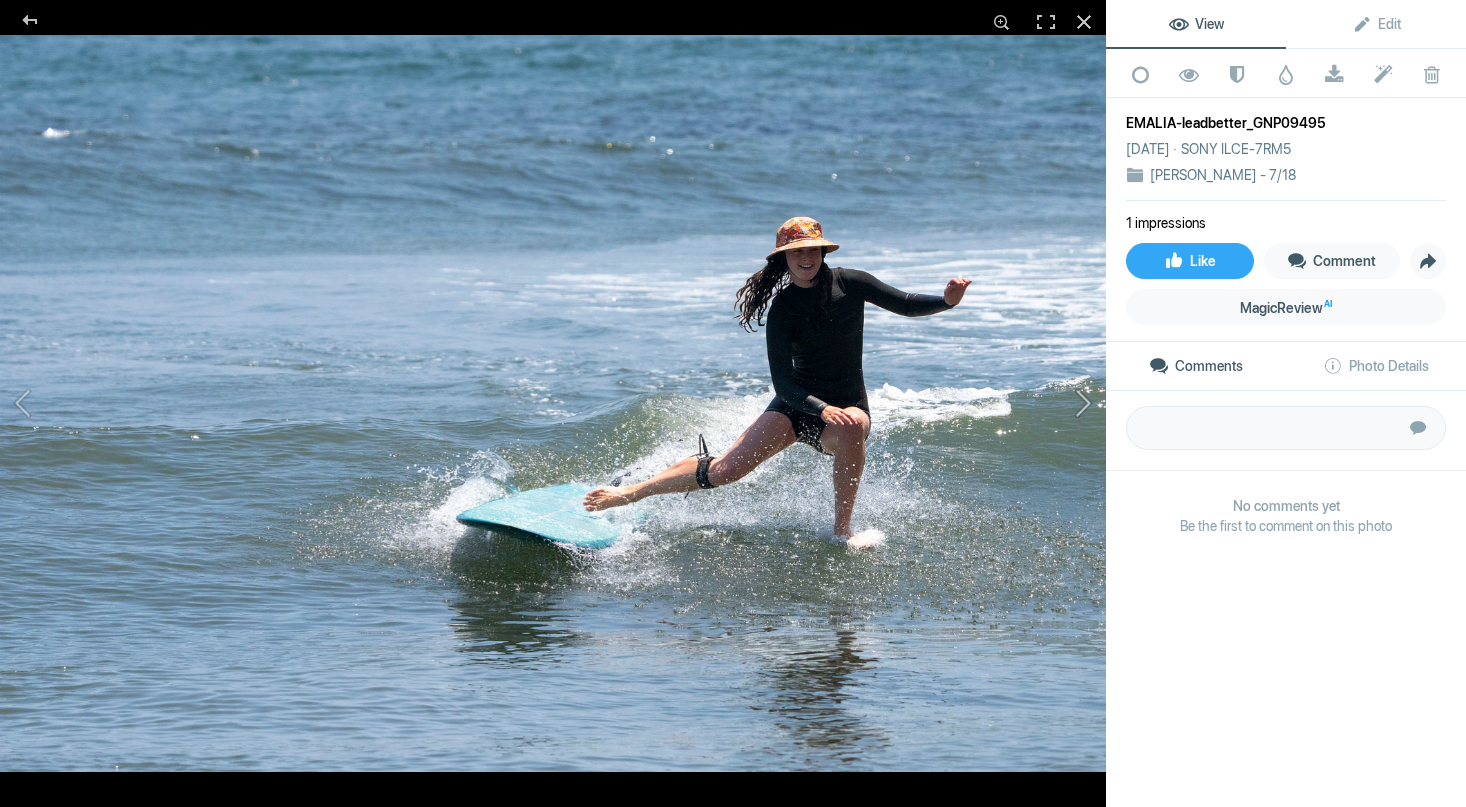 click 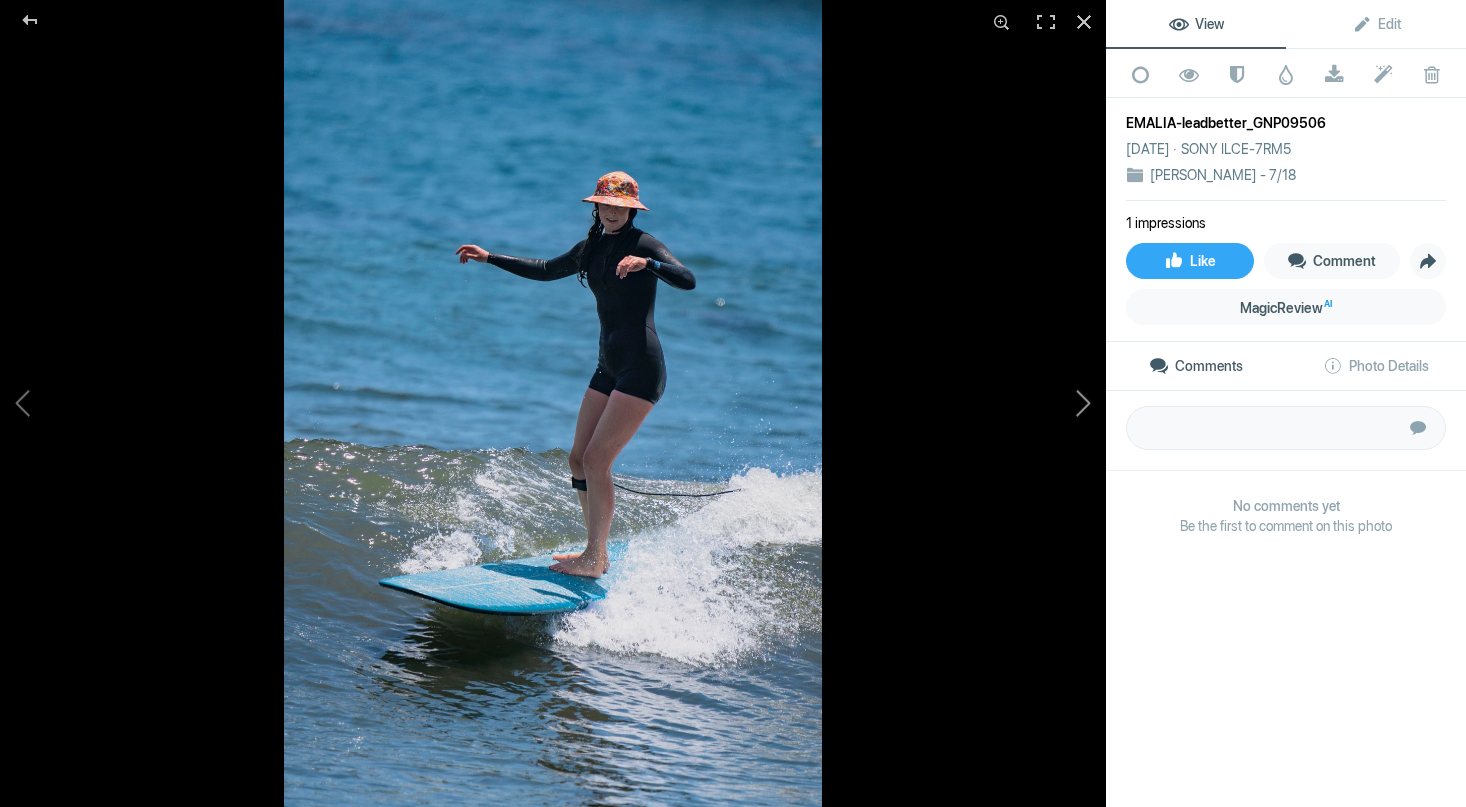 click 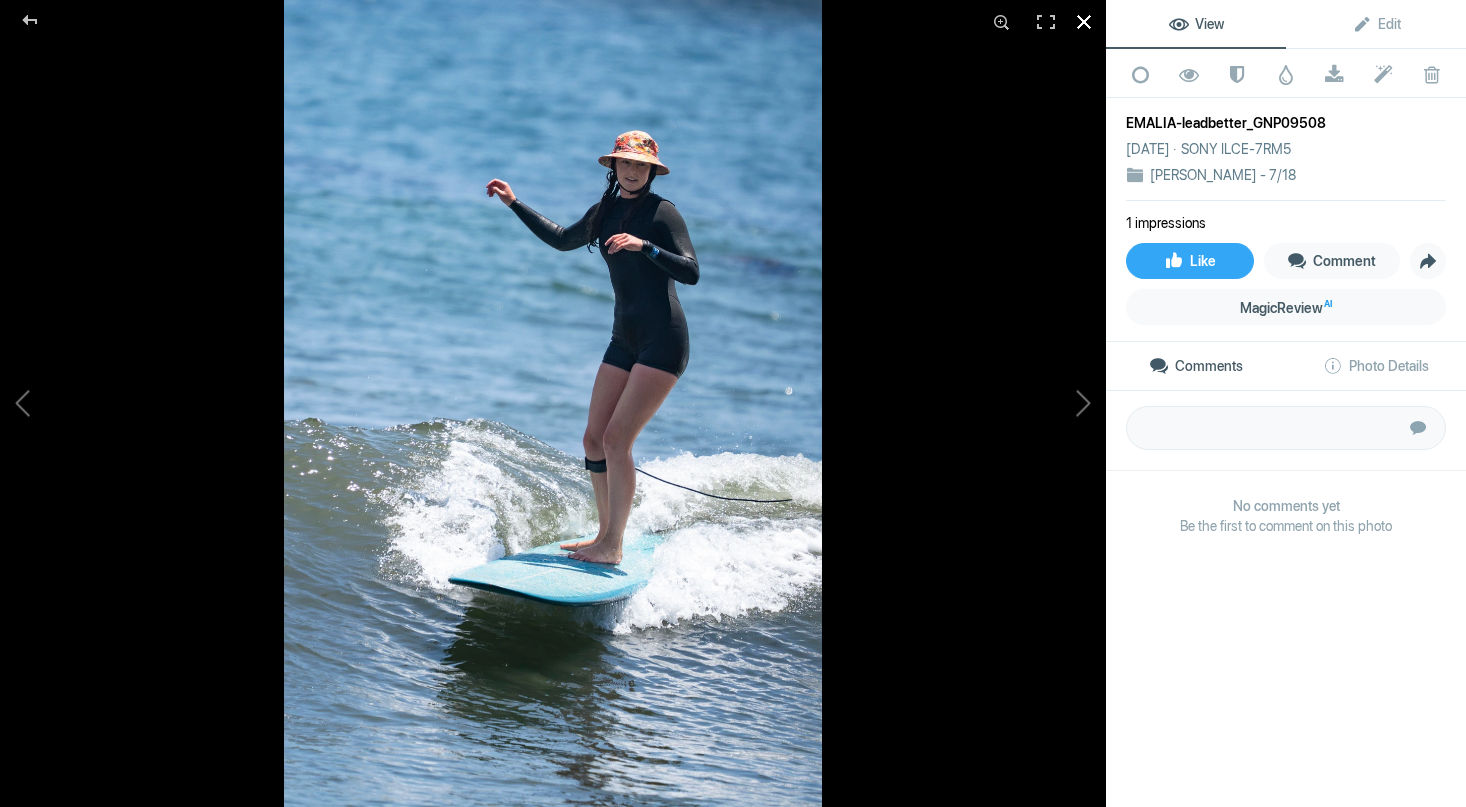 click 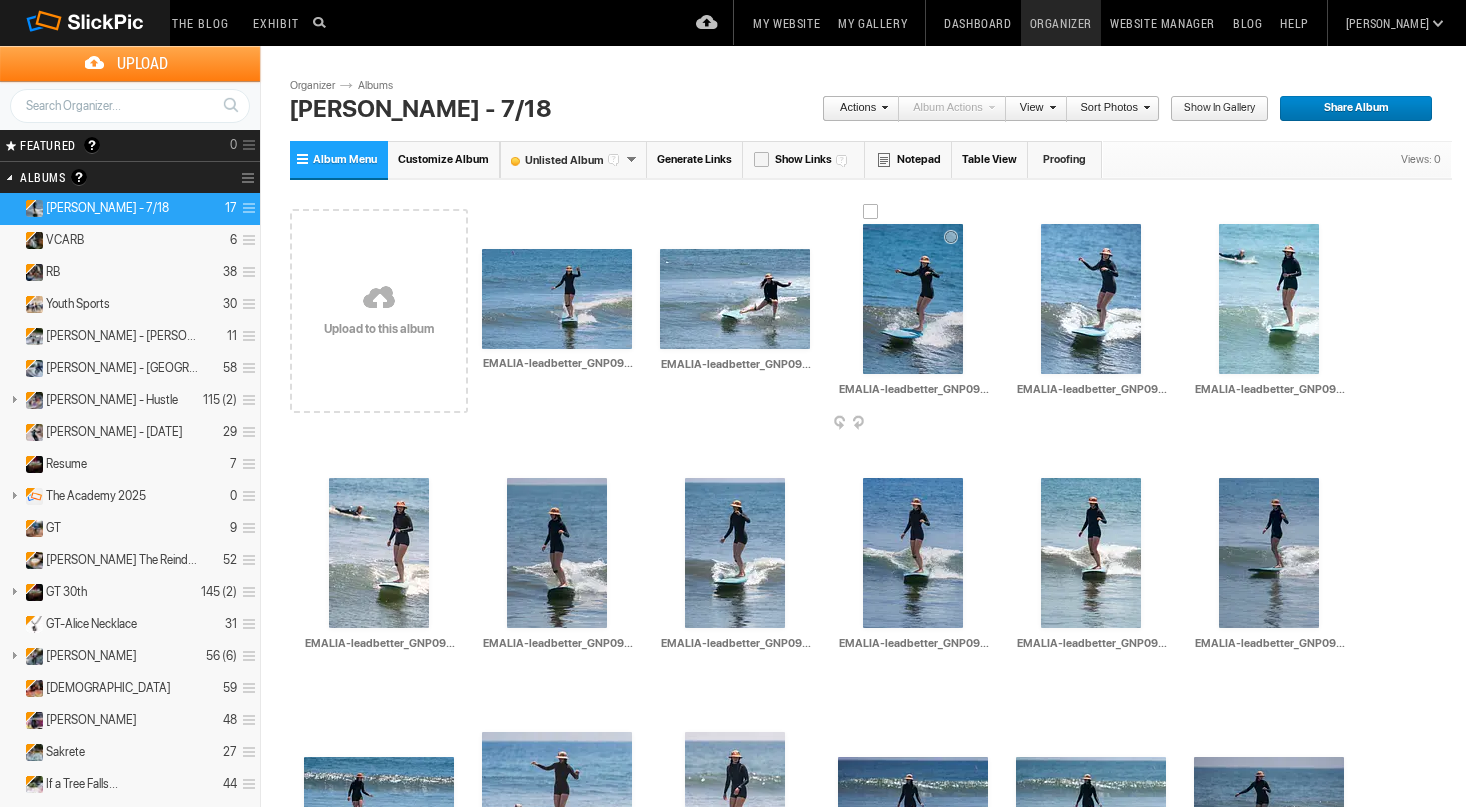 click at bounding box center (913, 299) 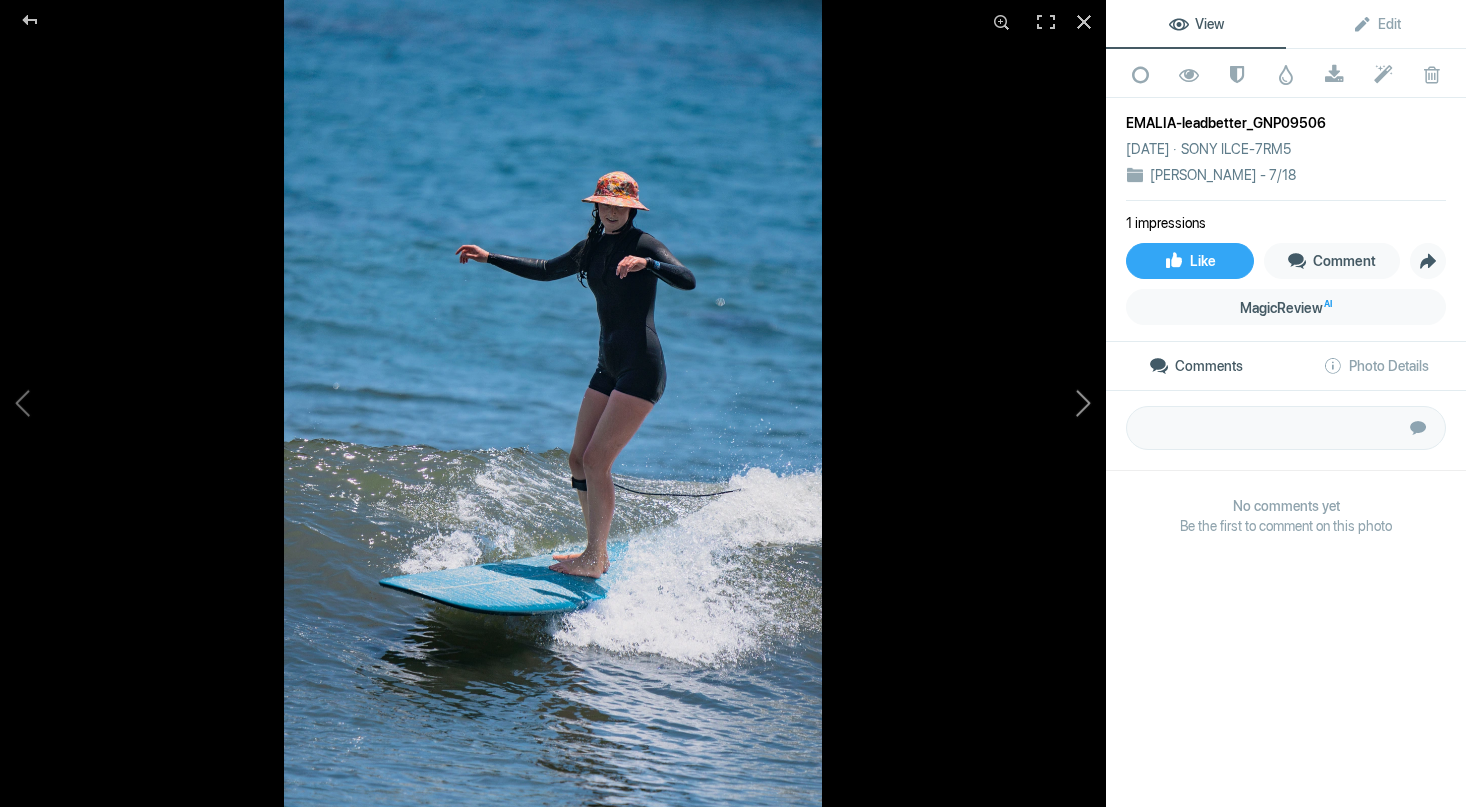 click 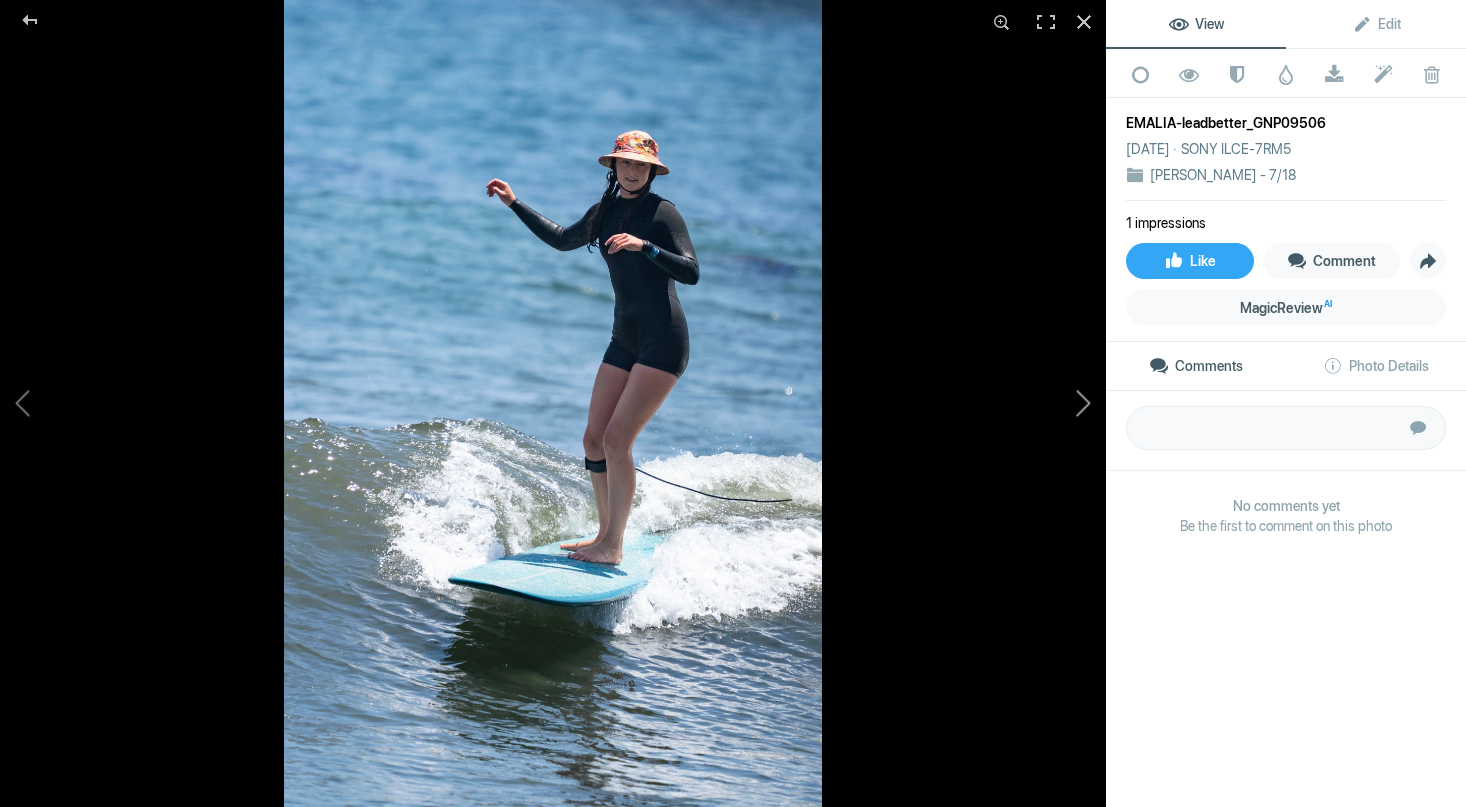 click 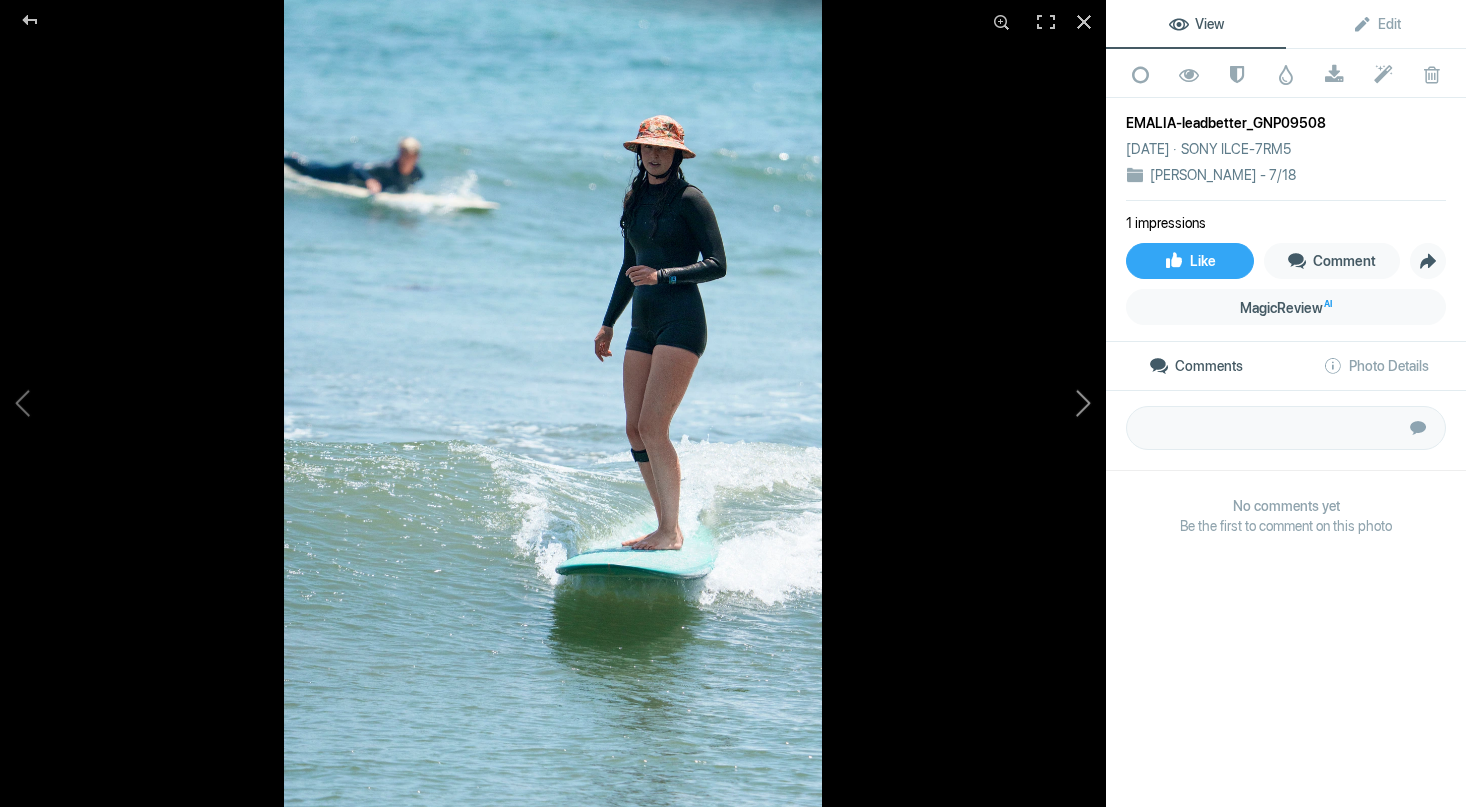 click 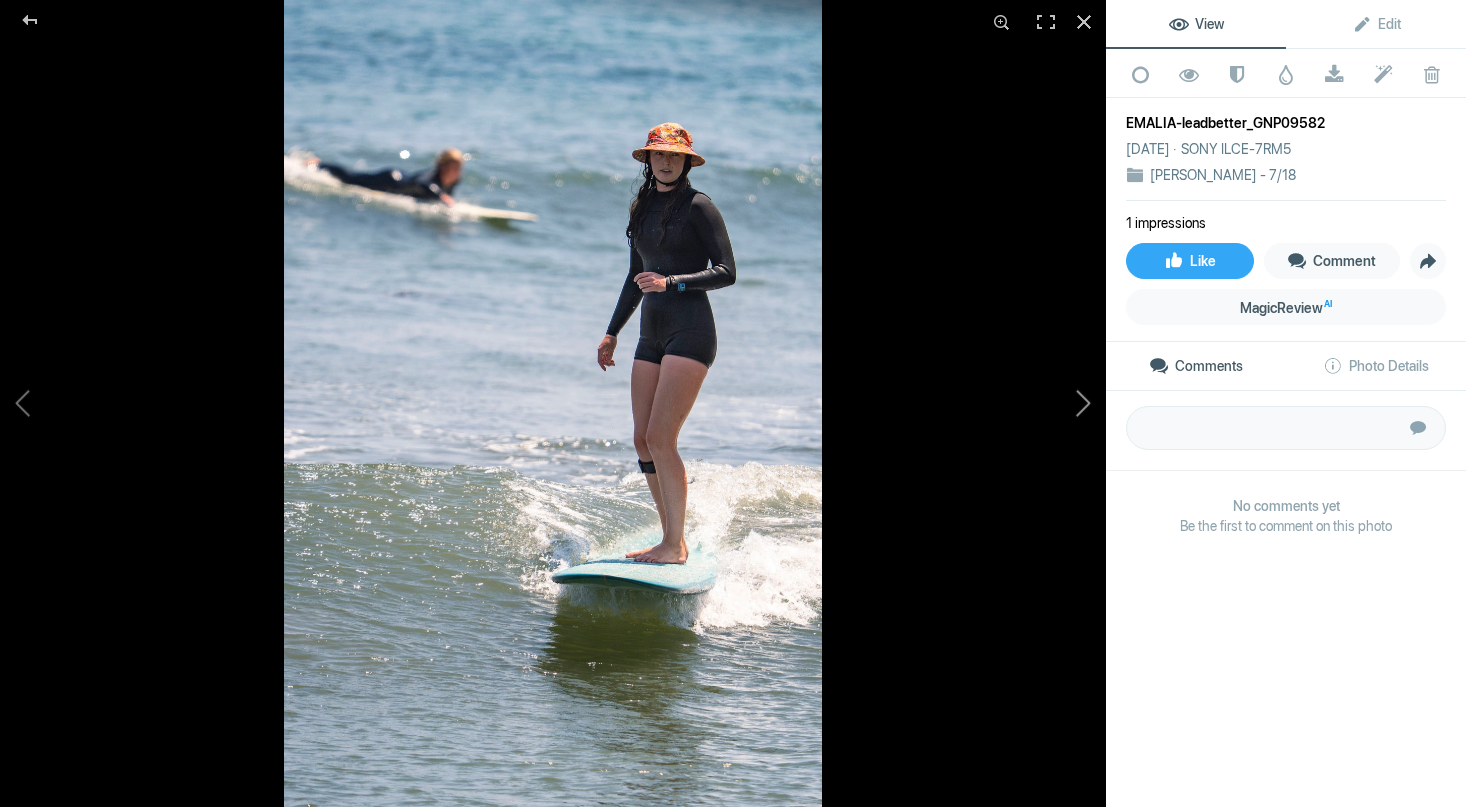 click 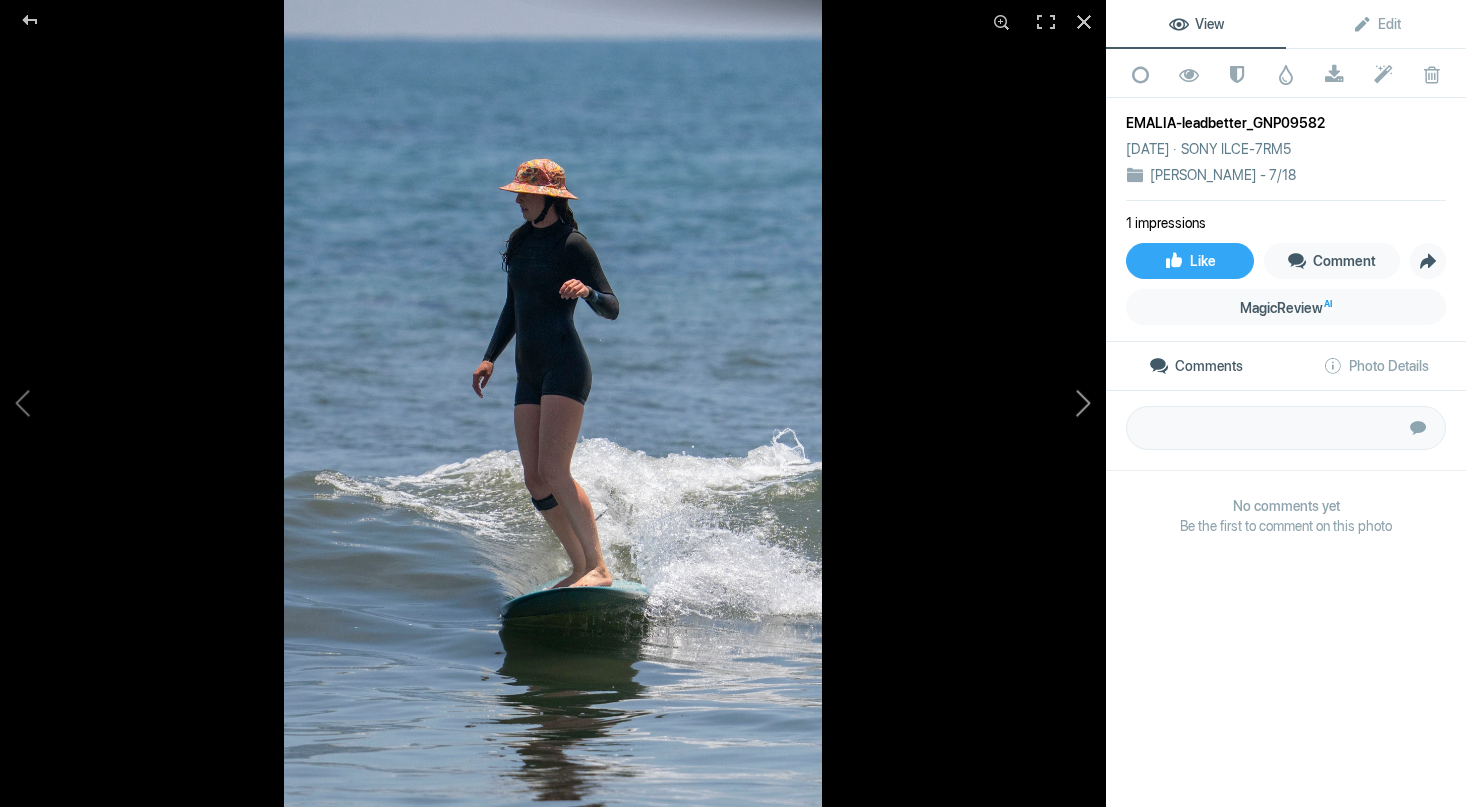 click 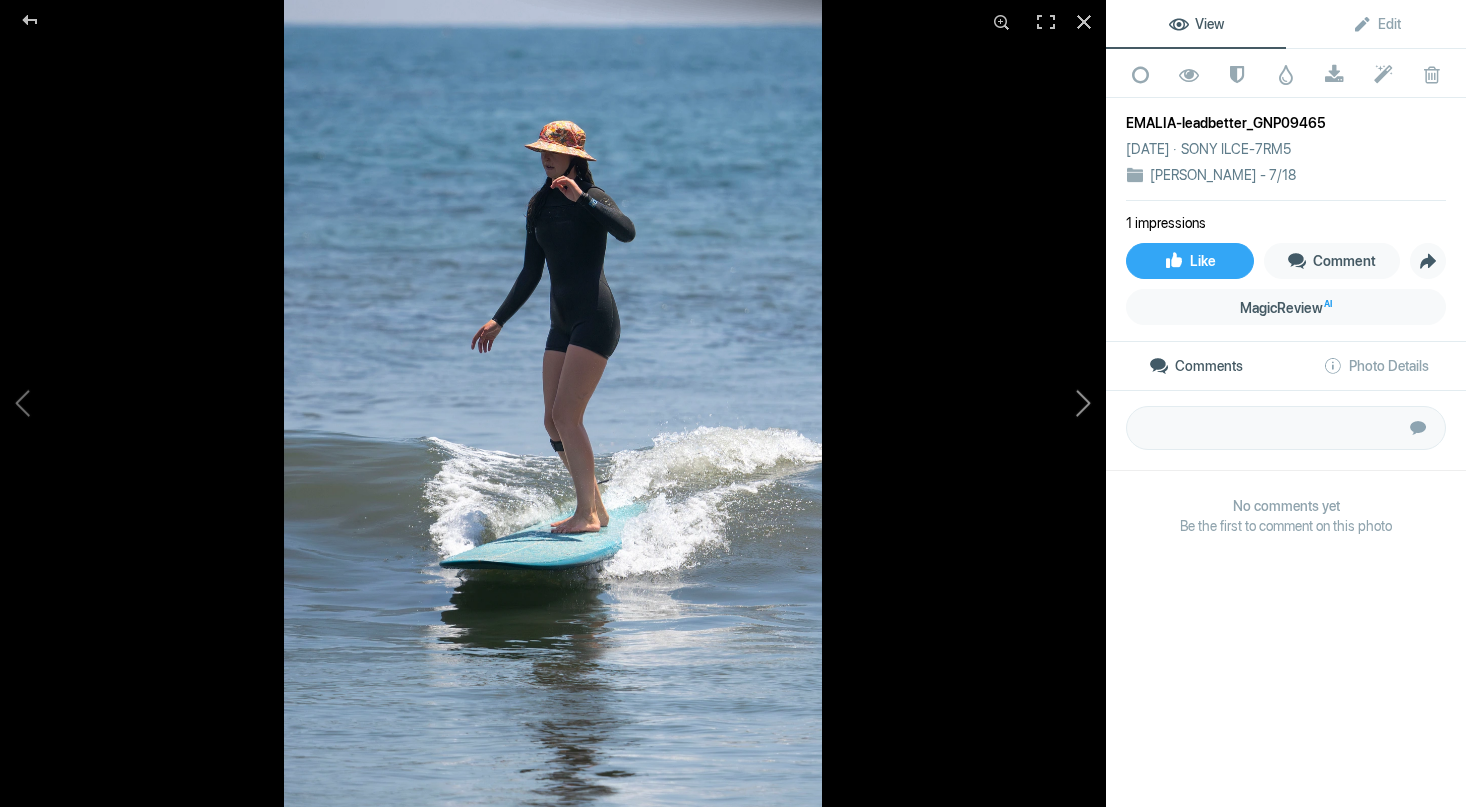 click 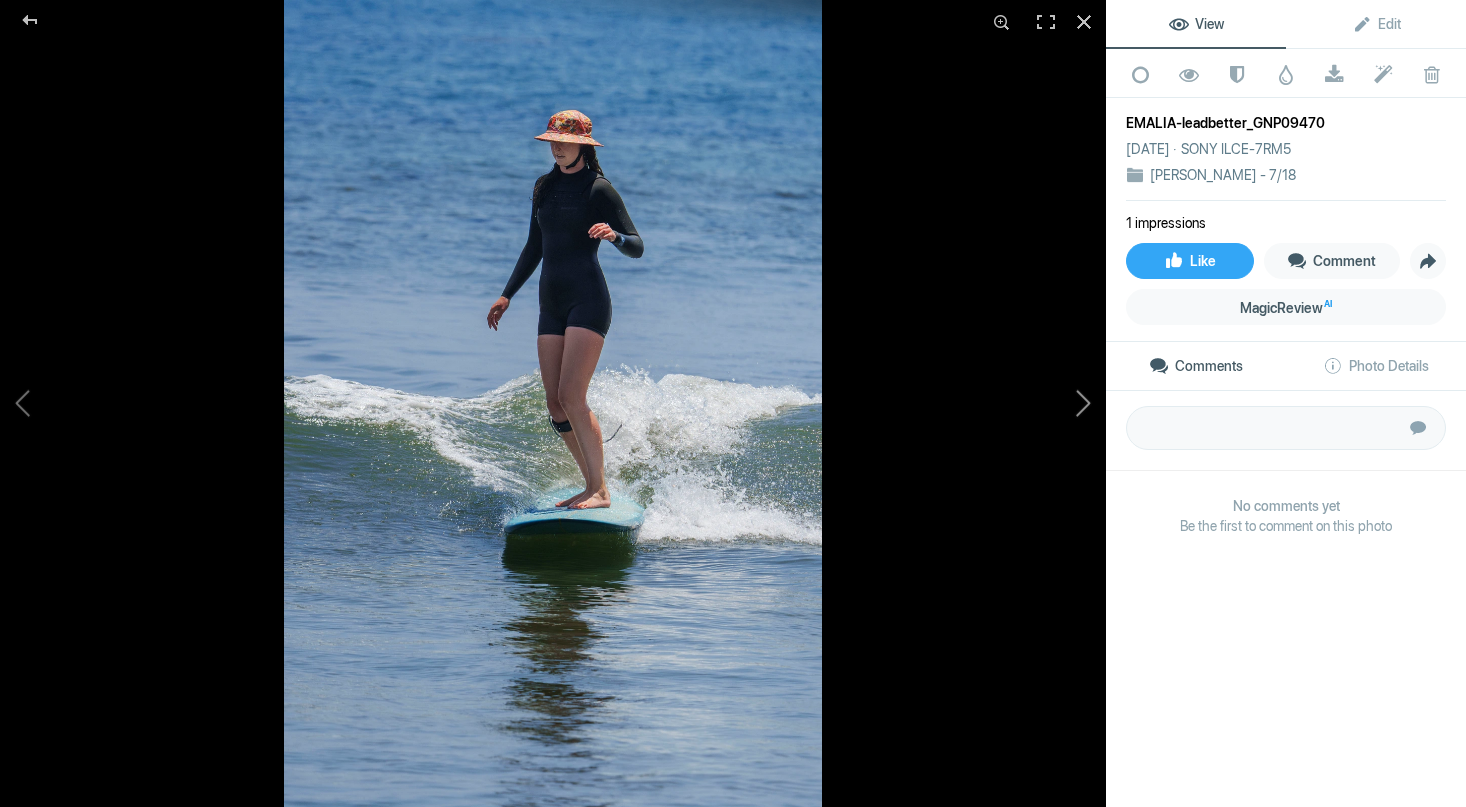 click 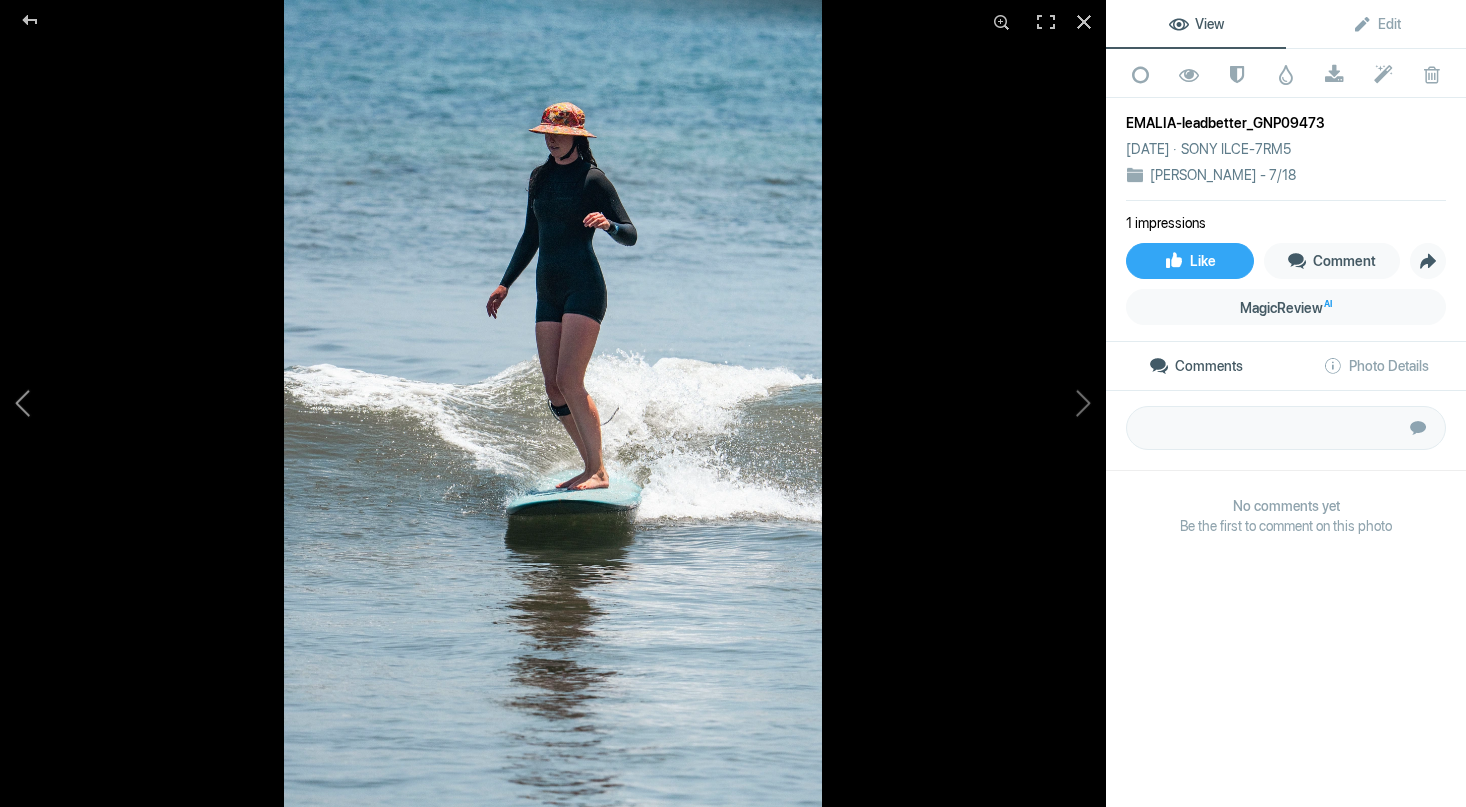click 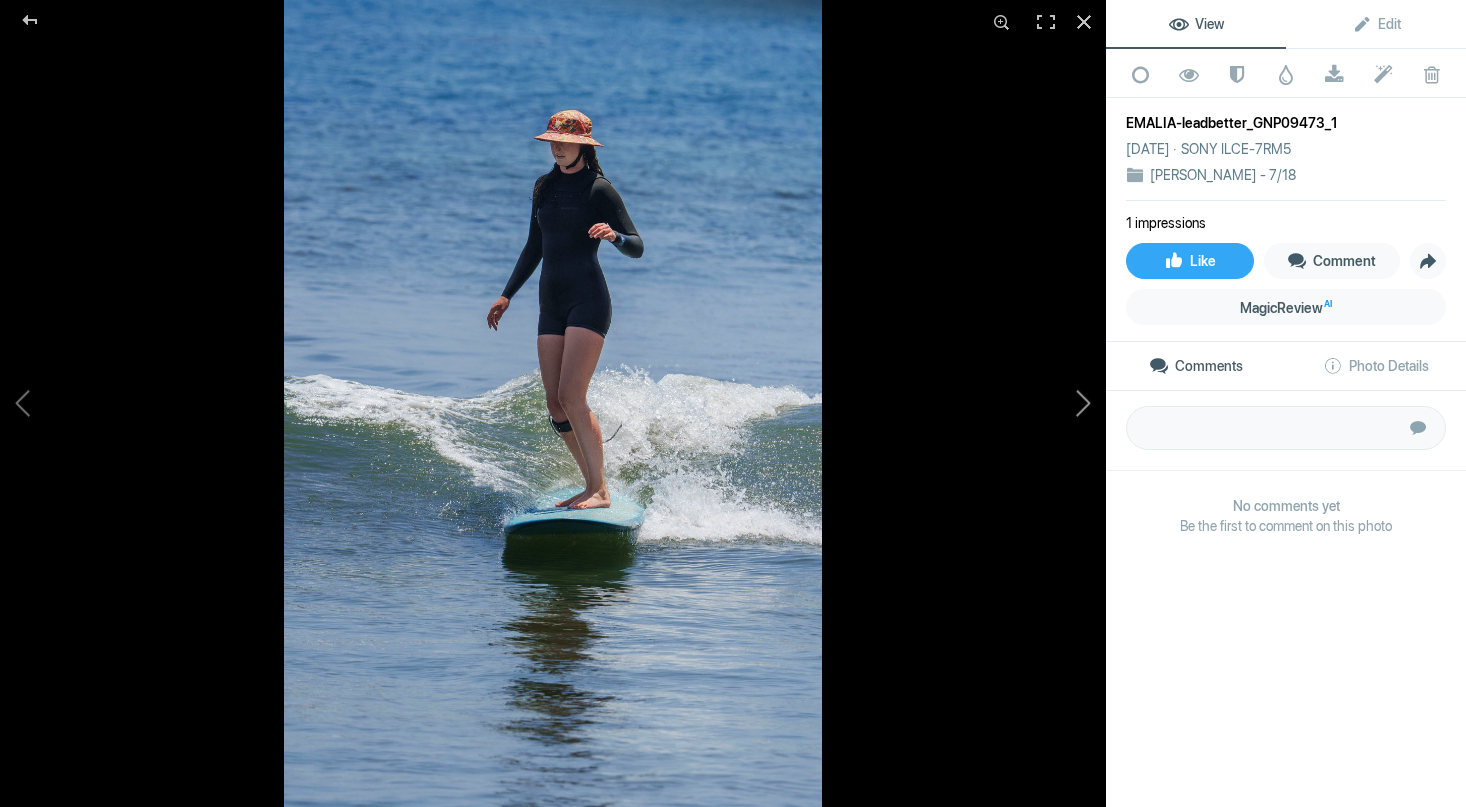 click 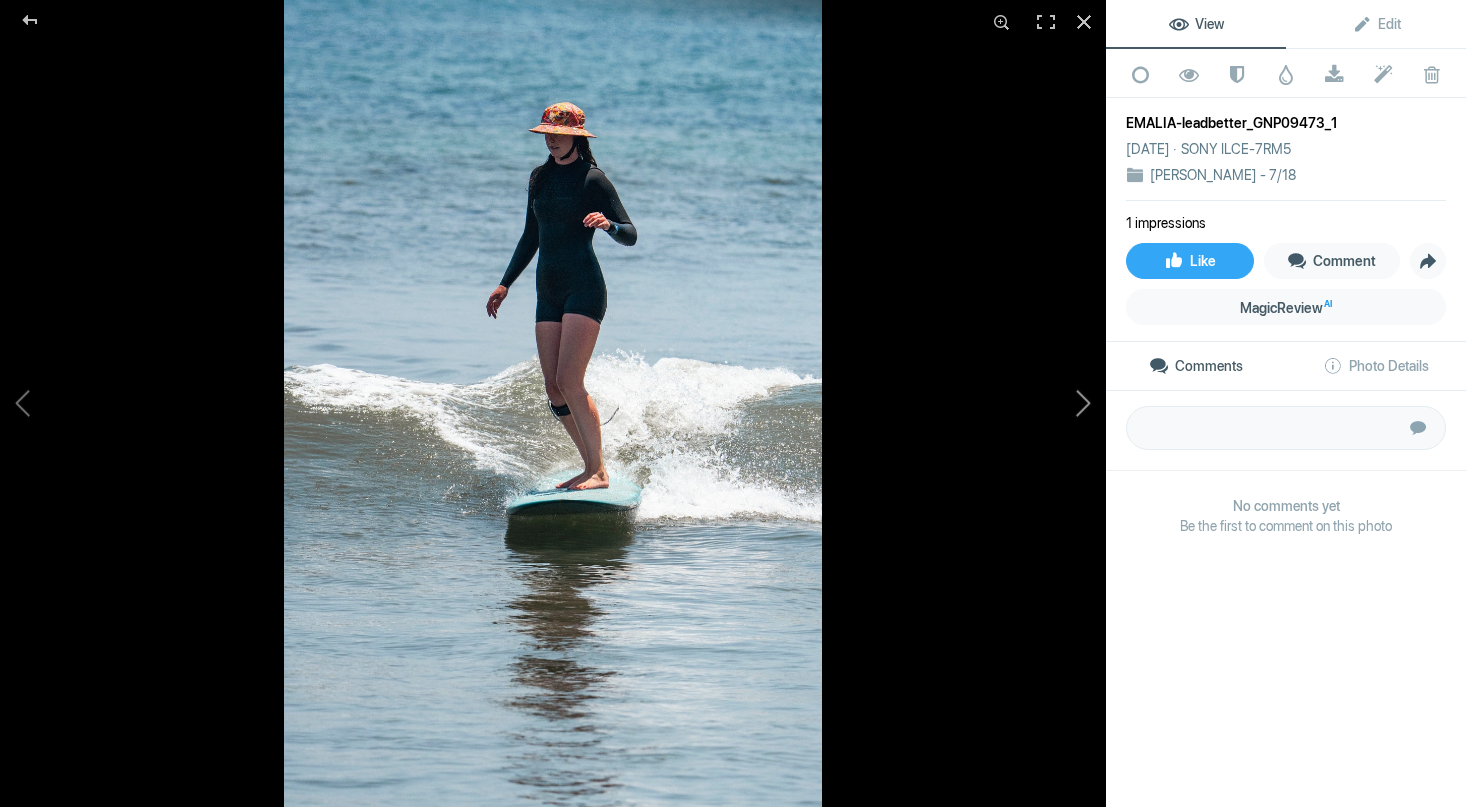 click 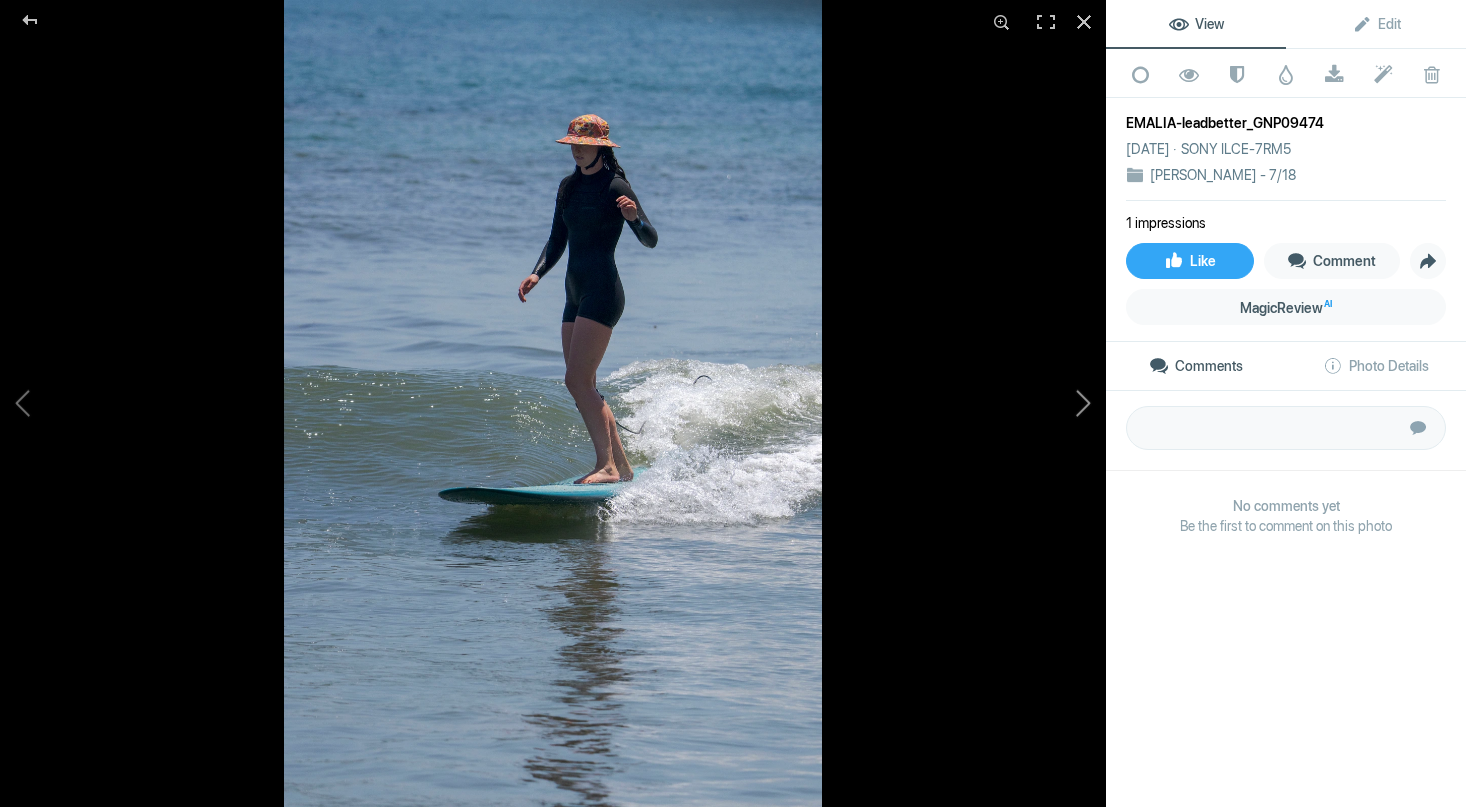 click 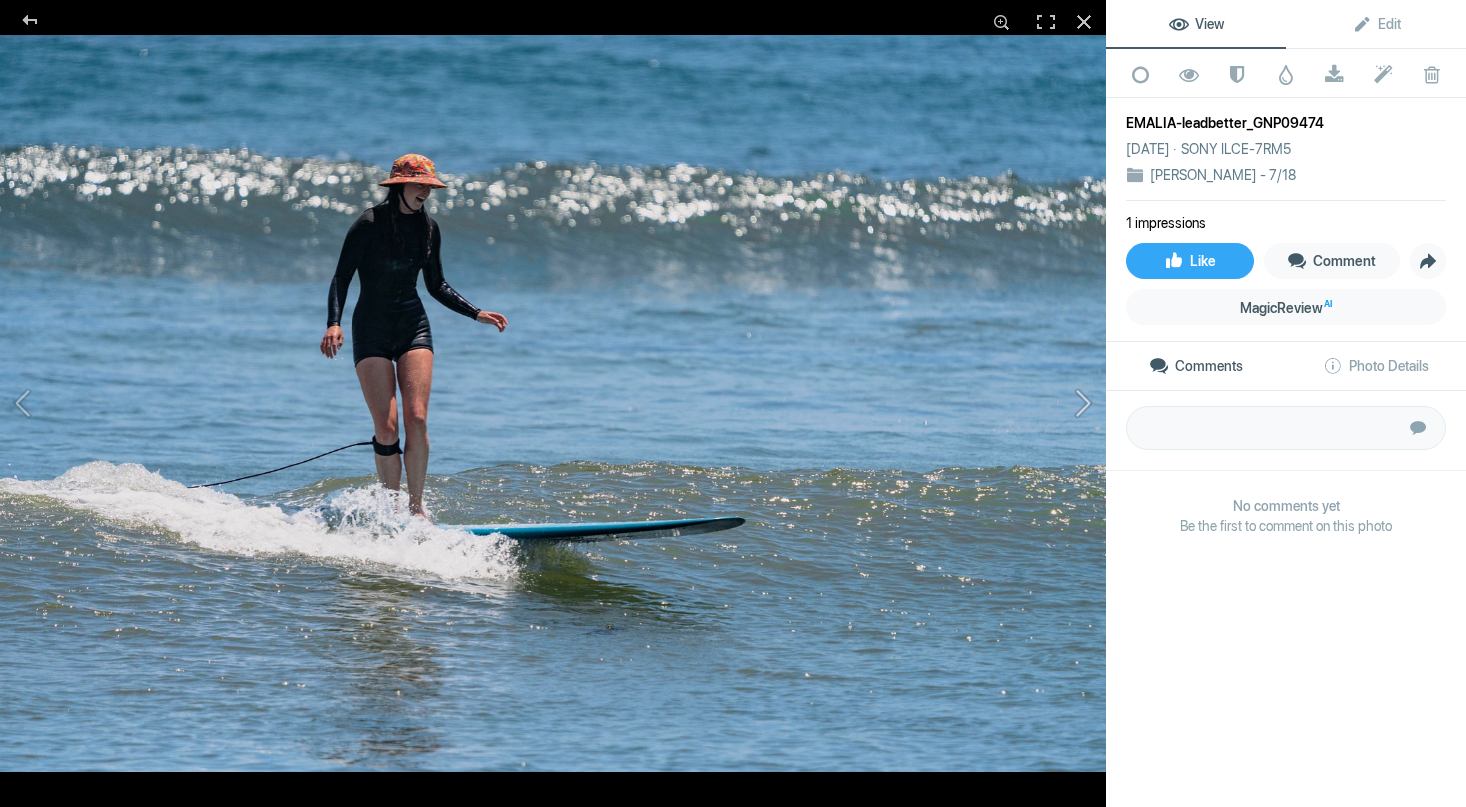 click 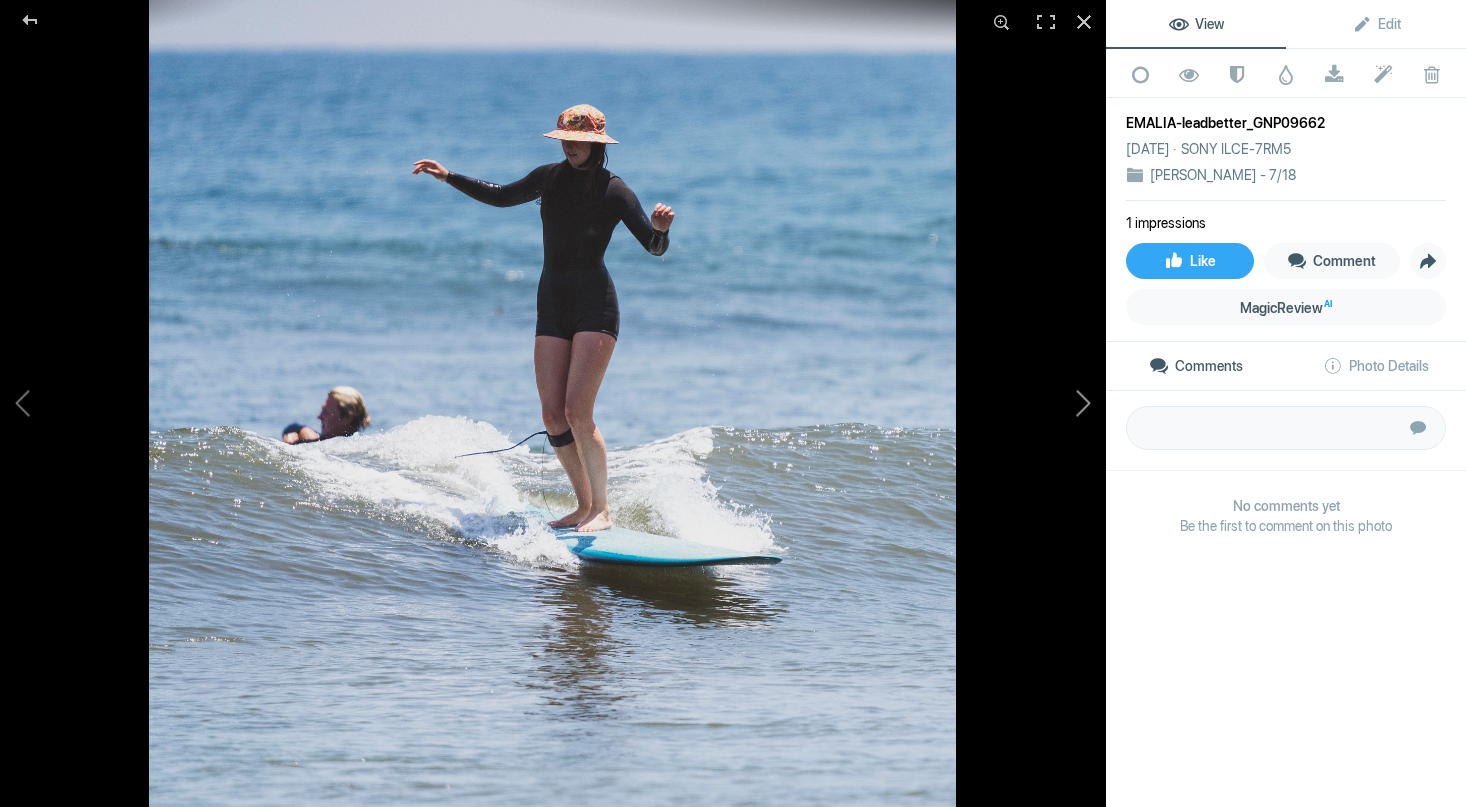 click 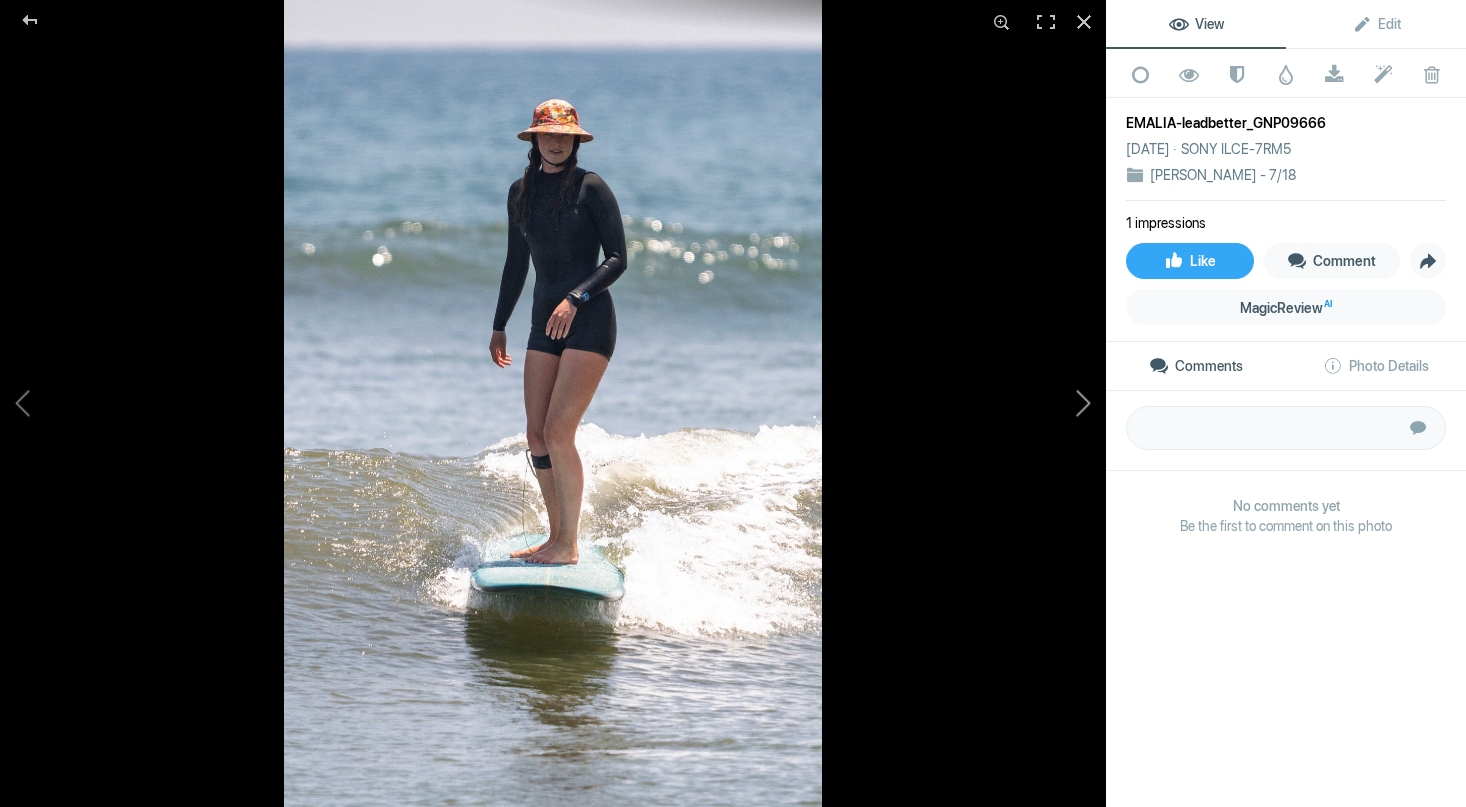 click 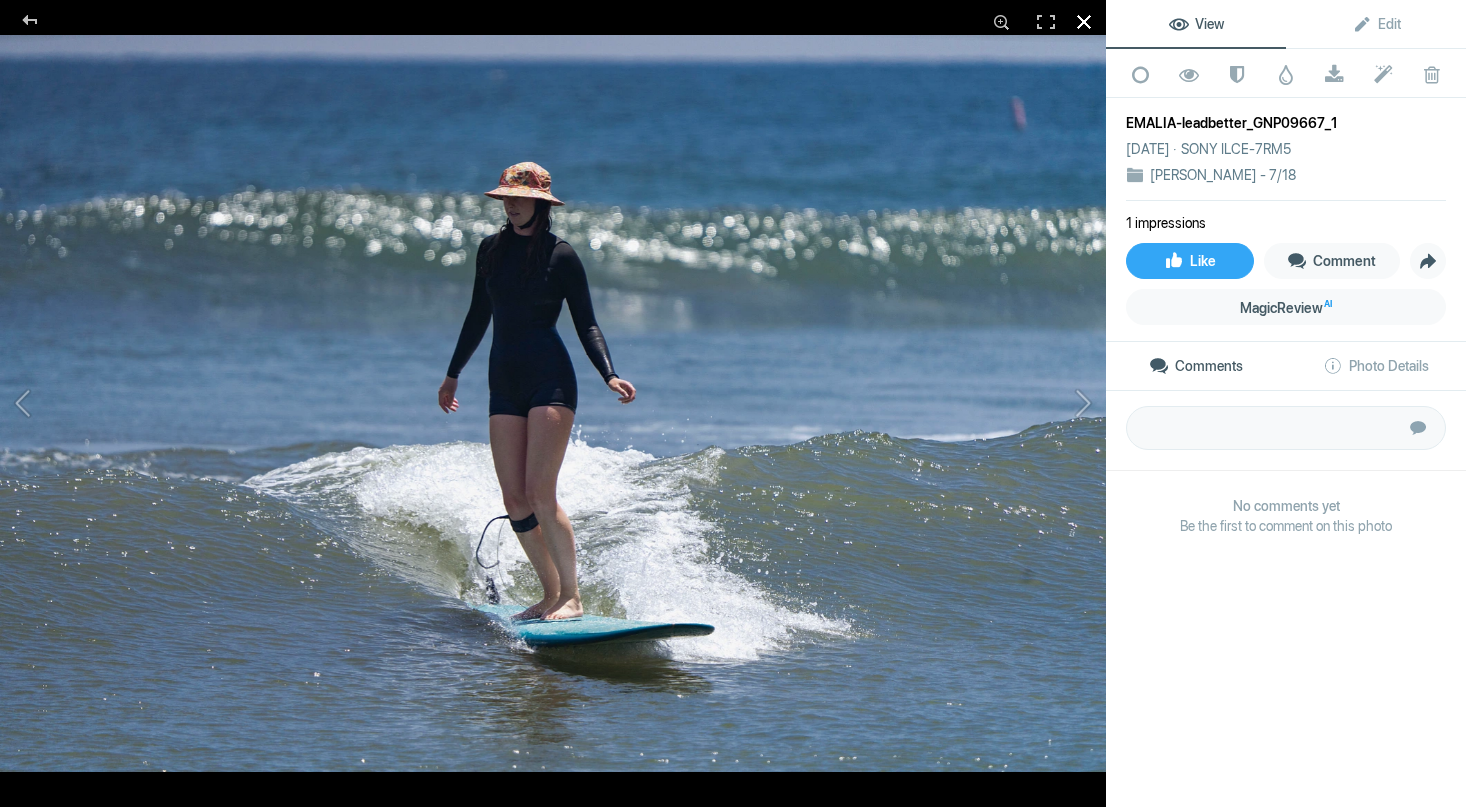 click 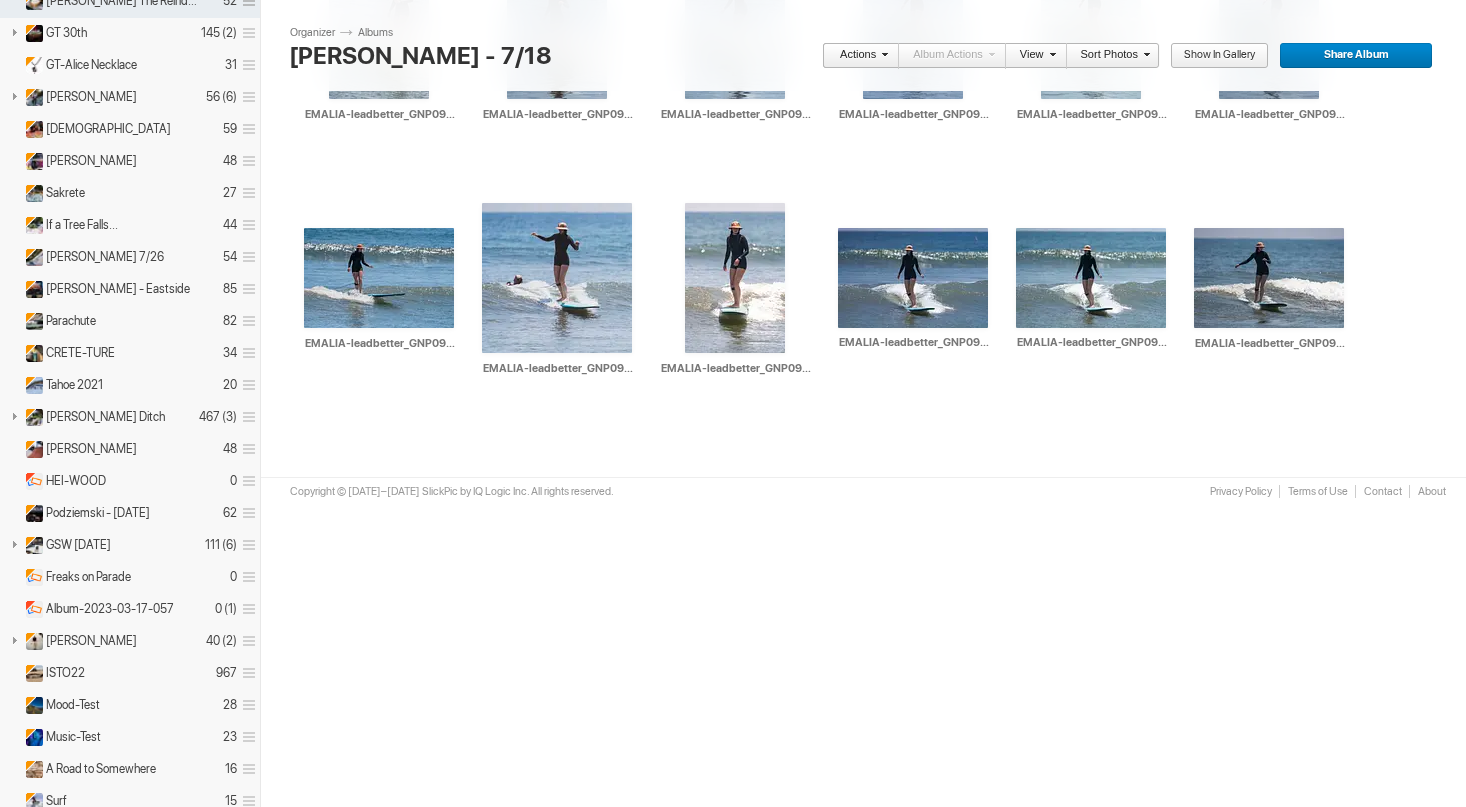scroll, scrollTop: 413, scrollLeft: 0, axis: vertical 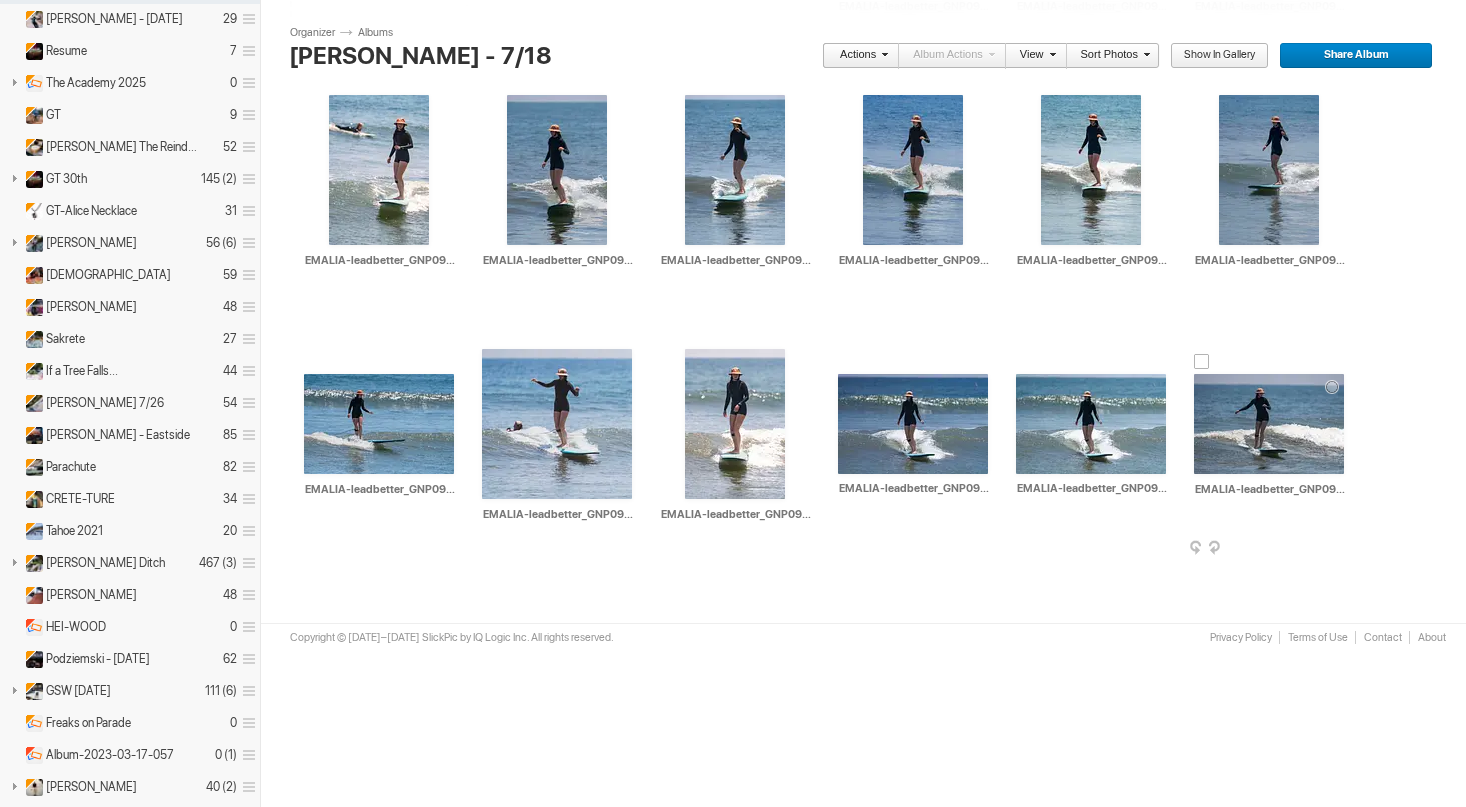 click at bounding box center [1269, 424] 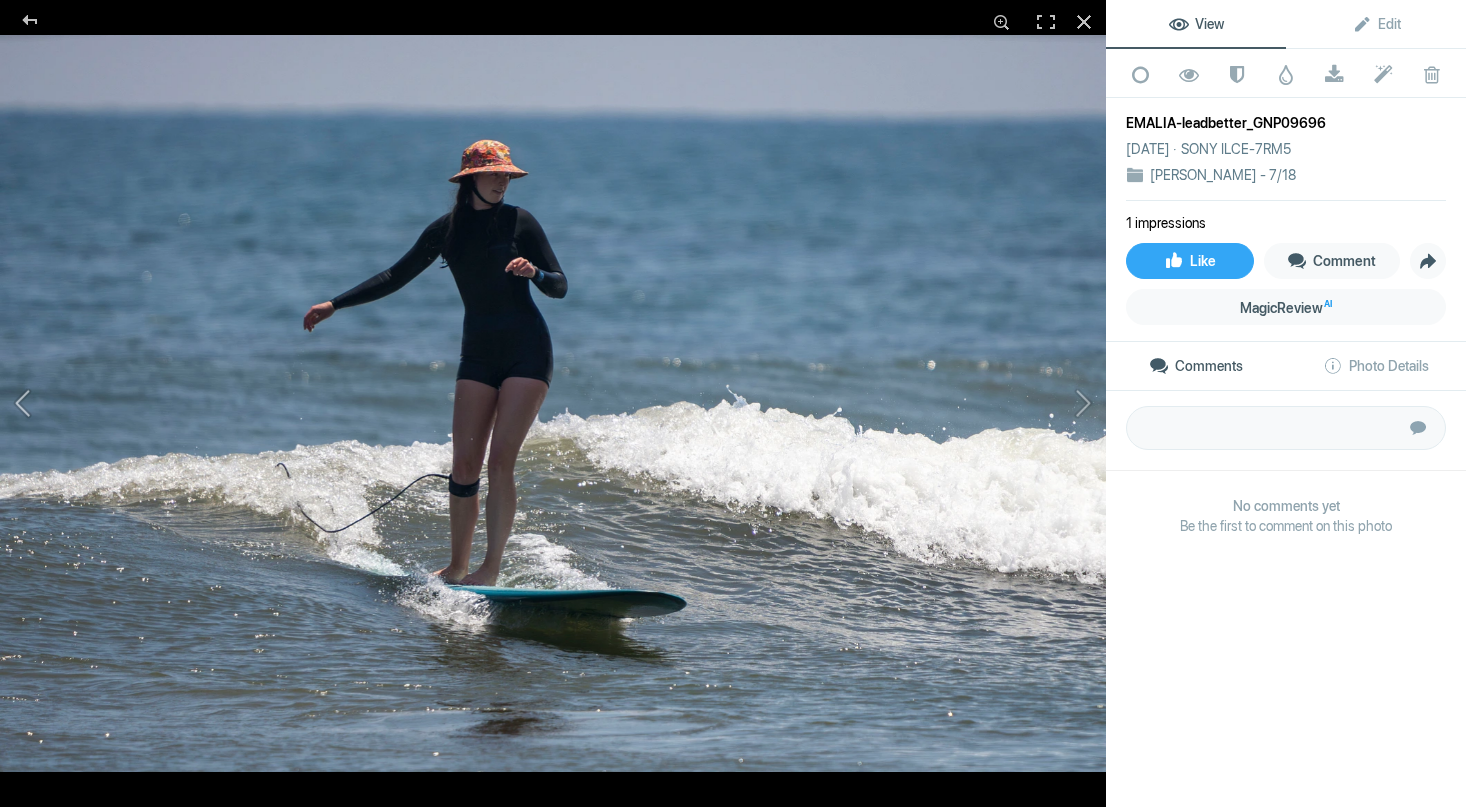click 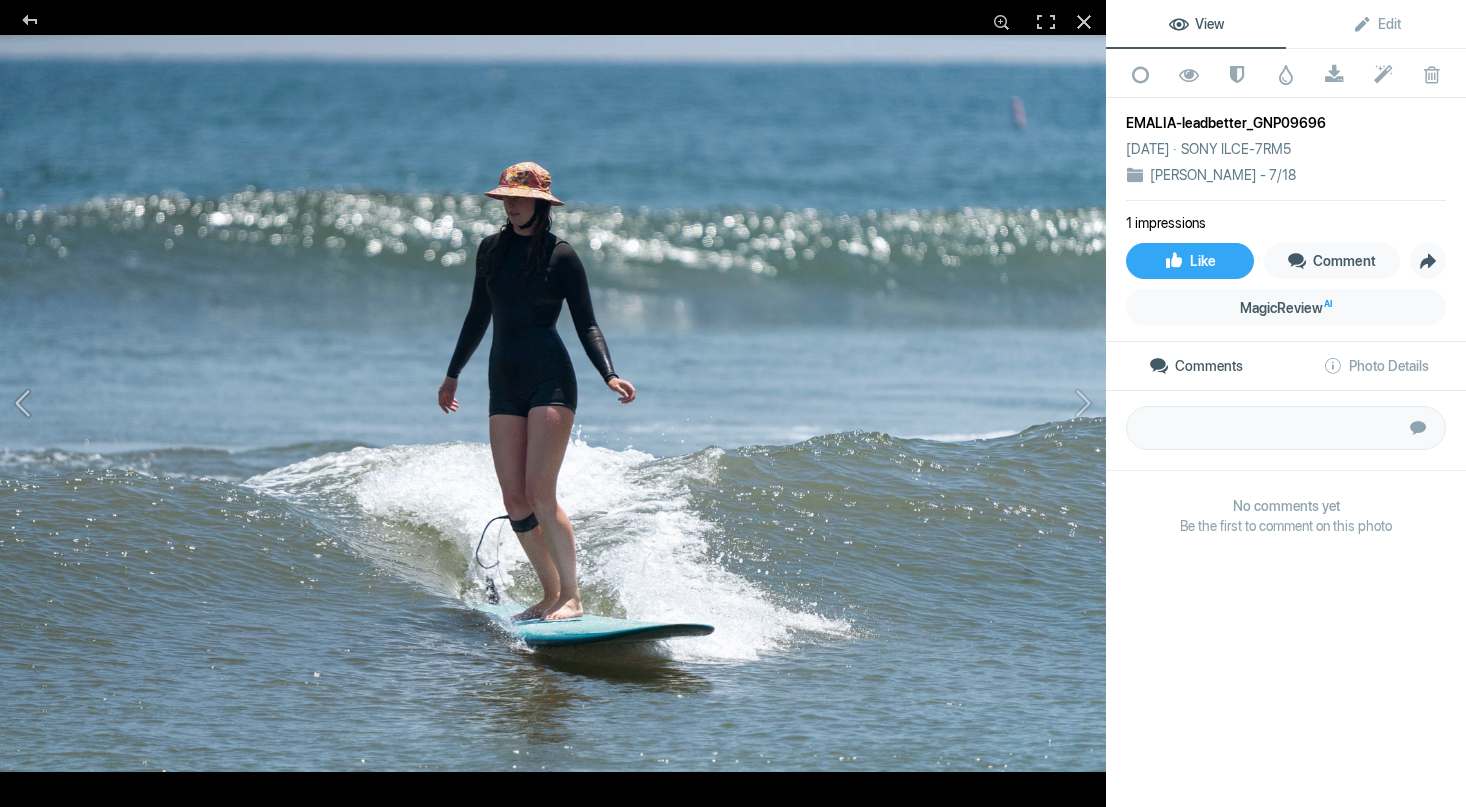 click 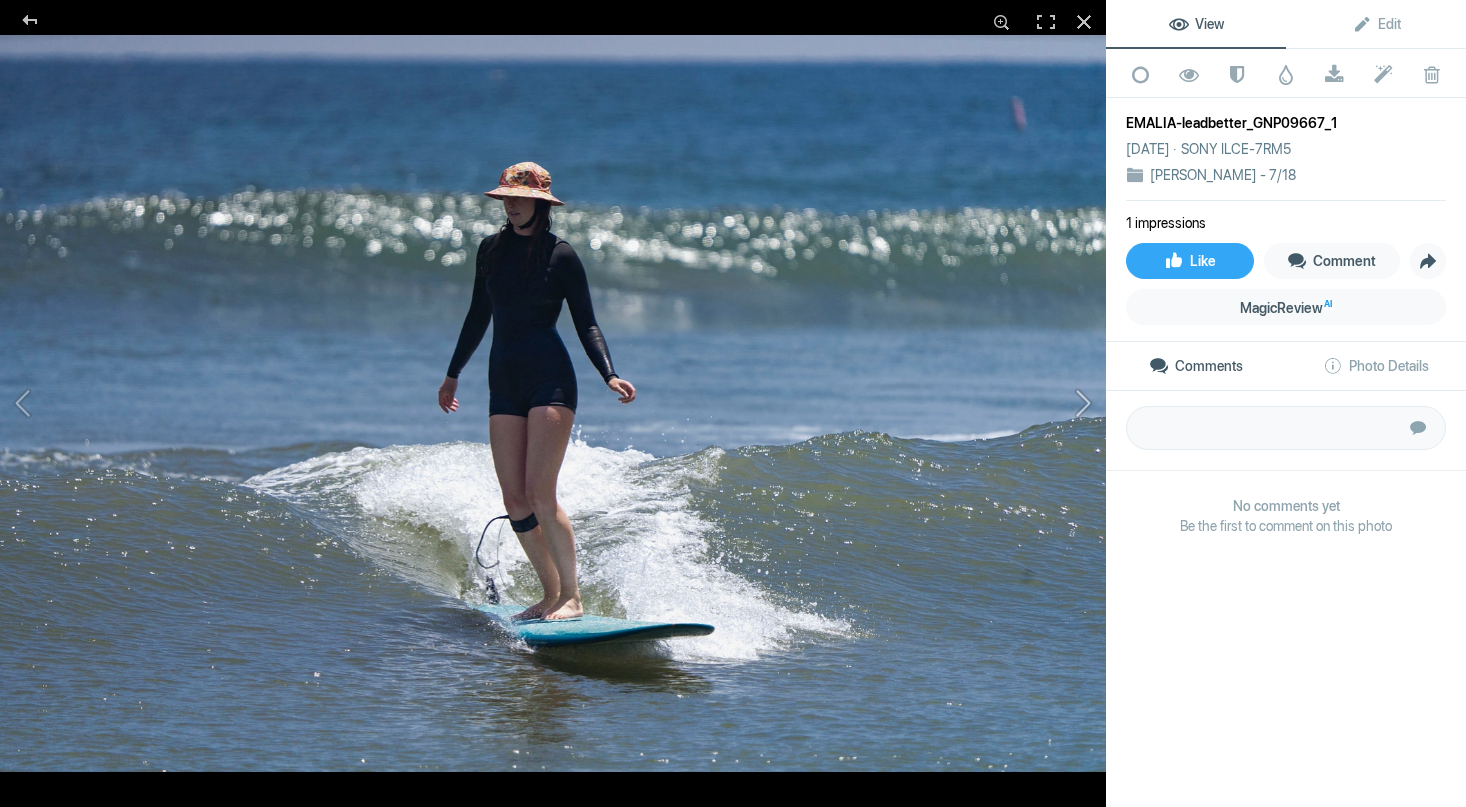 click 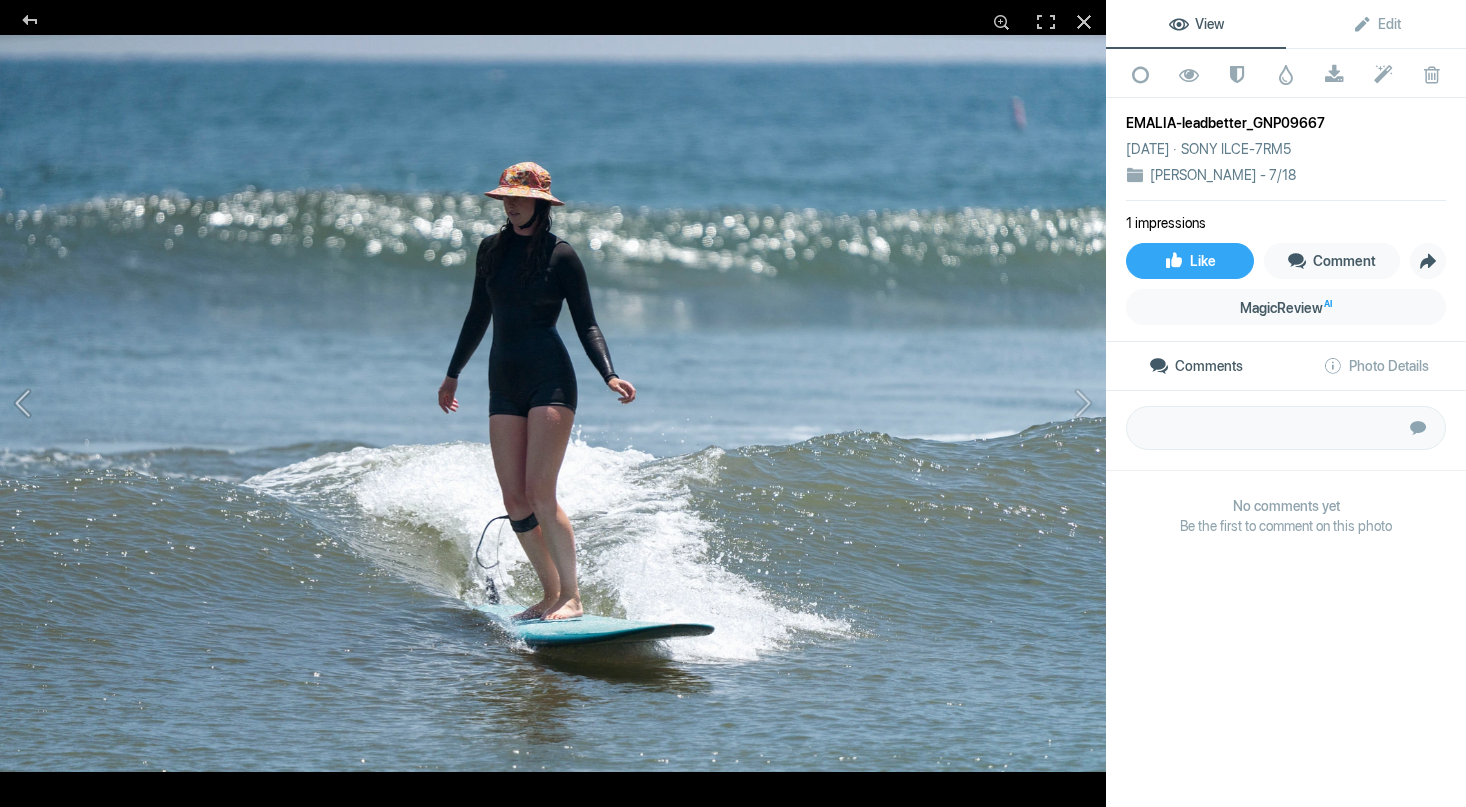 click 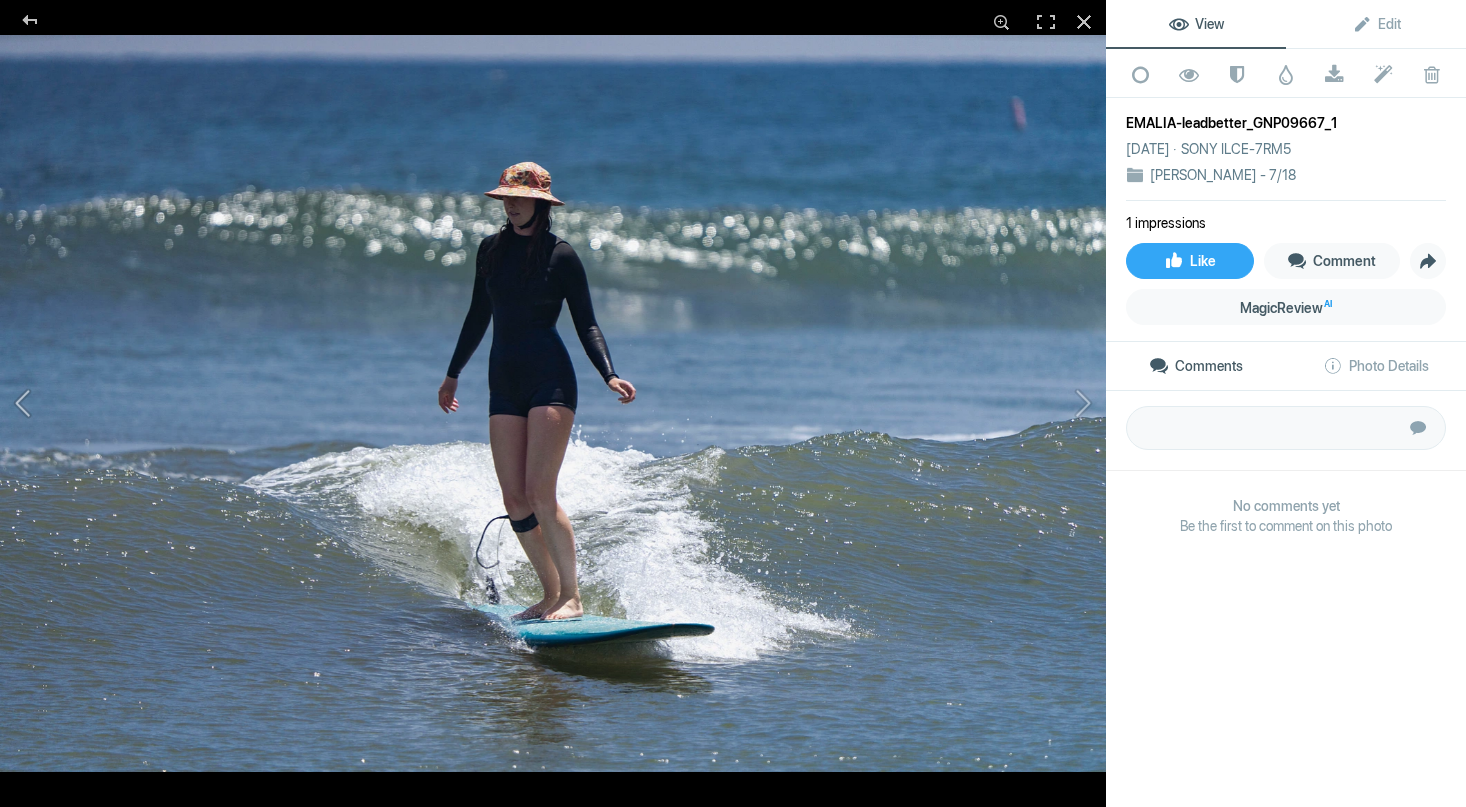 click 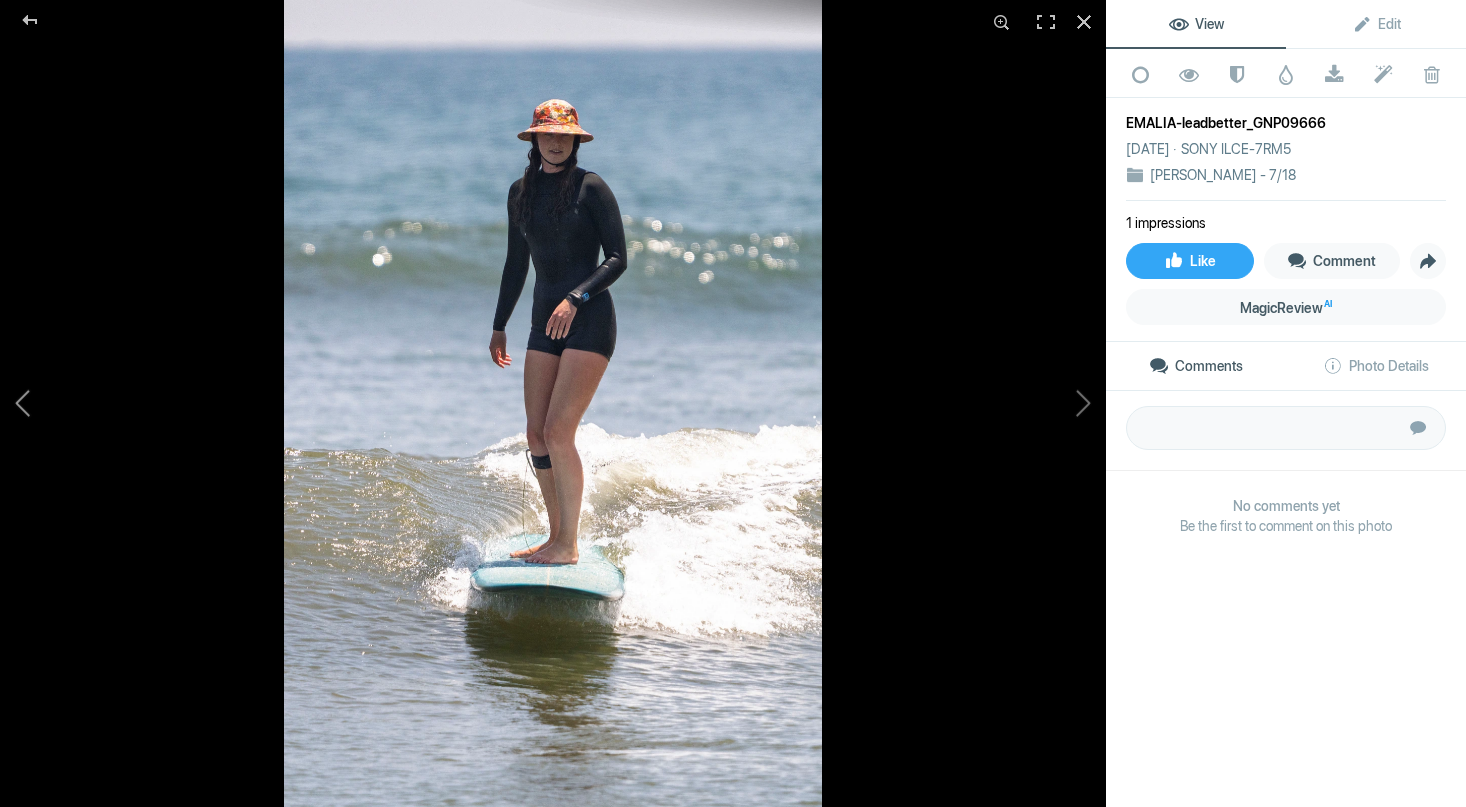 click 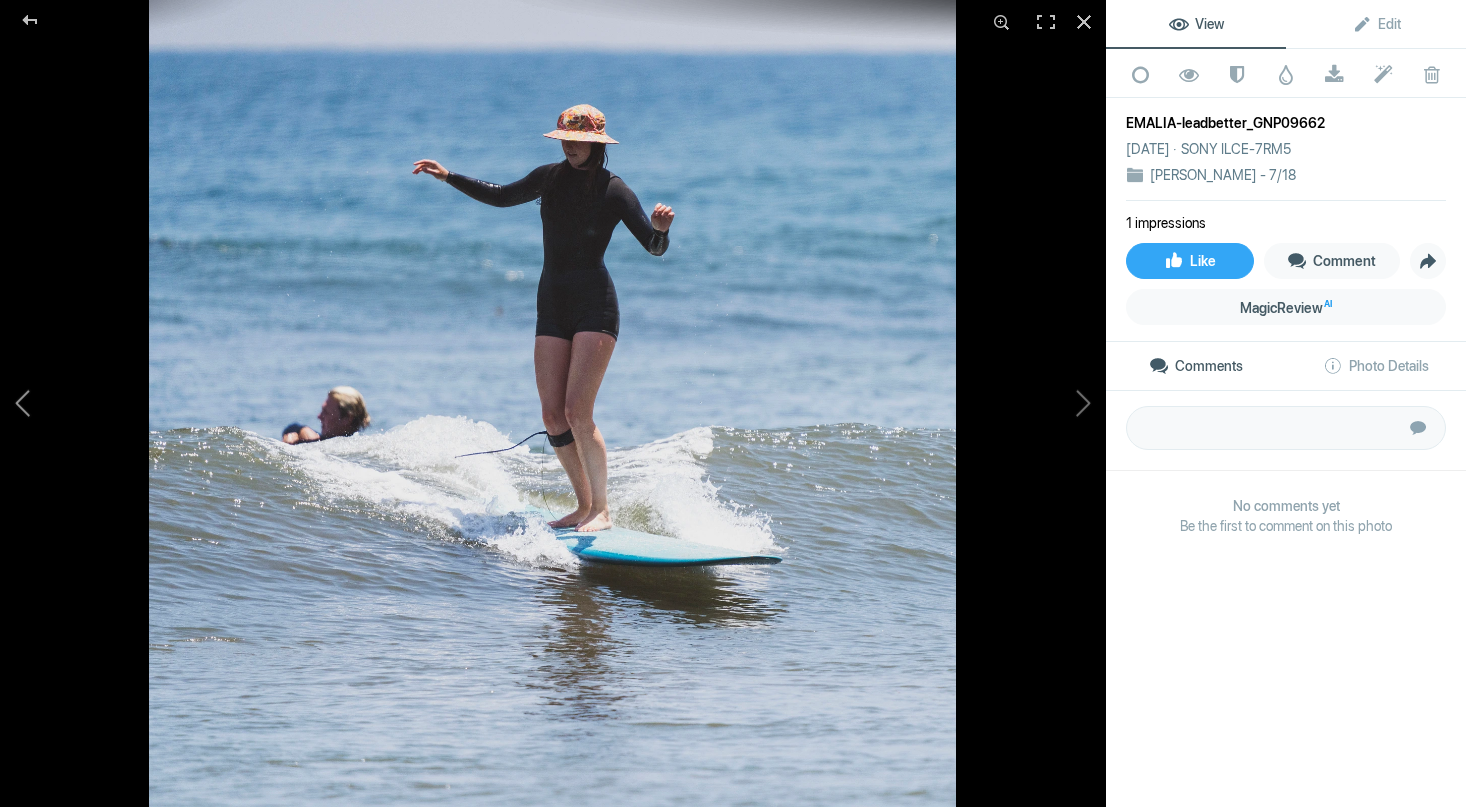 click 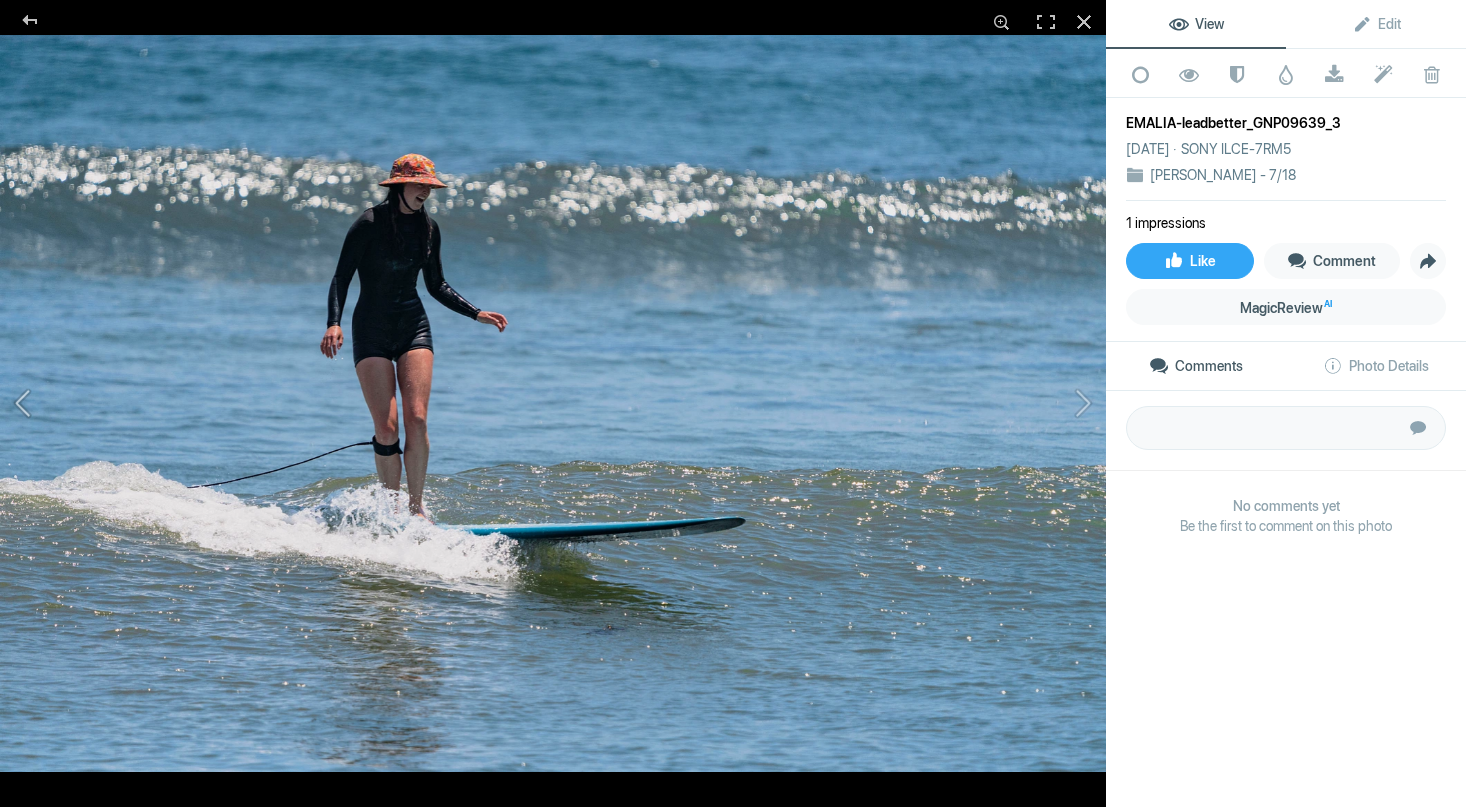 click 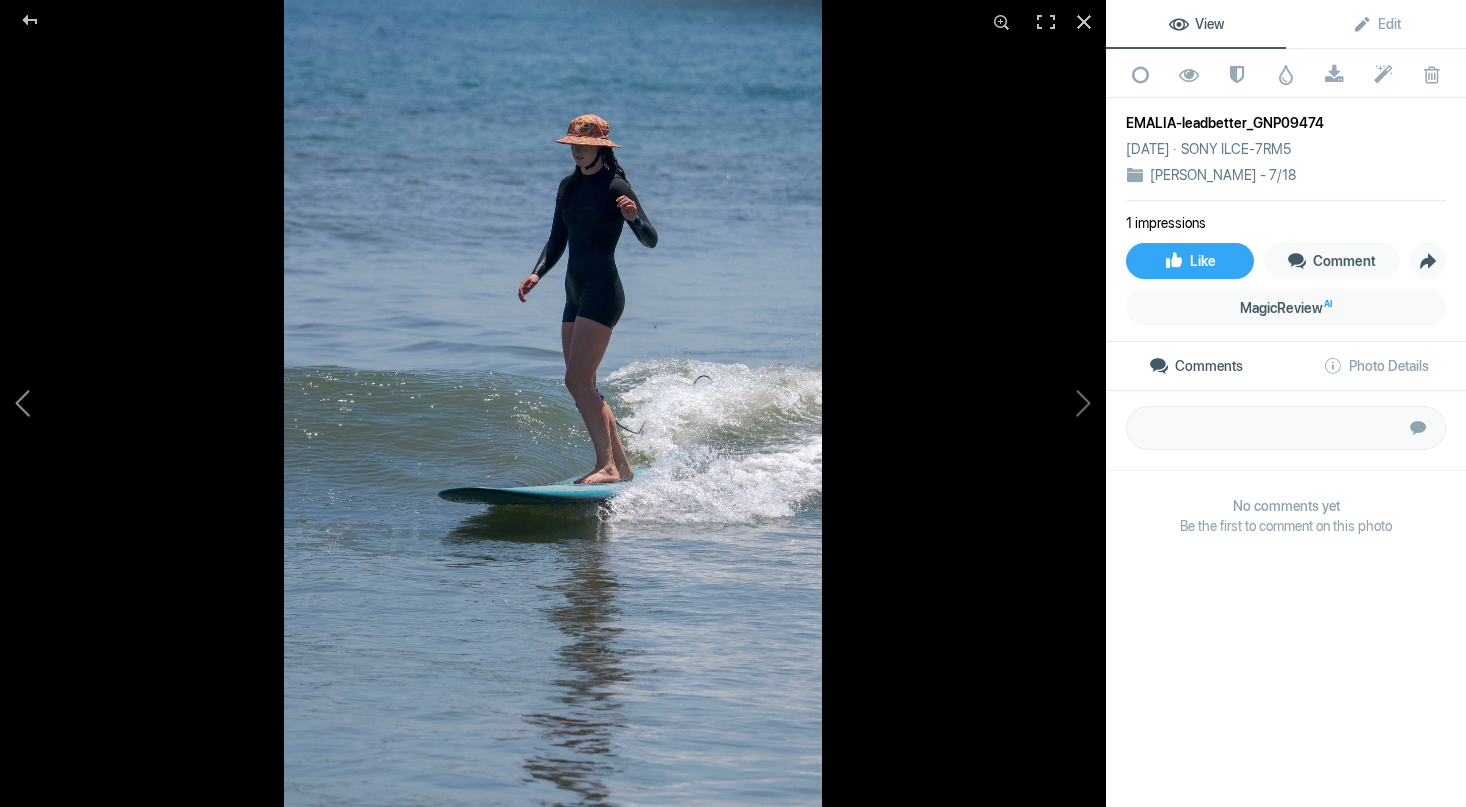 click 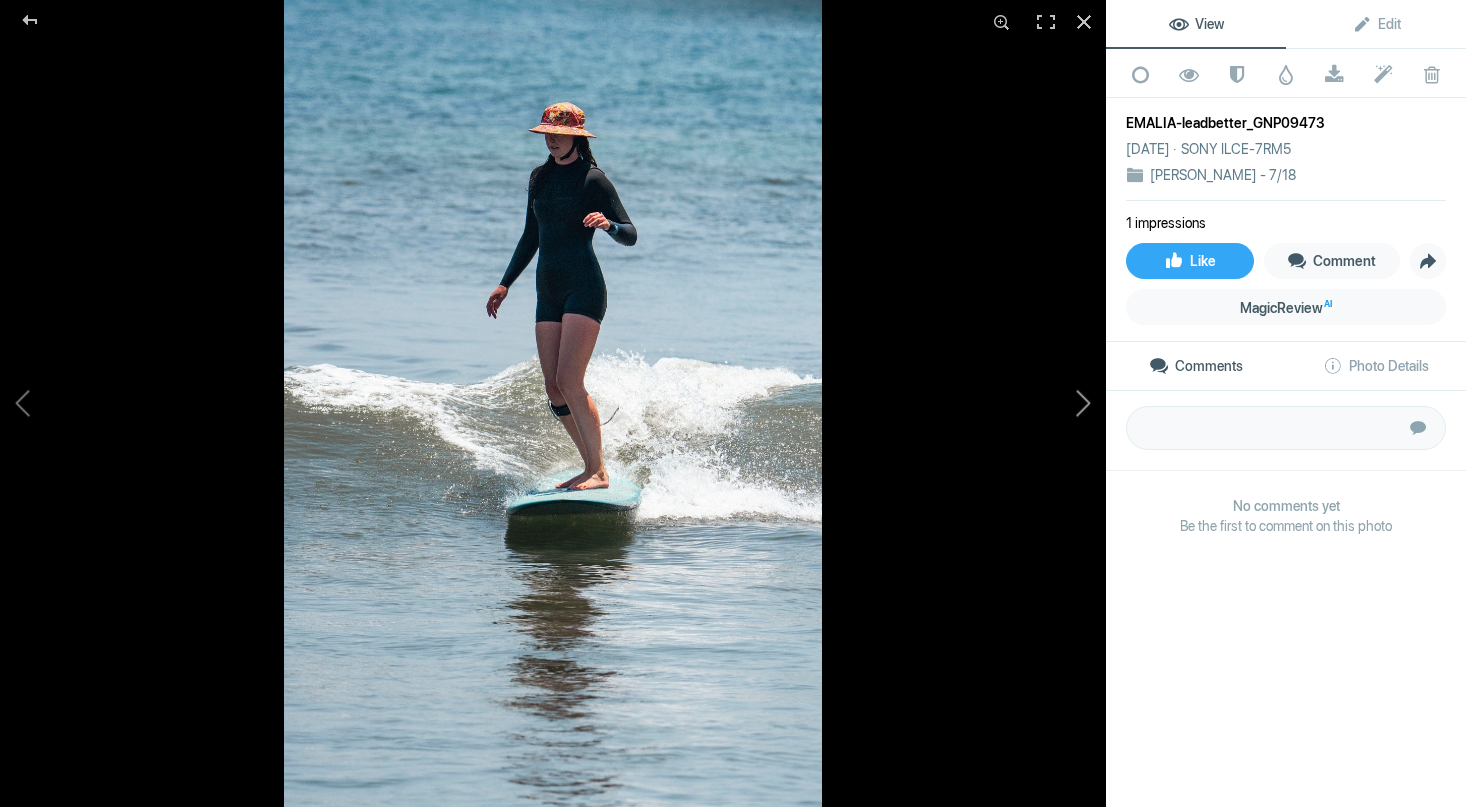 click 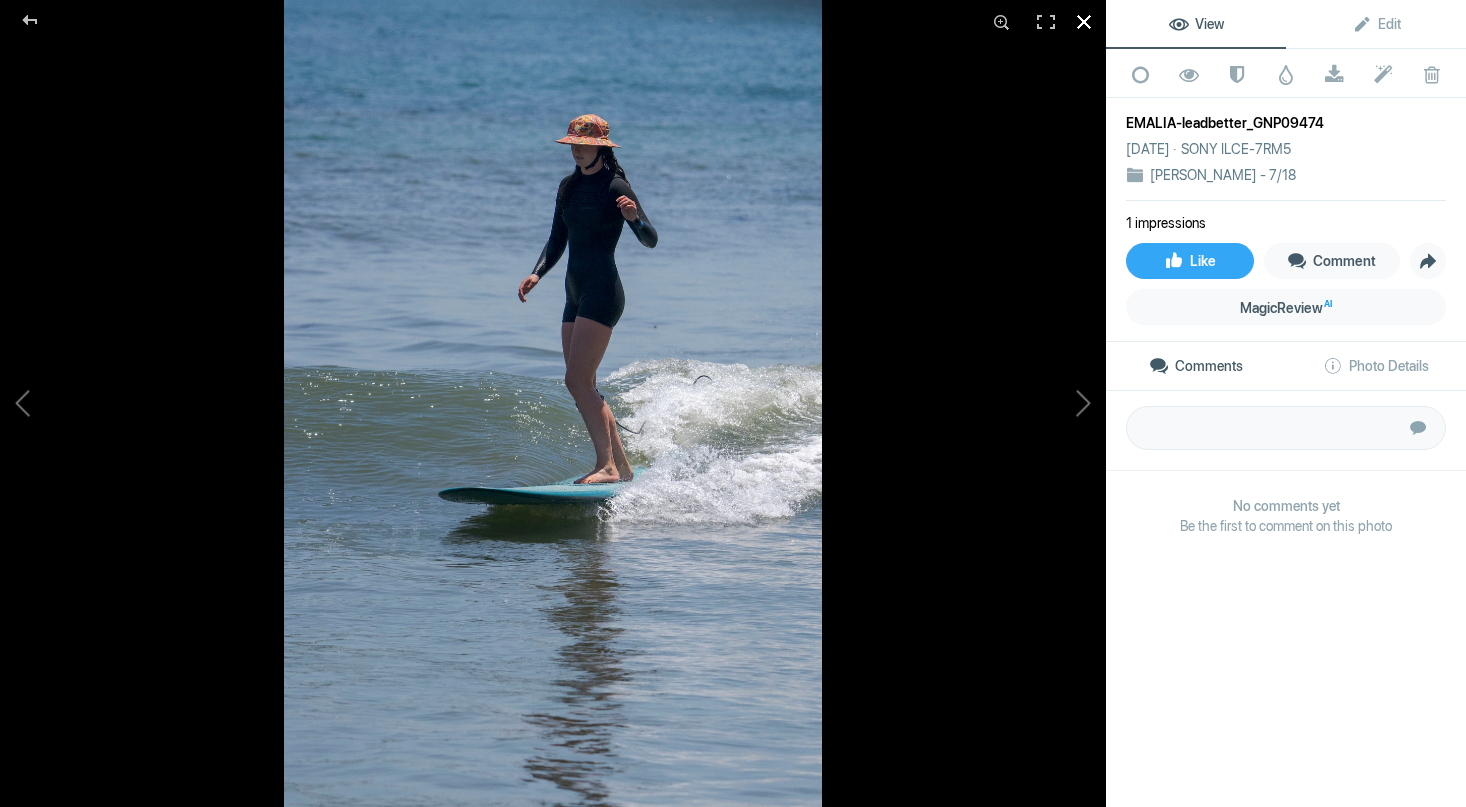 click 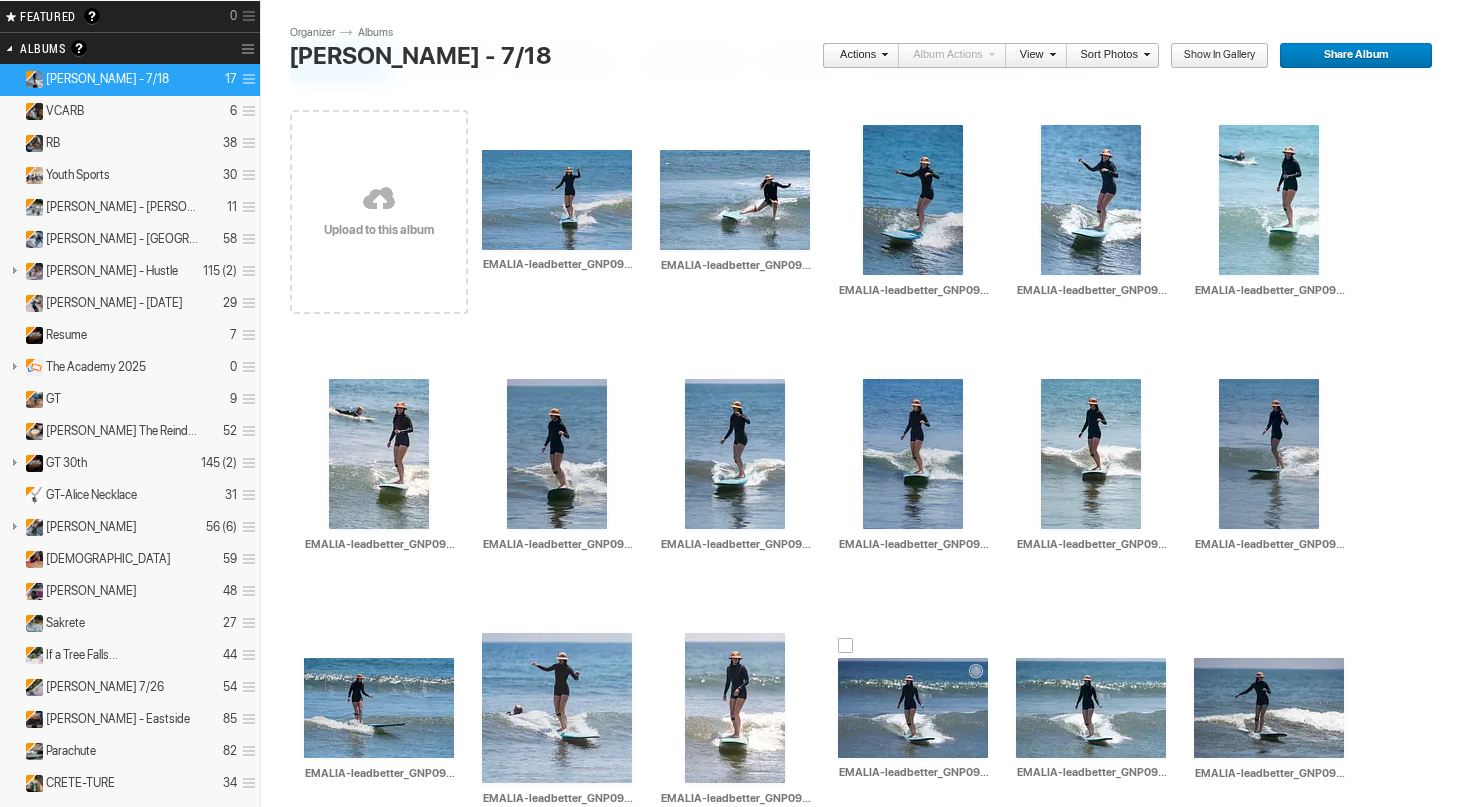 scroll, scrollTop: 119, scrollLeft: 0, axis: vertical 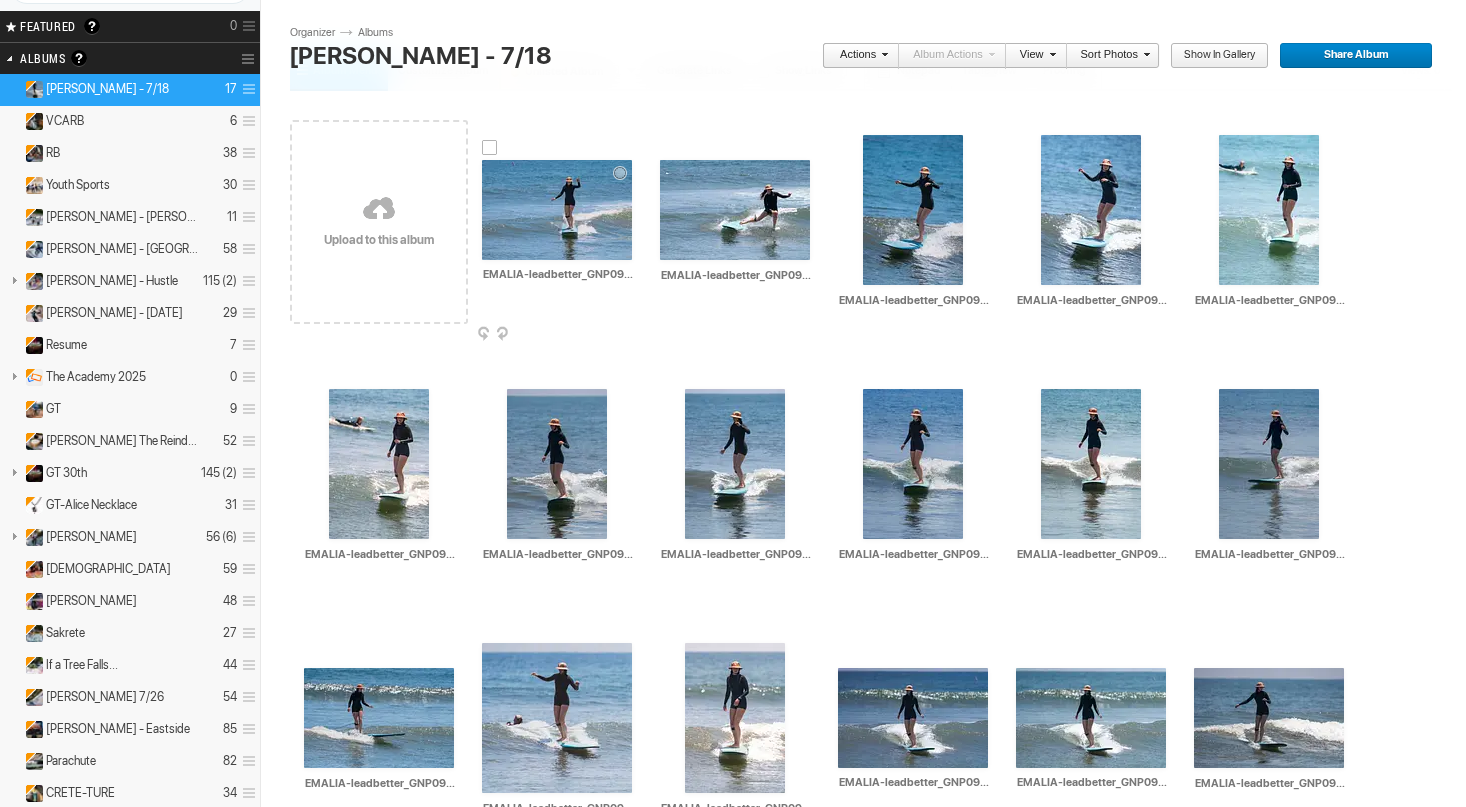 click at bounding box center [557, 210] 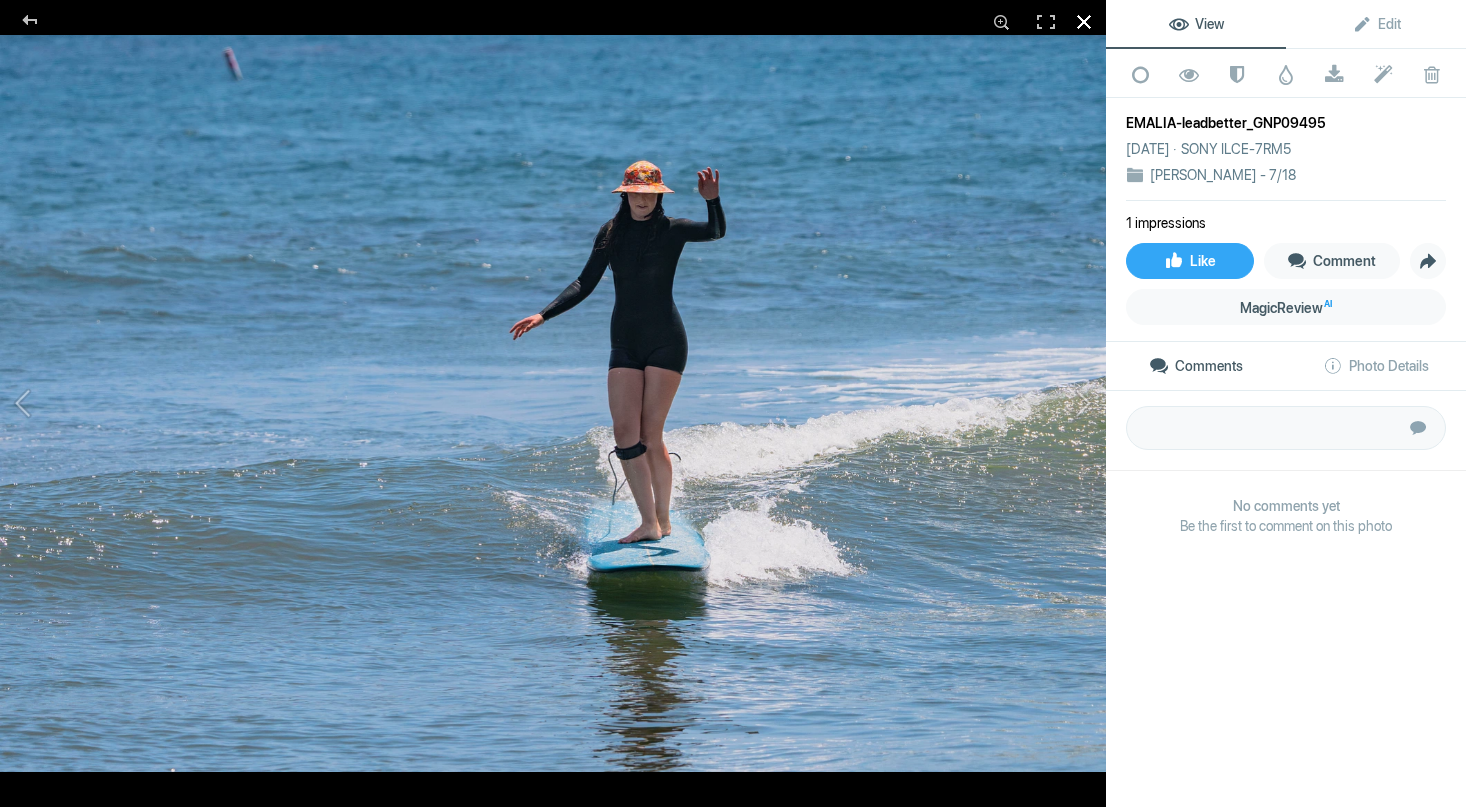 click 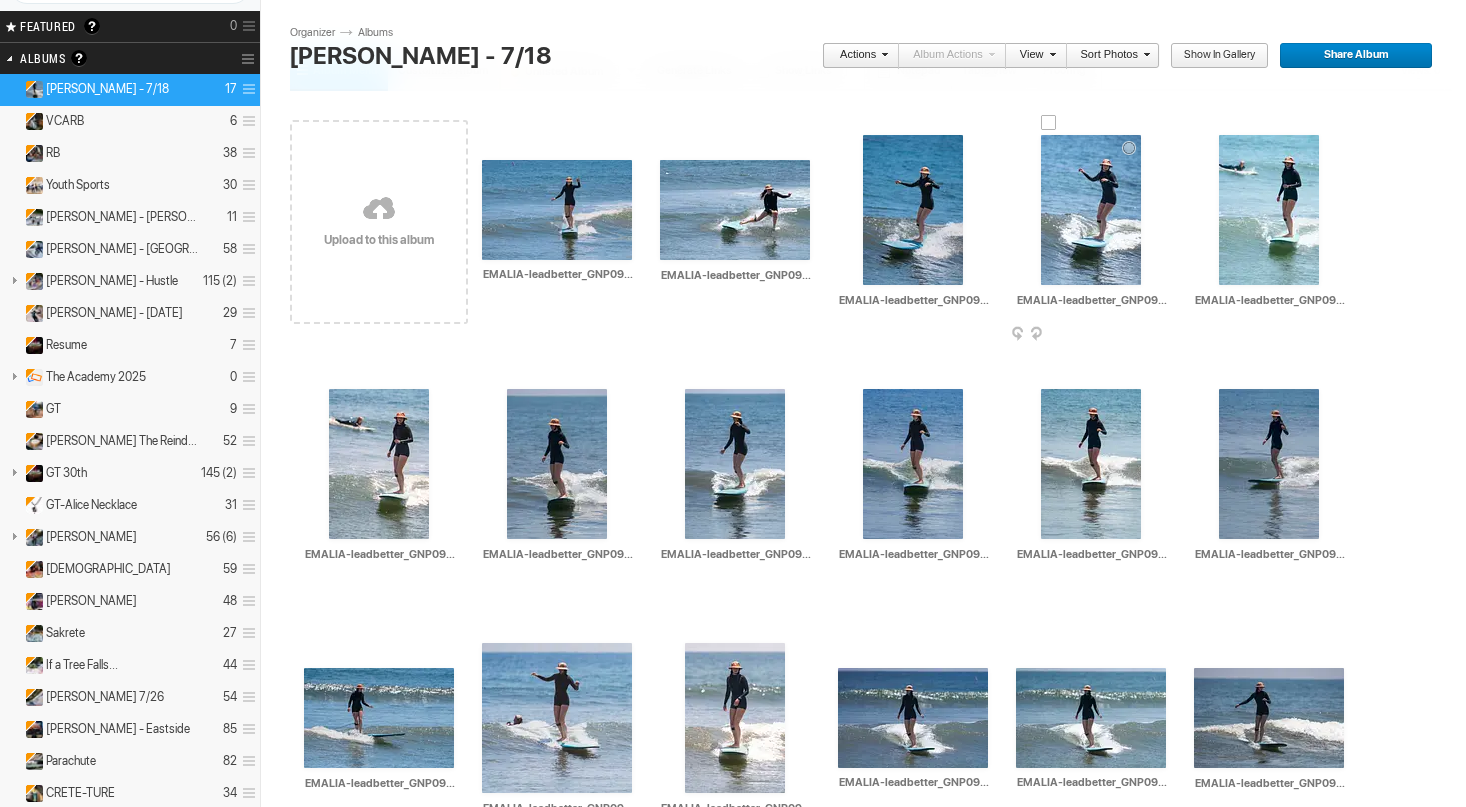 click at bounding box center (1091, 210) 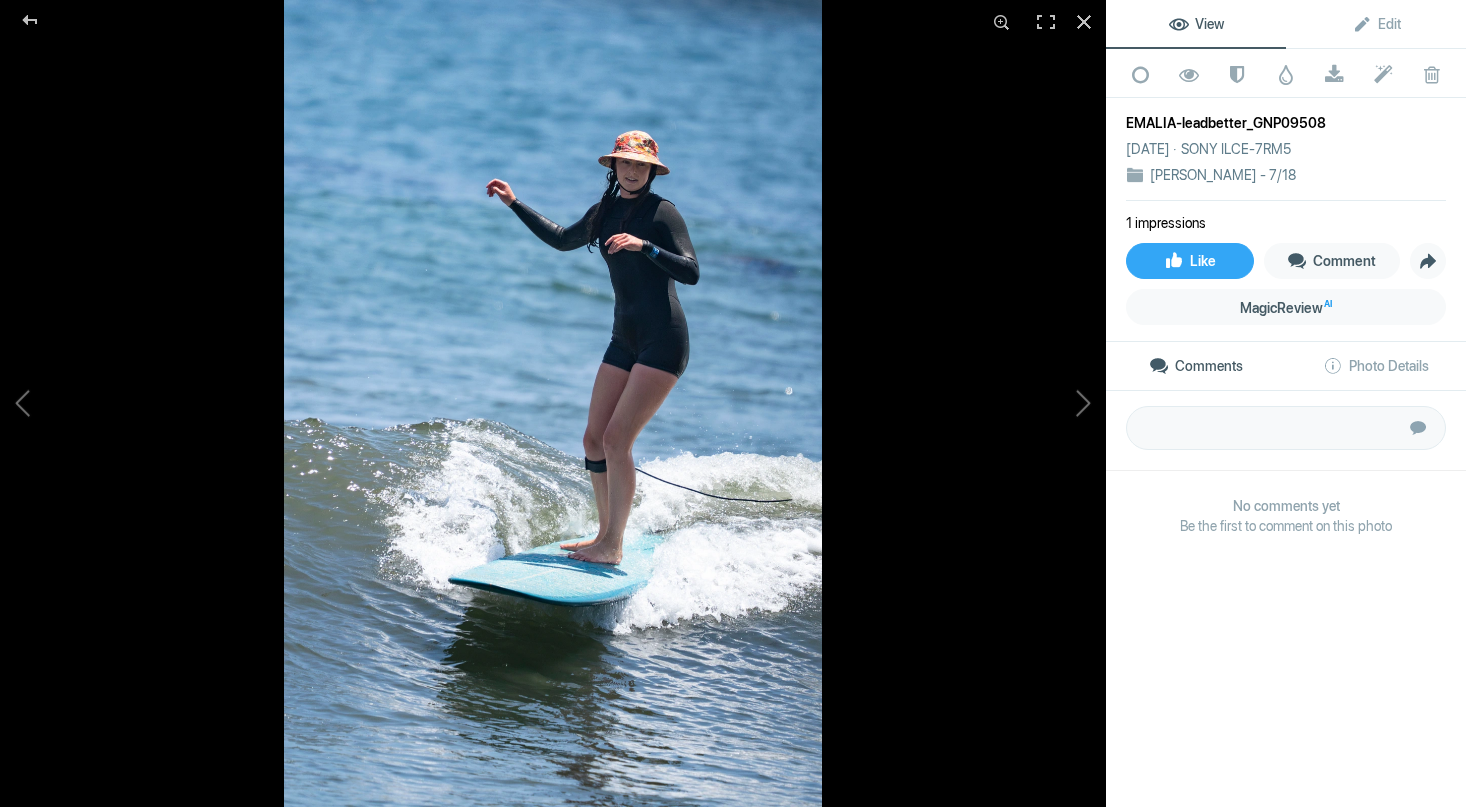 click 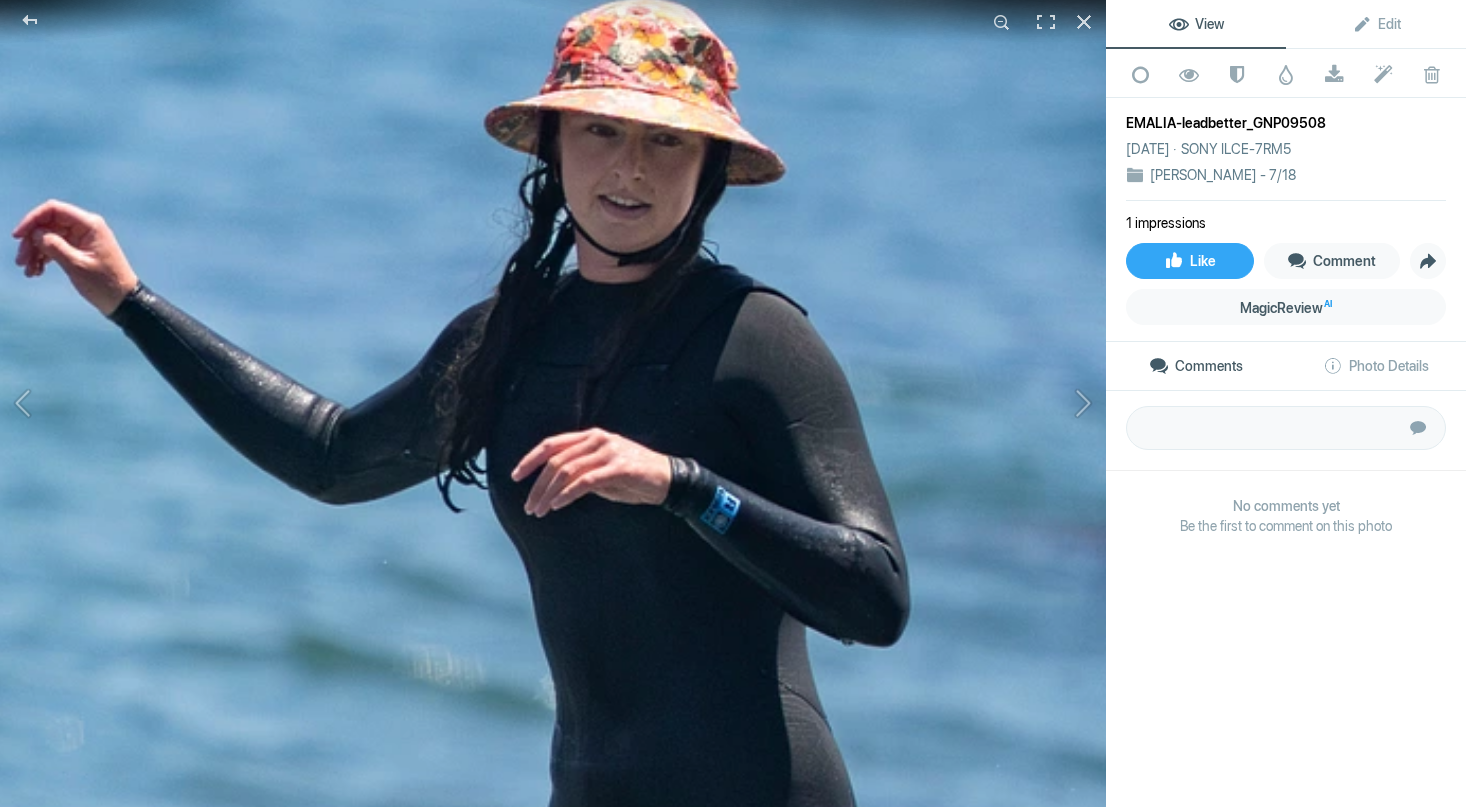 click 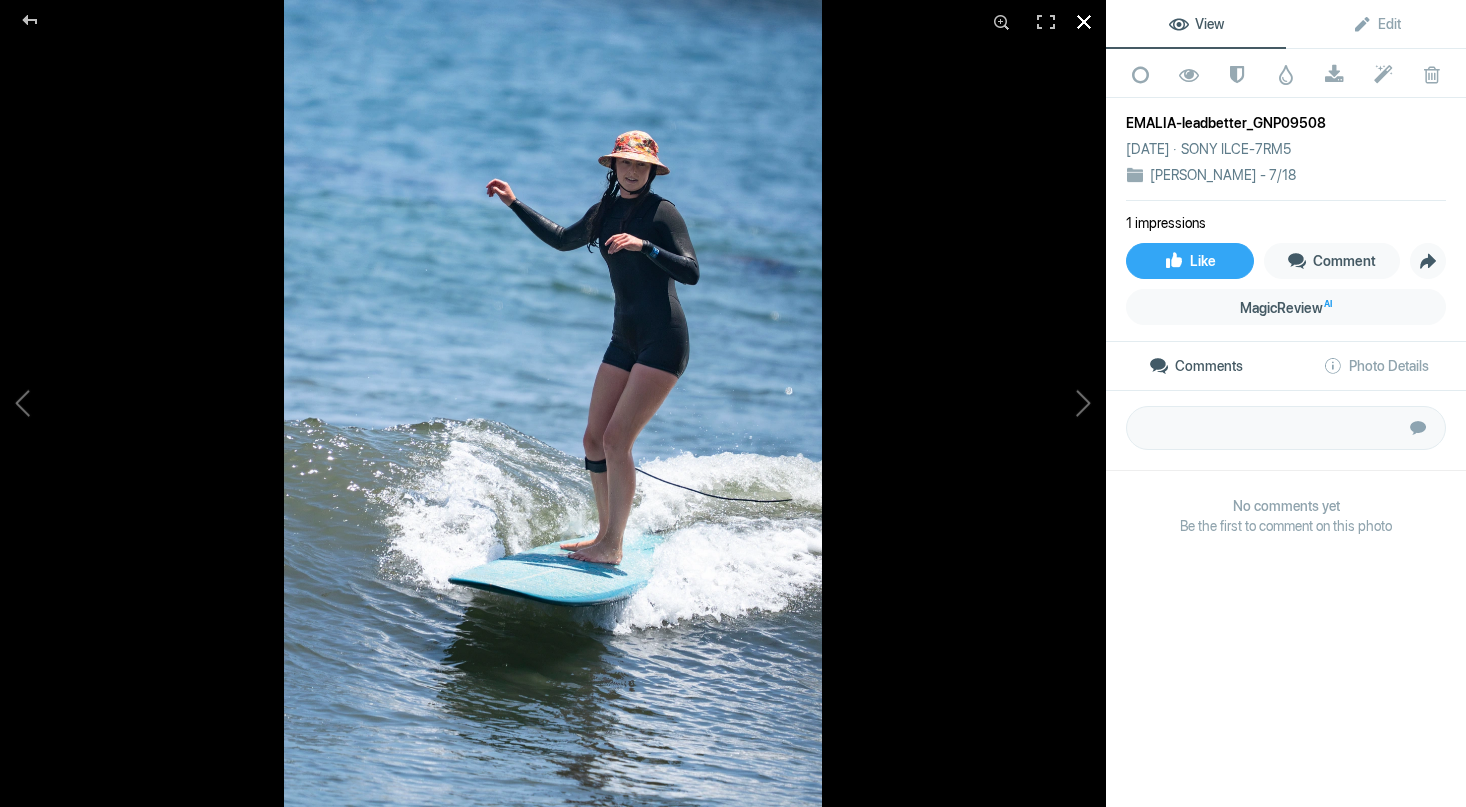 click 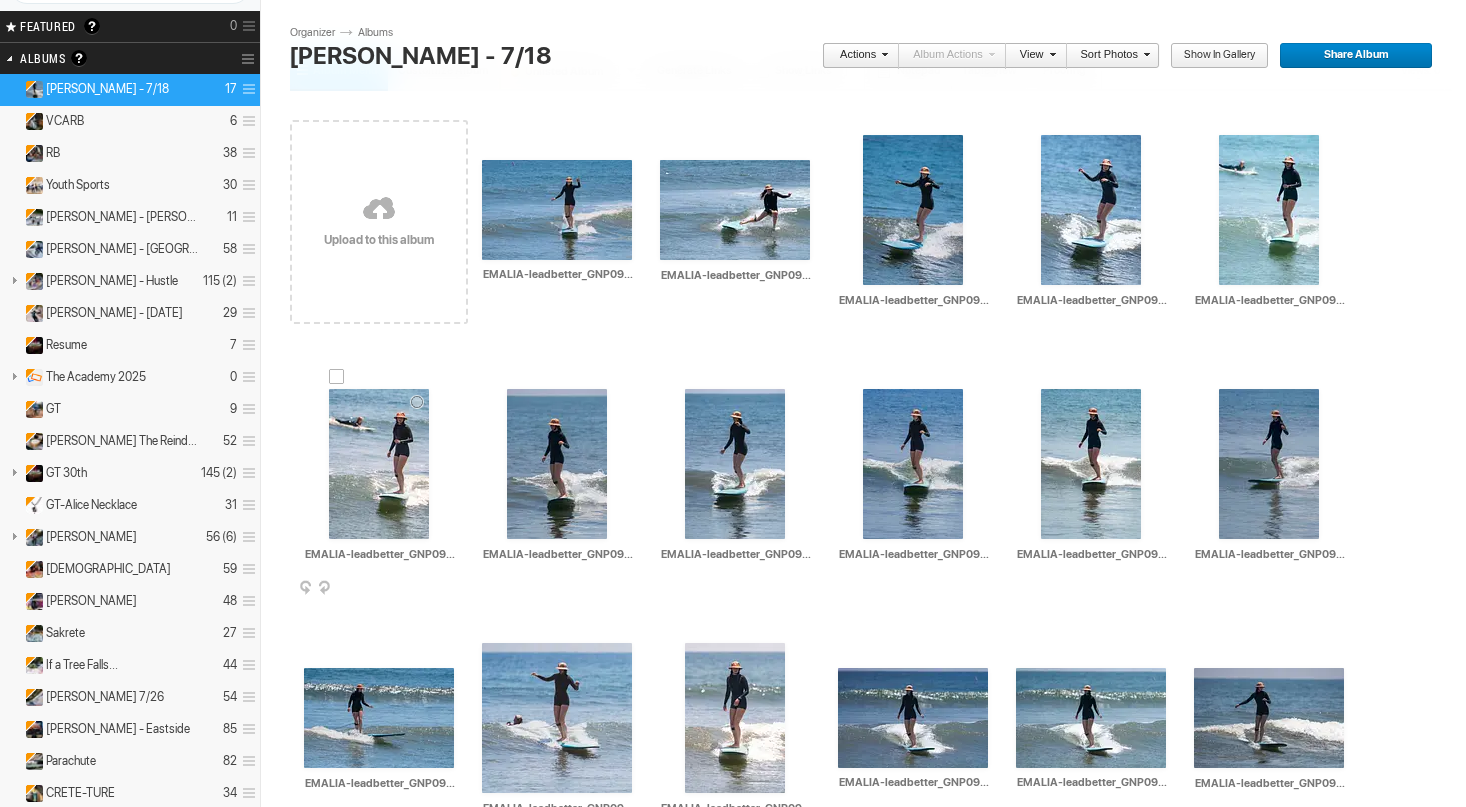 click at bounding box center (379, 464) 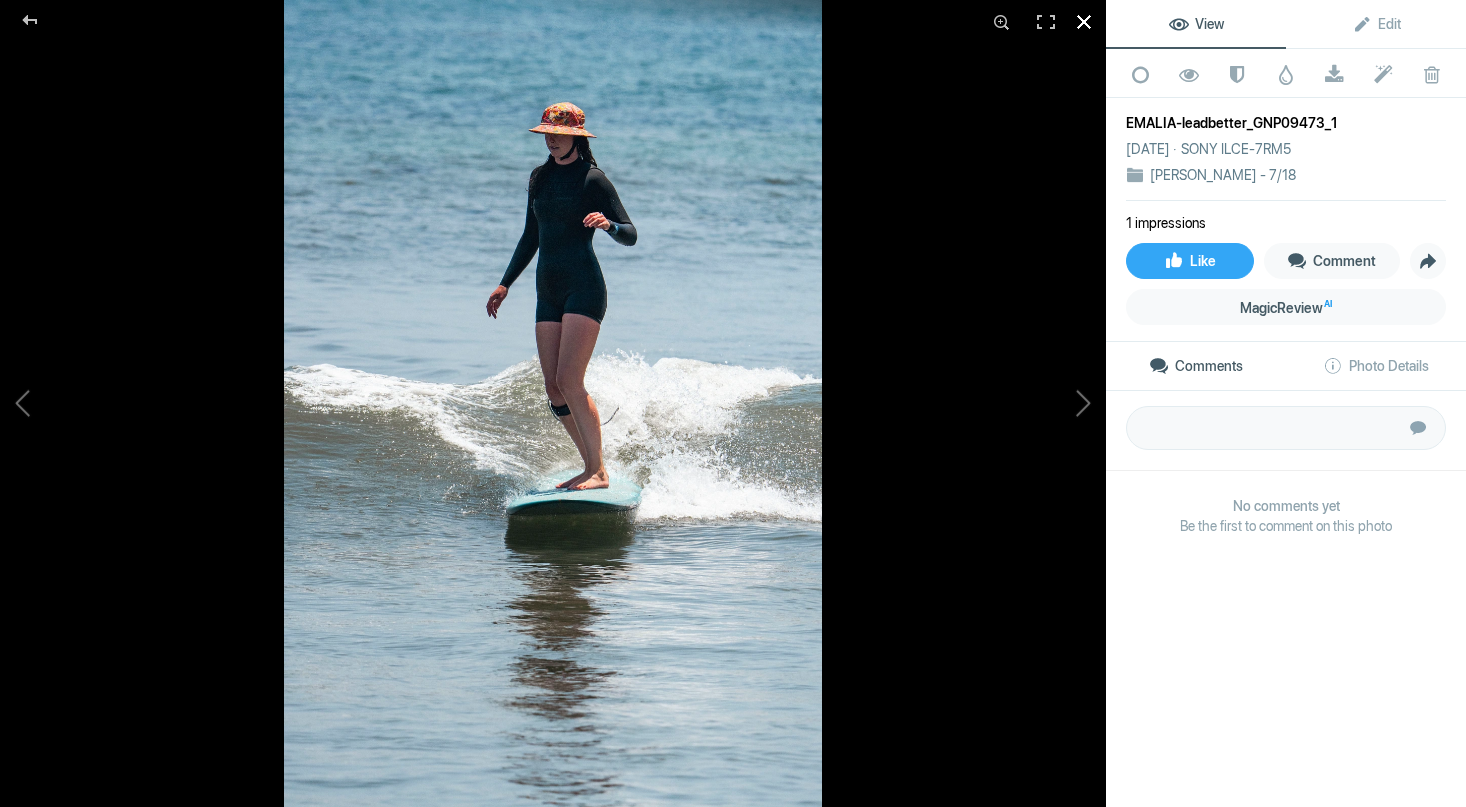 click 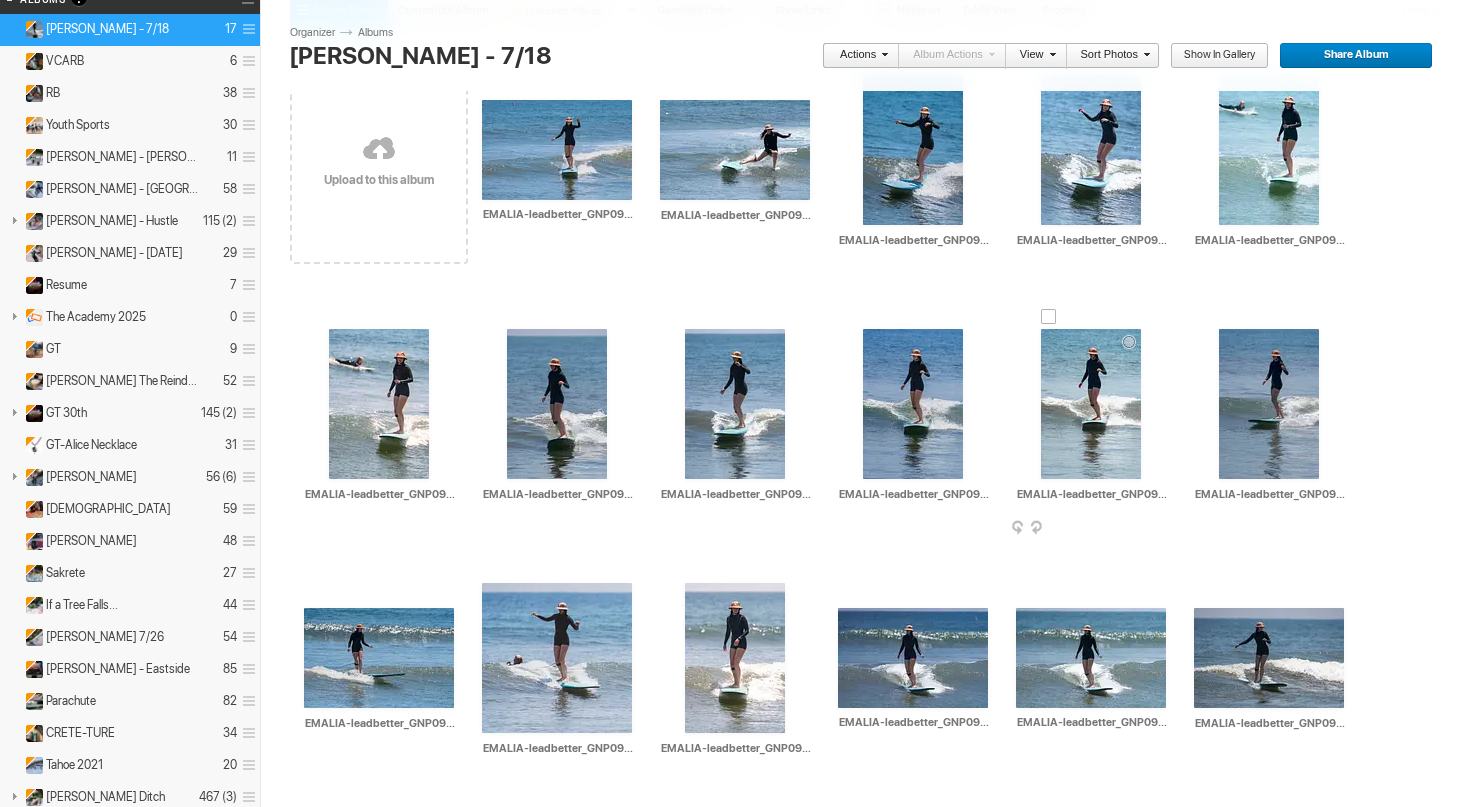 scroll, scrollTop: 184, scrollLeft: 0, axis: vertical 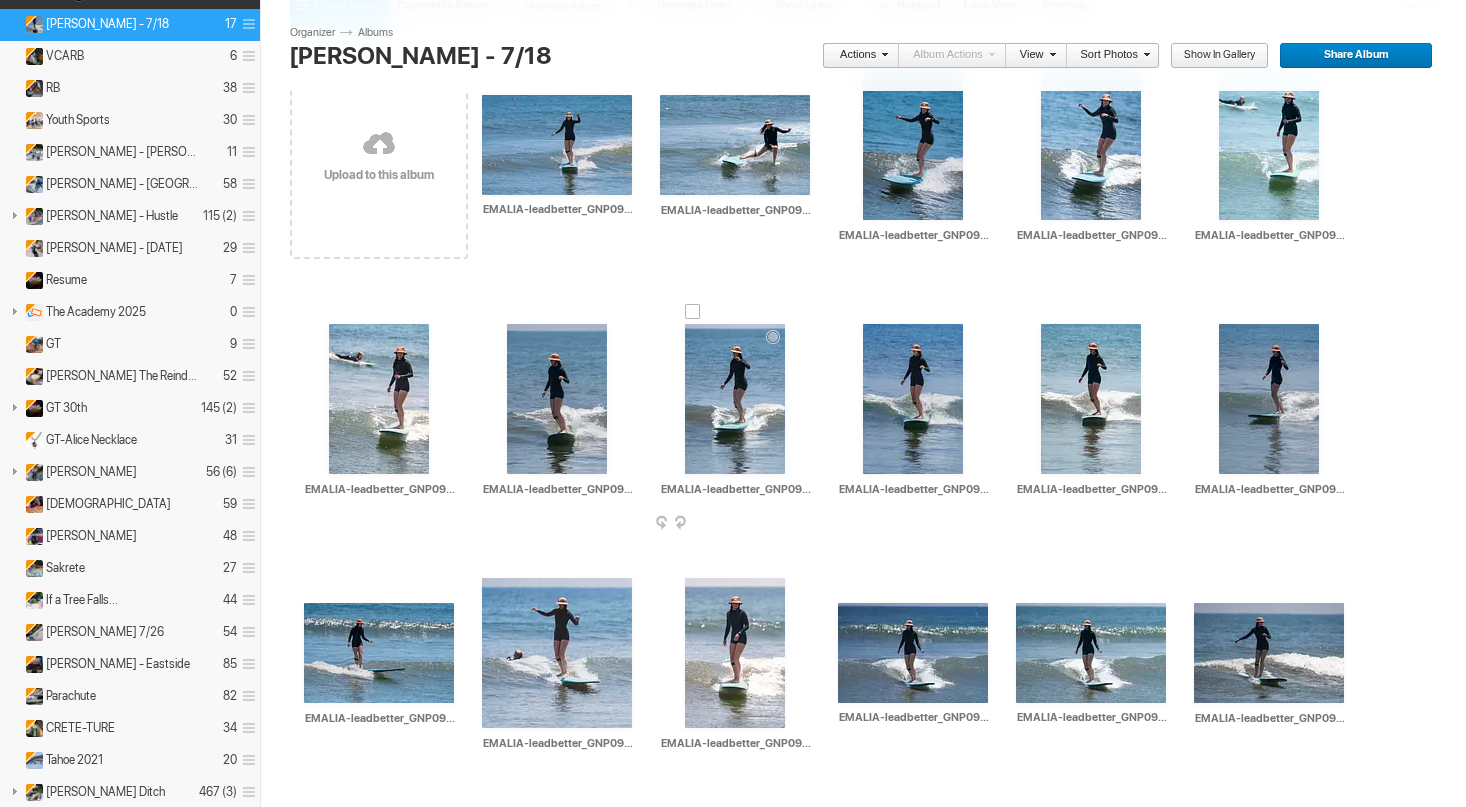 click at bounding box center [735, 399] 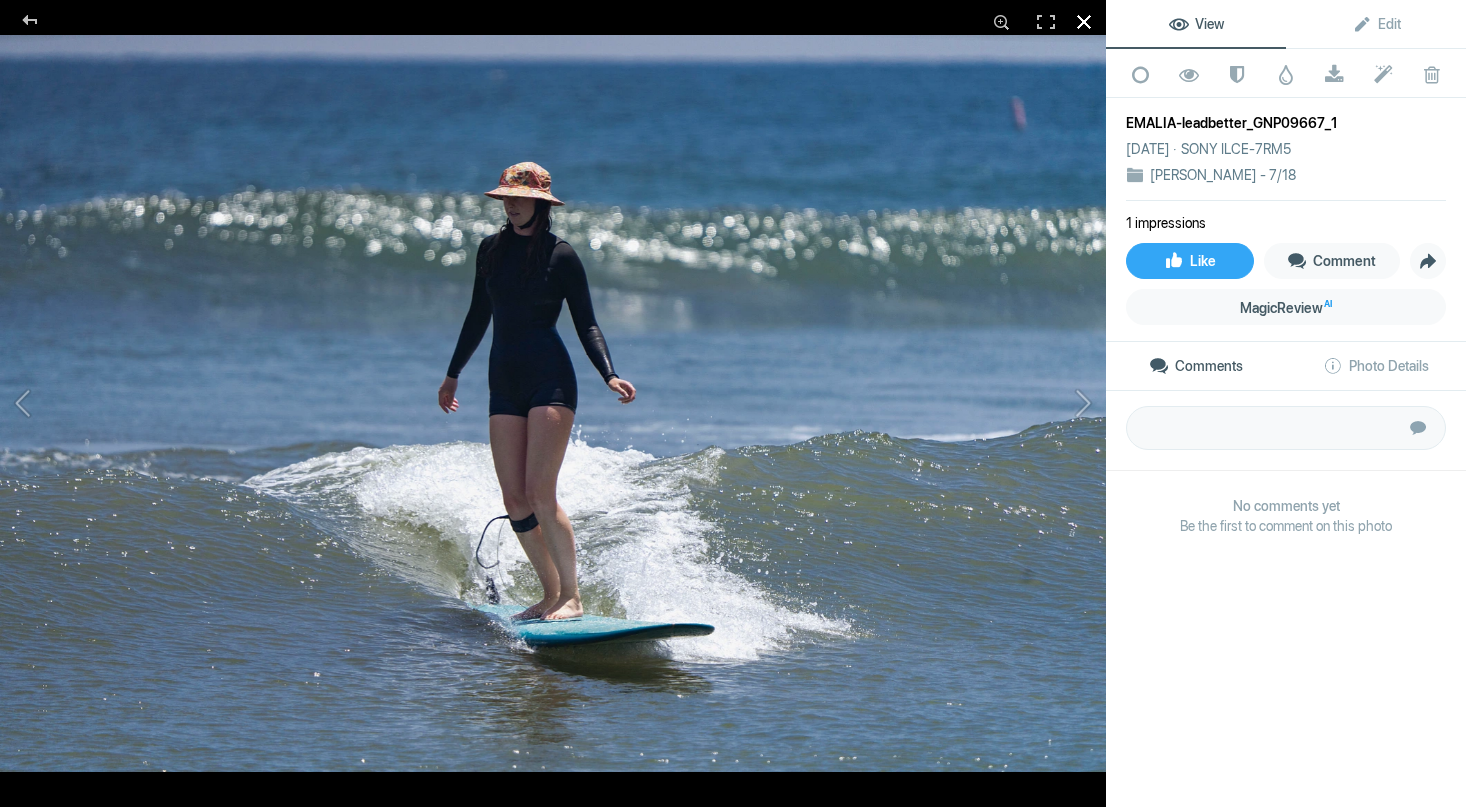 click 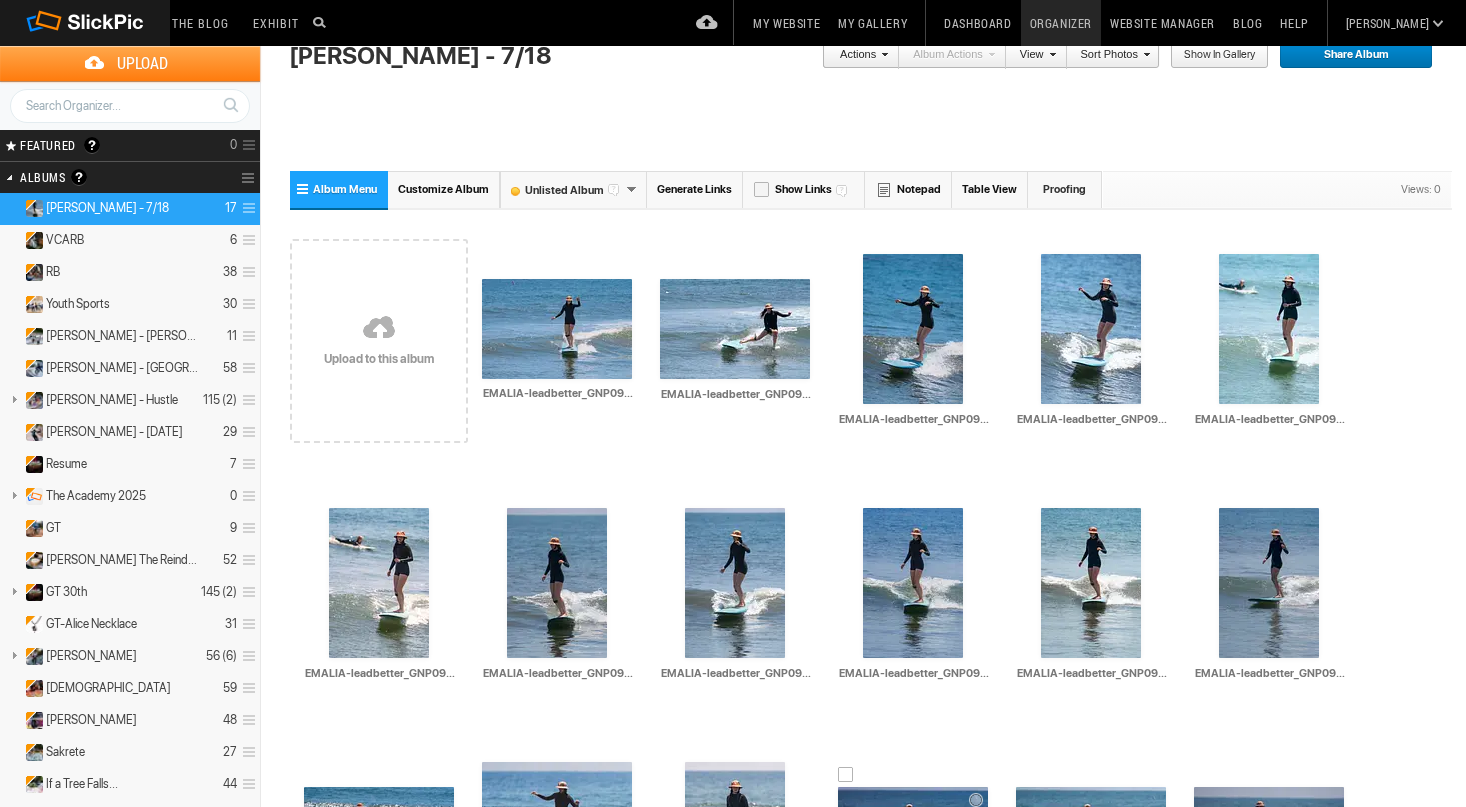 scroll, scrollTop: 0, scrollLeft: 0, axis: both 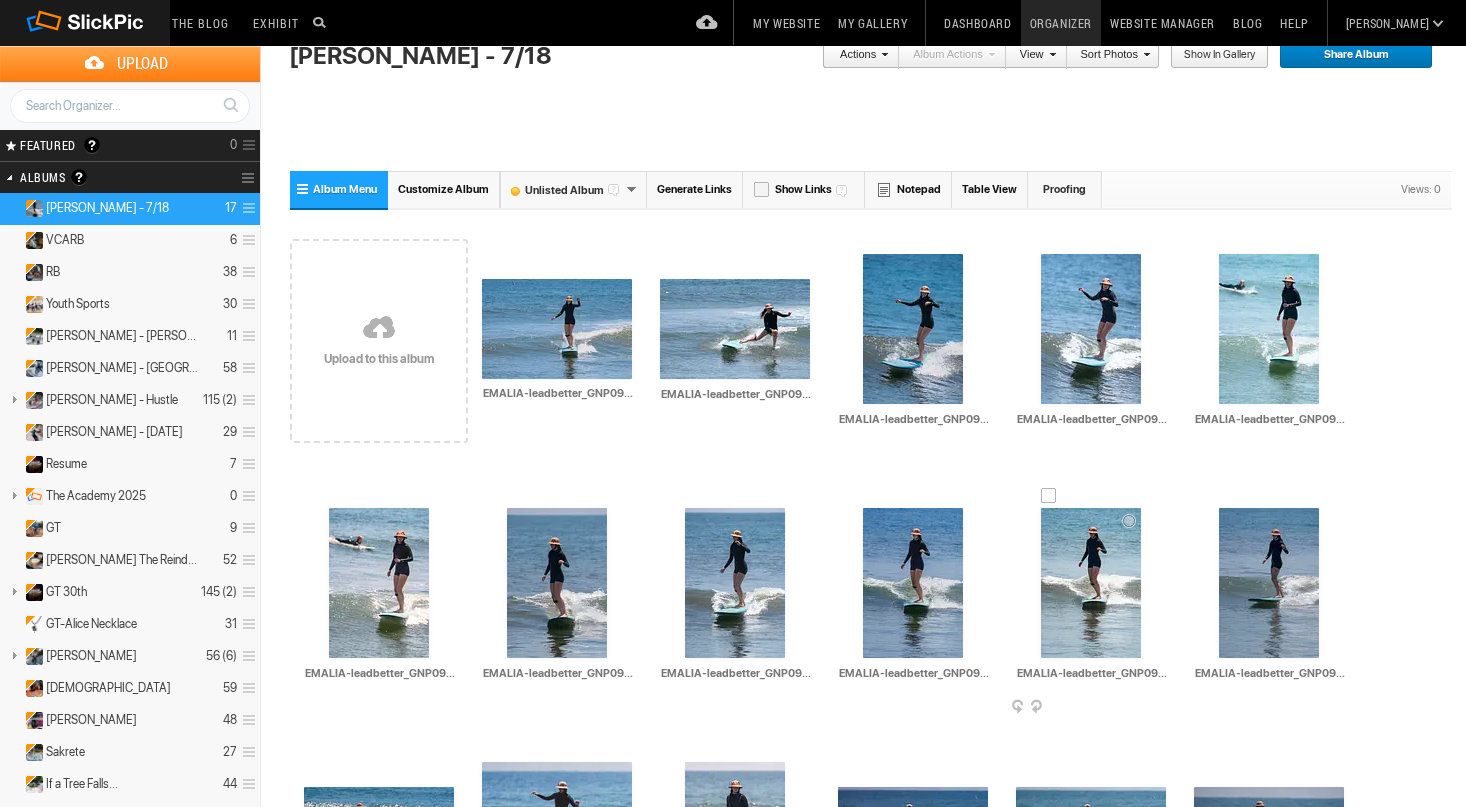 click at bounding box center [1091, 583] 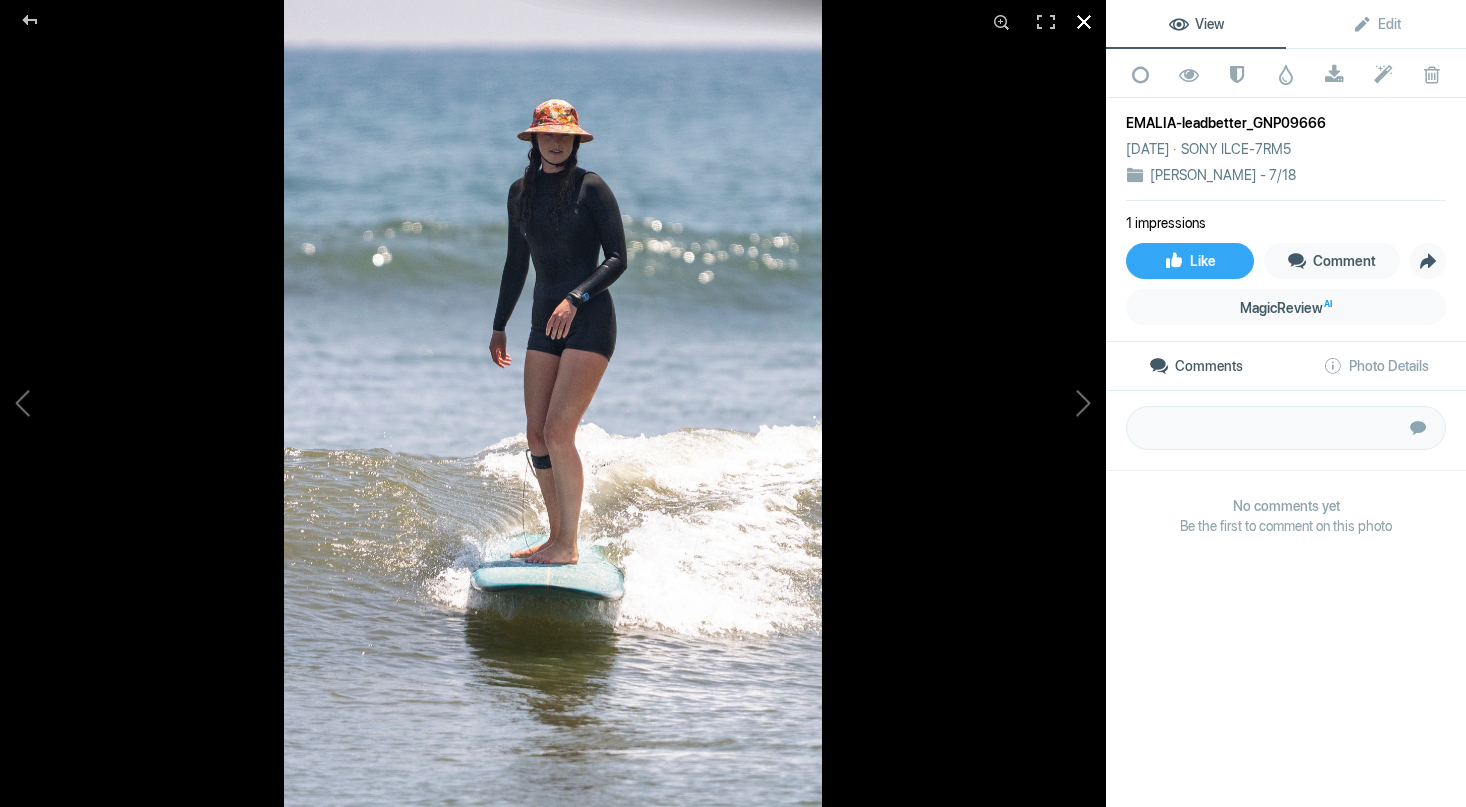click 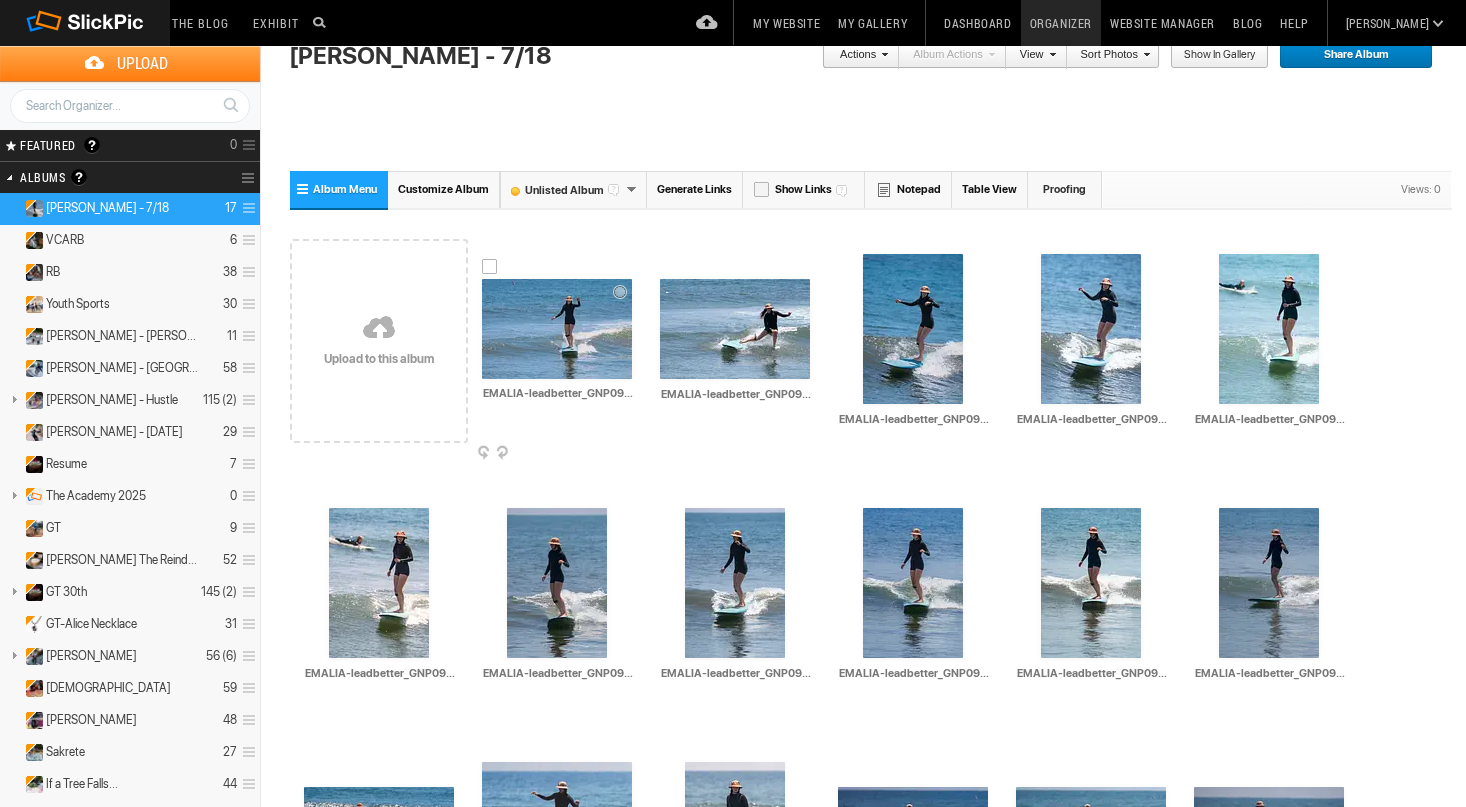 scroll, scrollTop: 0, scrollLeft: 0, axis: both 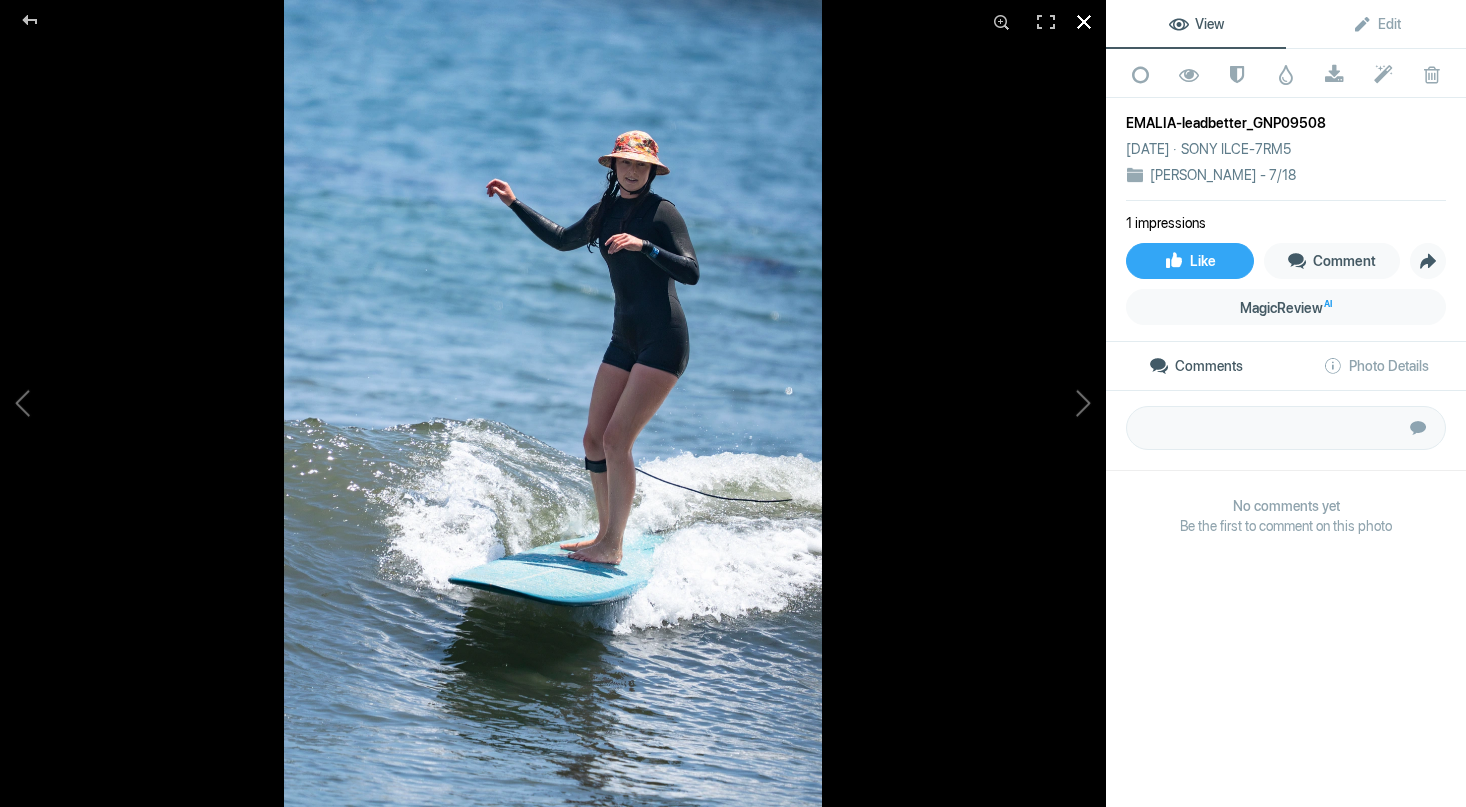 click 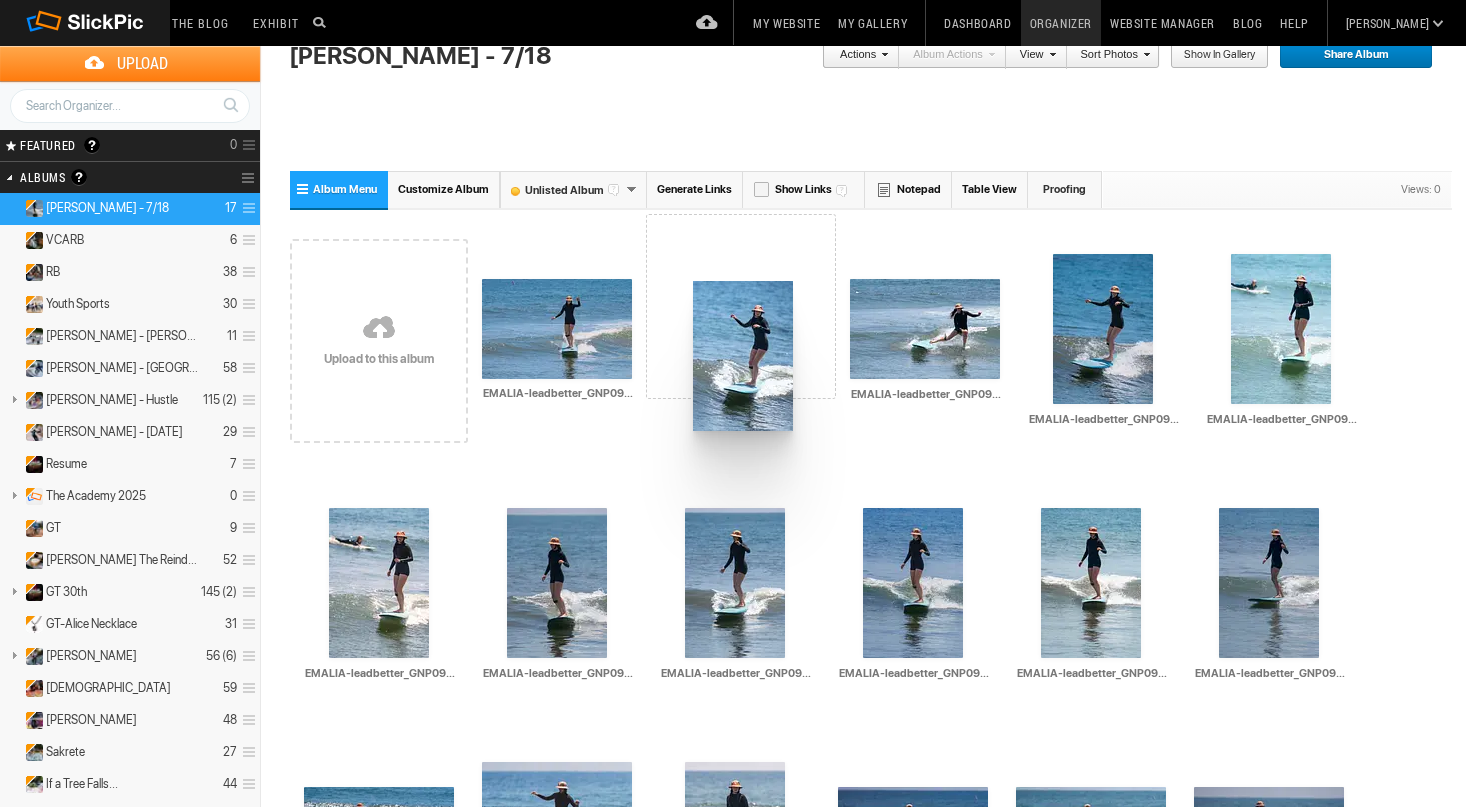 drag, startPoint x: 1111, startPoint y: 195, endPoint x: 690, endPoint y: 162, distance: 422.29138 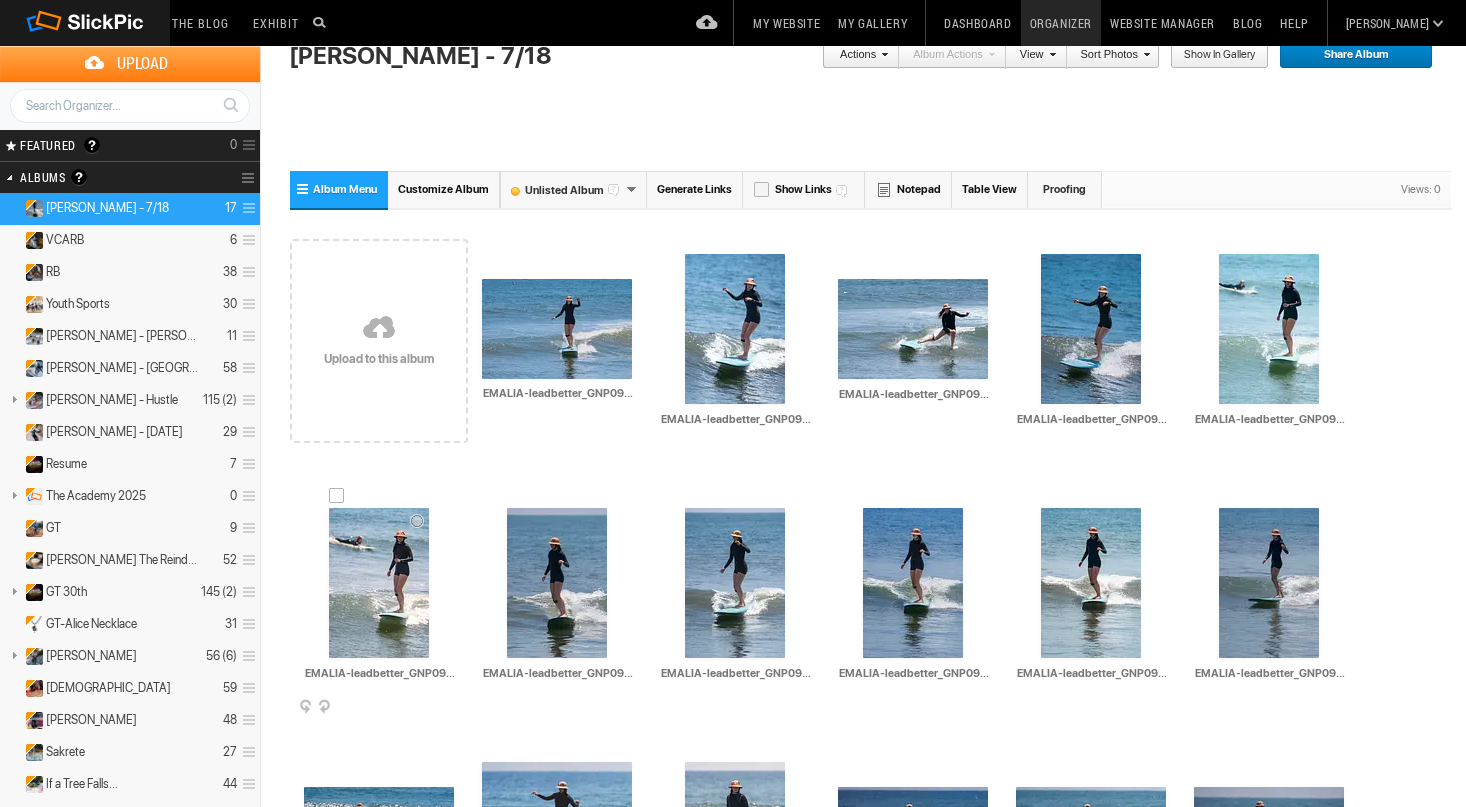 click at bounding box center (379, 583) 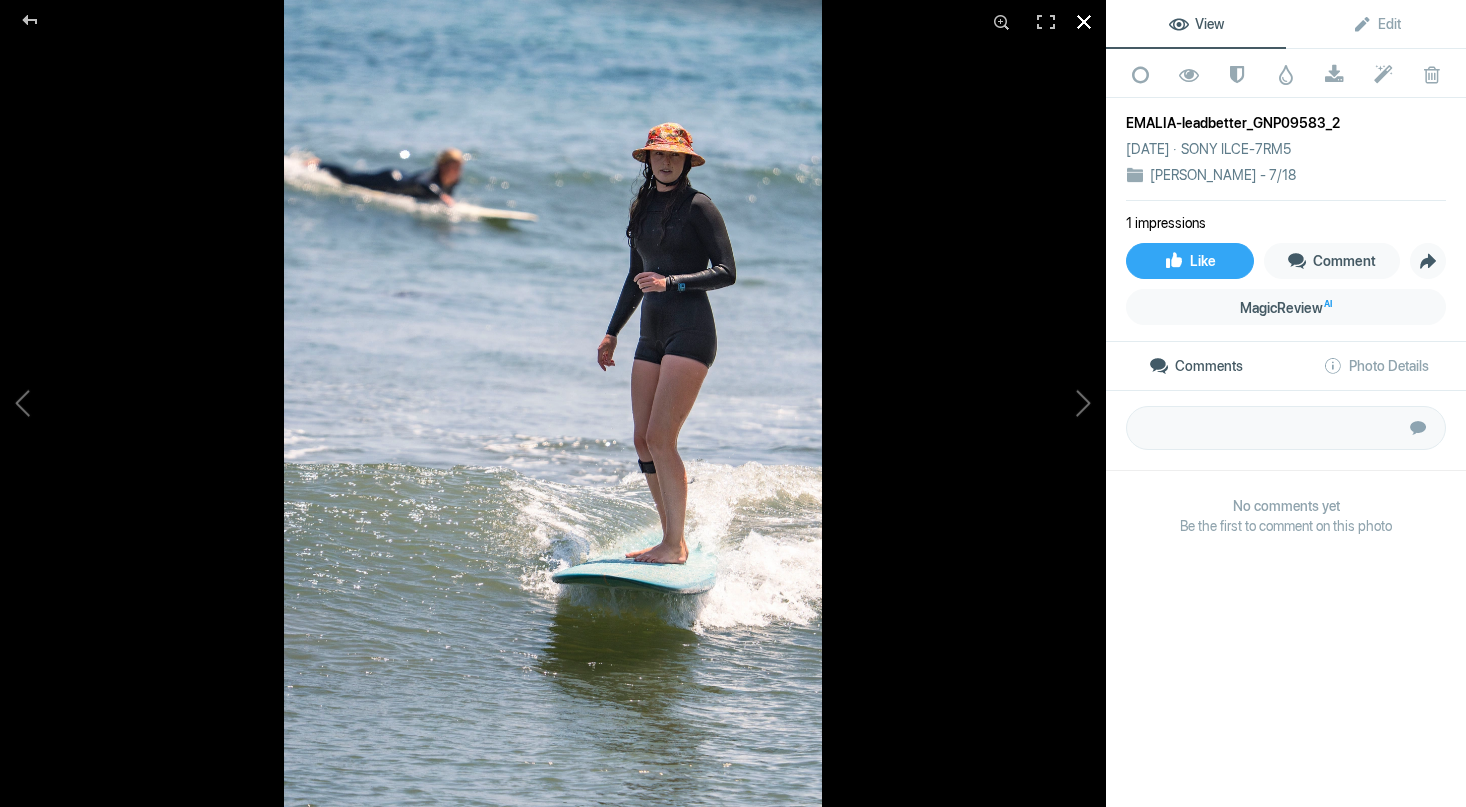 click 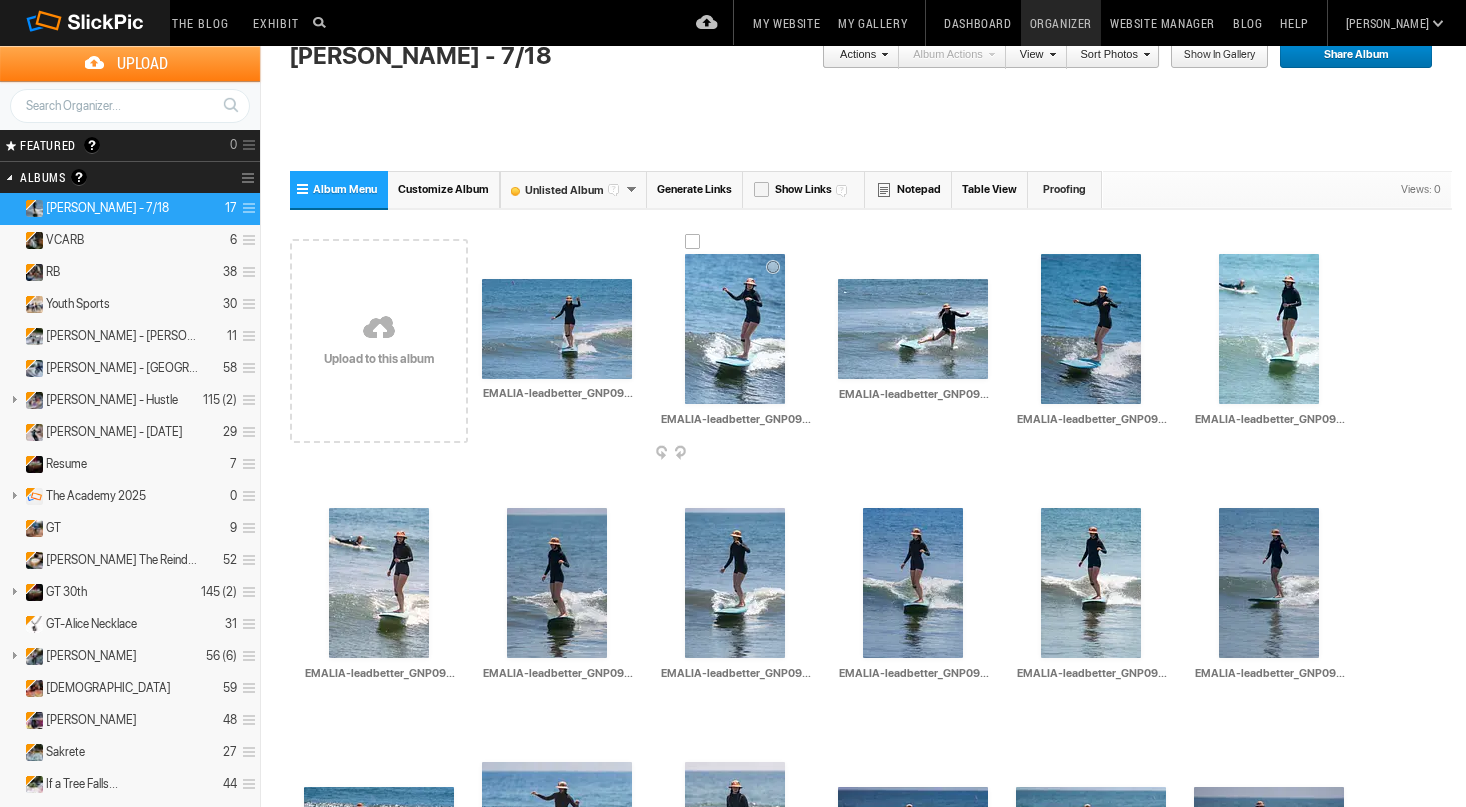 click at bounding box center [735, 329] 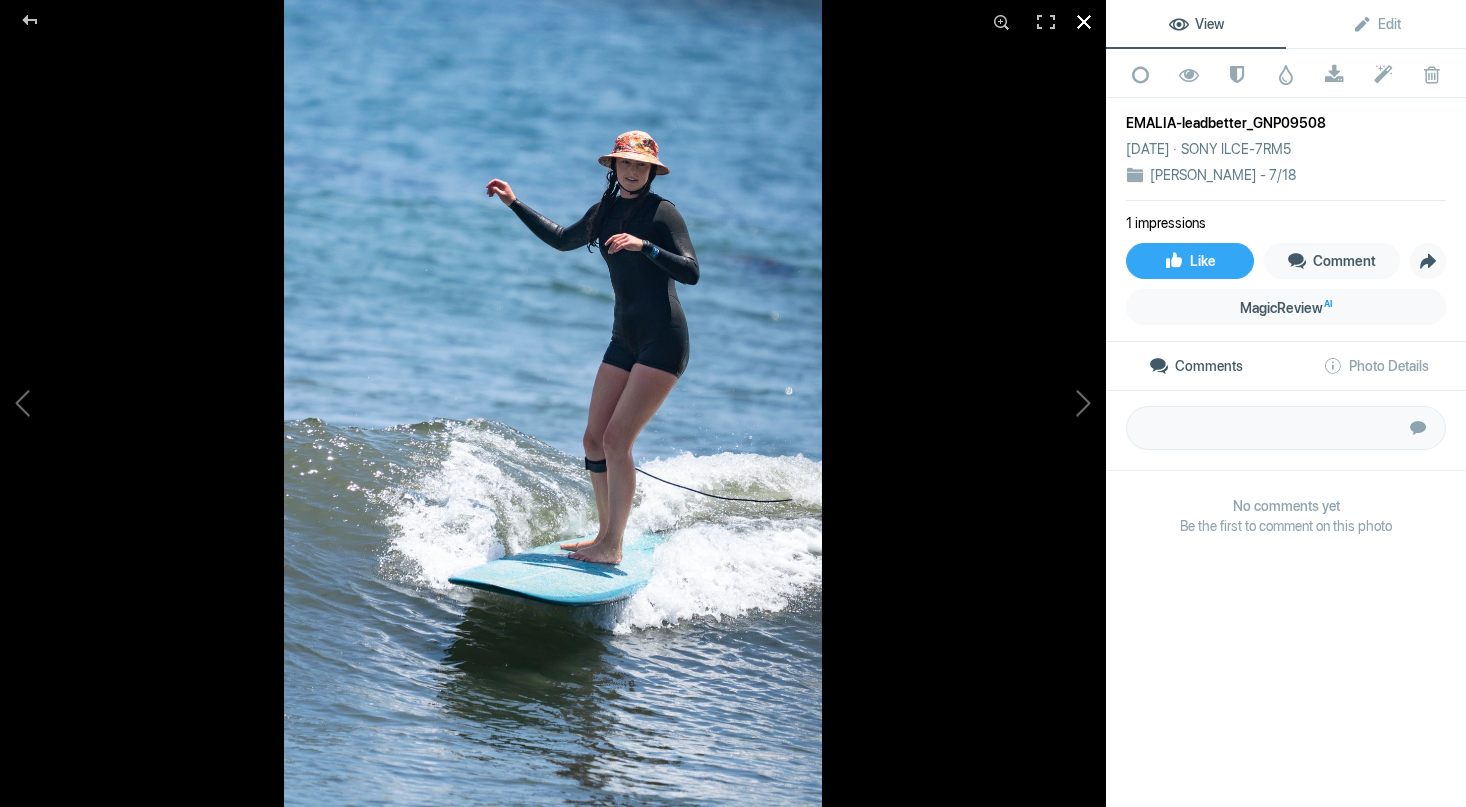click 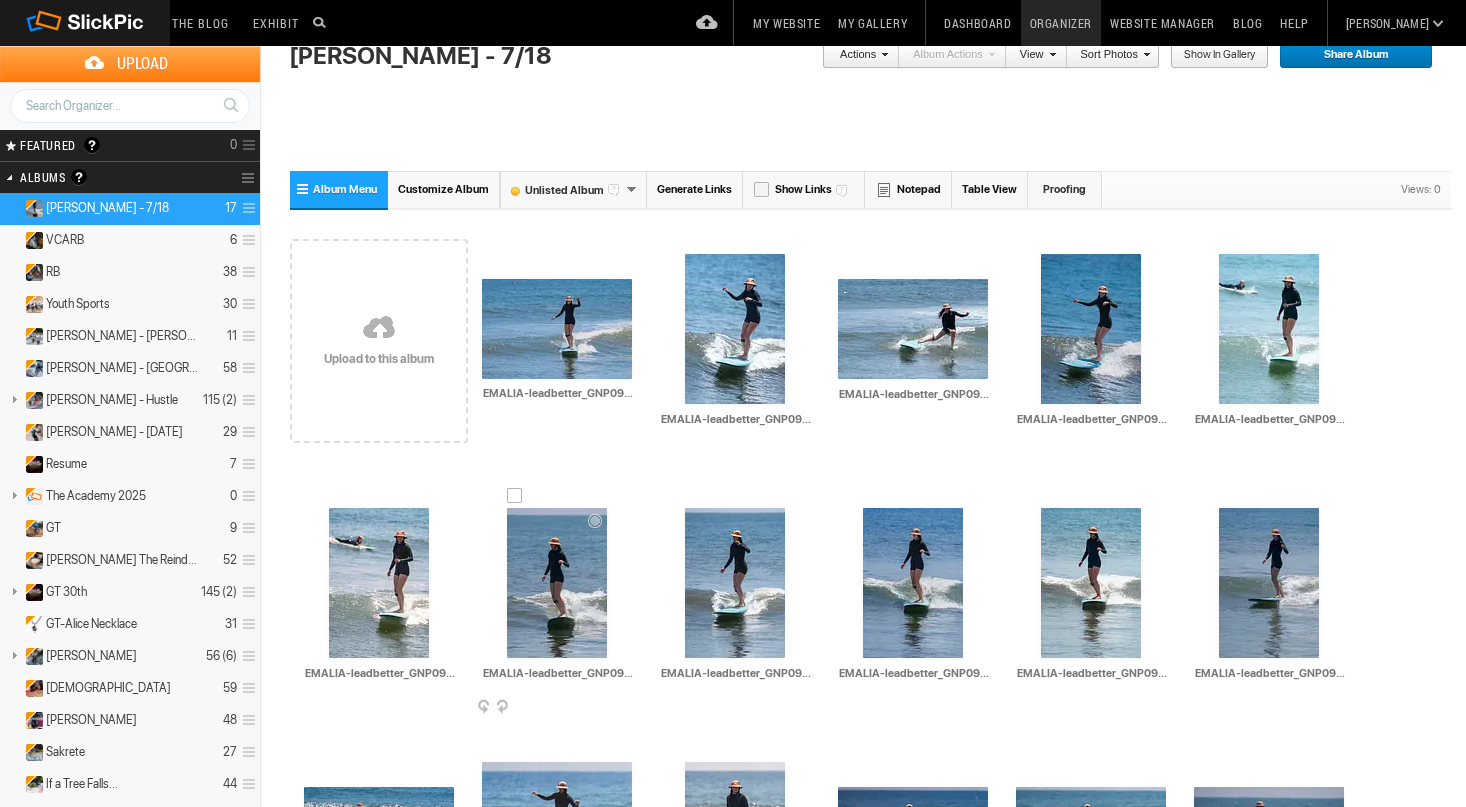 click at bounding box center [557, 583] 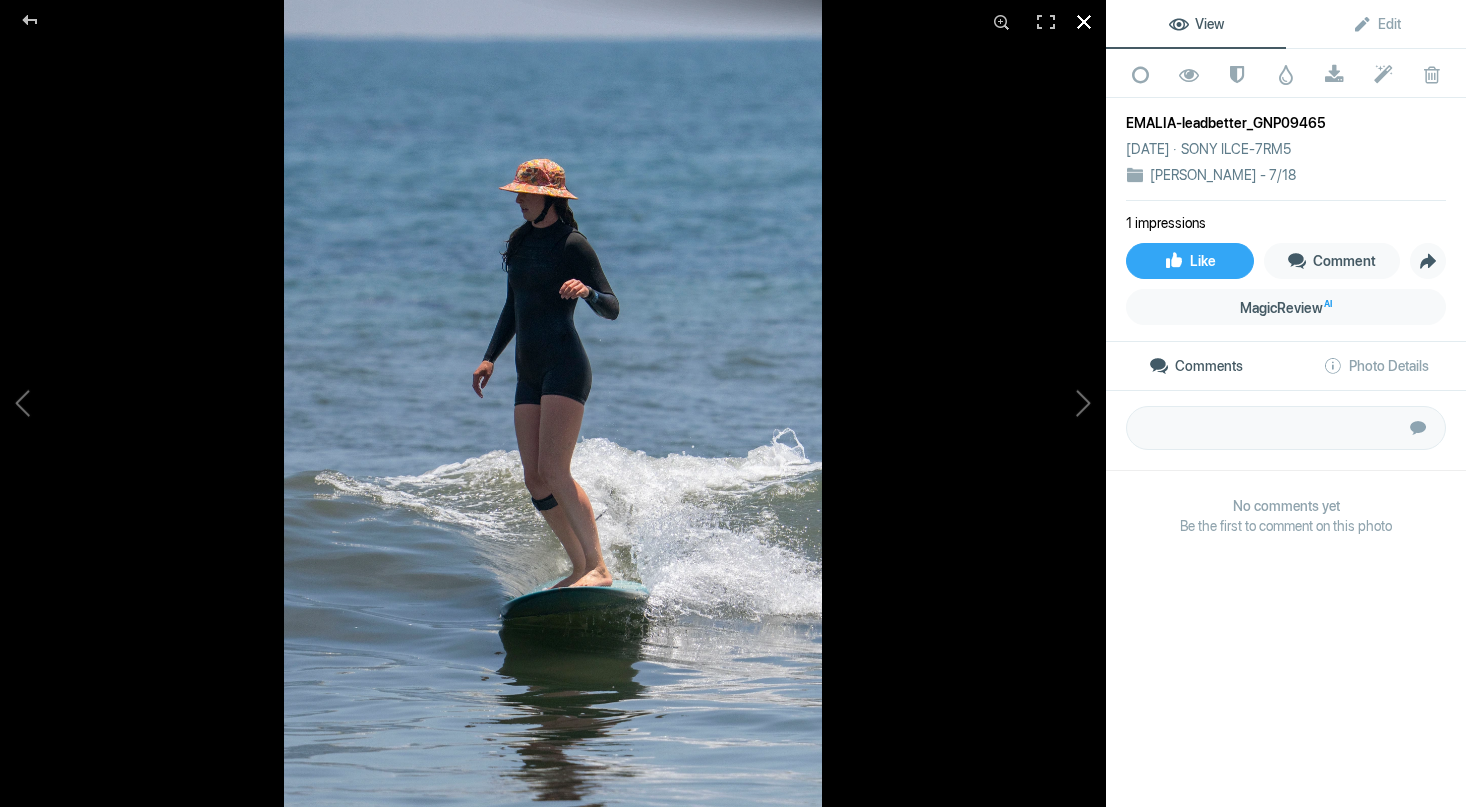 click 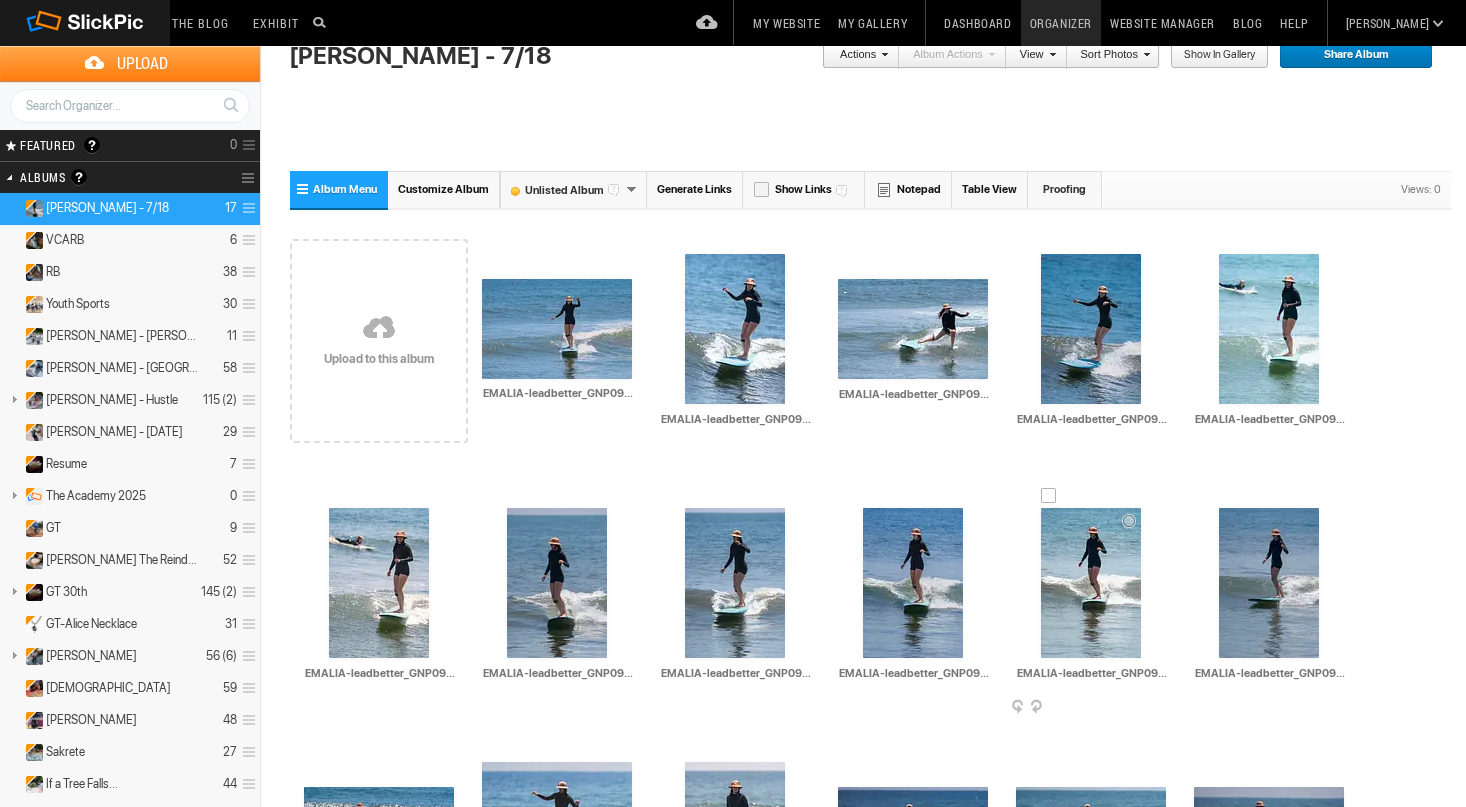 scroll, scrollTop: 257, scrollLeft: 0, axis: vertical 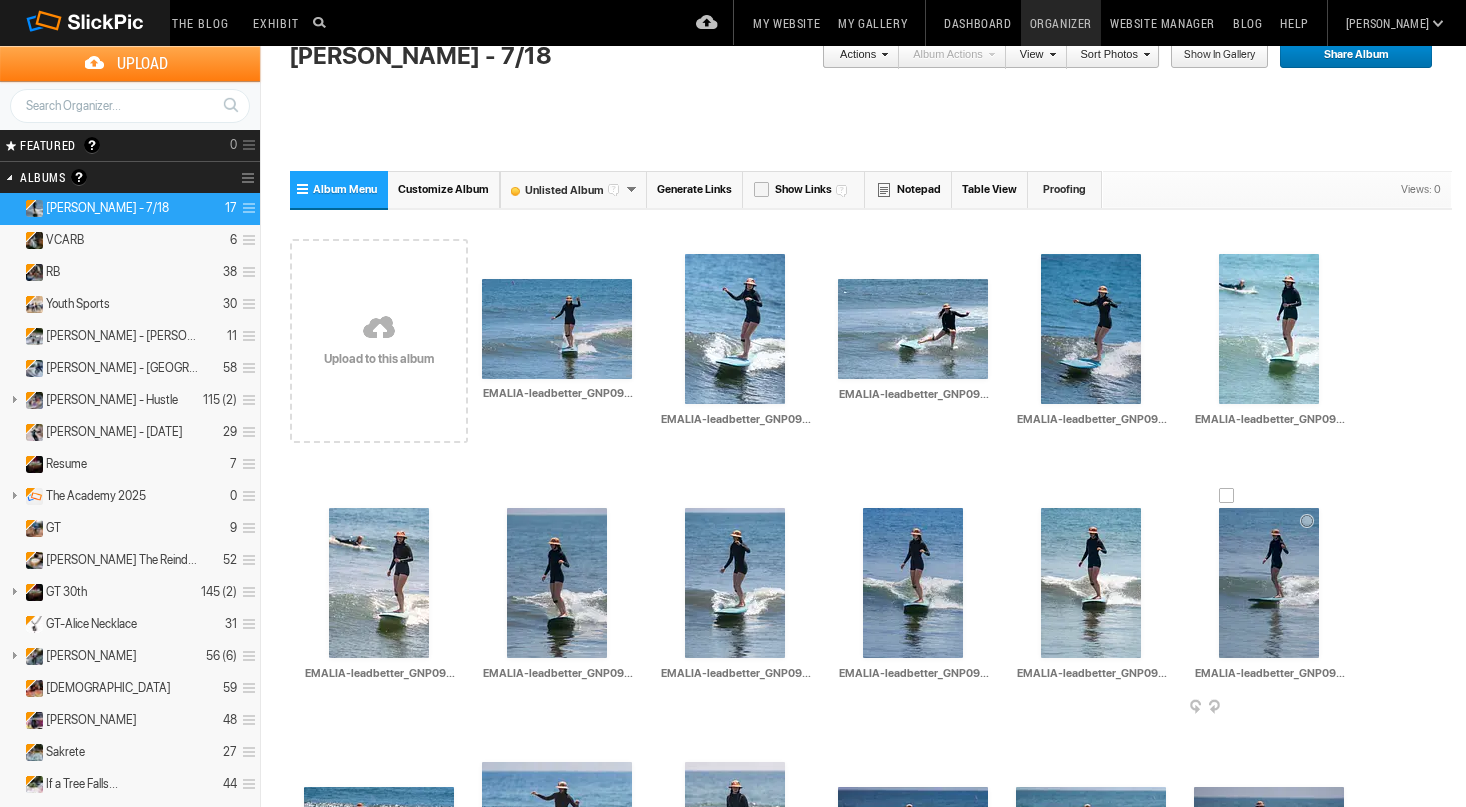 click at bounding box center [1269, 583] 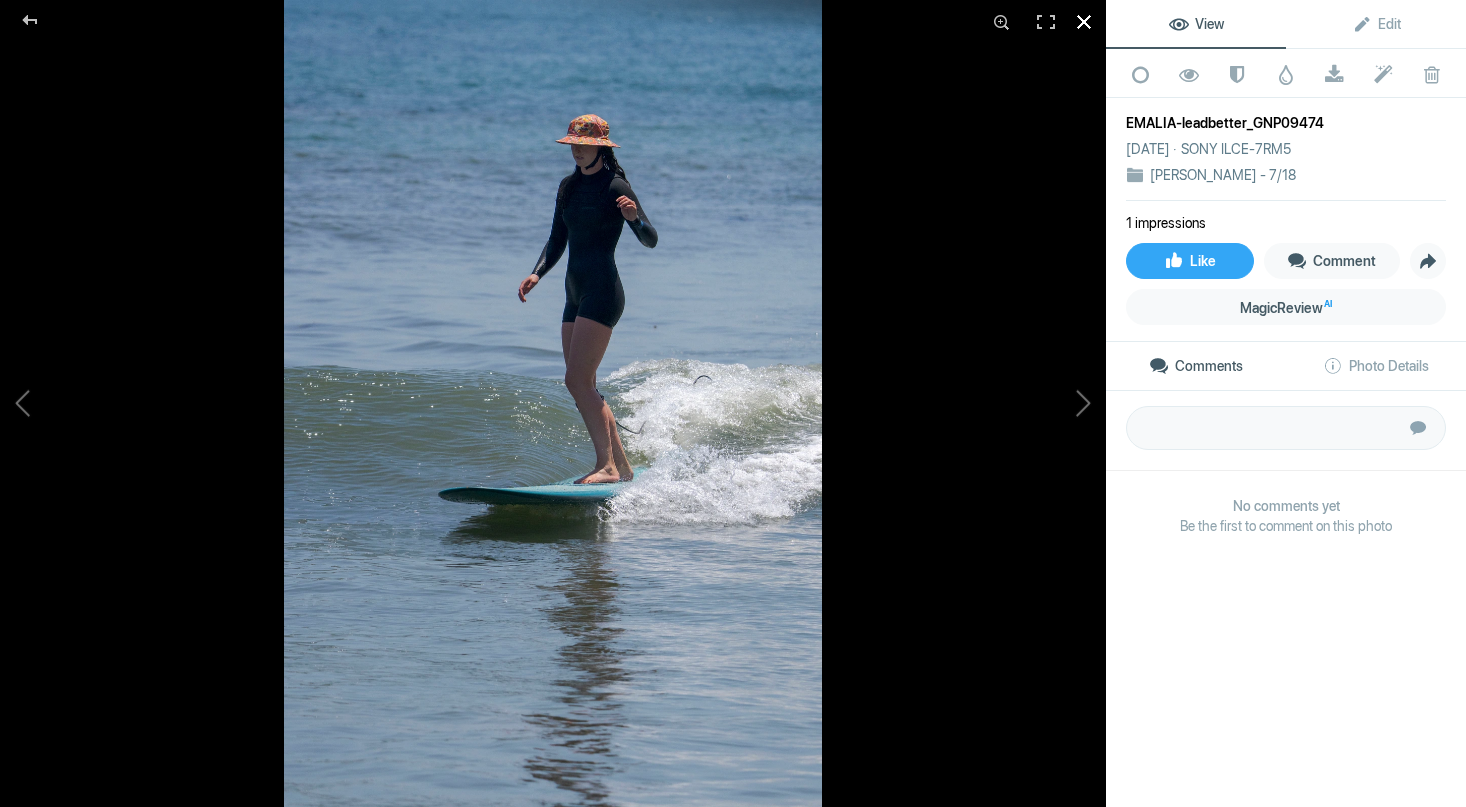 click 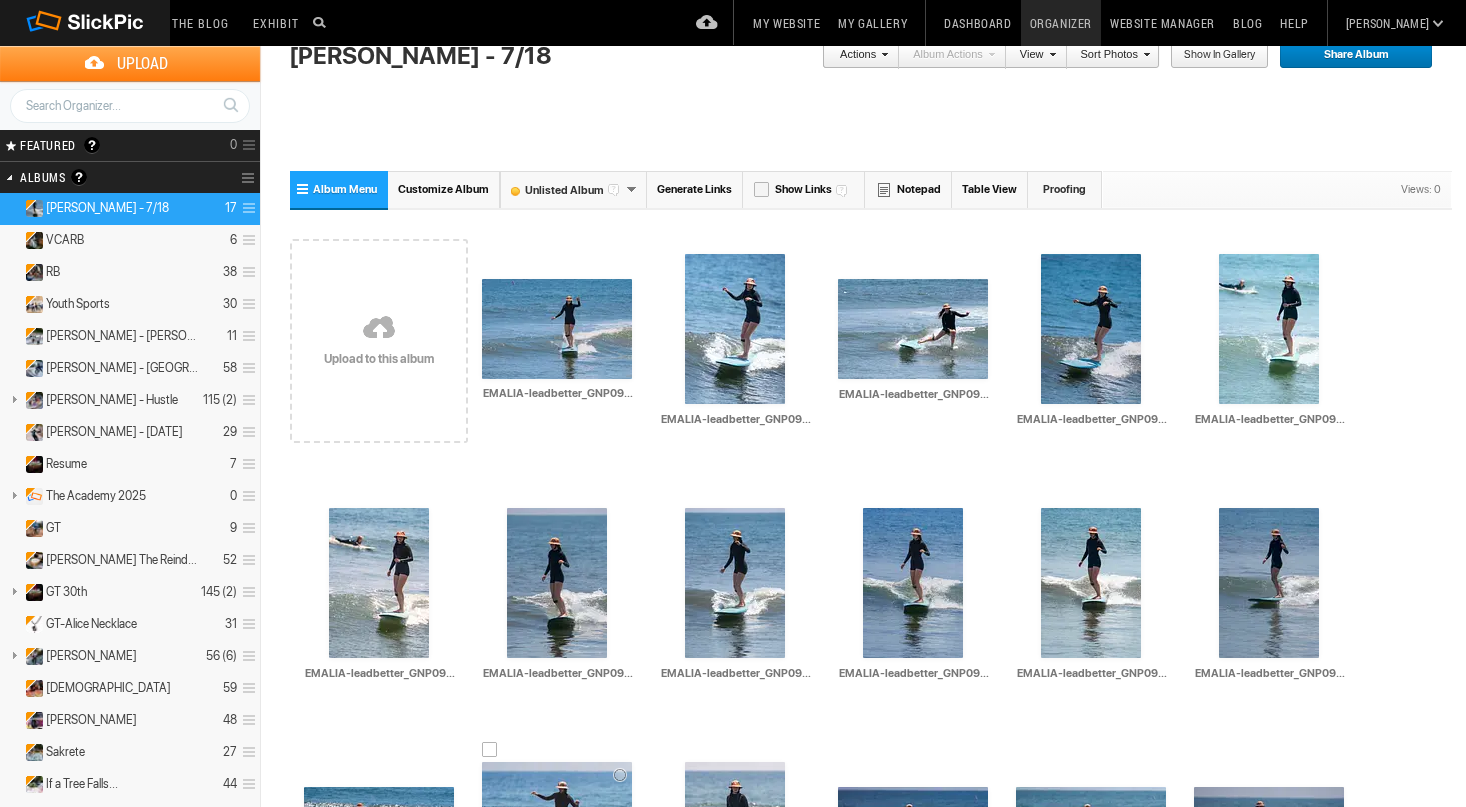 click at bounding box center (557, 837) 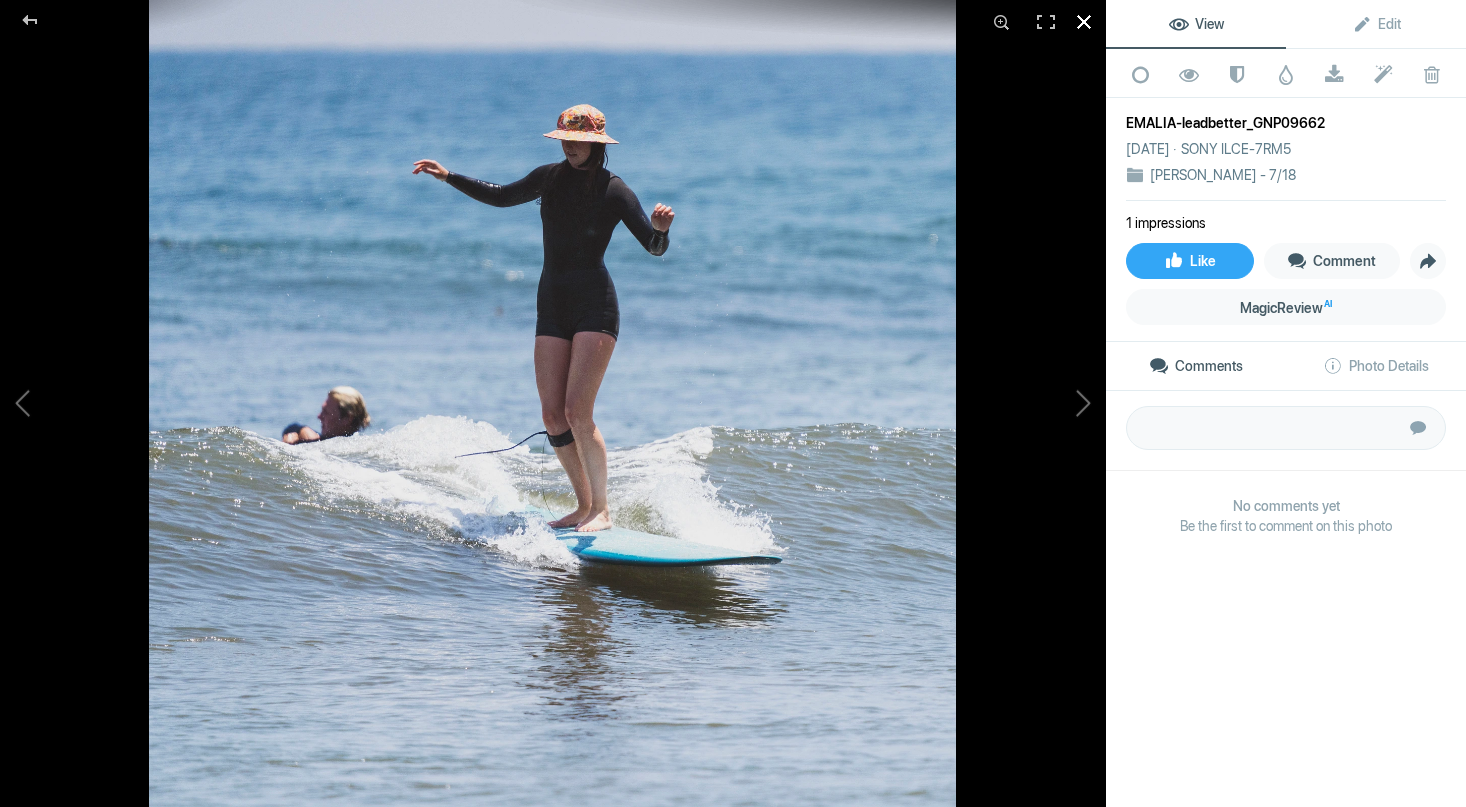 click 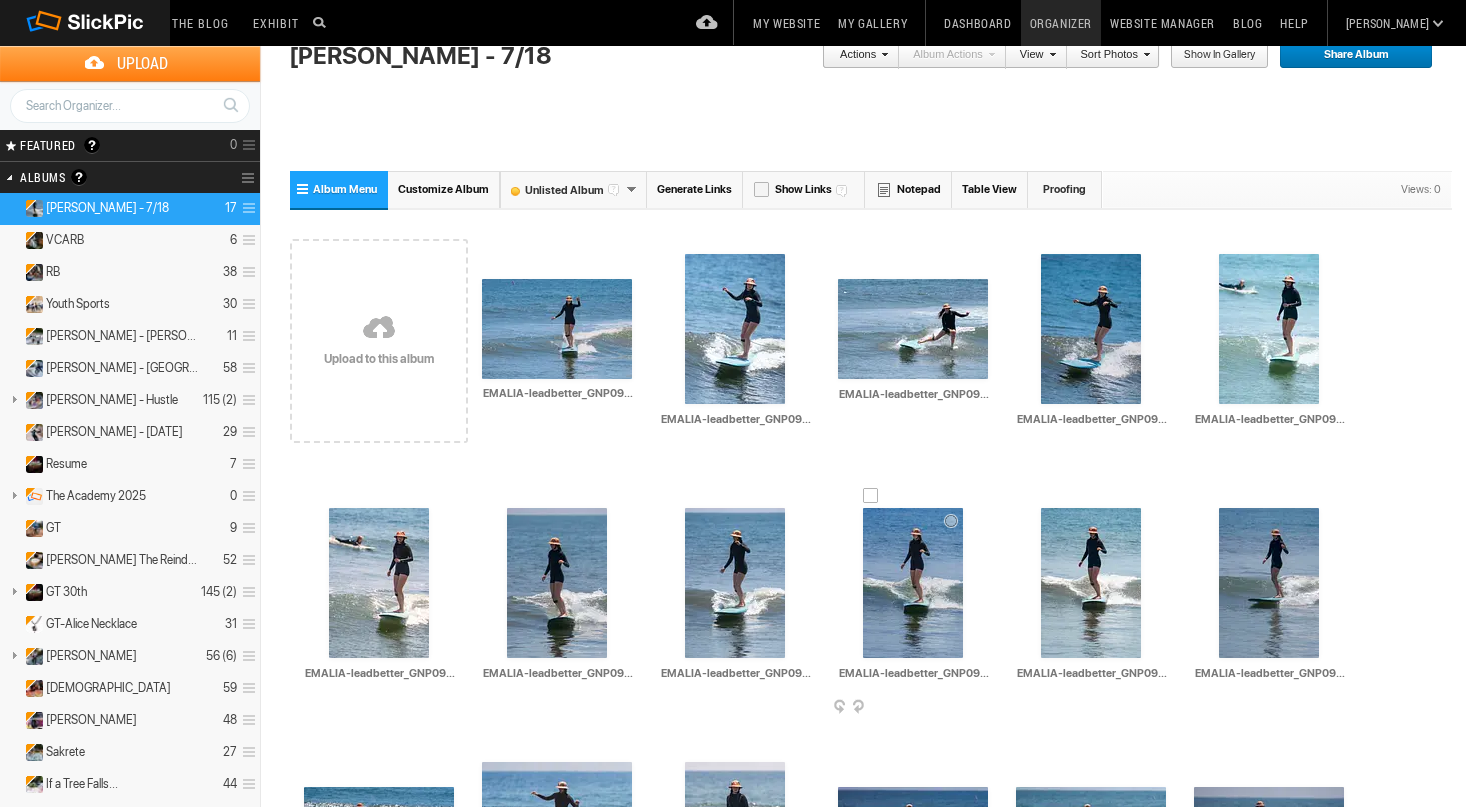 scroll, scrollTop: 153, scrollLeft: 0, axis: vertical 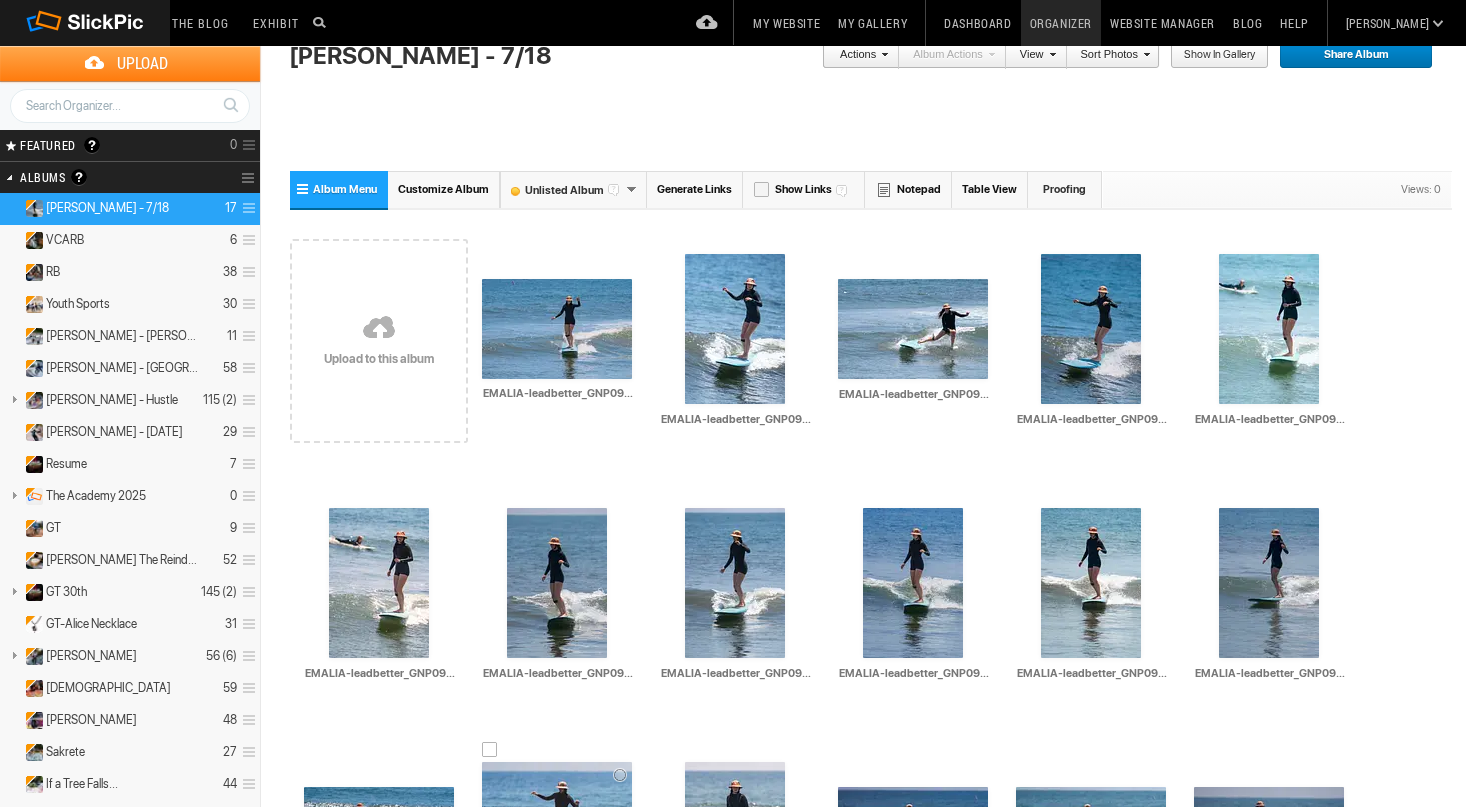 click at bounding box center [557, 837] 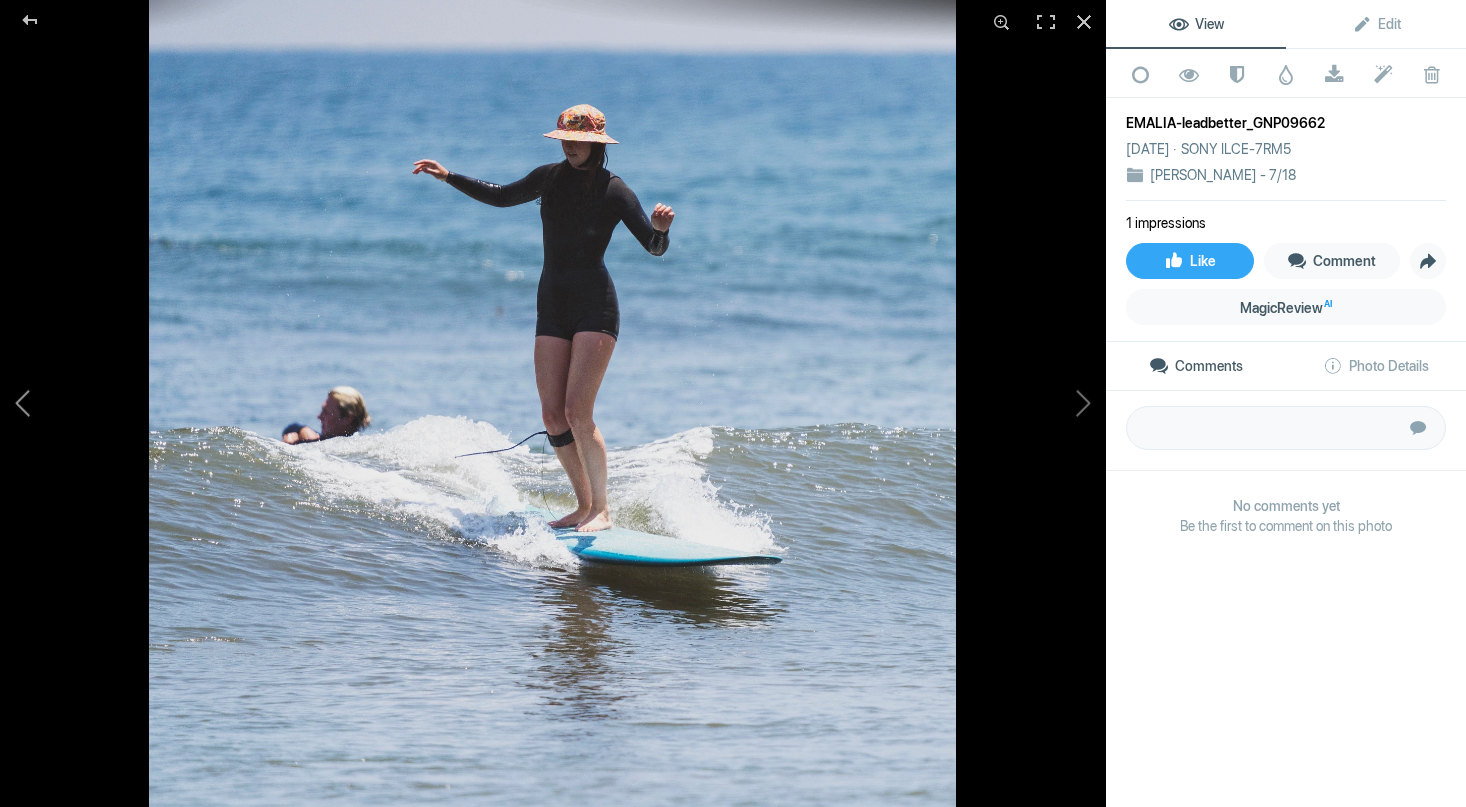 click 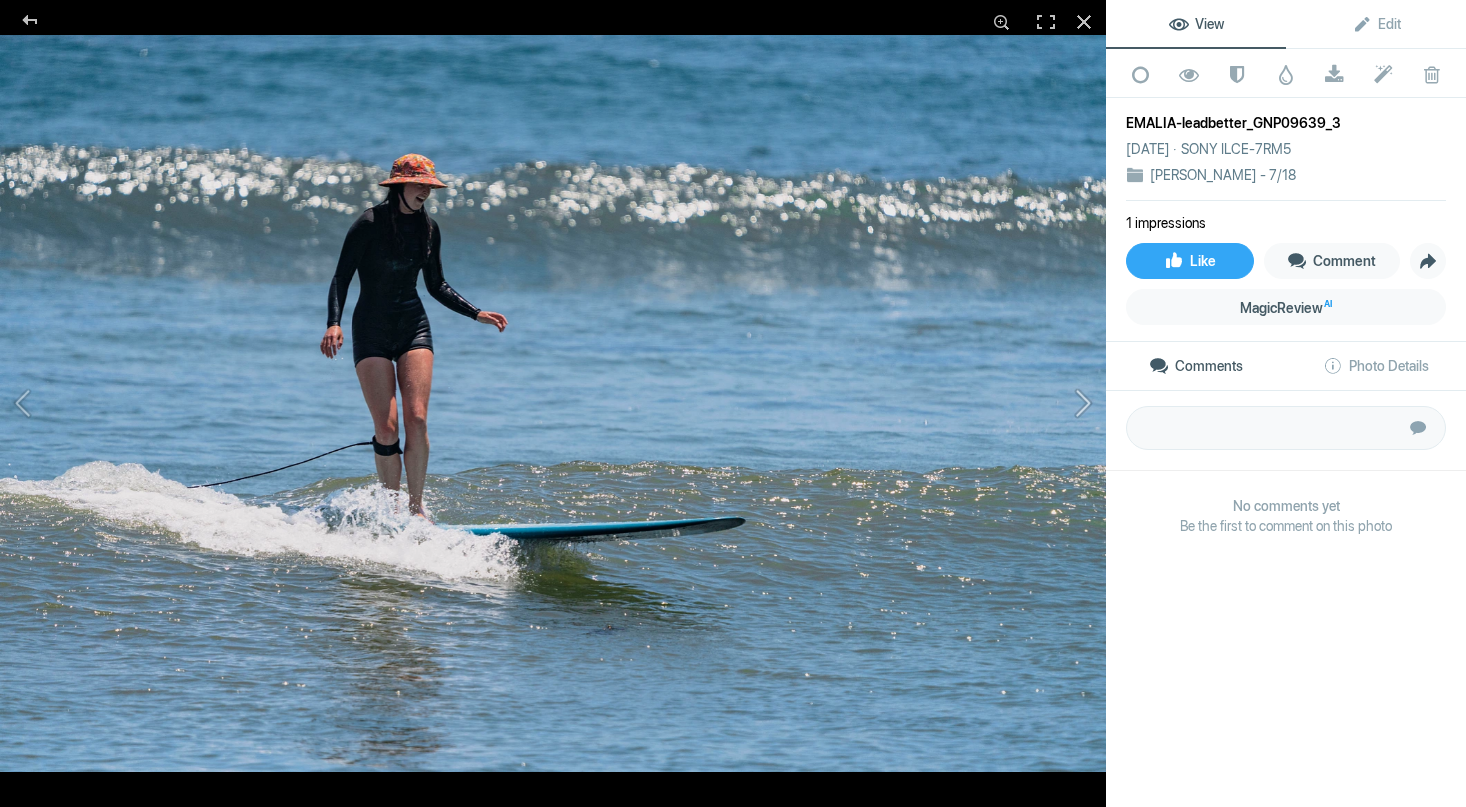 click 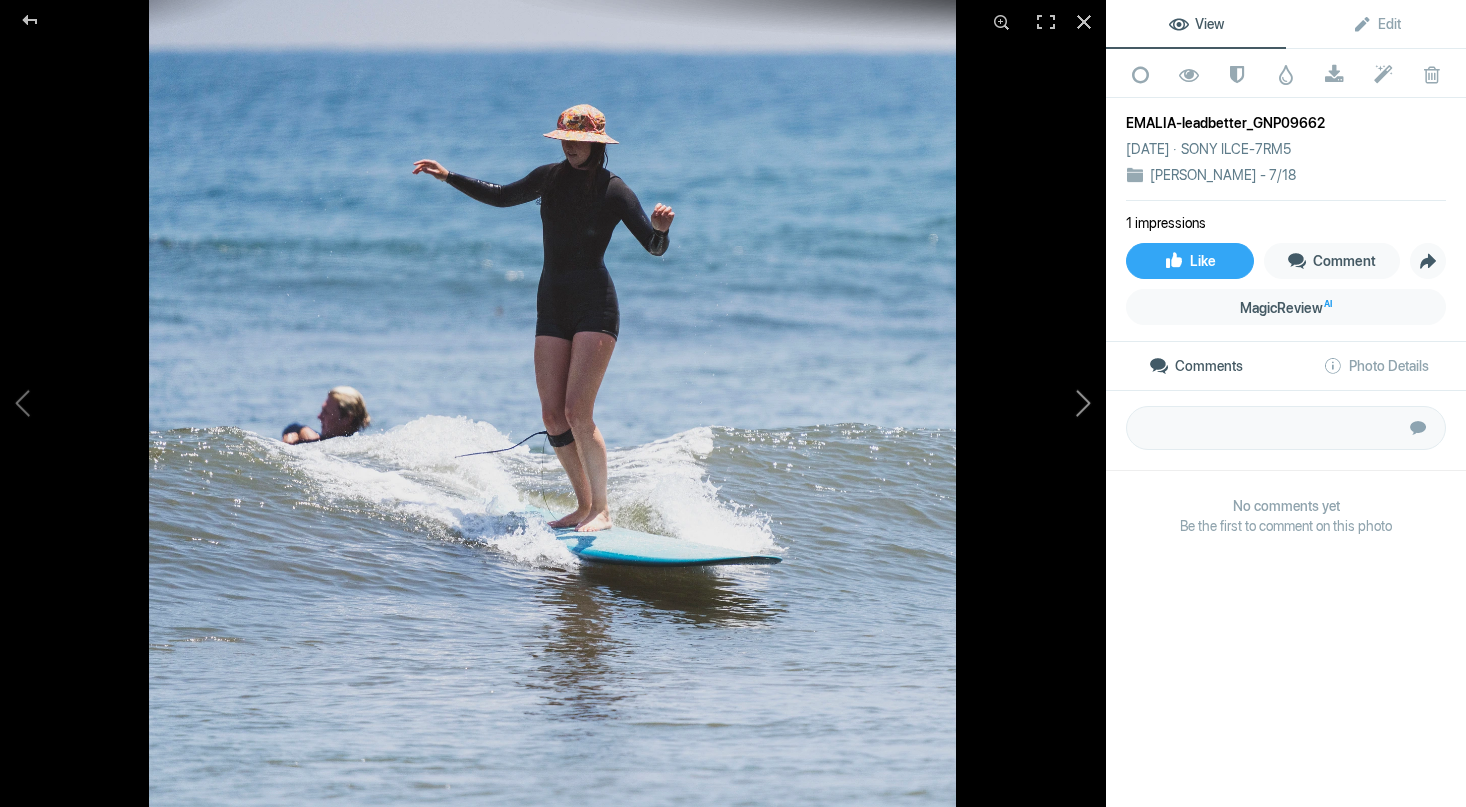 click 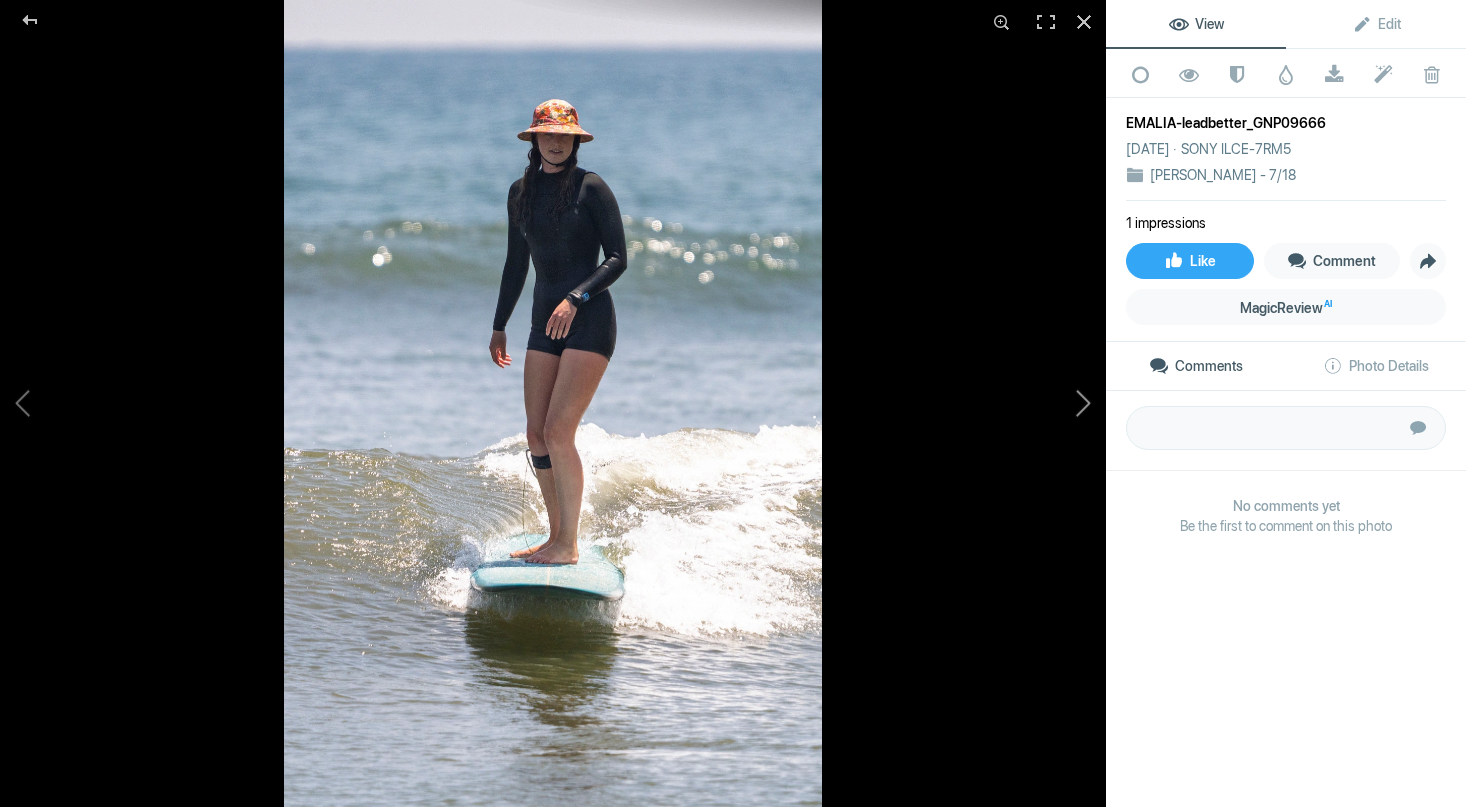 click 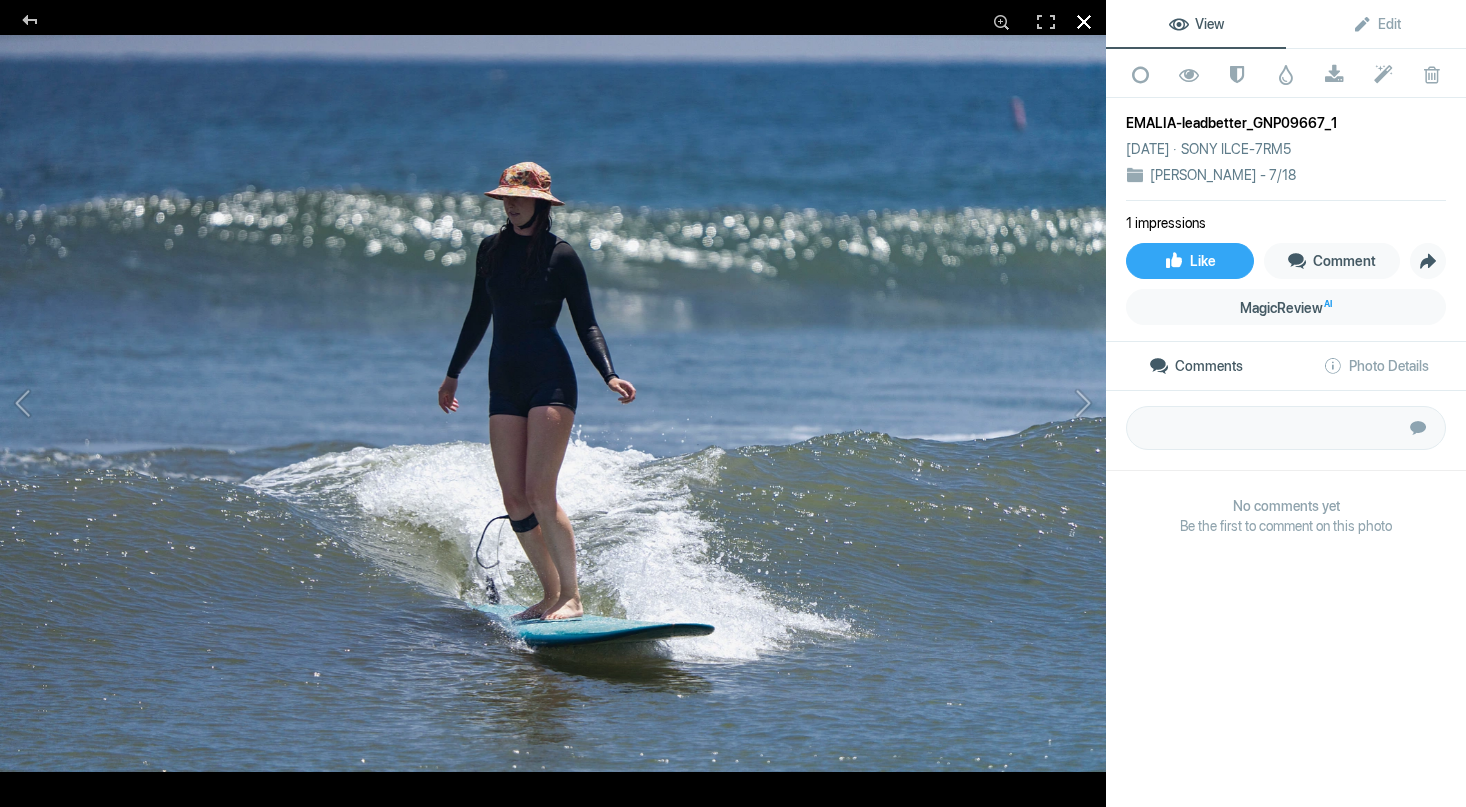 click 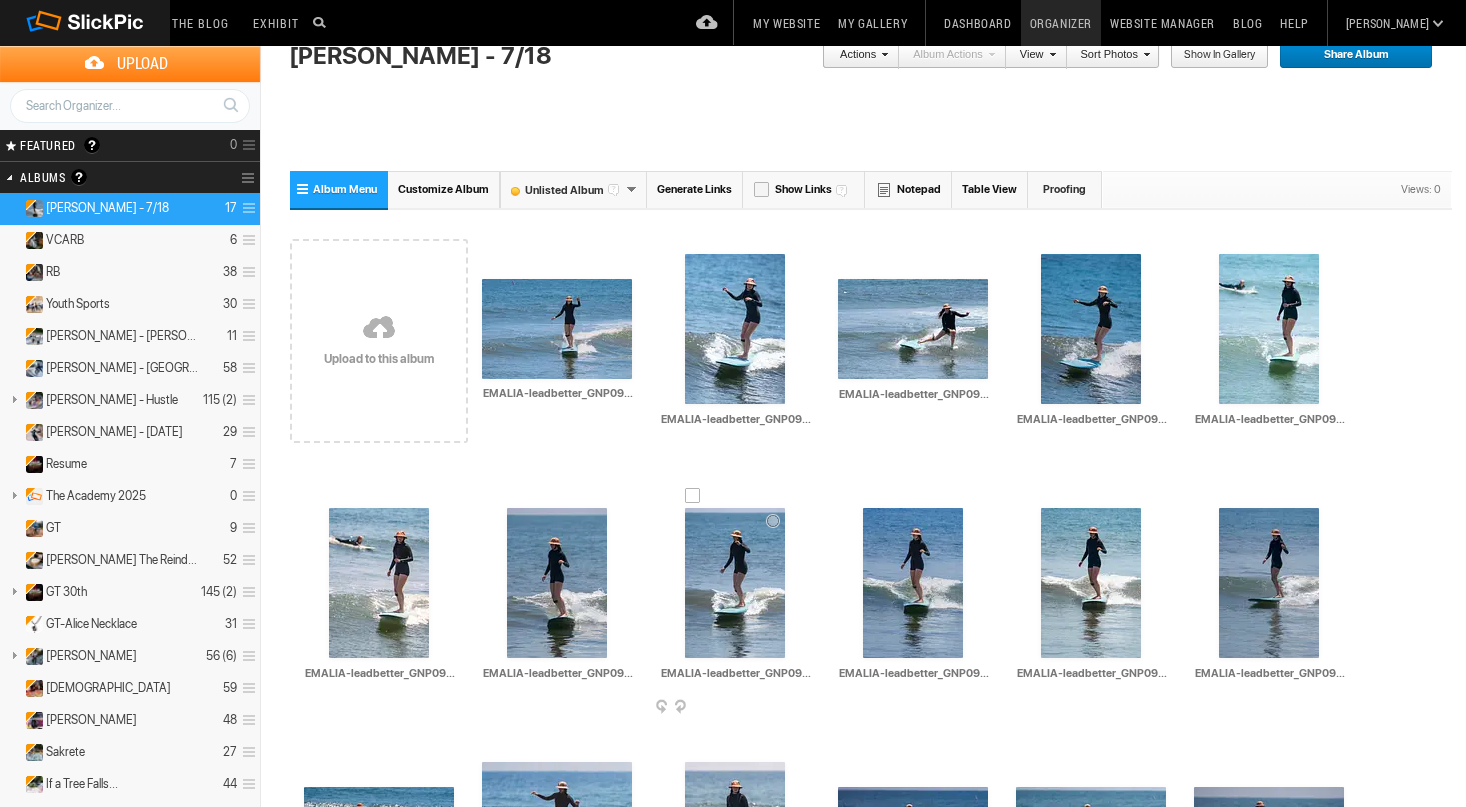 click at bounding box center (735, 583) 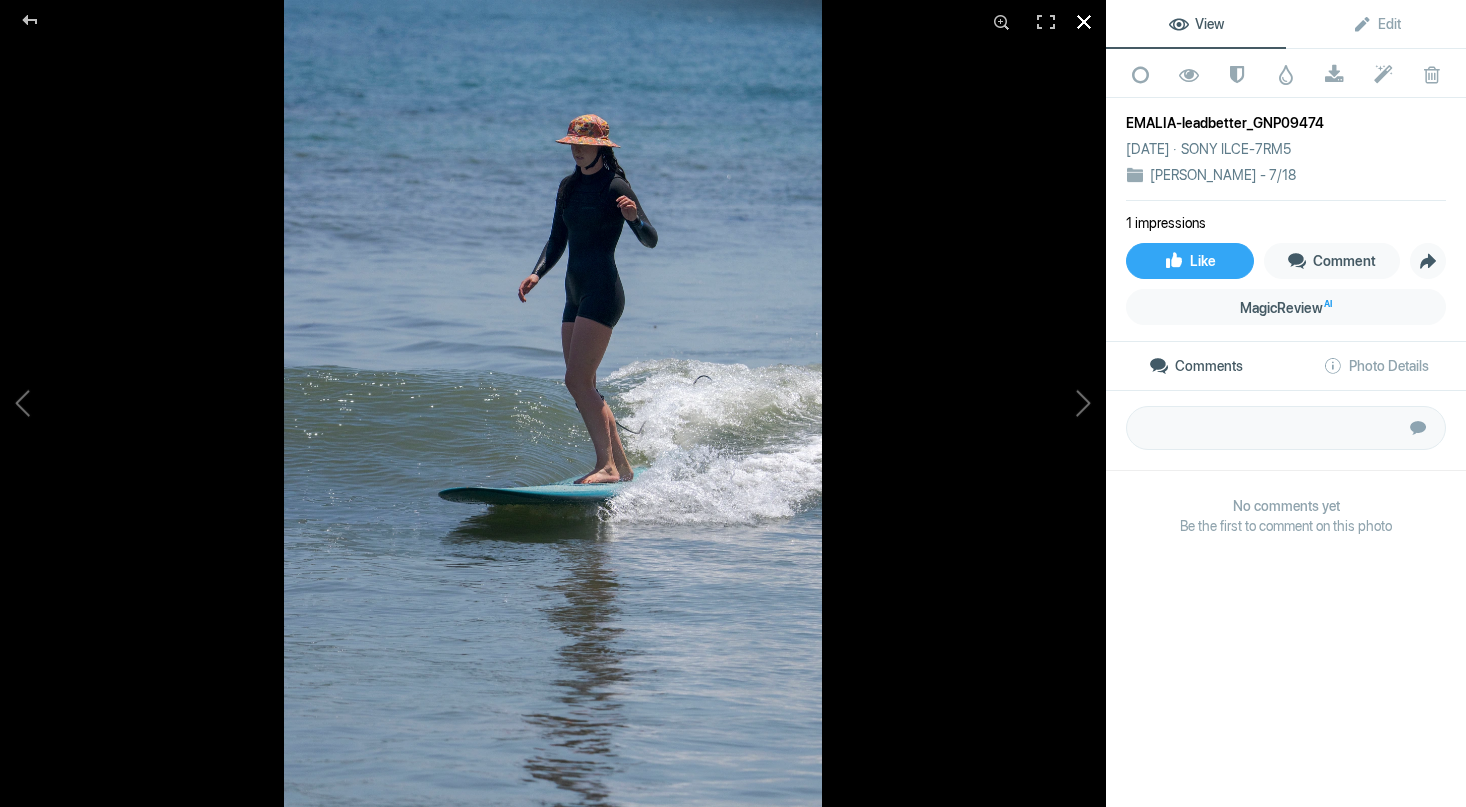 click 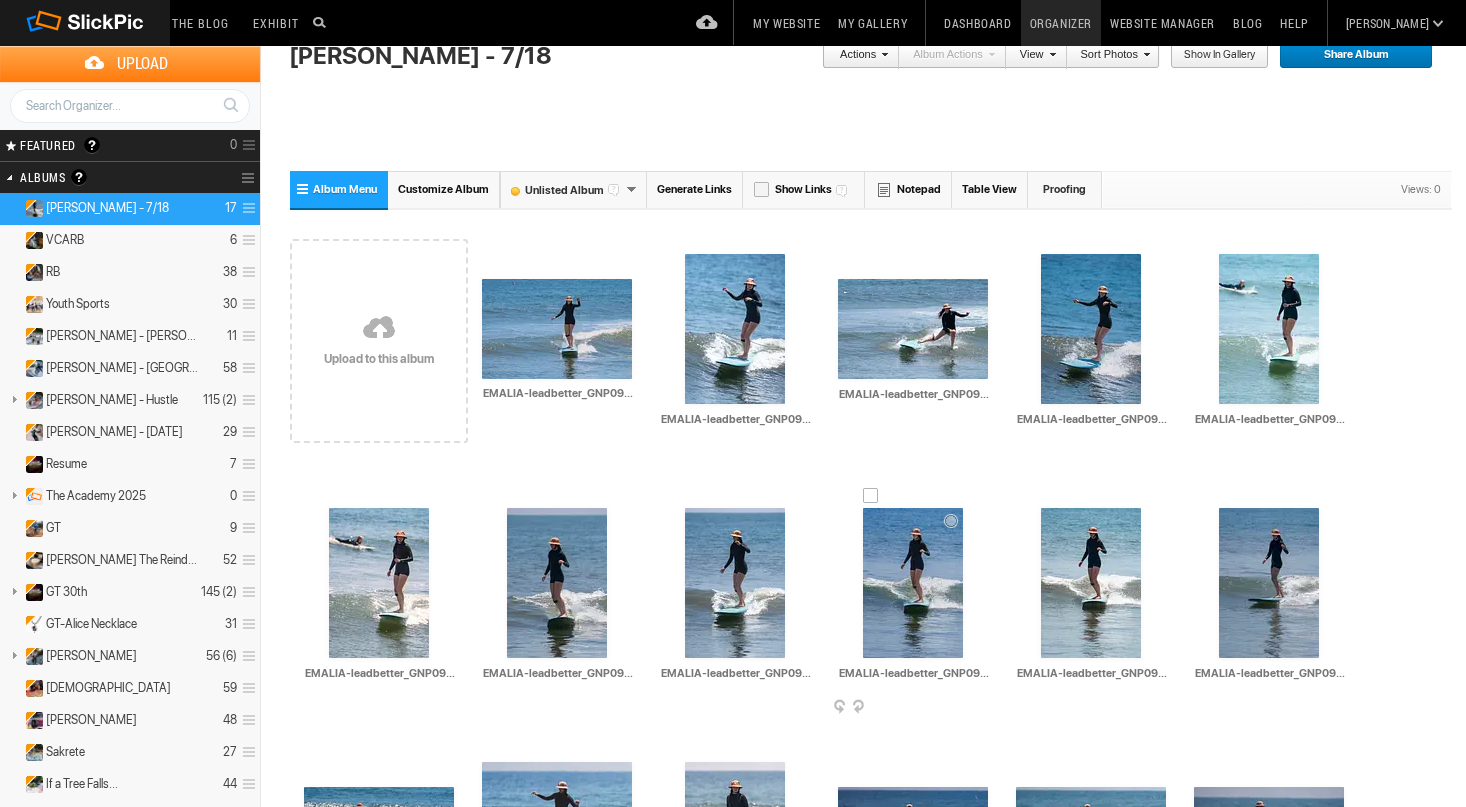 scroll, scrollTop: 213, scrollLeft: 0, axis: vertical 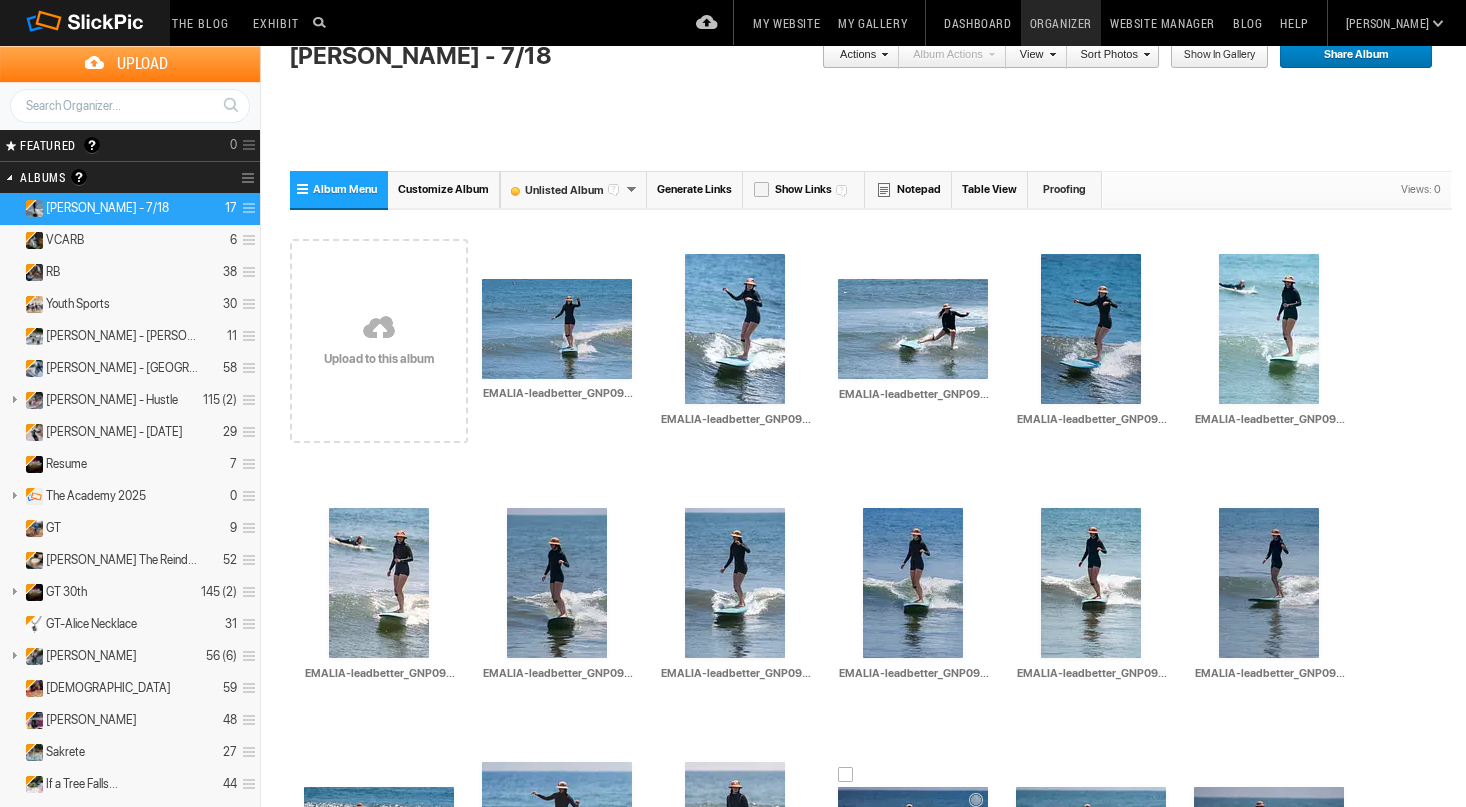 click at bounding box center [913, 837] 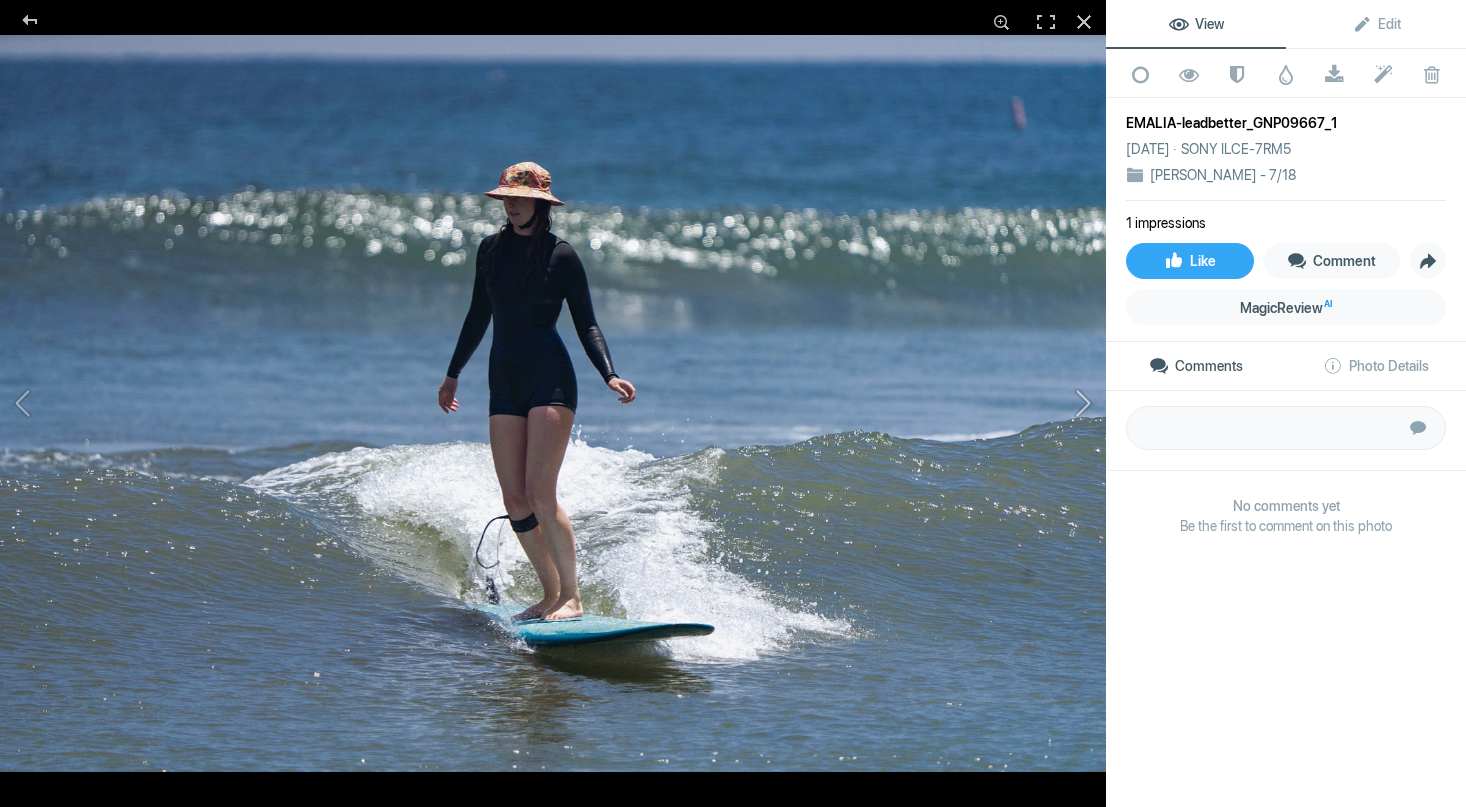 click 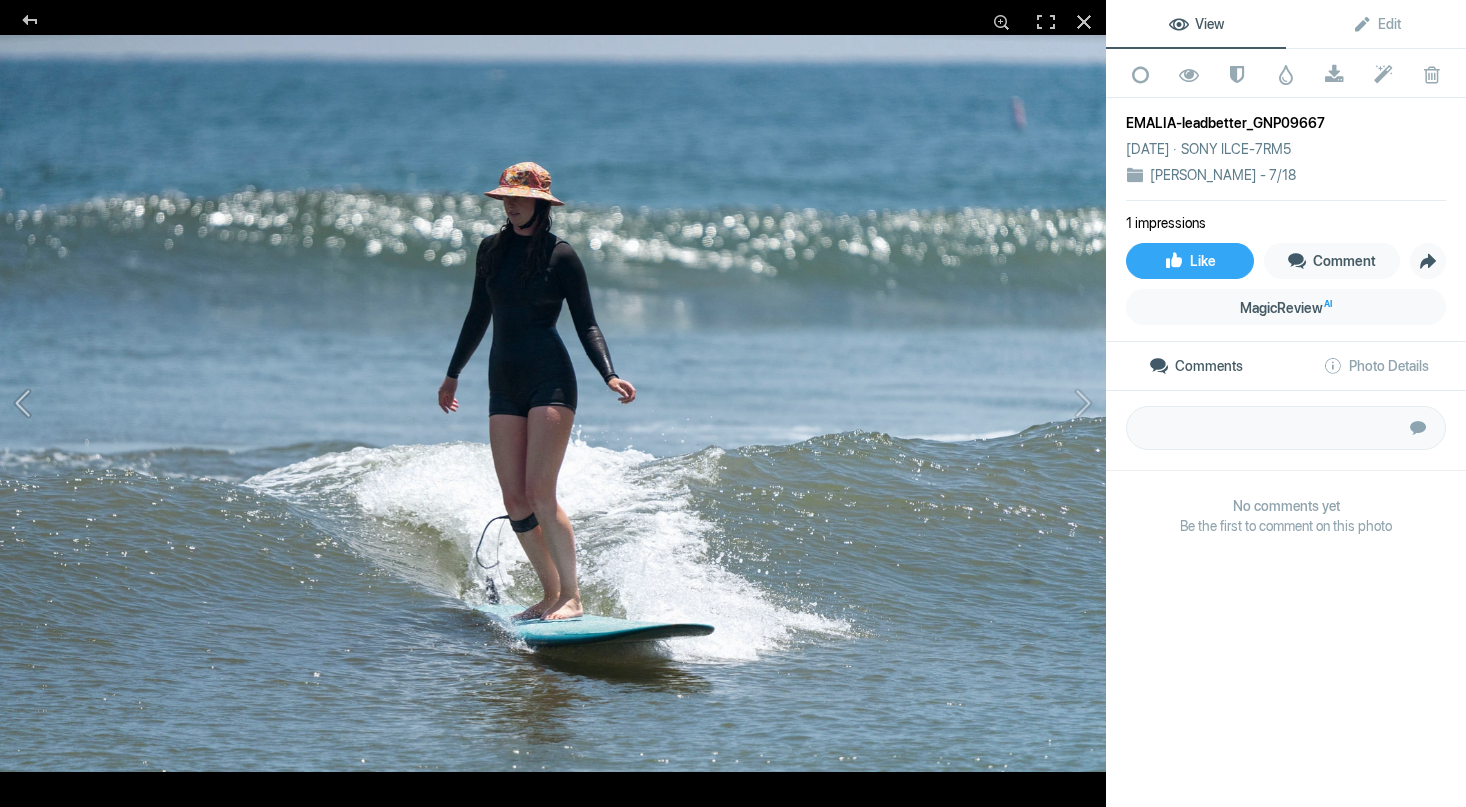 click 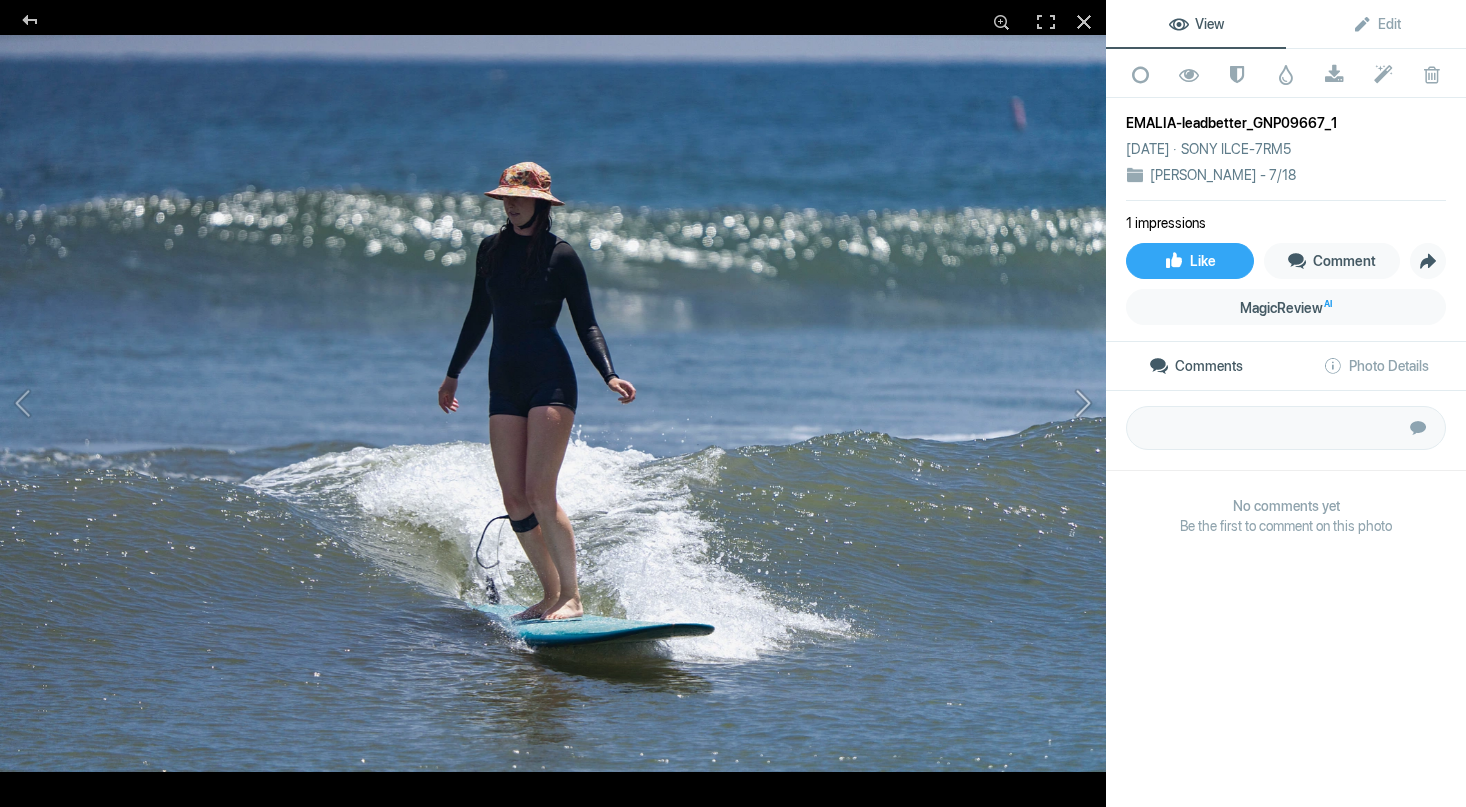 click 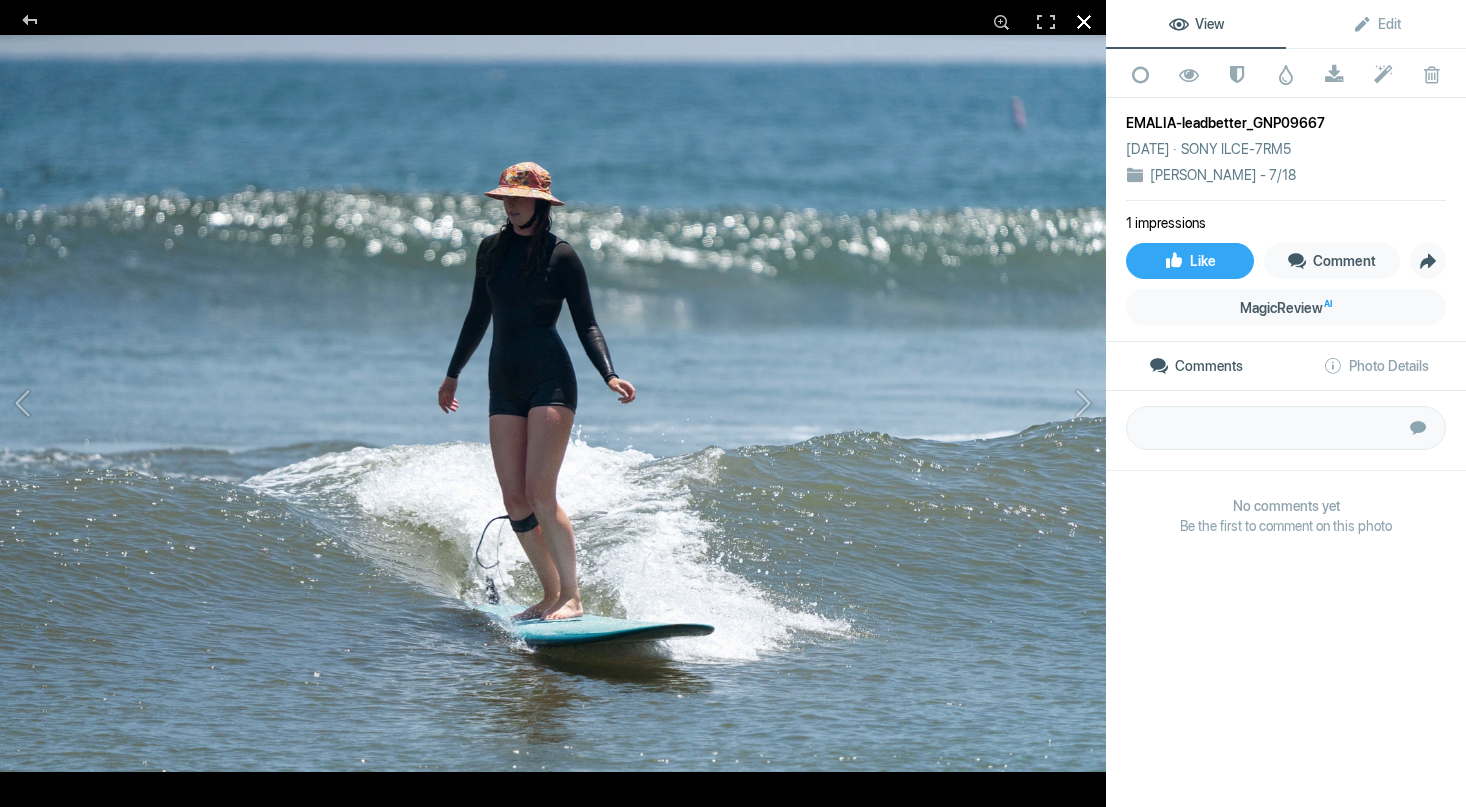 click 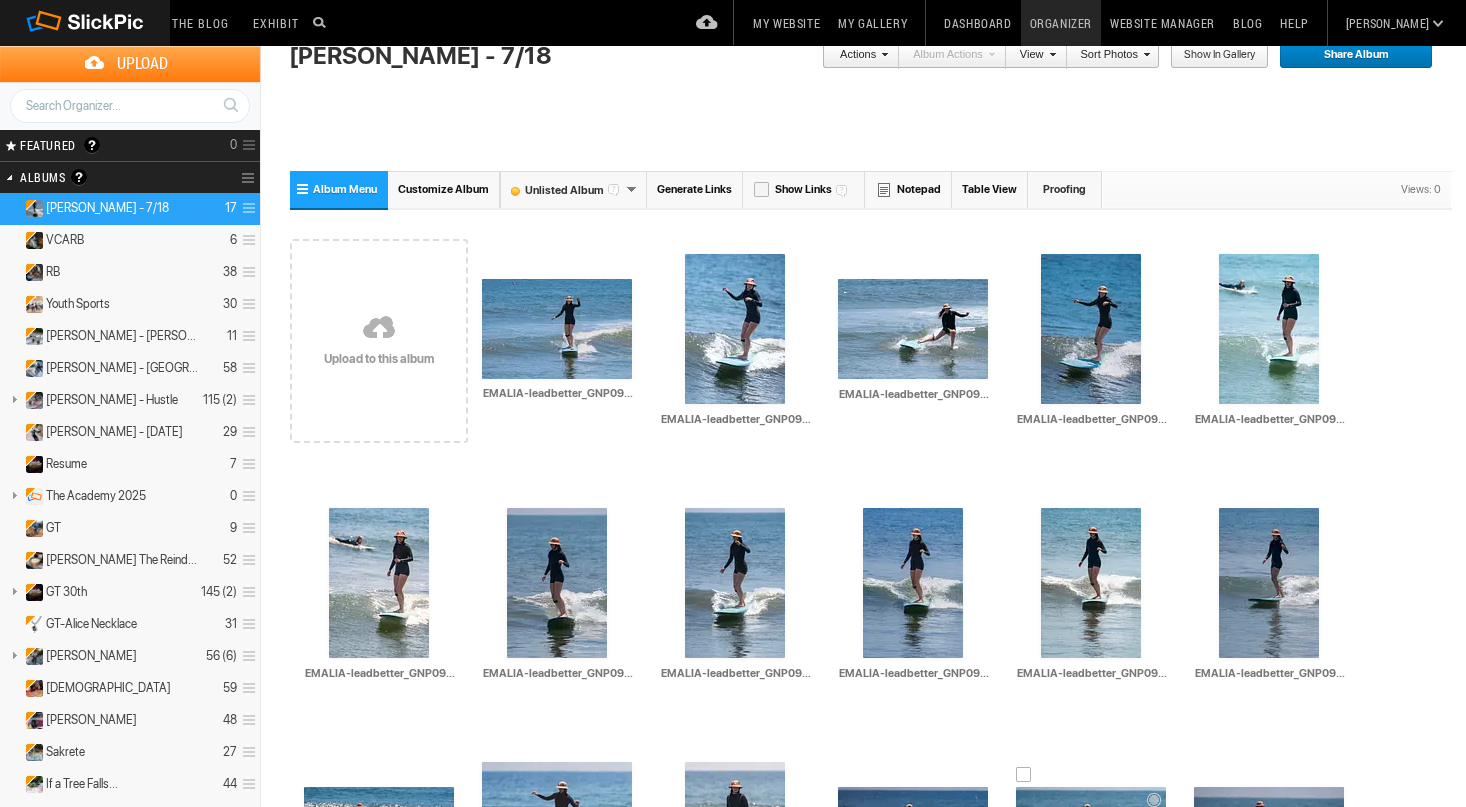 click at bounding box center (1164, 962) 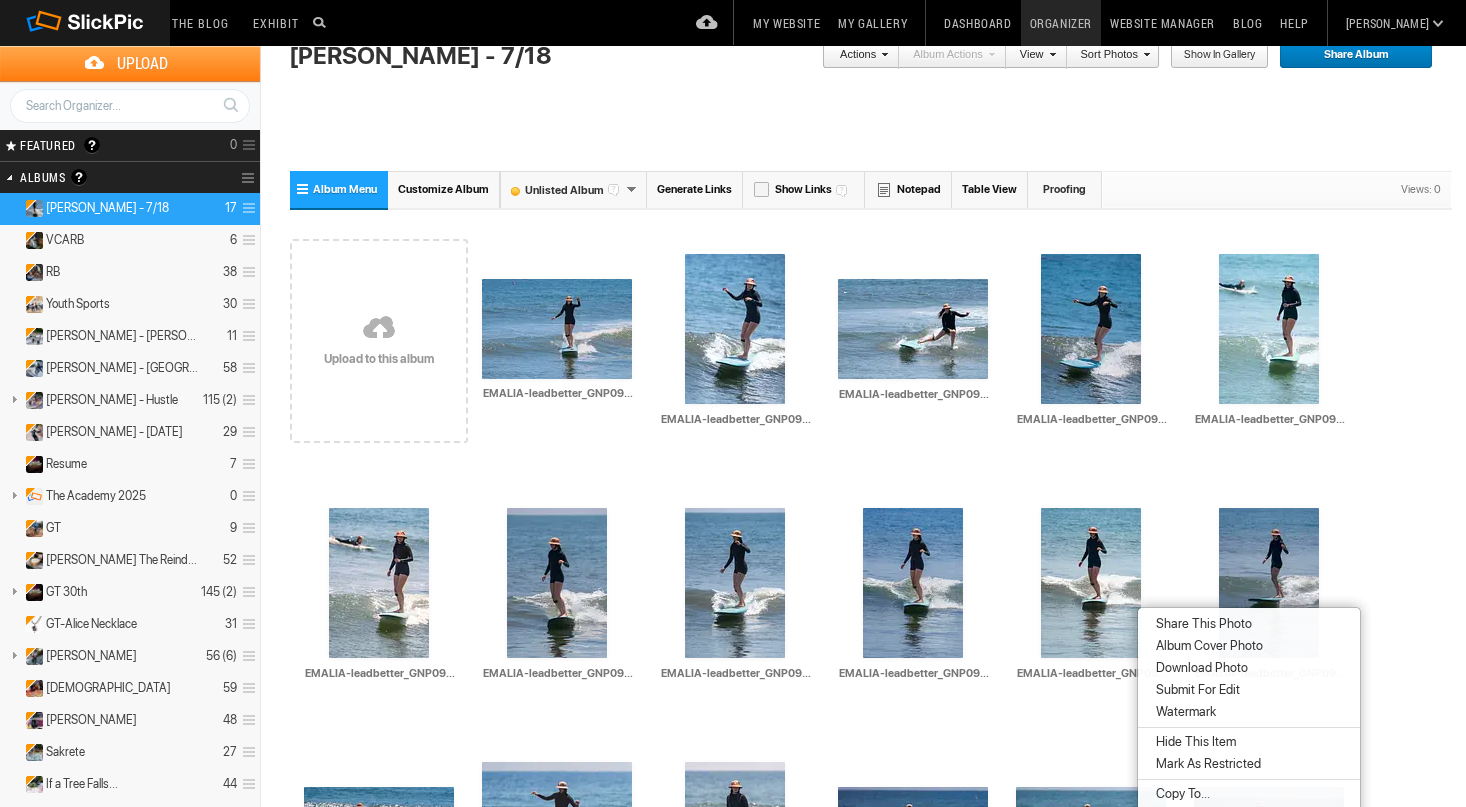 click on "Move To..." at bounding box center (1181, 816) 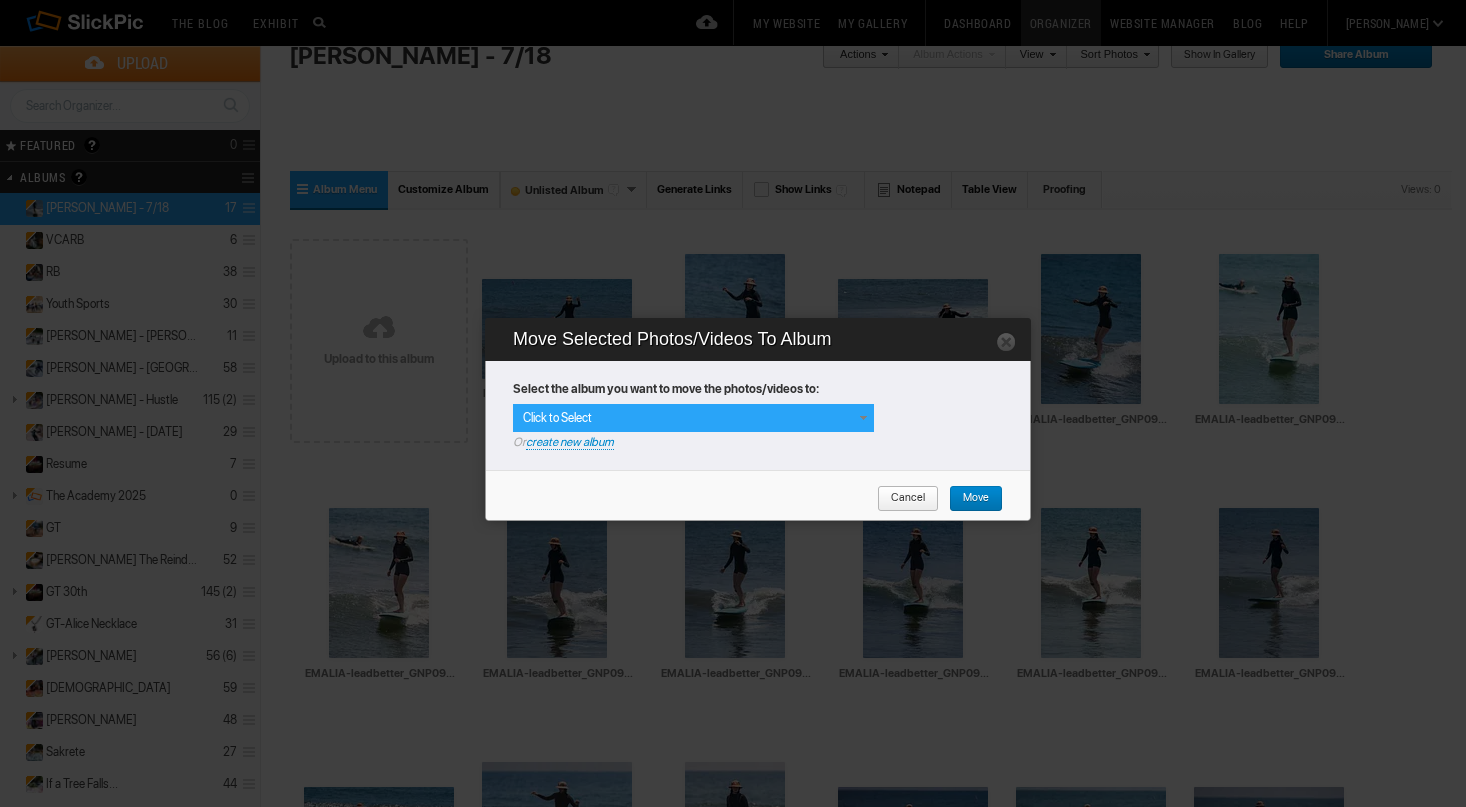 click on "Click to Select" at bounding box center [693, 418] 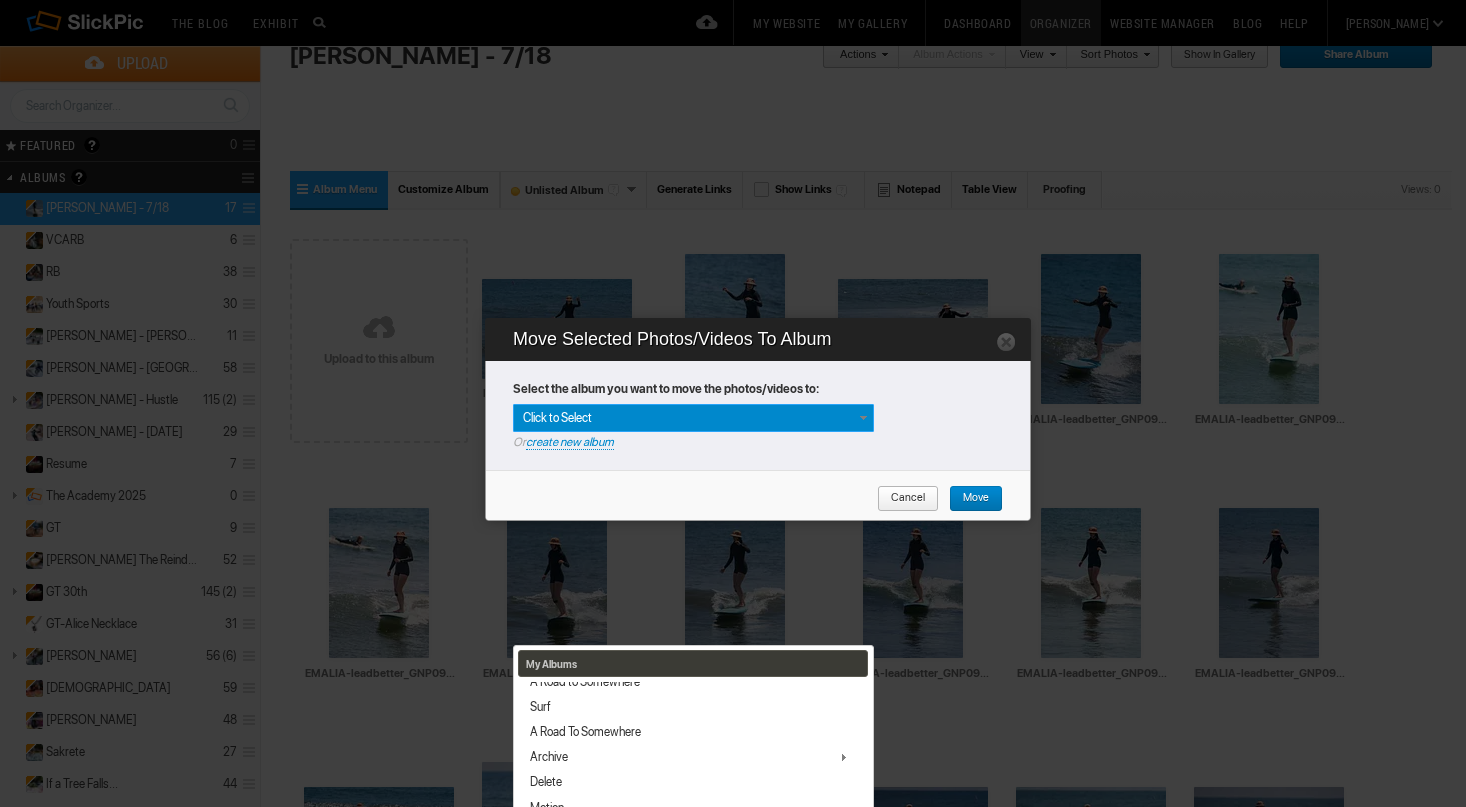 scroll, scrollTop: 894, scrollLeft: 0, axis: vertical 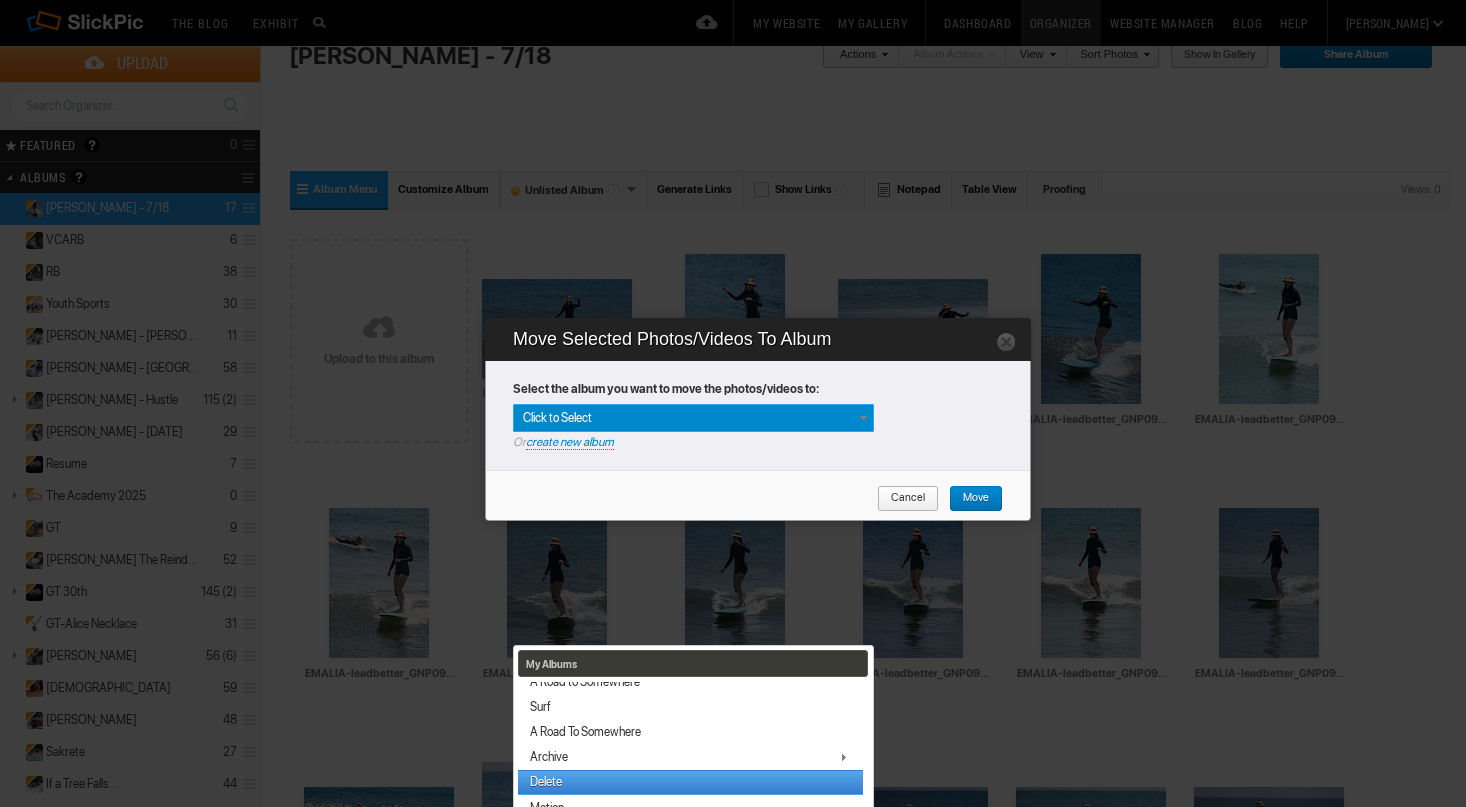 click on "Delete" at bounding box center [690, 782] 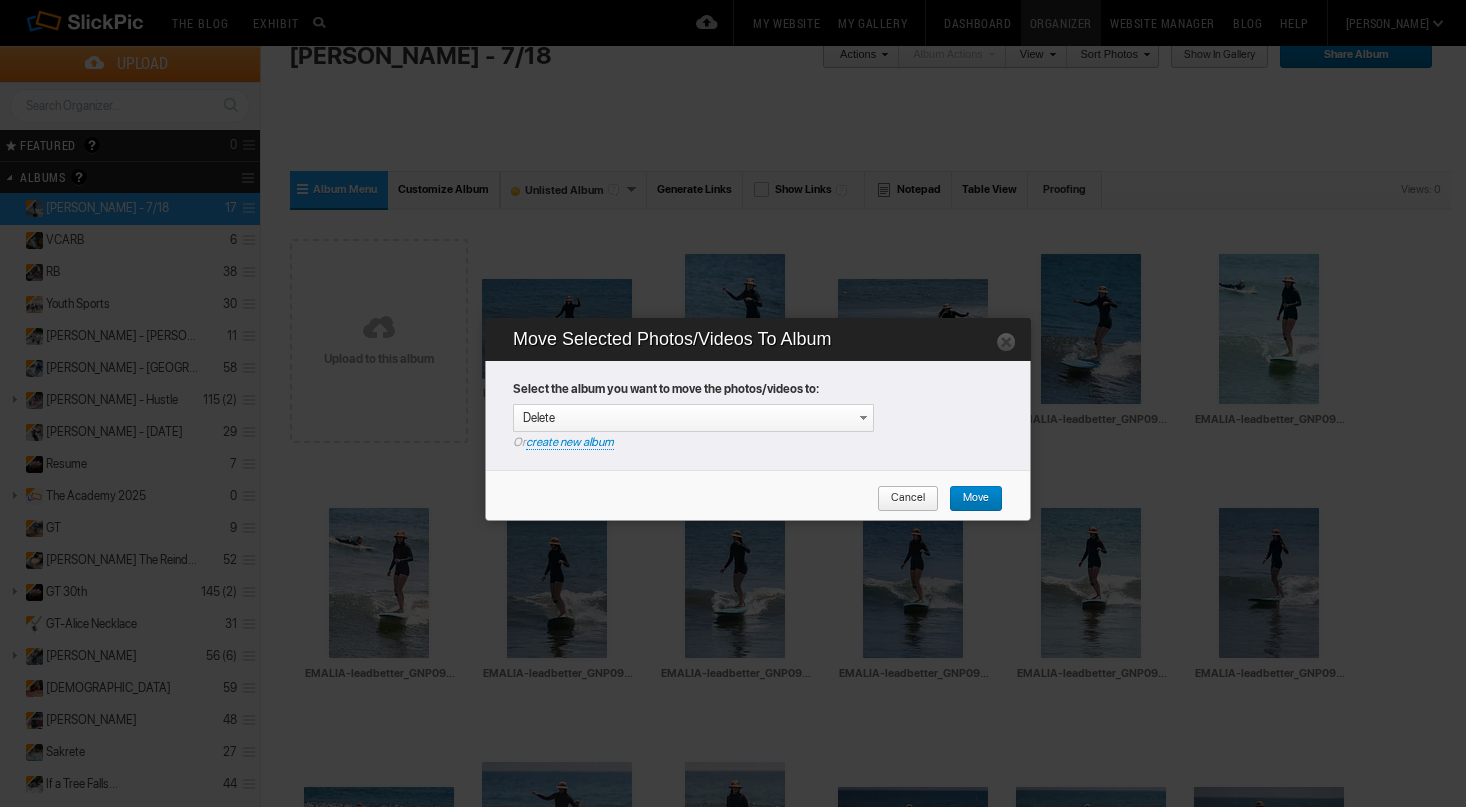 click on "Move" at bounding box center (969, 499) 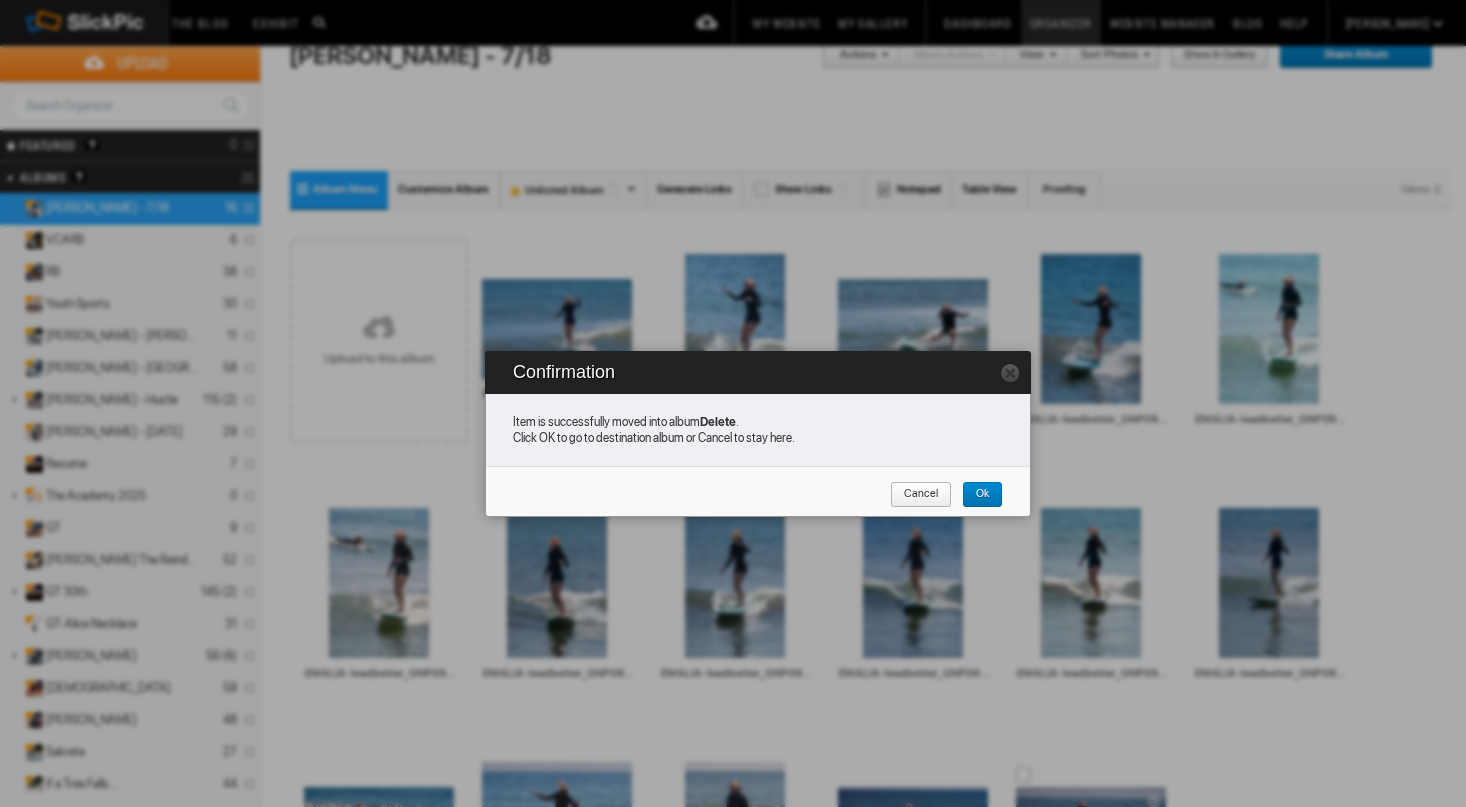 scroll, scrollTop: 168, scrollLeft: 0, axis: vertical 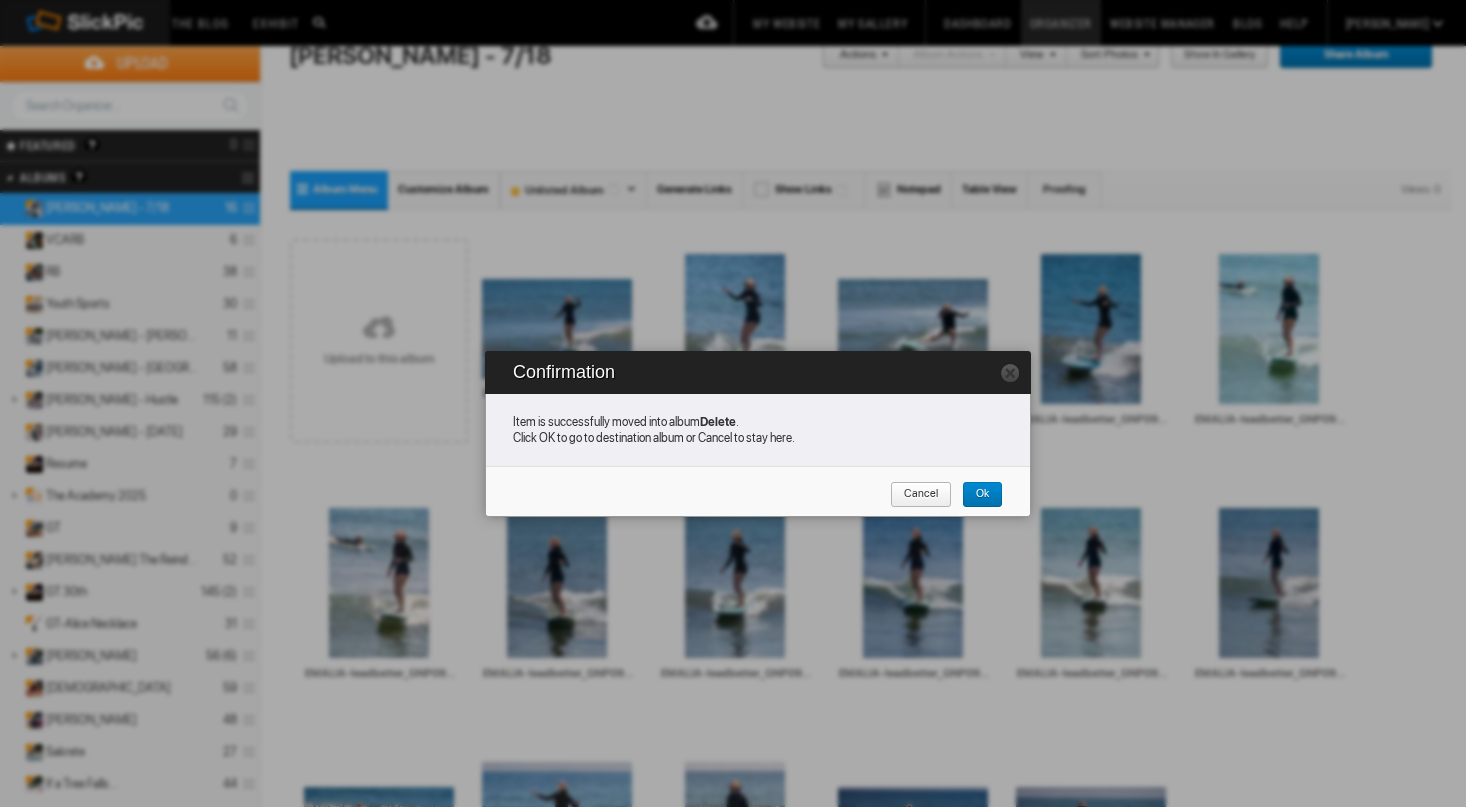 click on "Cancel" at bounding box center [914, 495] 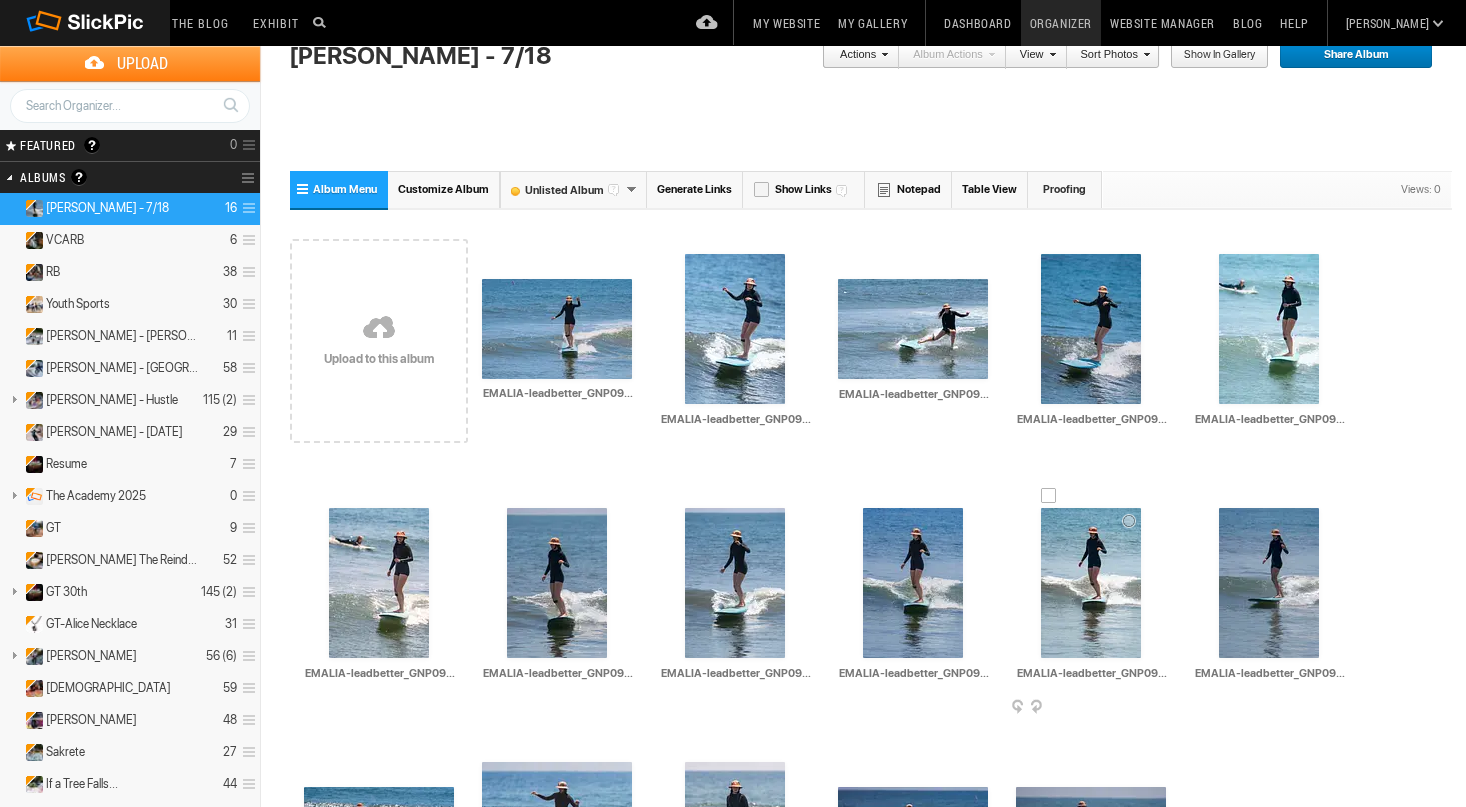 scroll, scrollTop: 94, scrollLeft: 0, axis: vertical 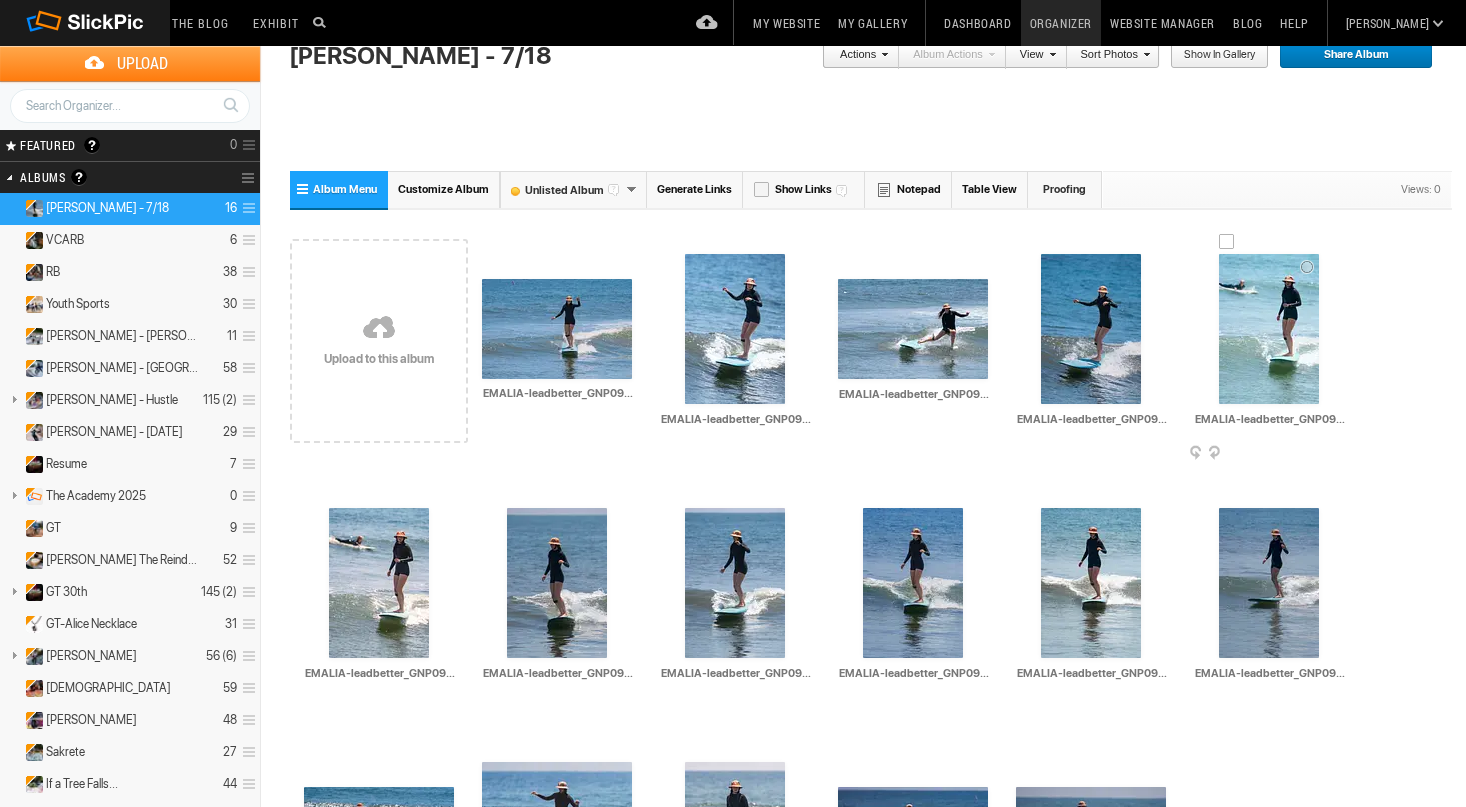 click at bounding box center [1269, 329] 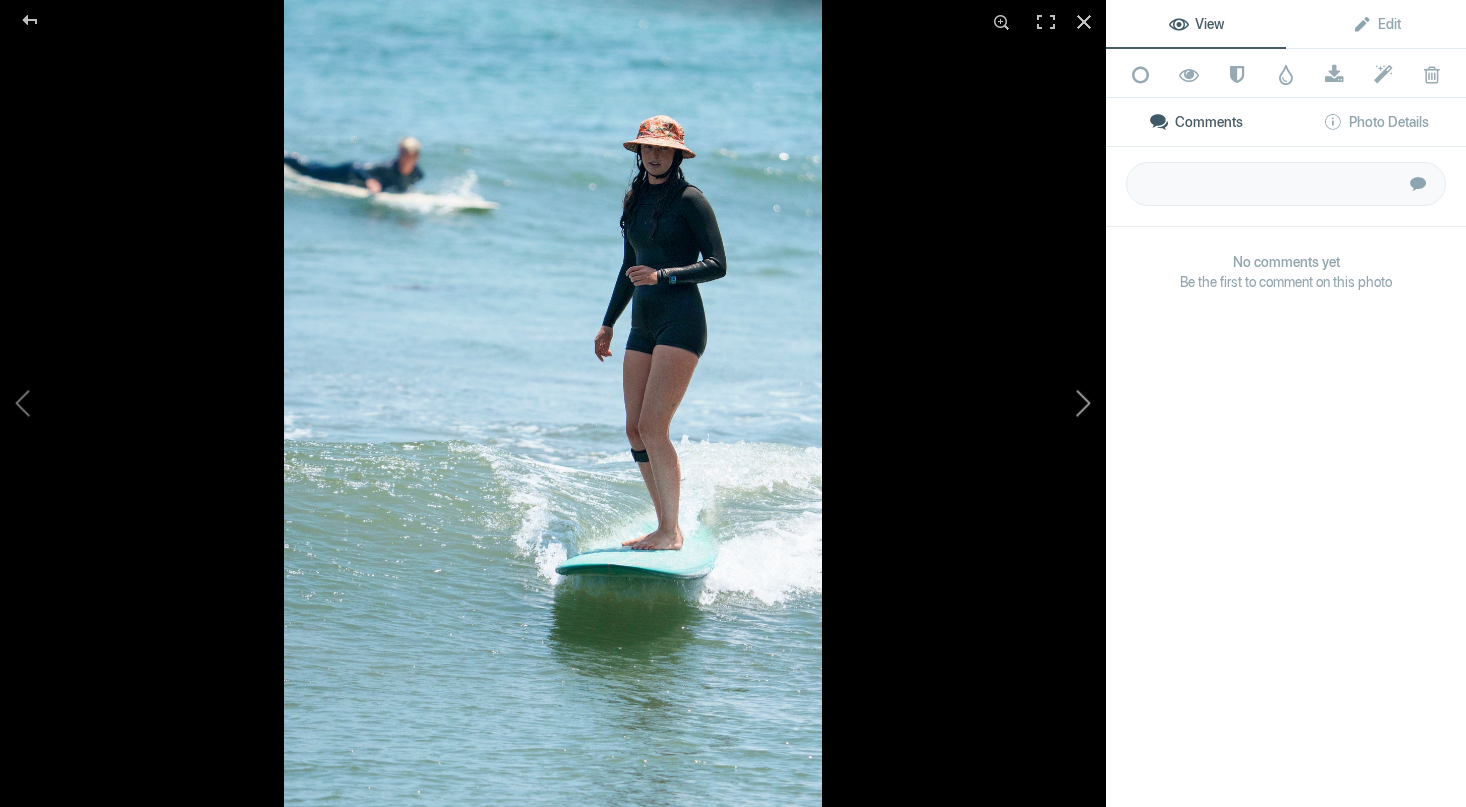 click 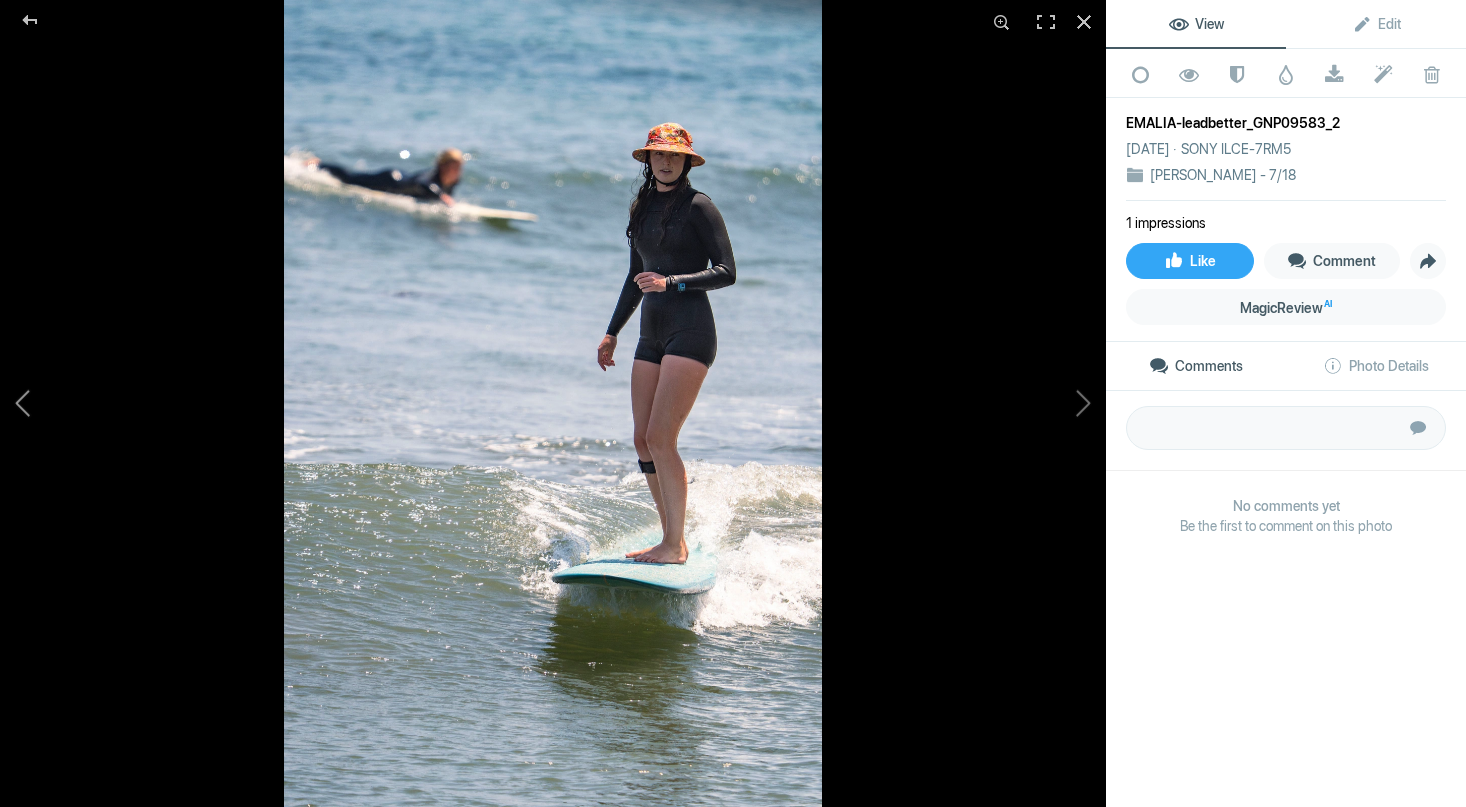 click 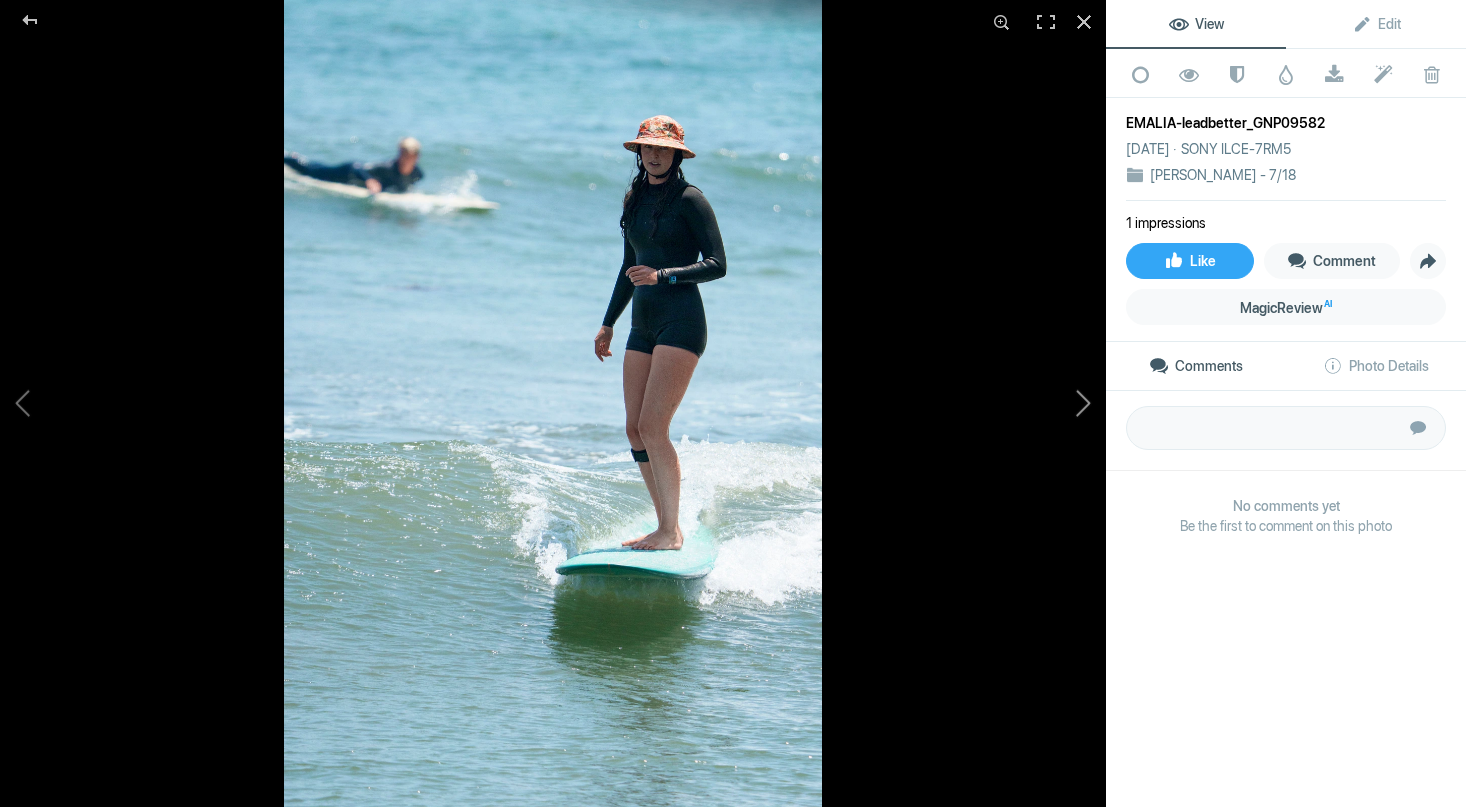 click 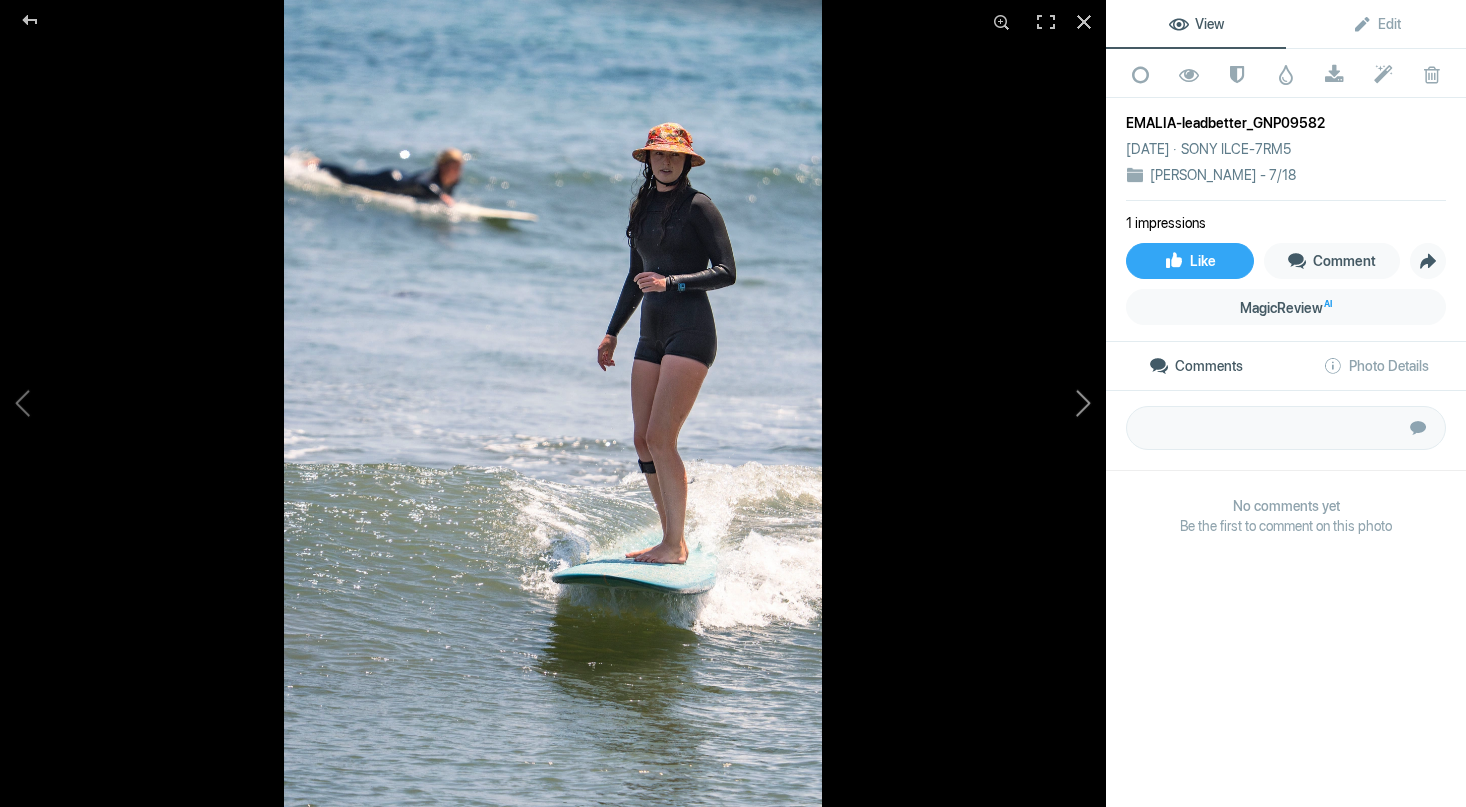 click 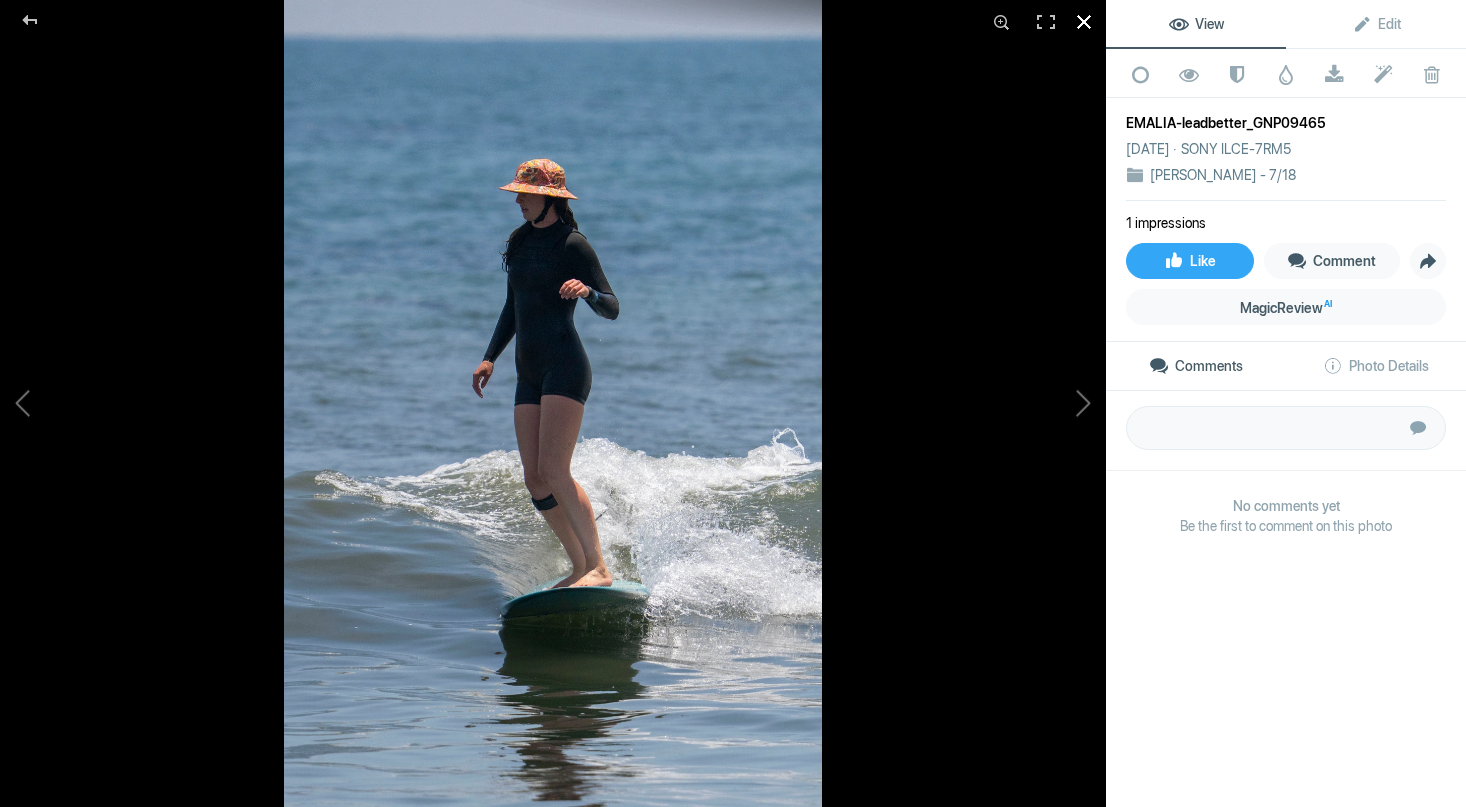 click 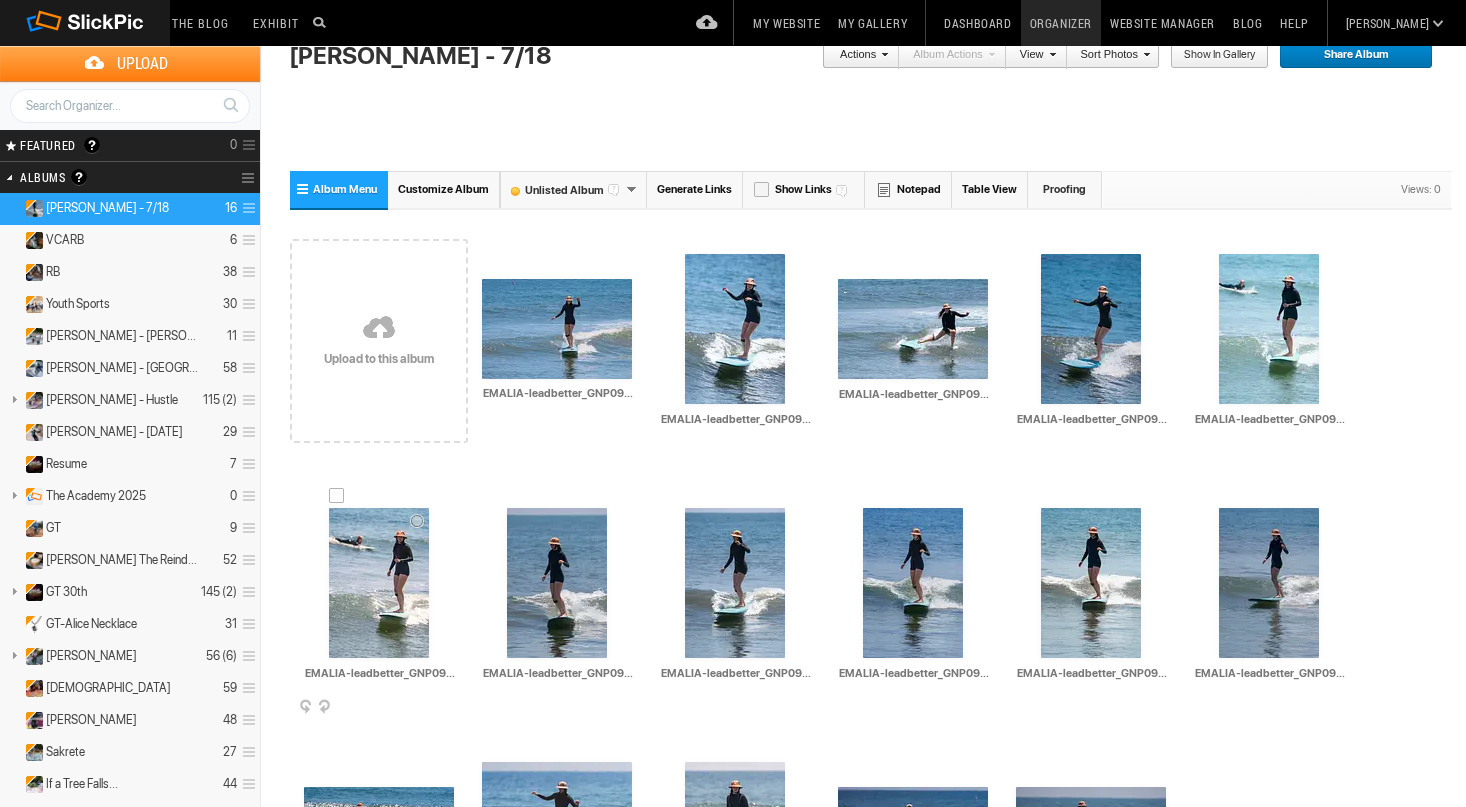 click at bounding box center [379, 583] 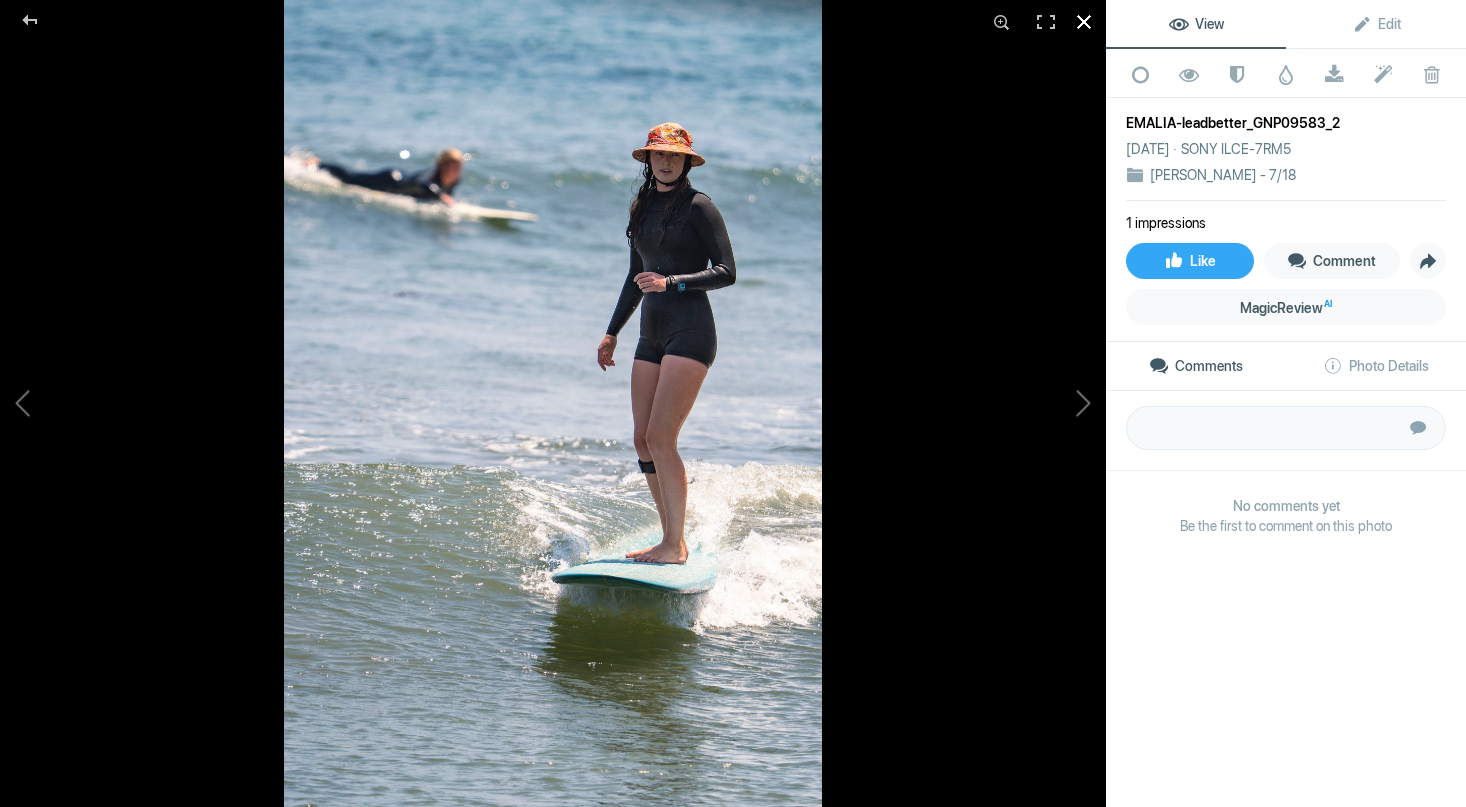 click 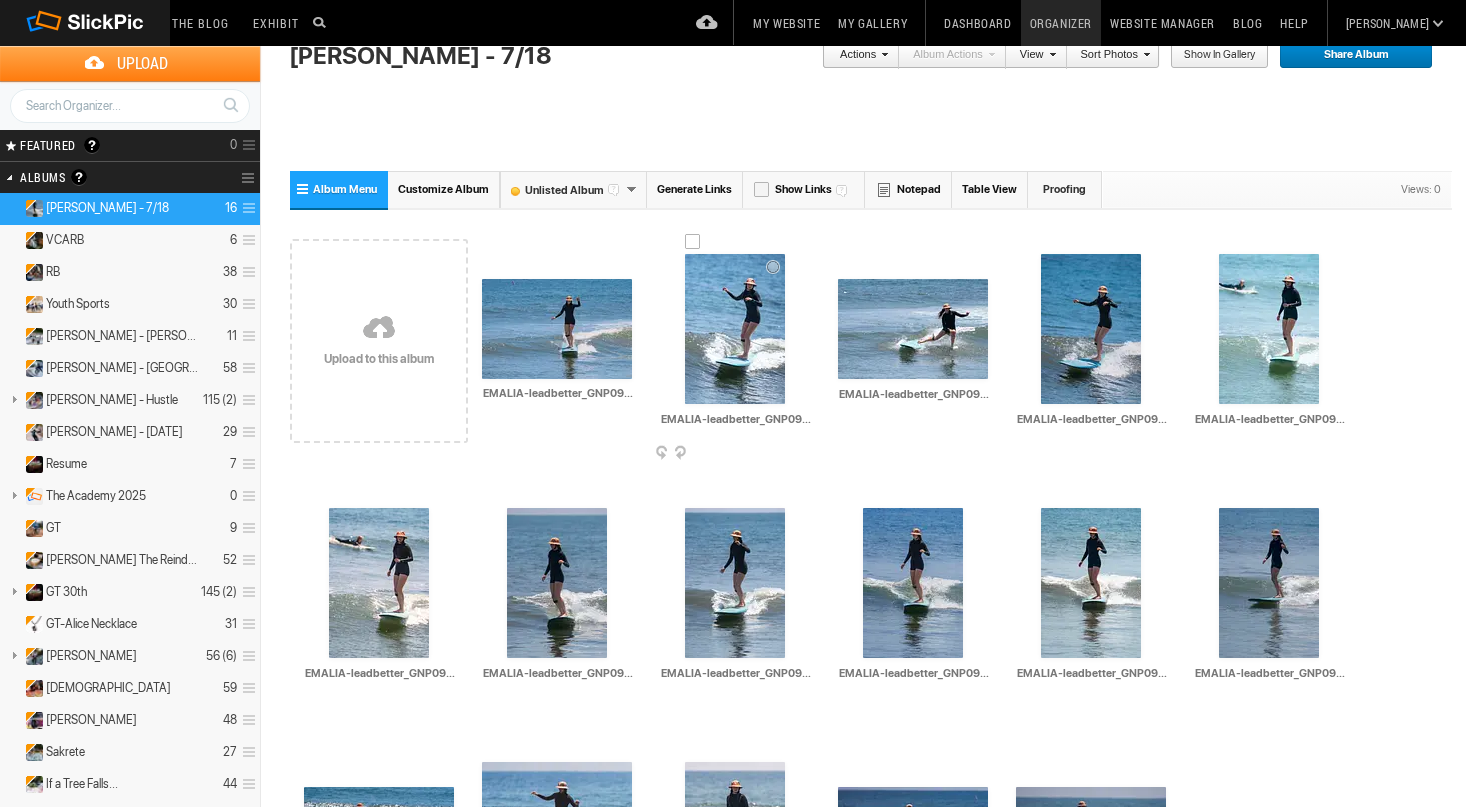 click at bounding box center [735, 329] 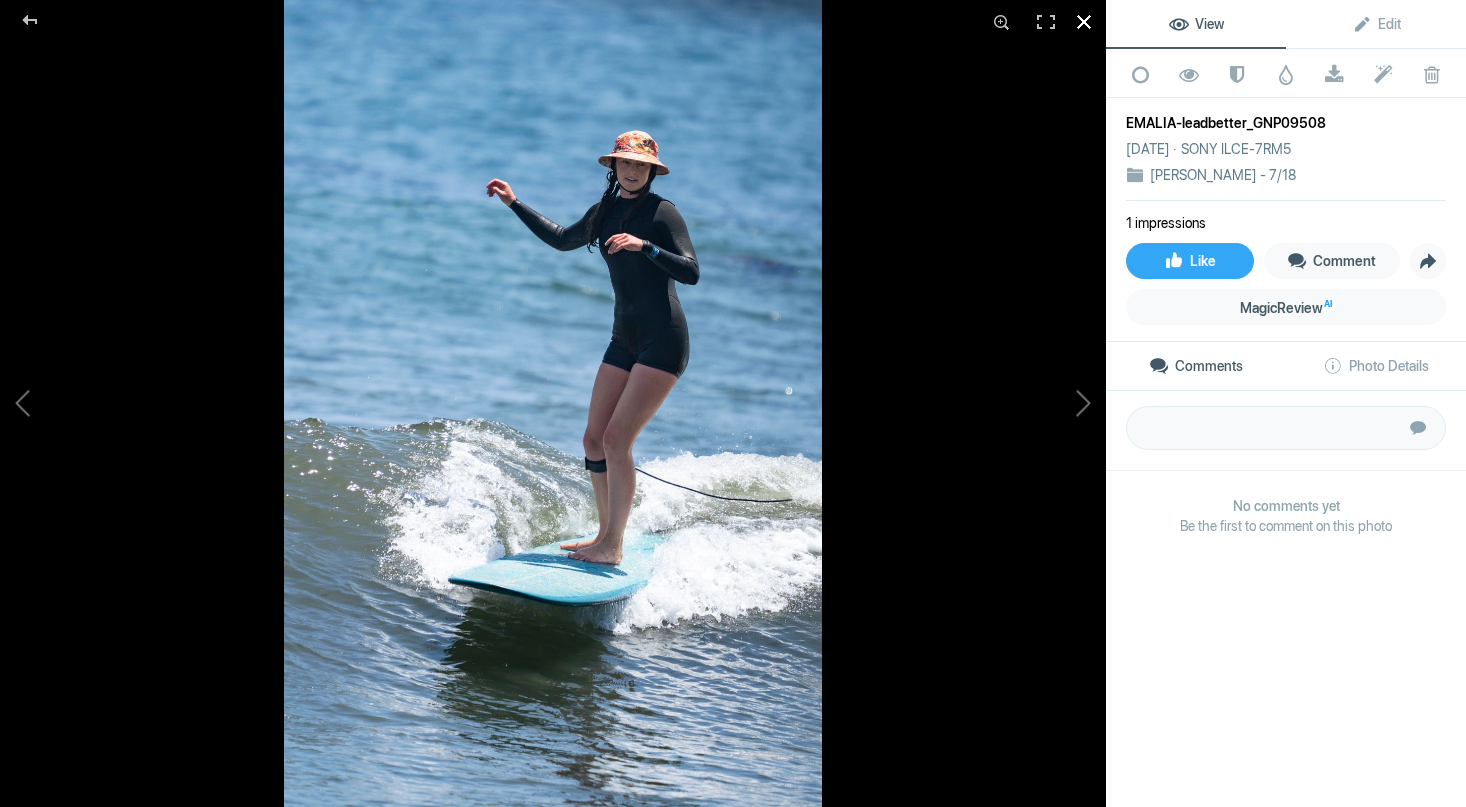 click 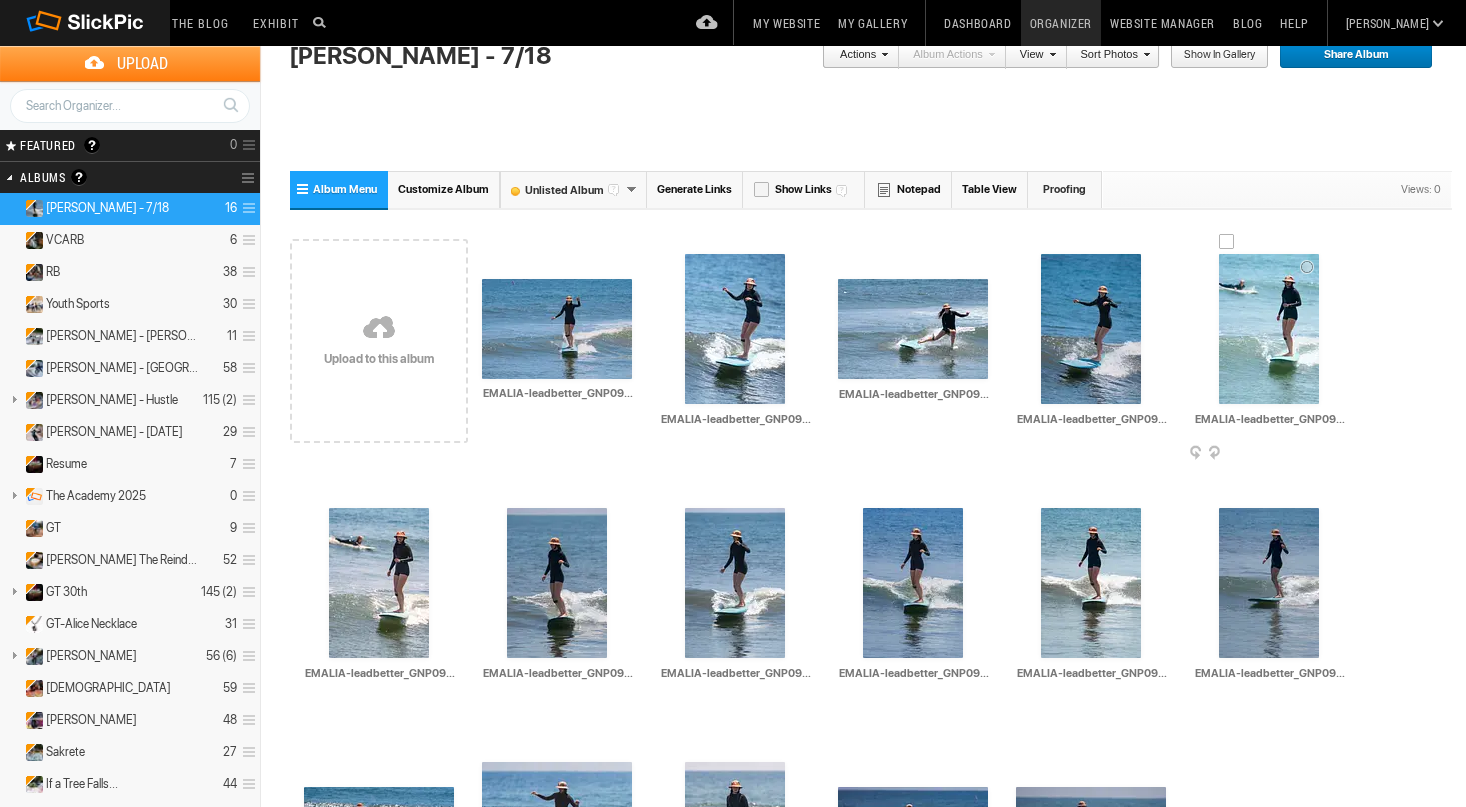 click at bounding box center [1269, 329] 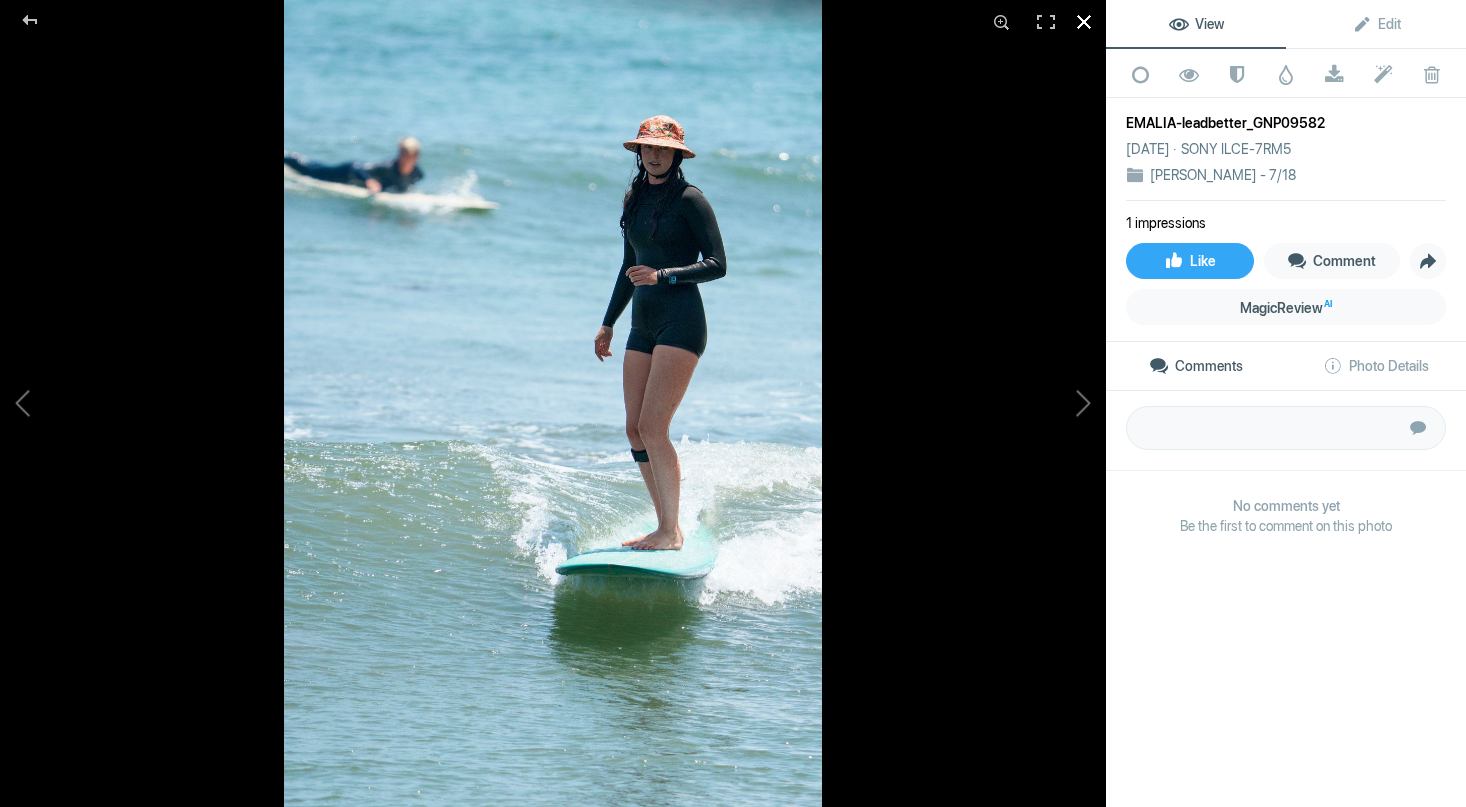 click 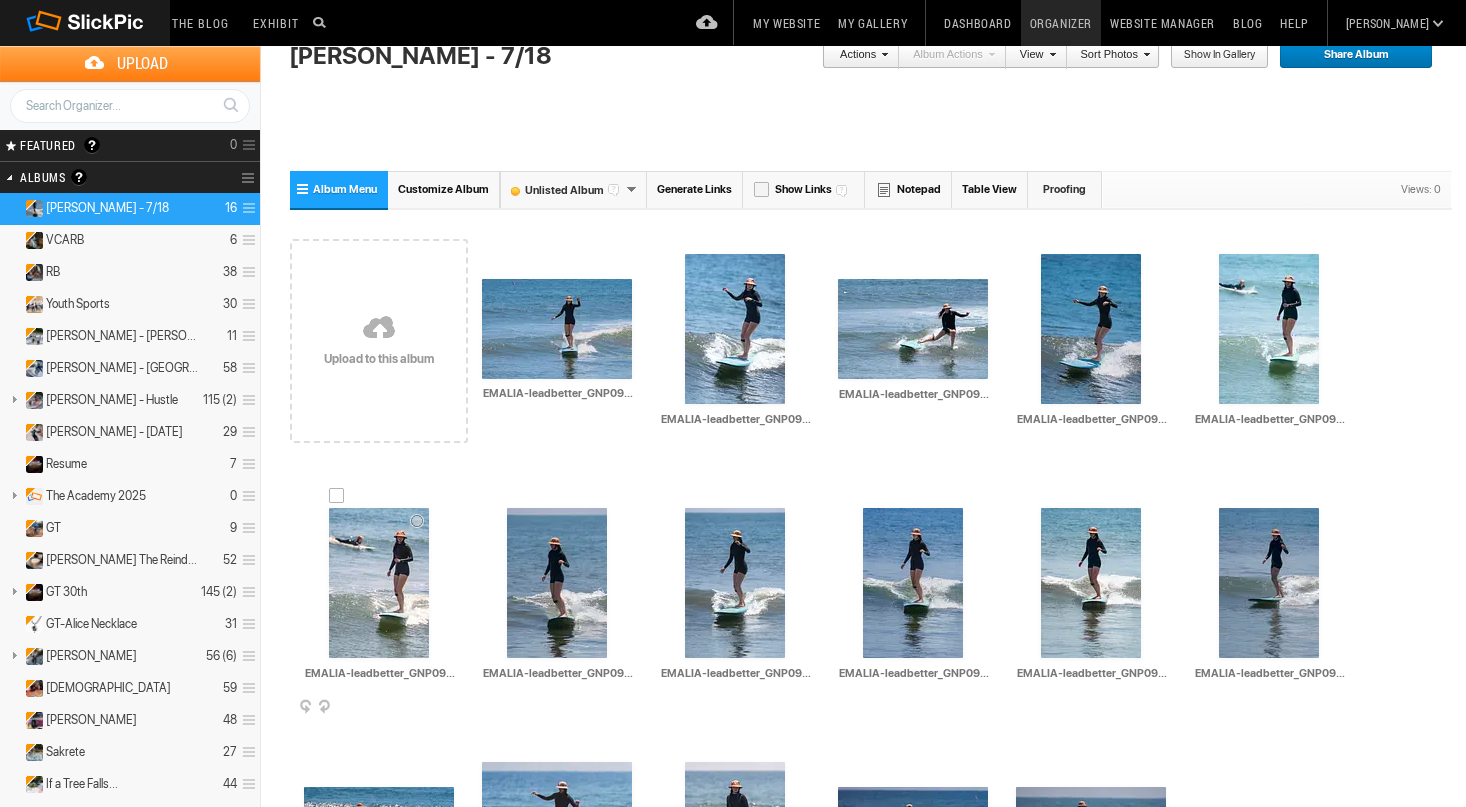 click at bounding box center [379, 583] 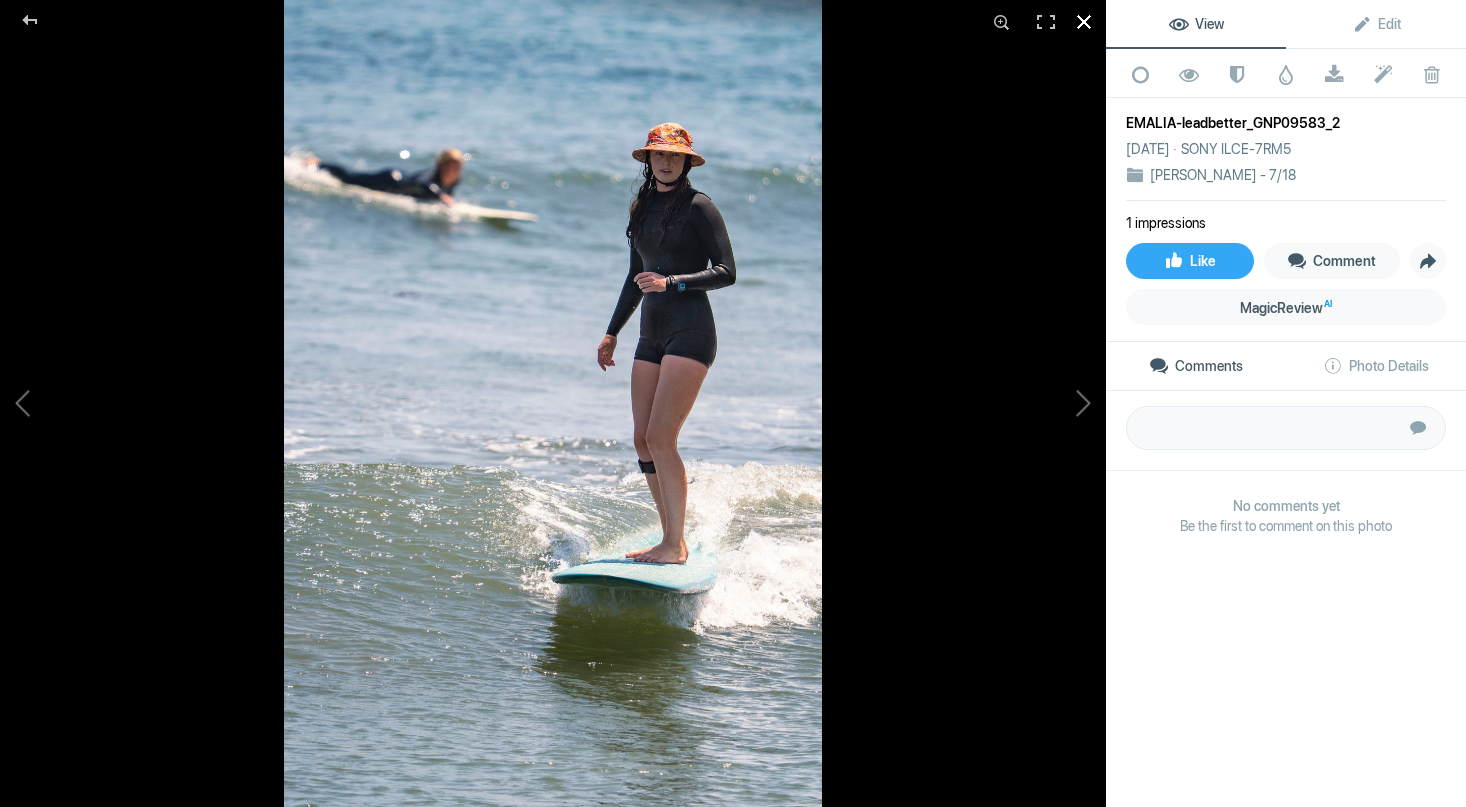 click 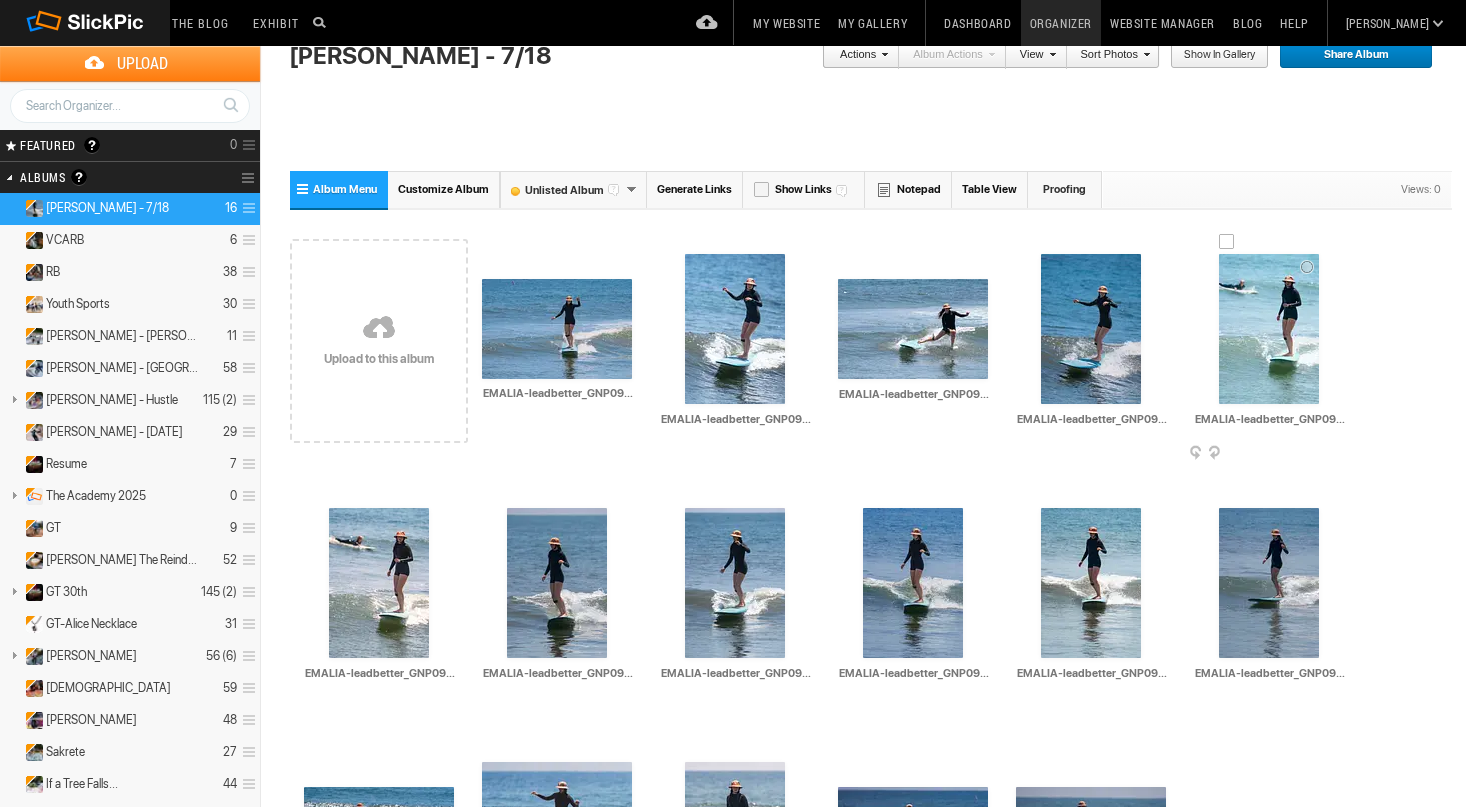 click at bounding box center (1342, 454) 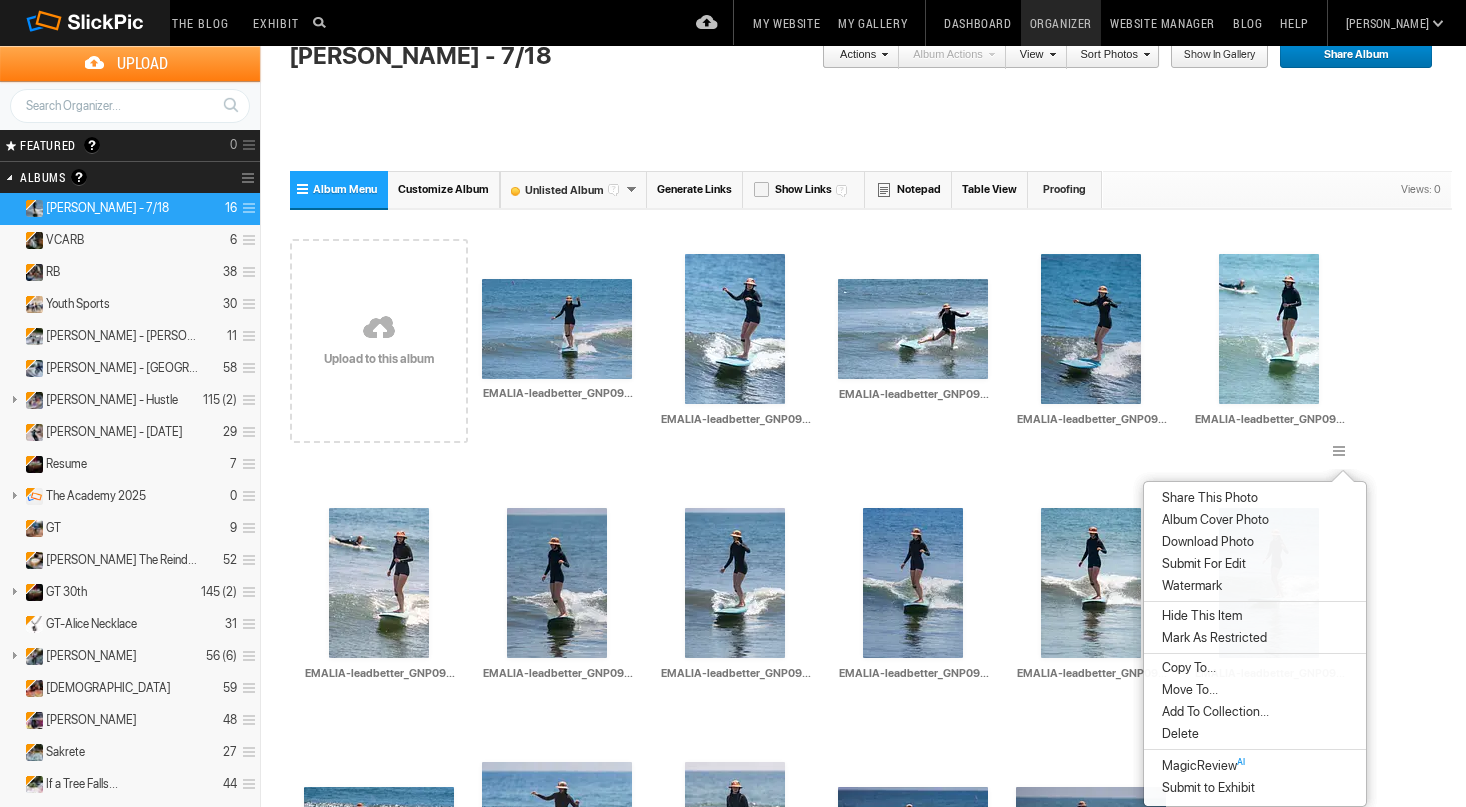 click on "Move To..." at bounding box center [1255, 690] 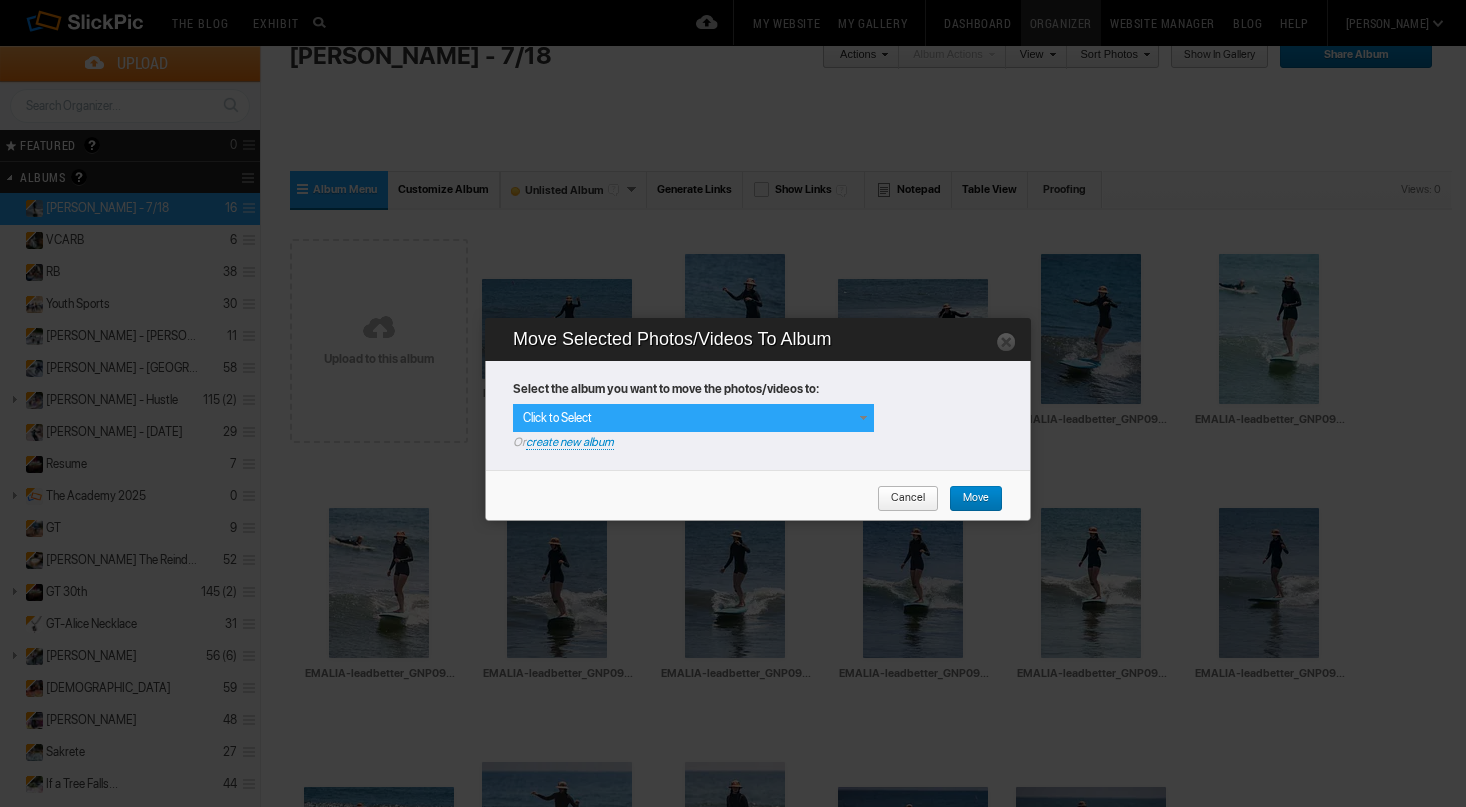 click on "Click to Select" at bounding box center [693, 418] 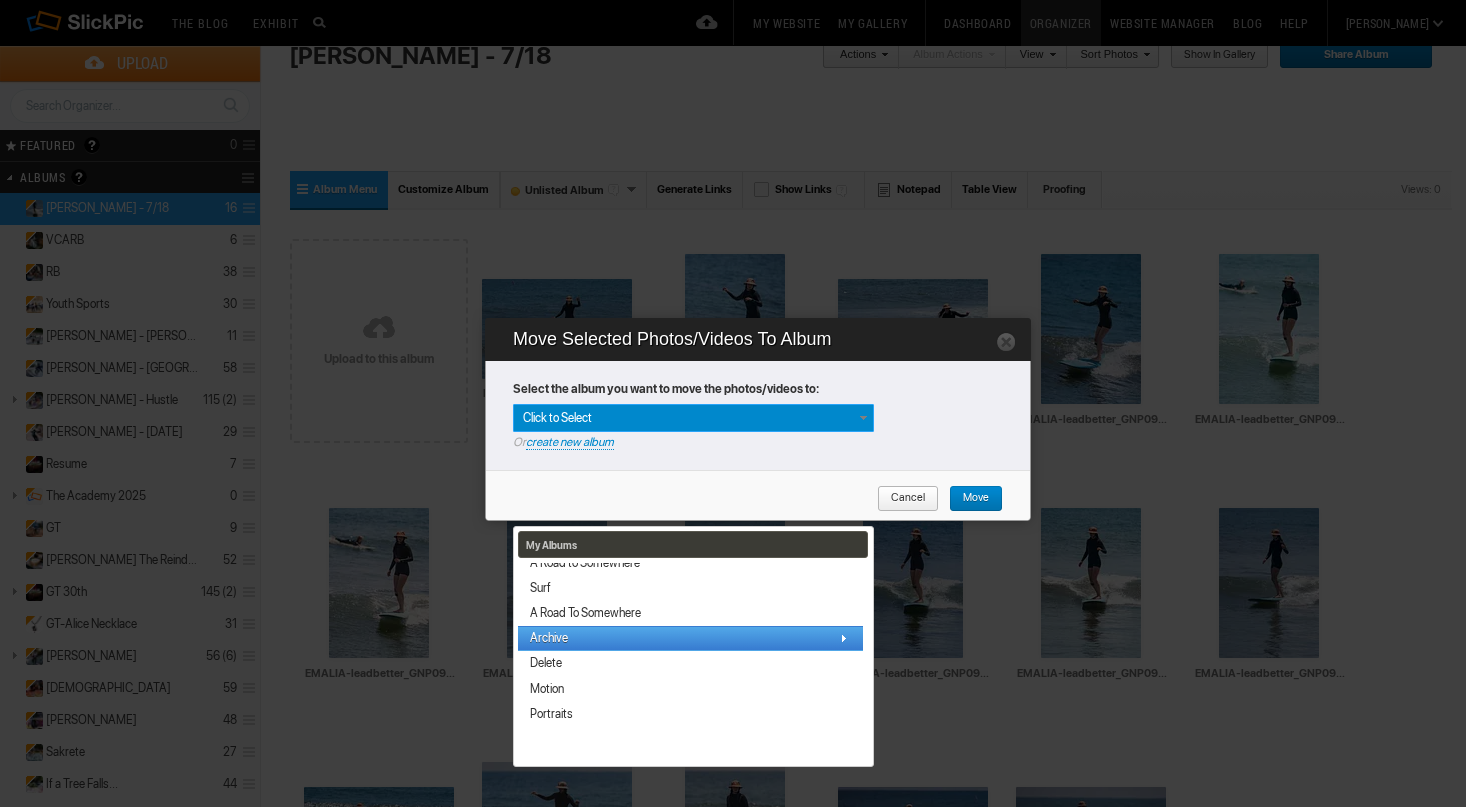 scroll, scrollTop: 894, scrollLeft: 0, axis: vertical 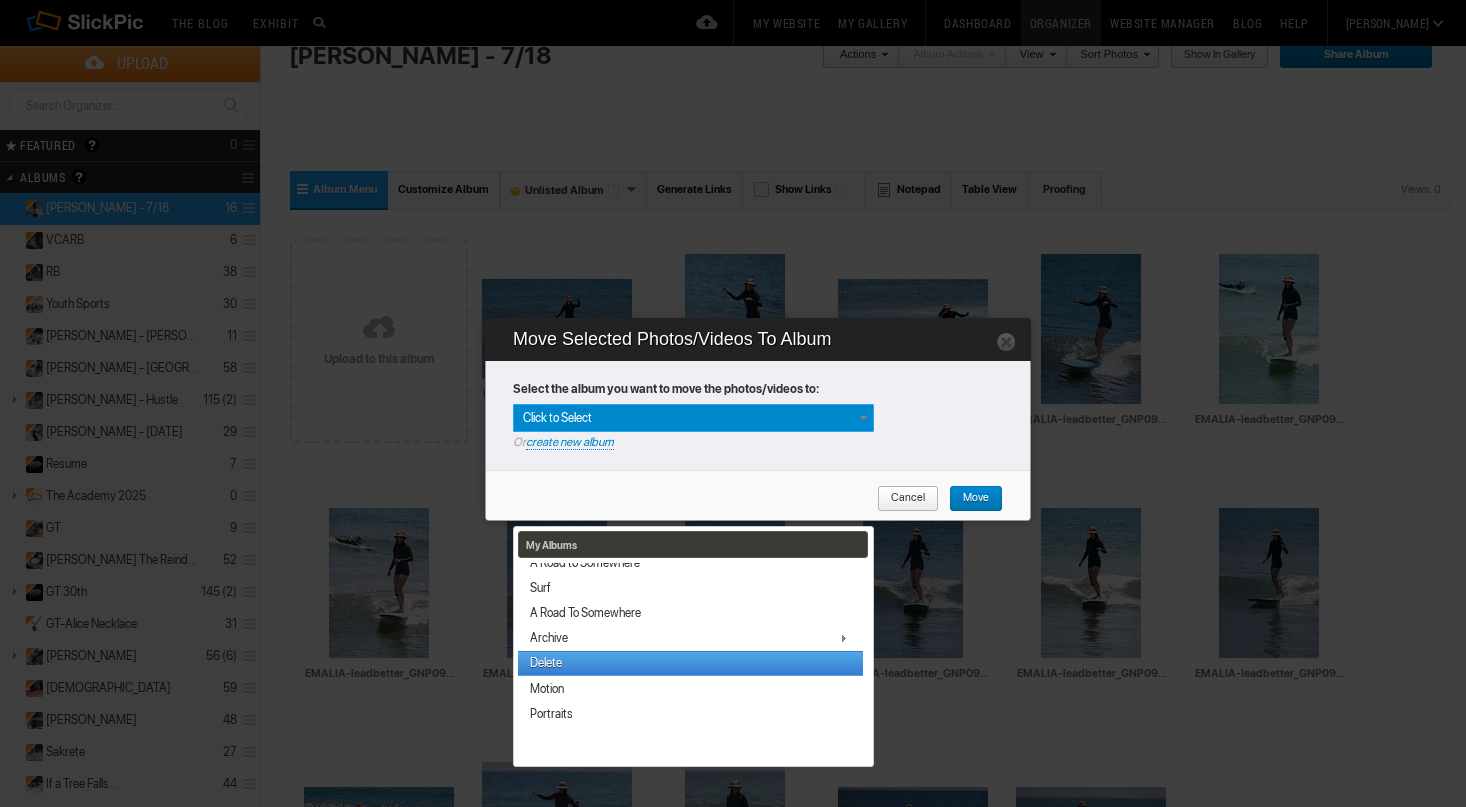 click on "Delete" at bounding box center [690, 663] 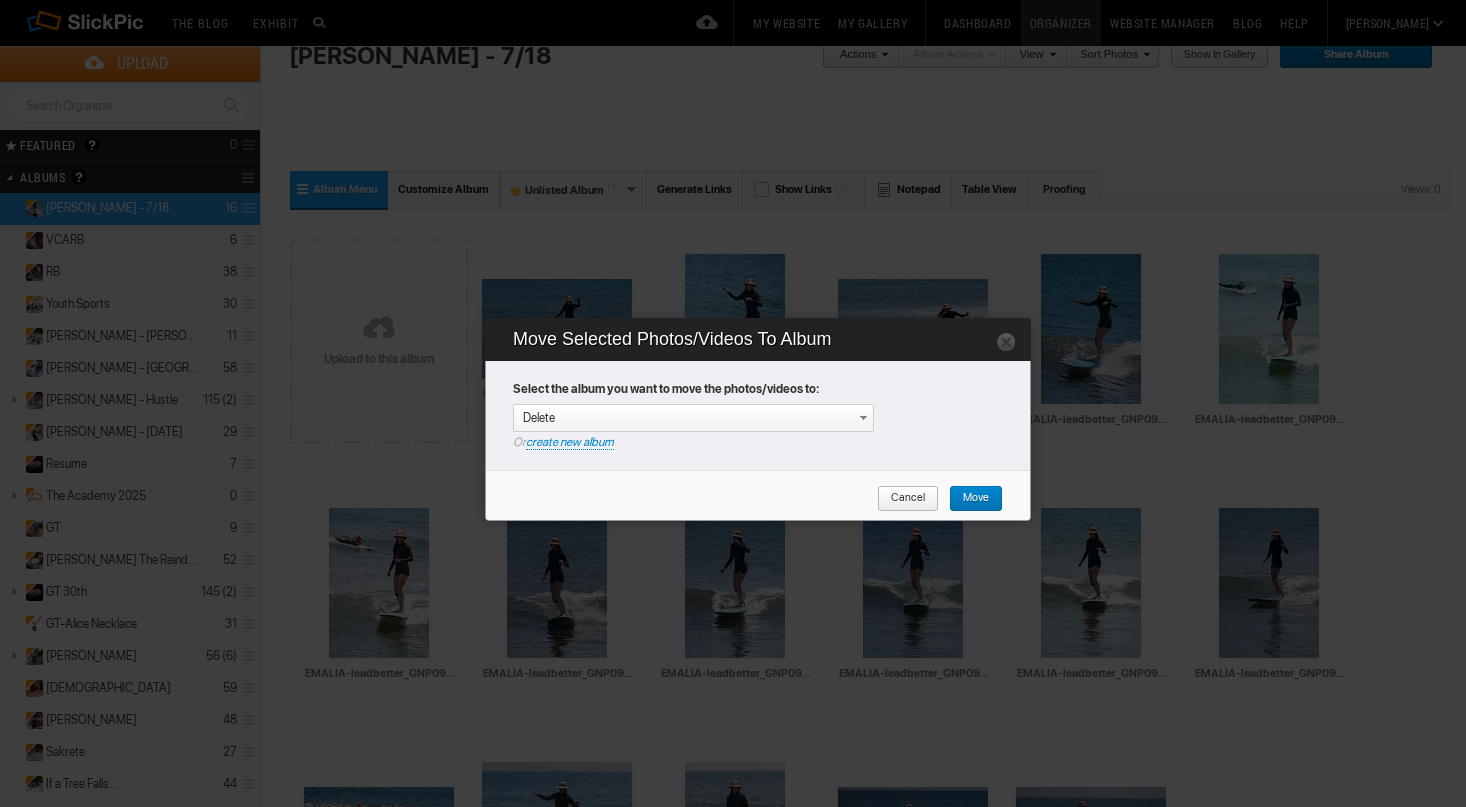 click on "Move" at bounding box center (976, 499) 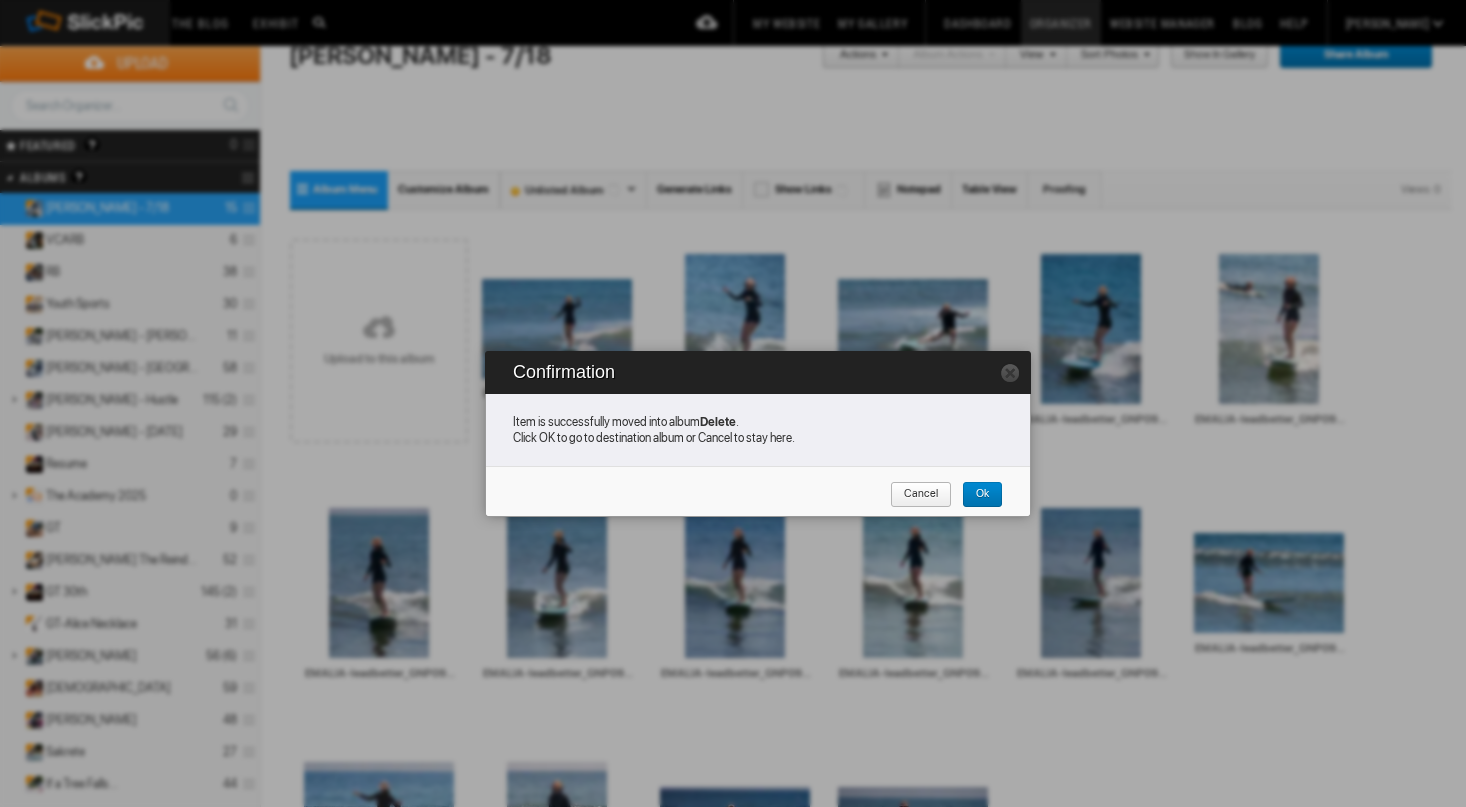 click on "Cancel" at bounding box center (914, 495) 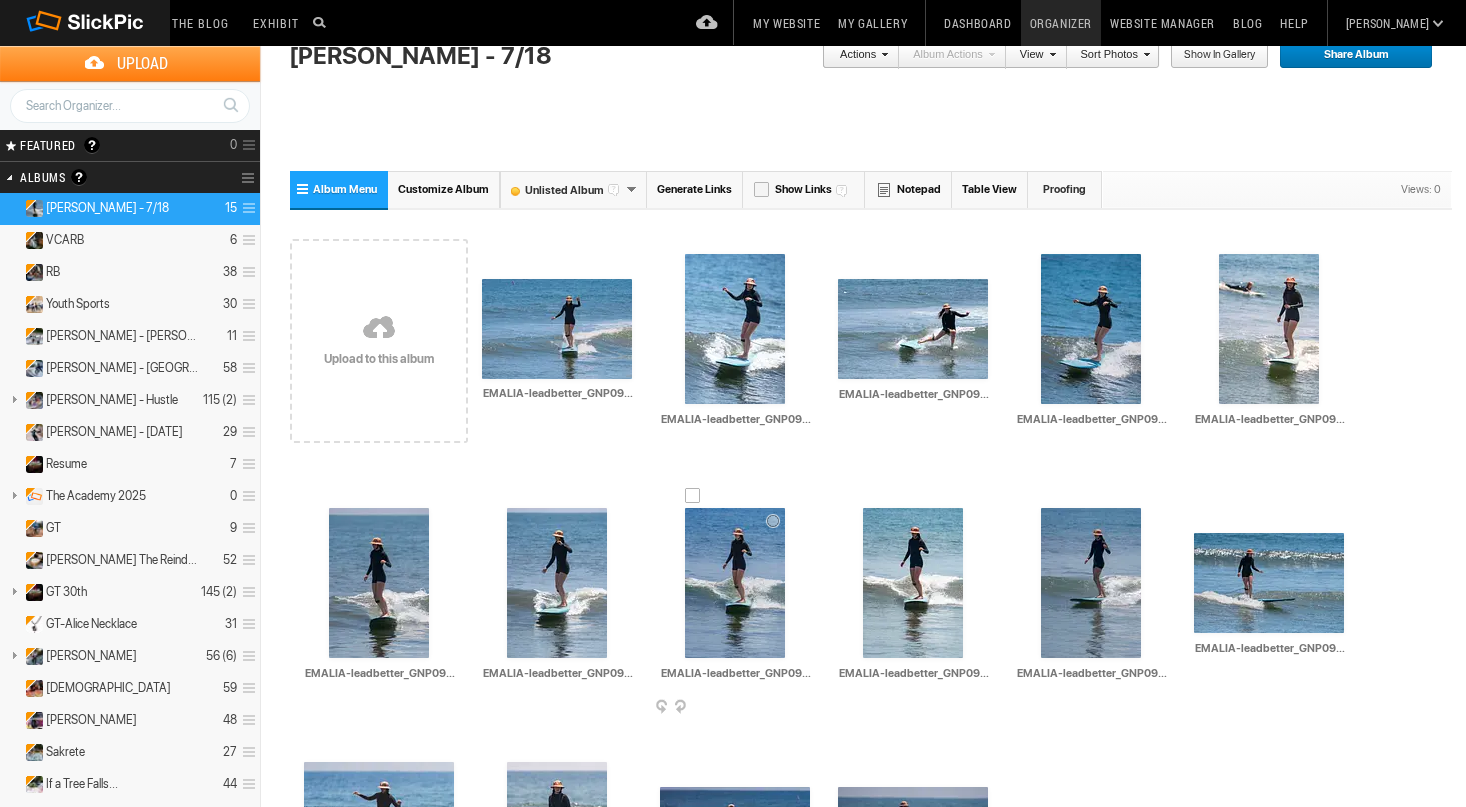click at bounding box center (735, 583) 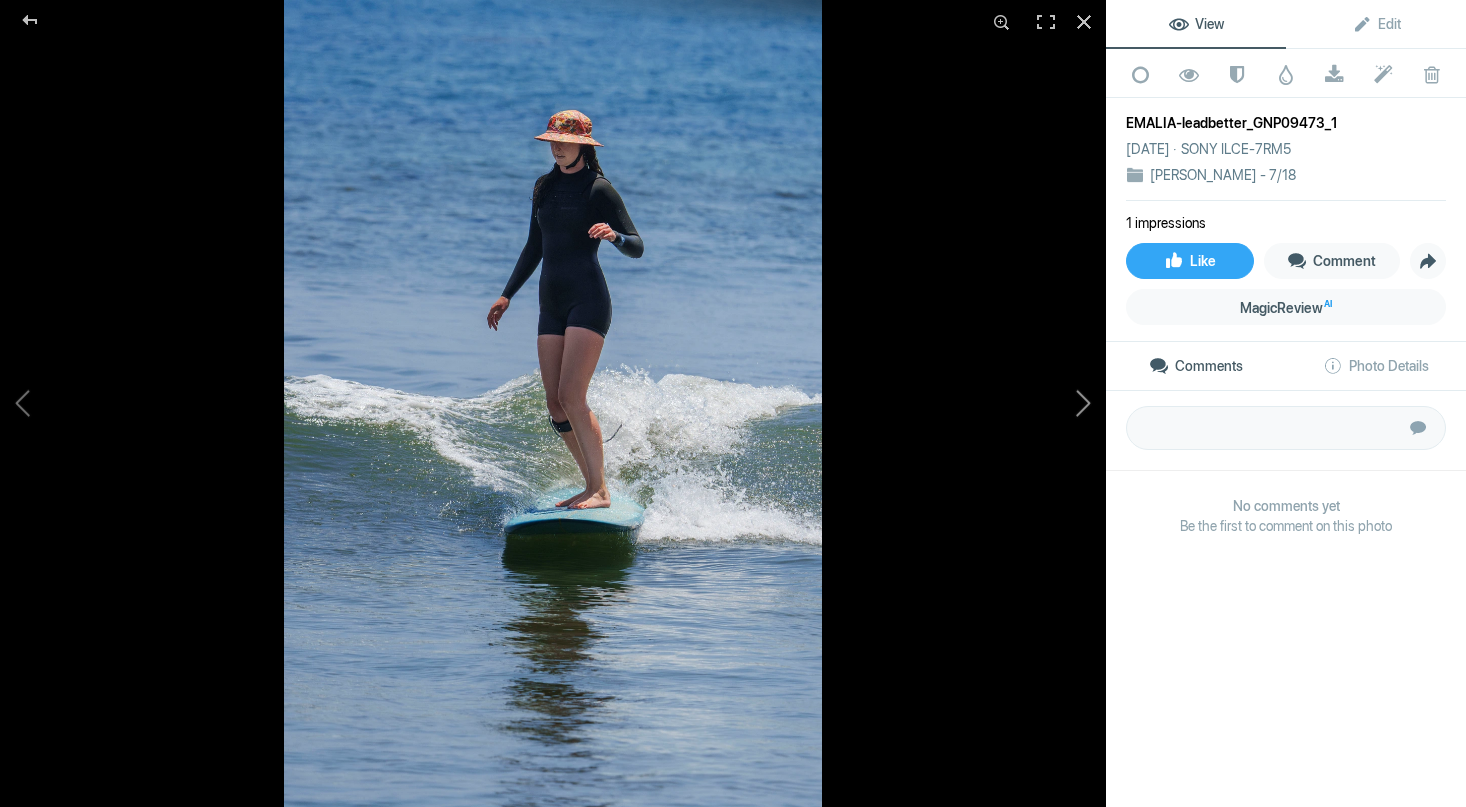 click 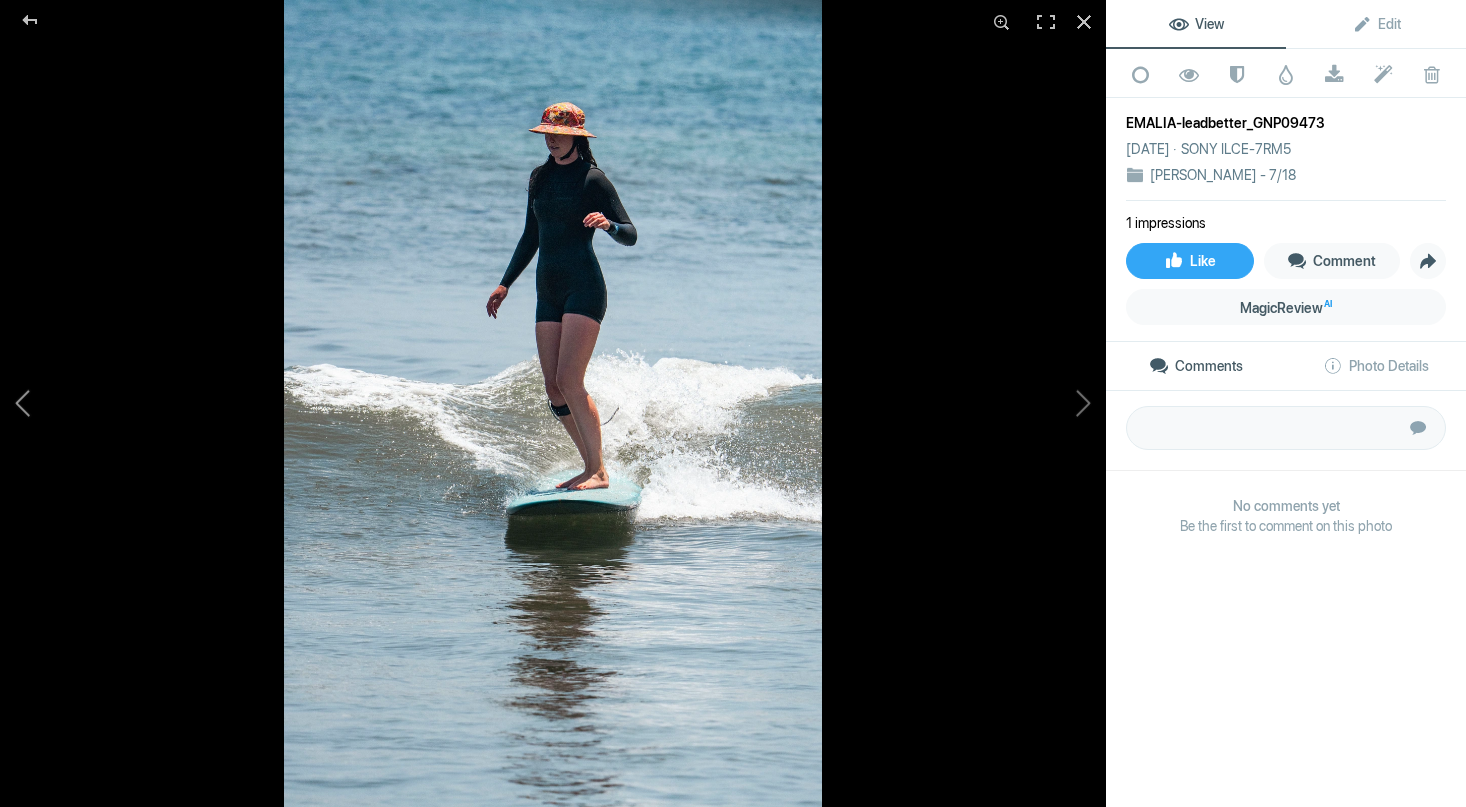 click 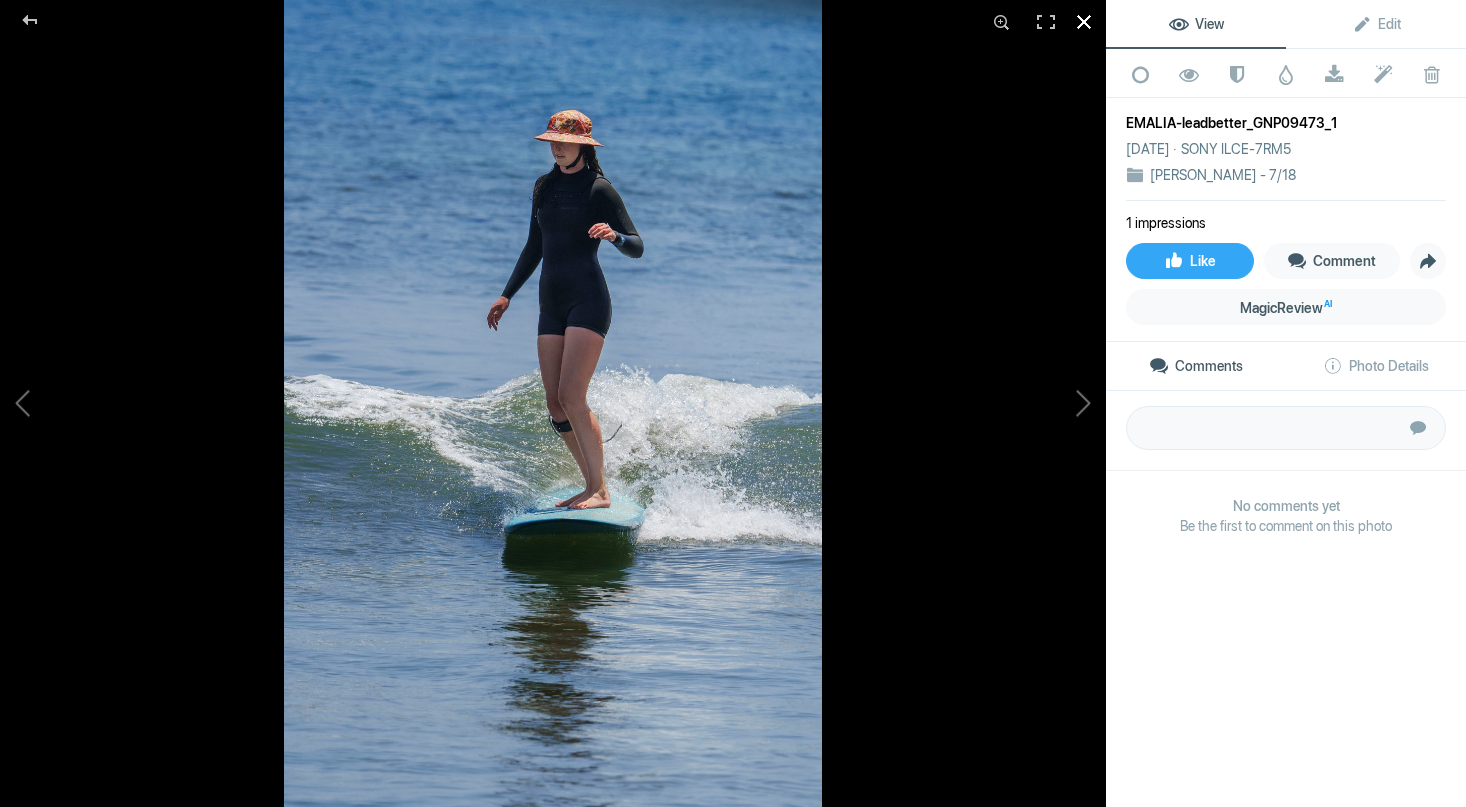 click 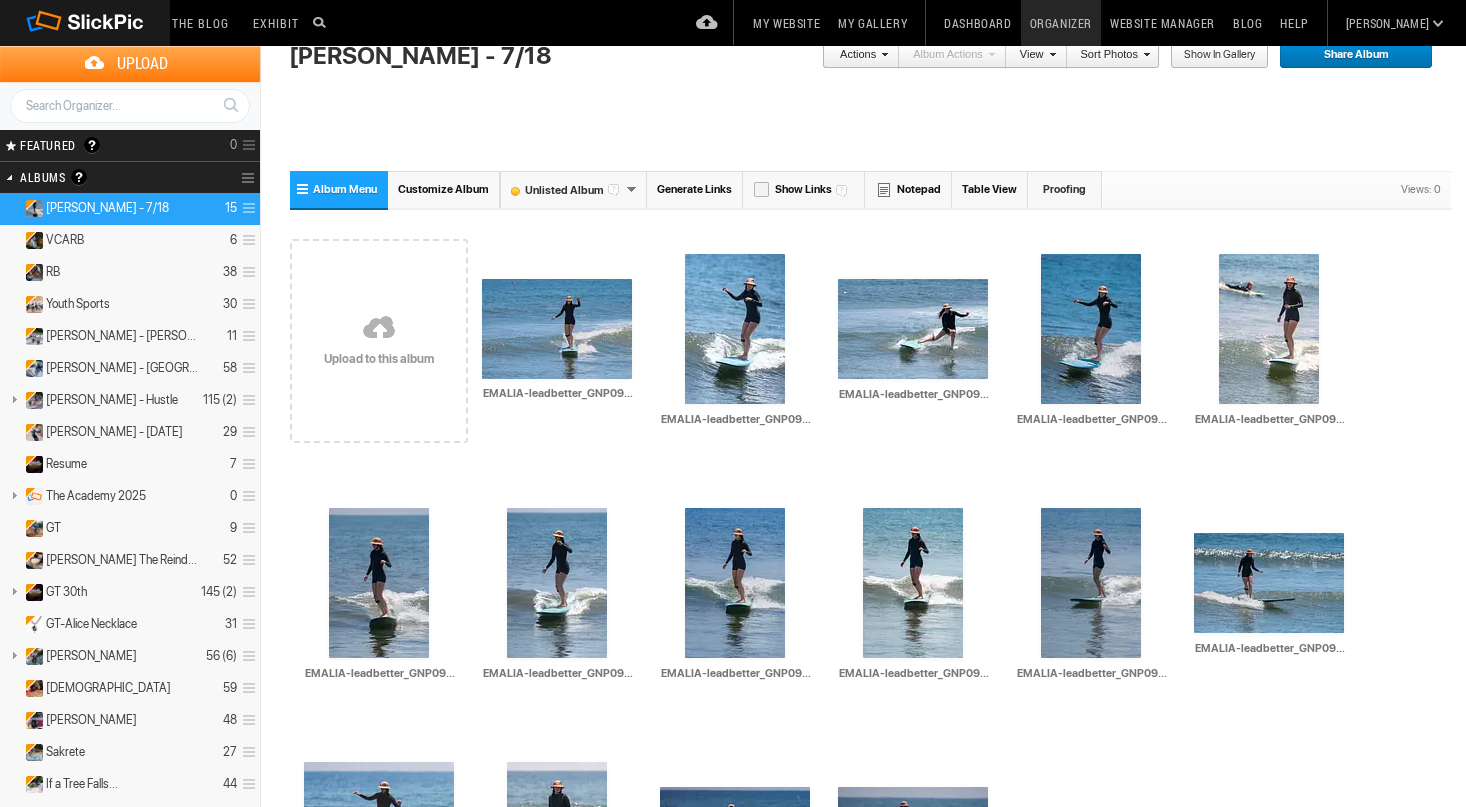 scroll, scrollTop: 167, scrollLeft: 0, axis: vertical 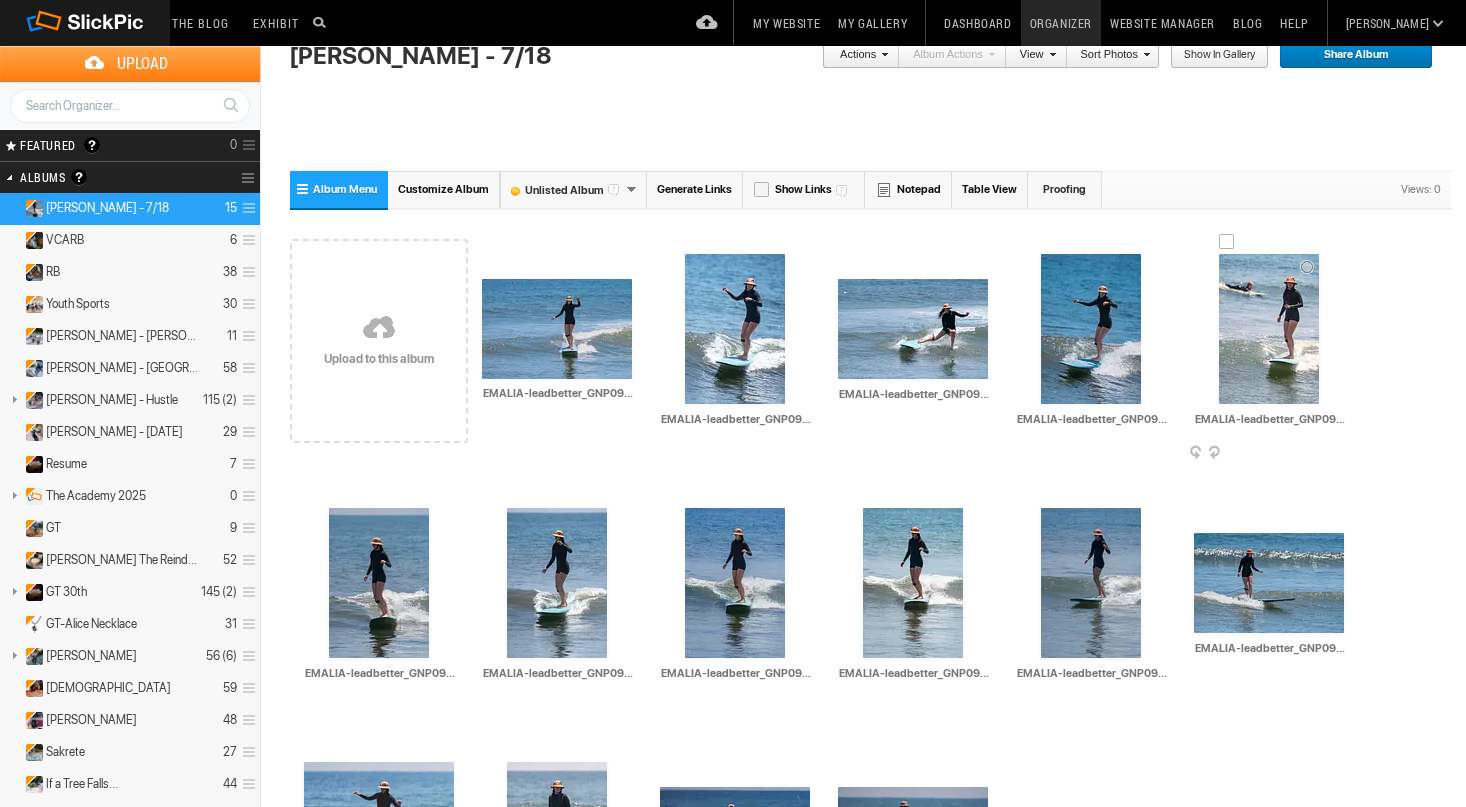 click at bounding box center (1269, 329) 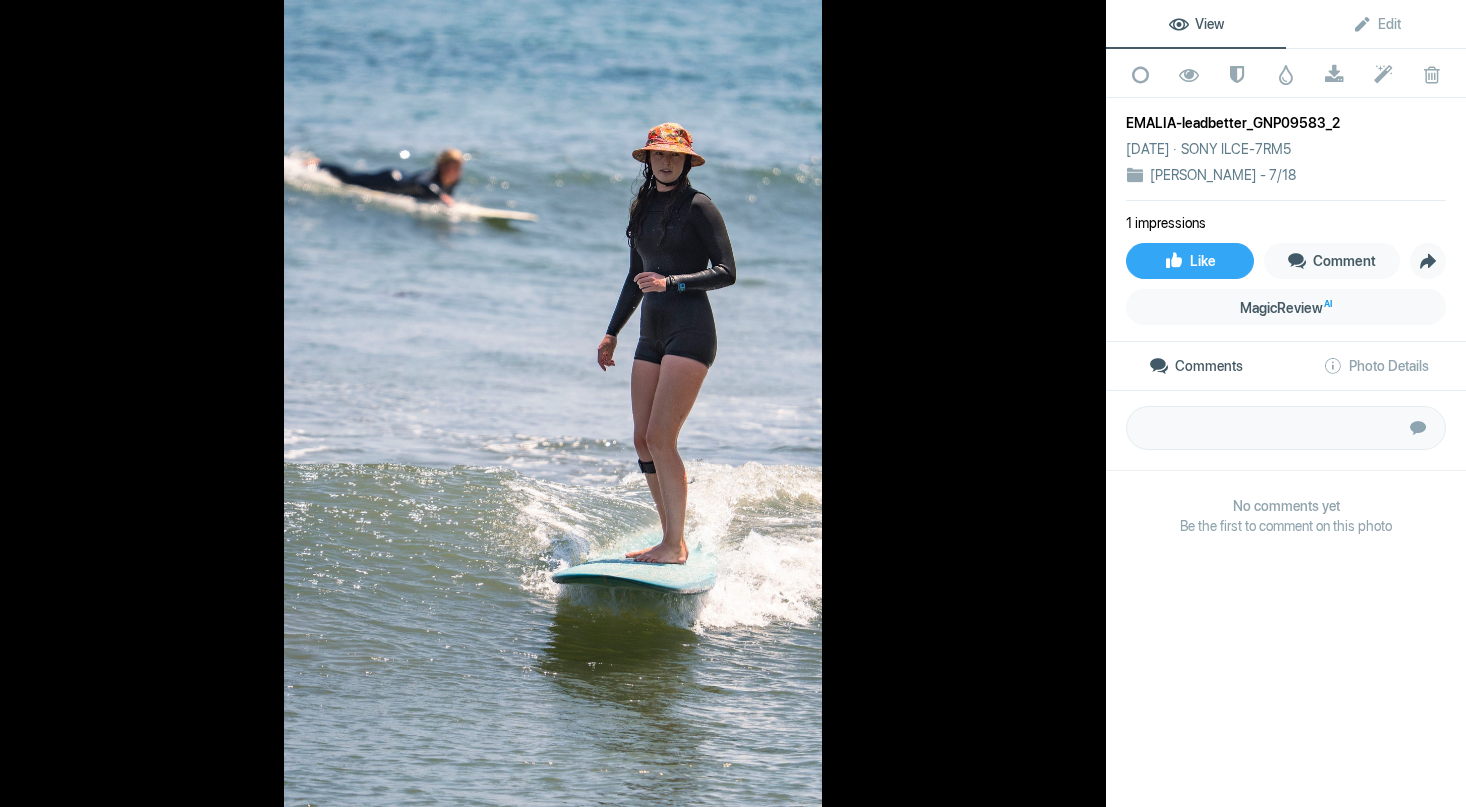 click 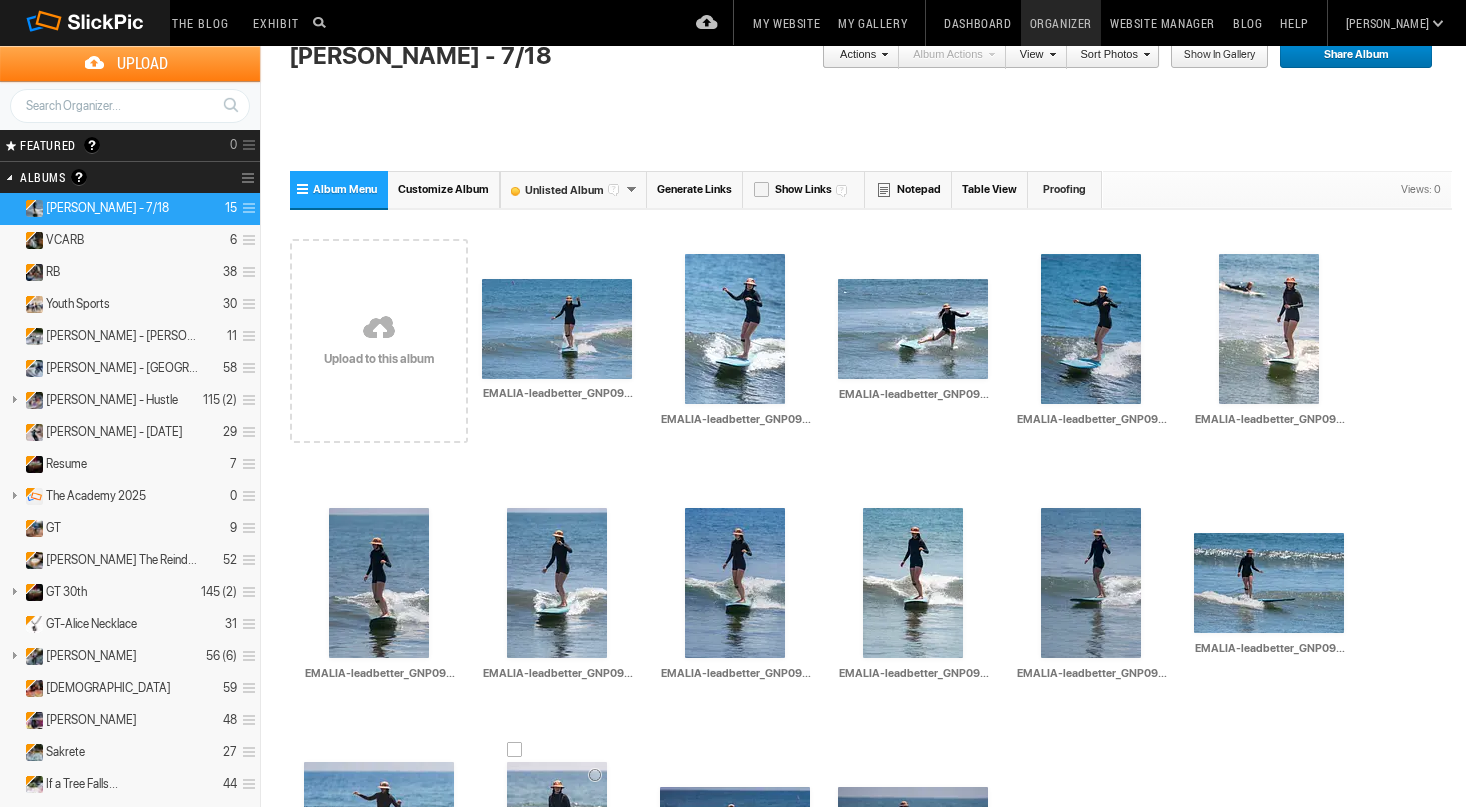 click at bounding box center (557, 837) 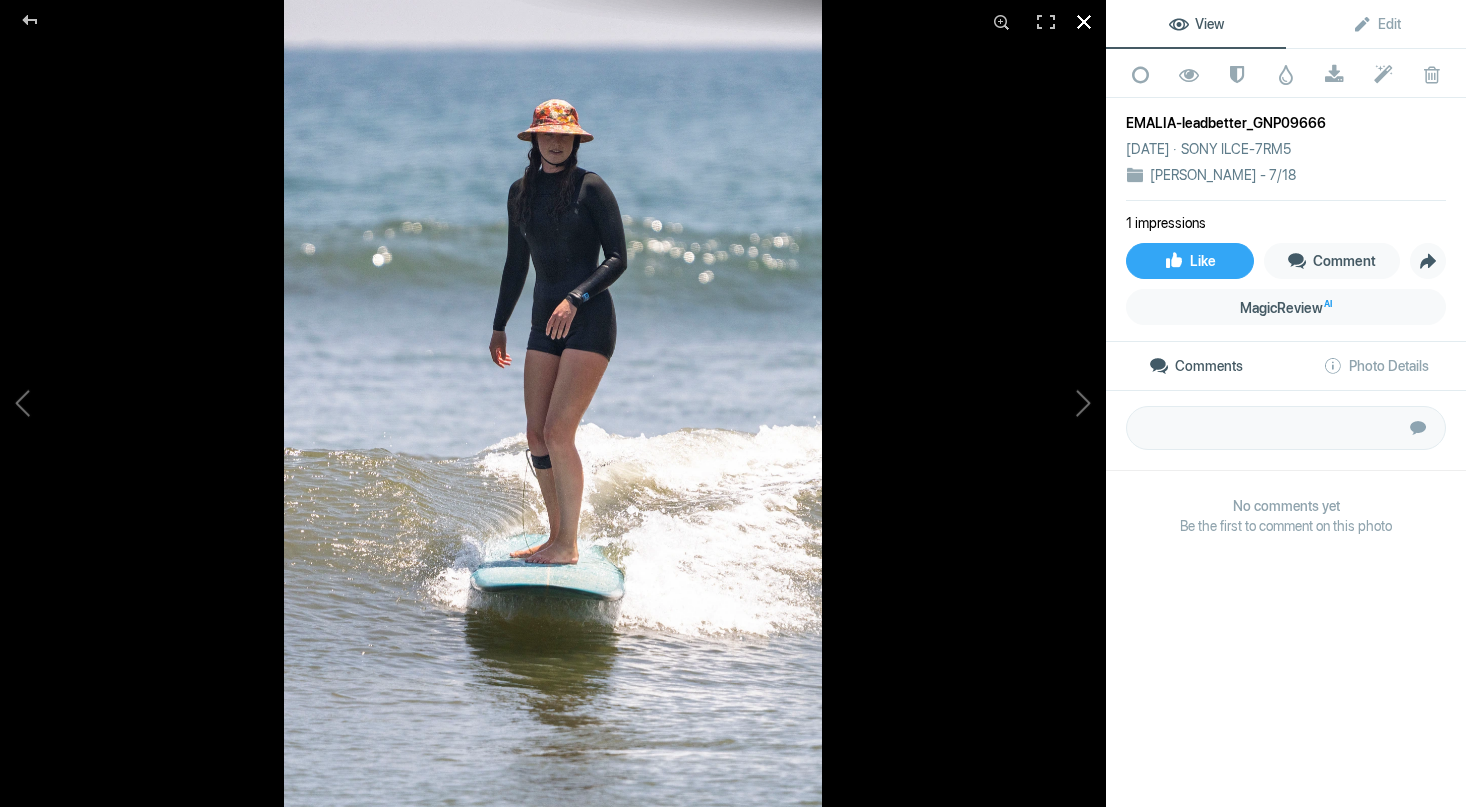 click 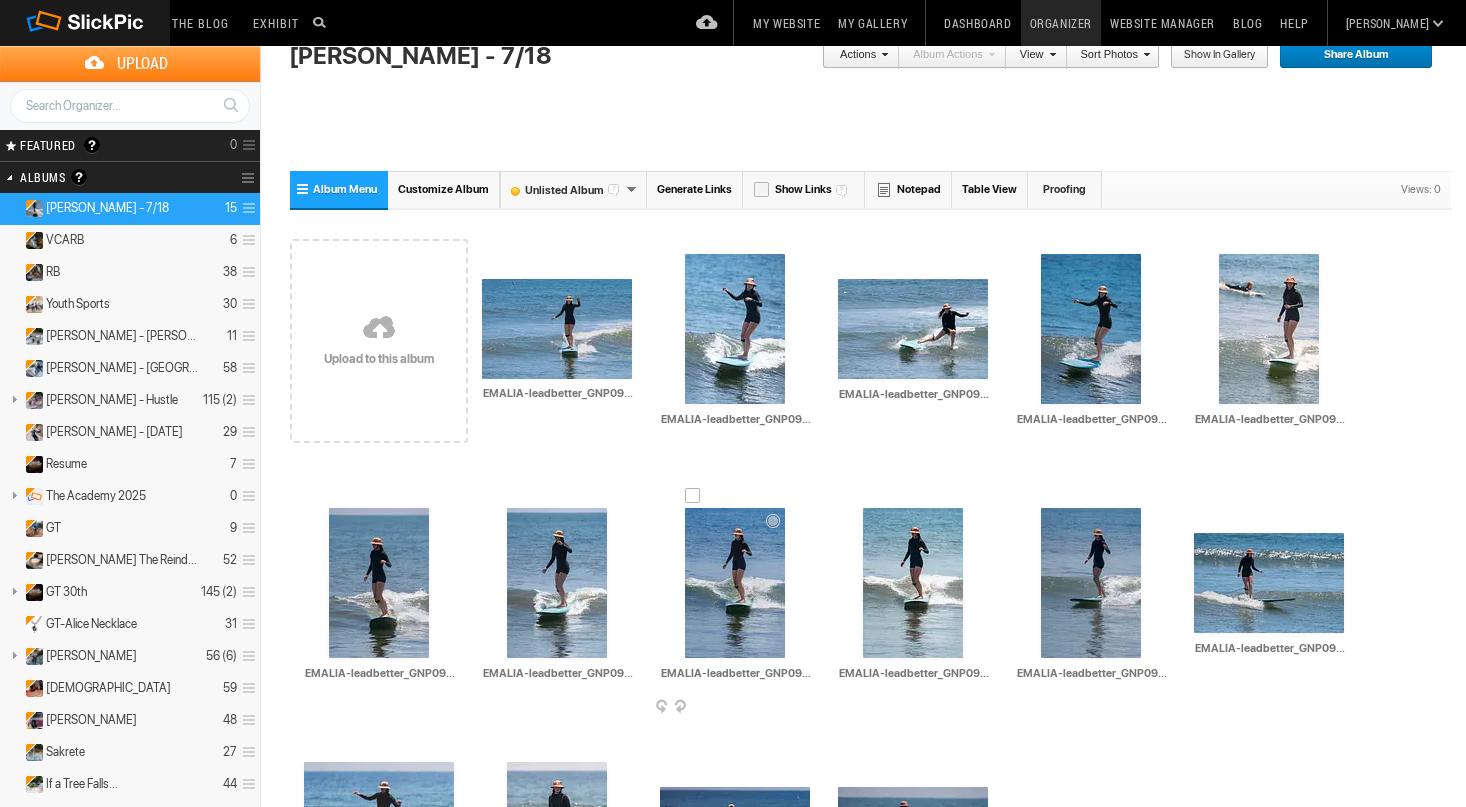 click at bounding box center (735, 583) 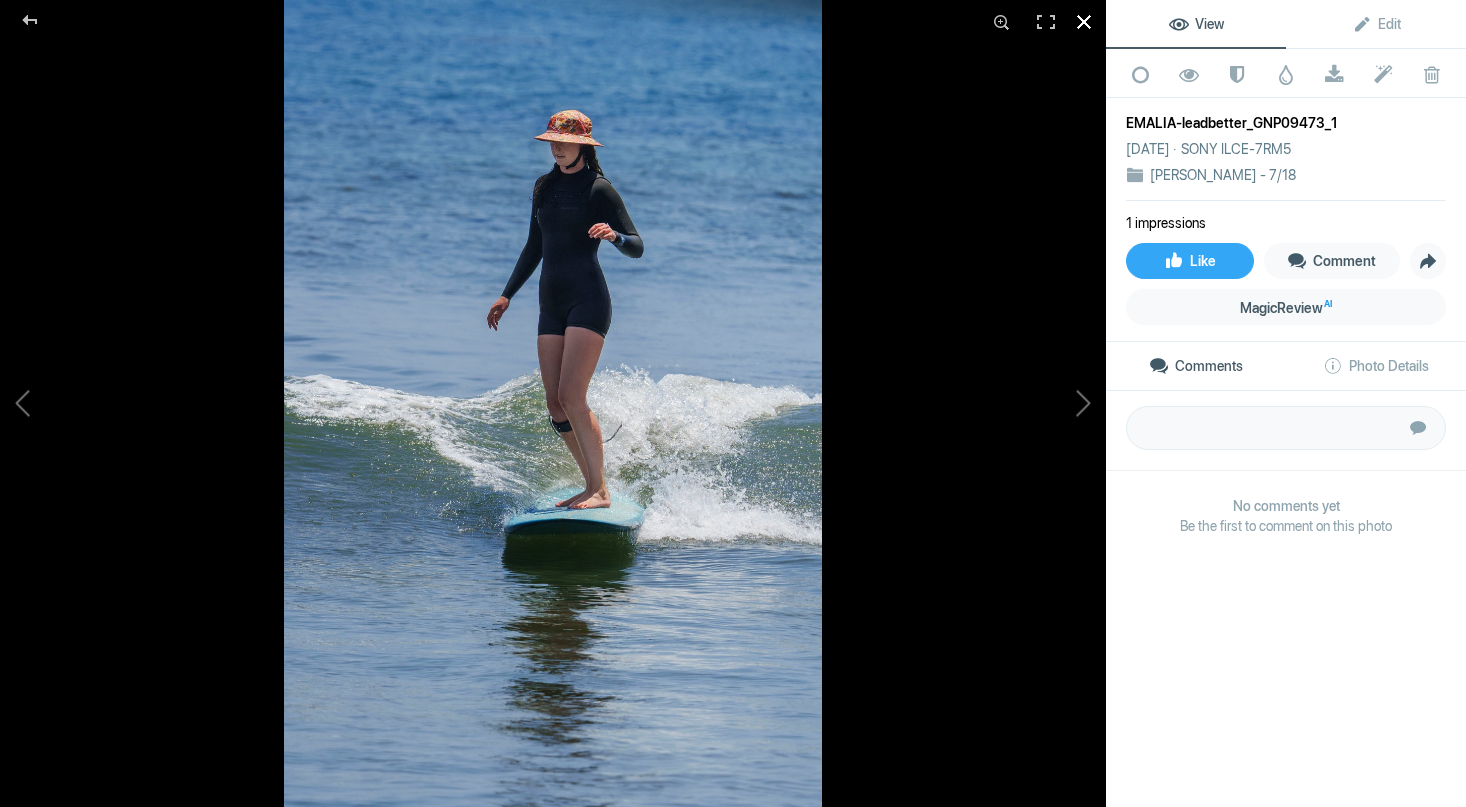 click 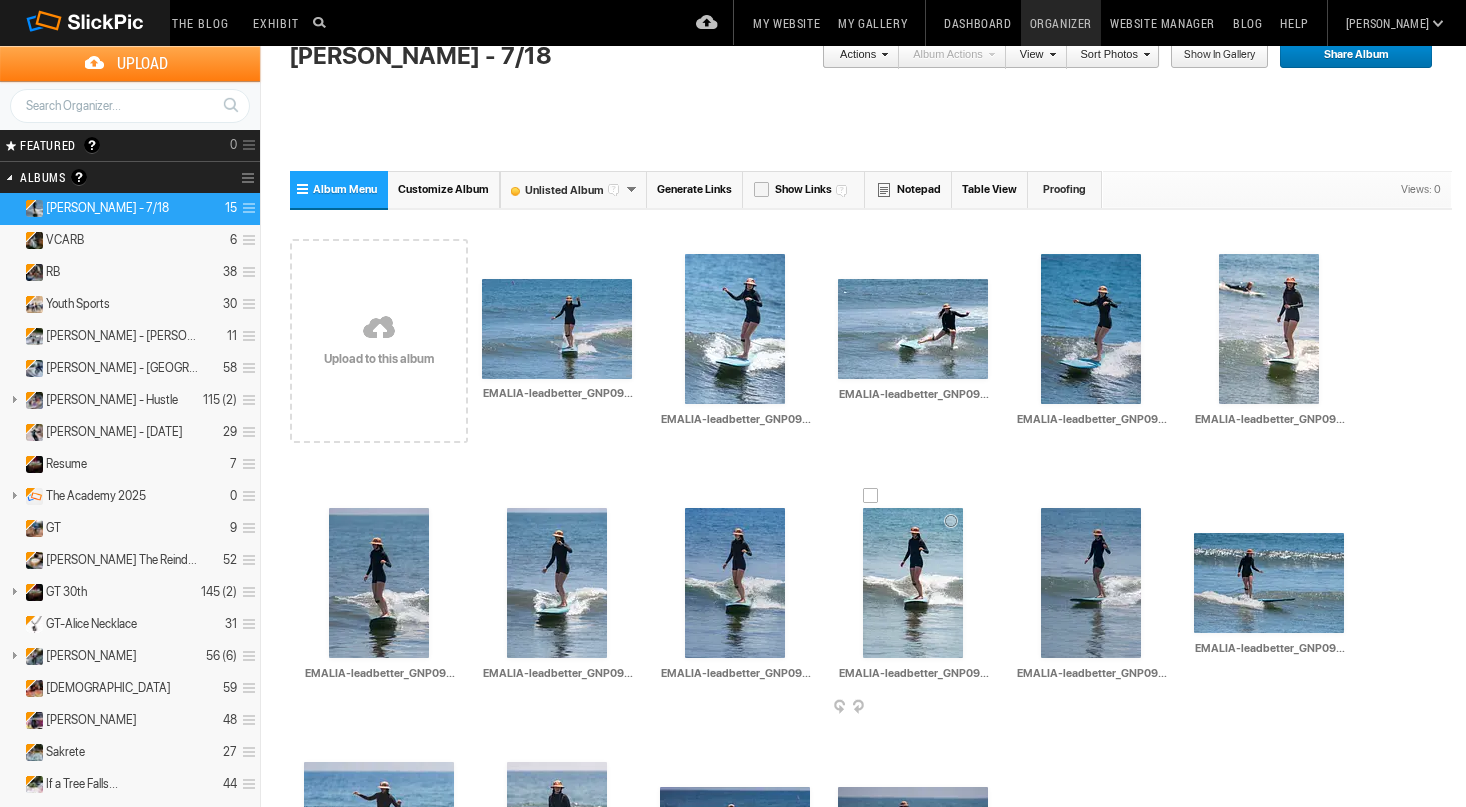 click at bounding box center (913, 583) 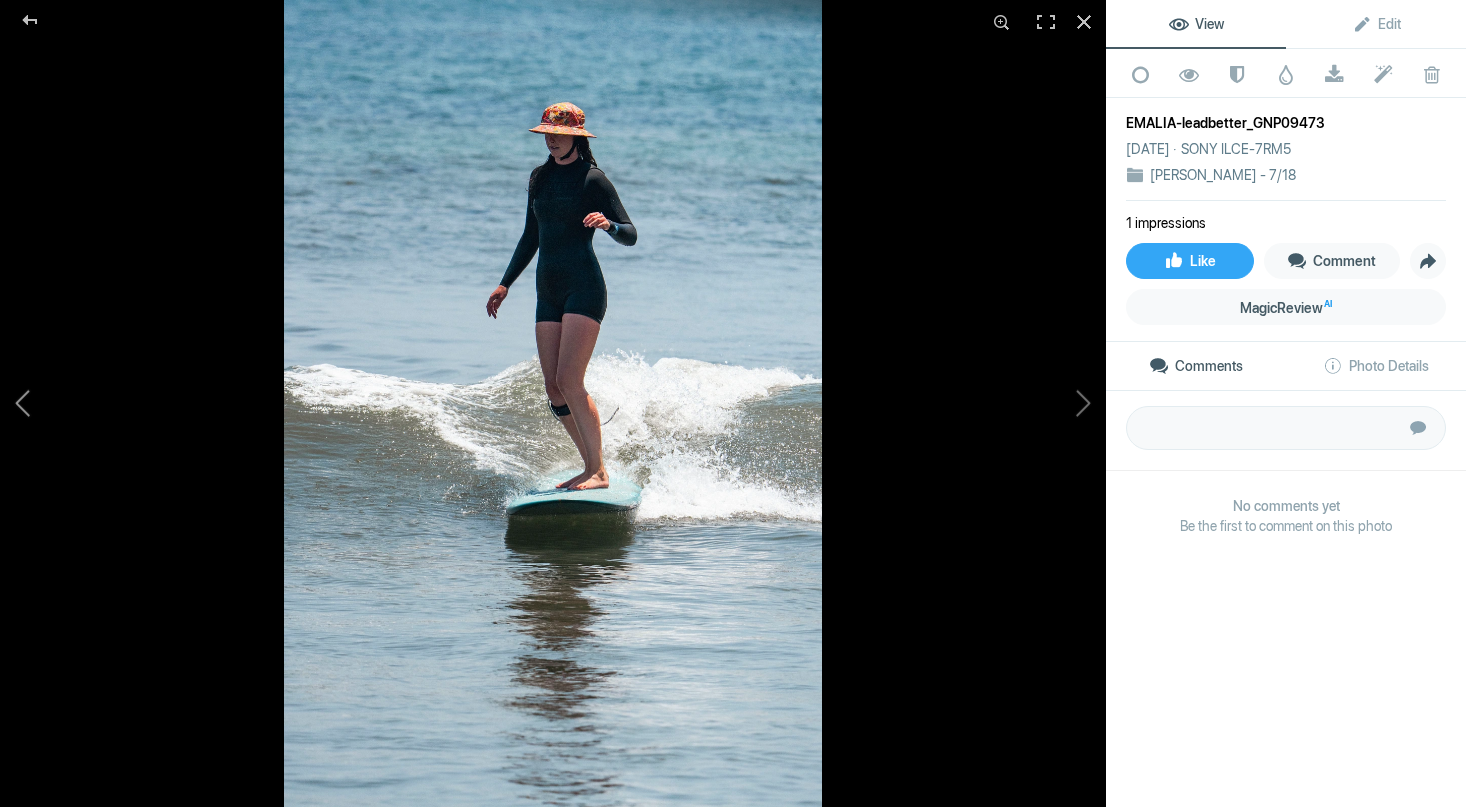 click 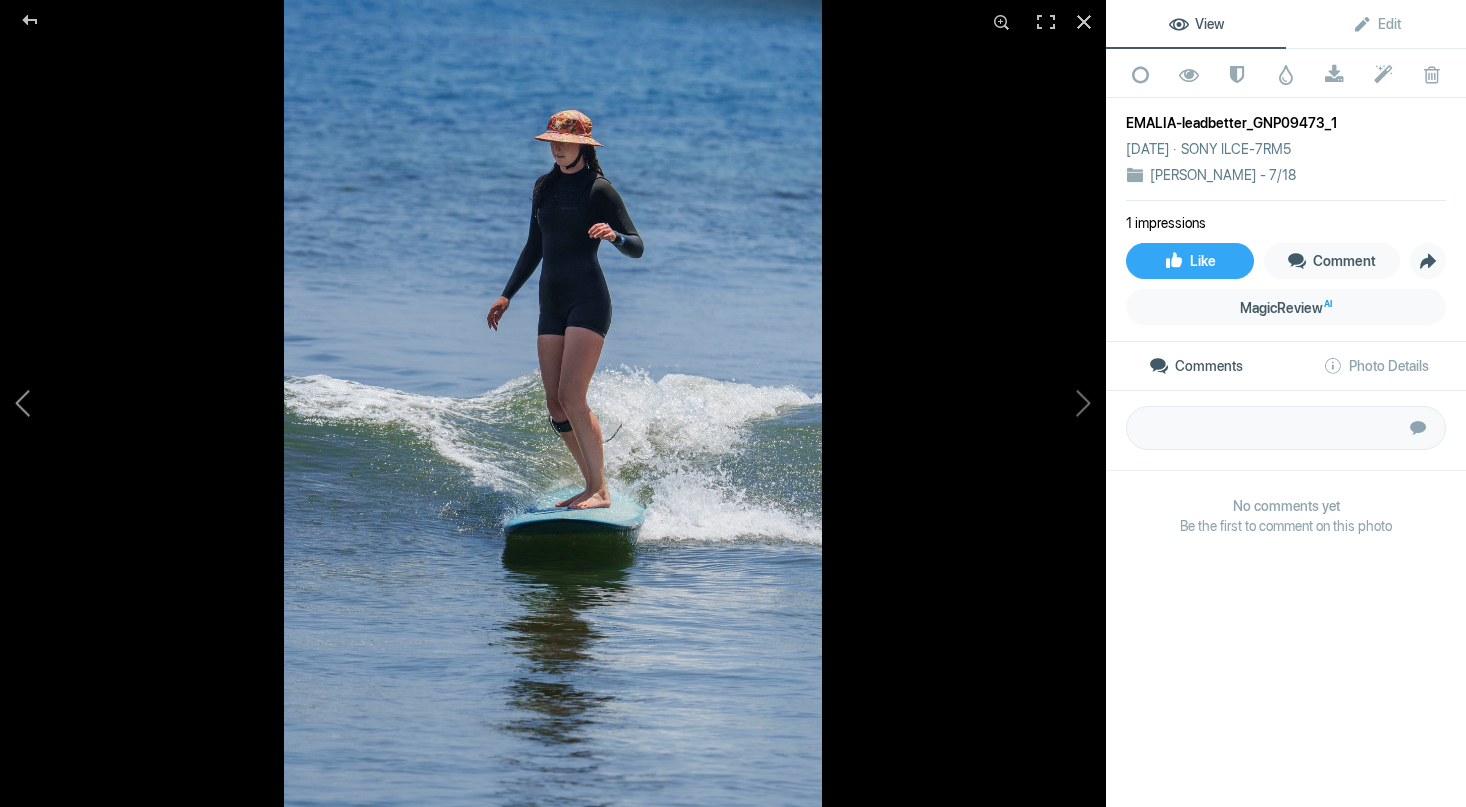 click 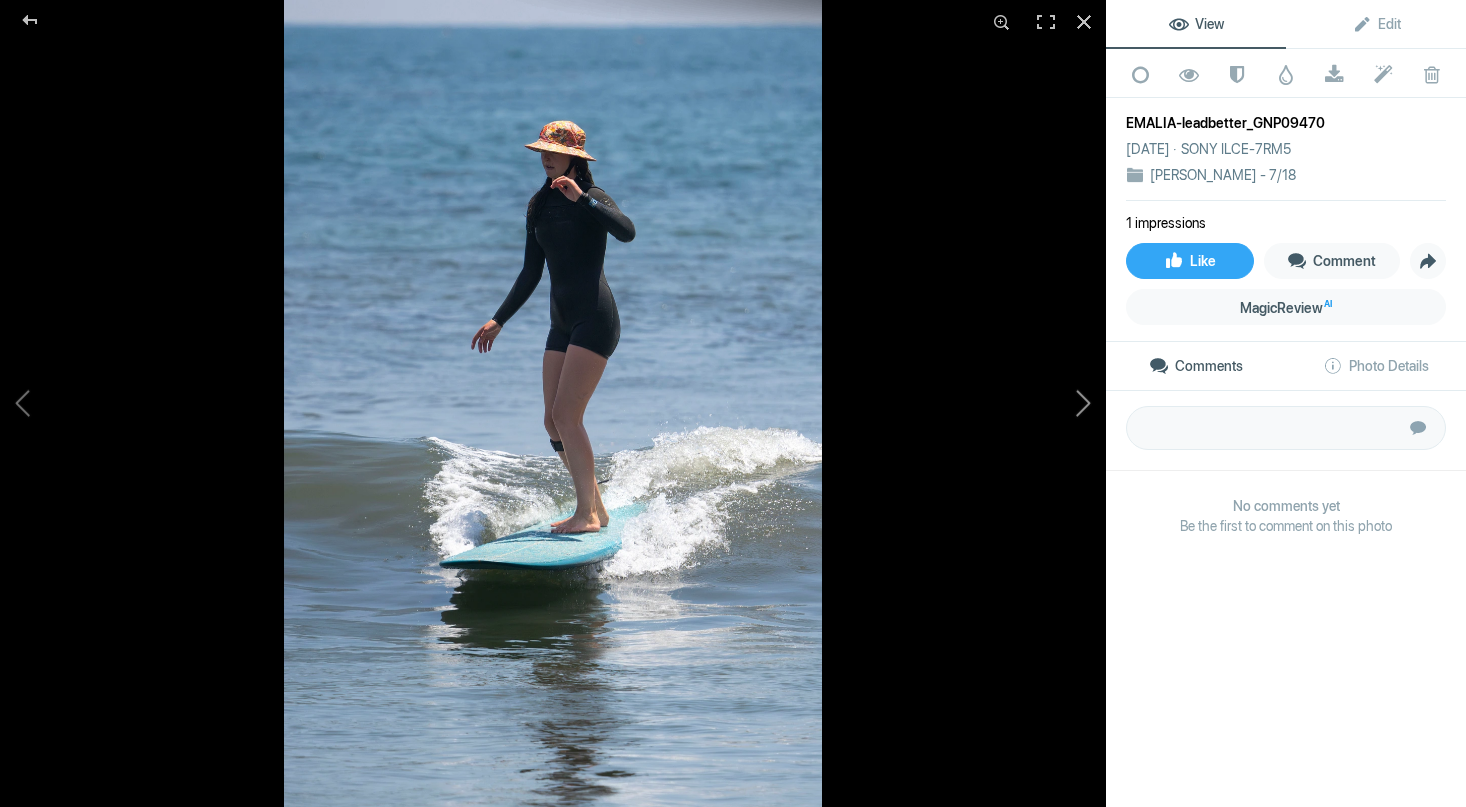 click 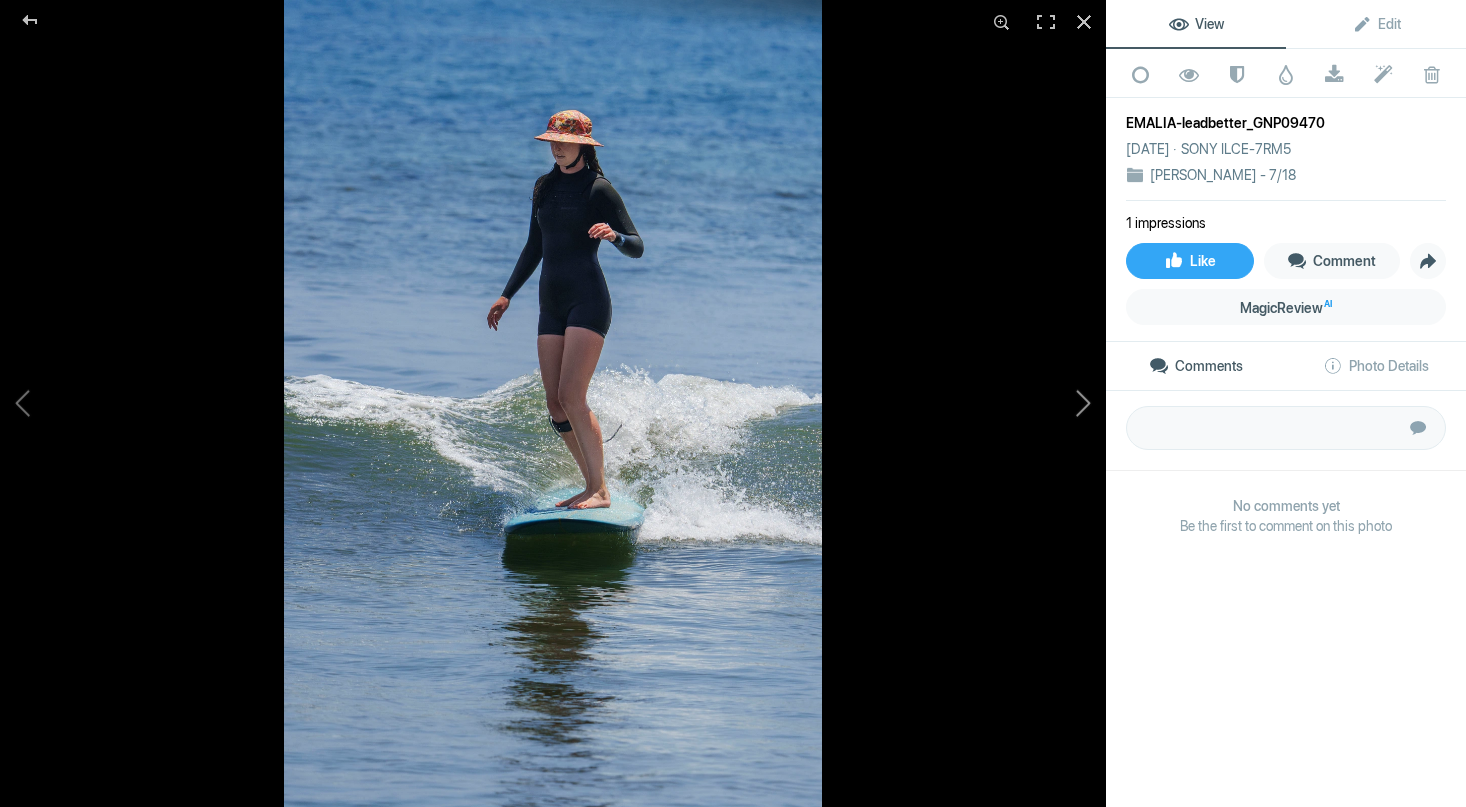 click 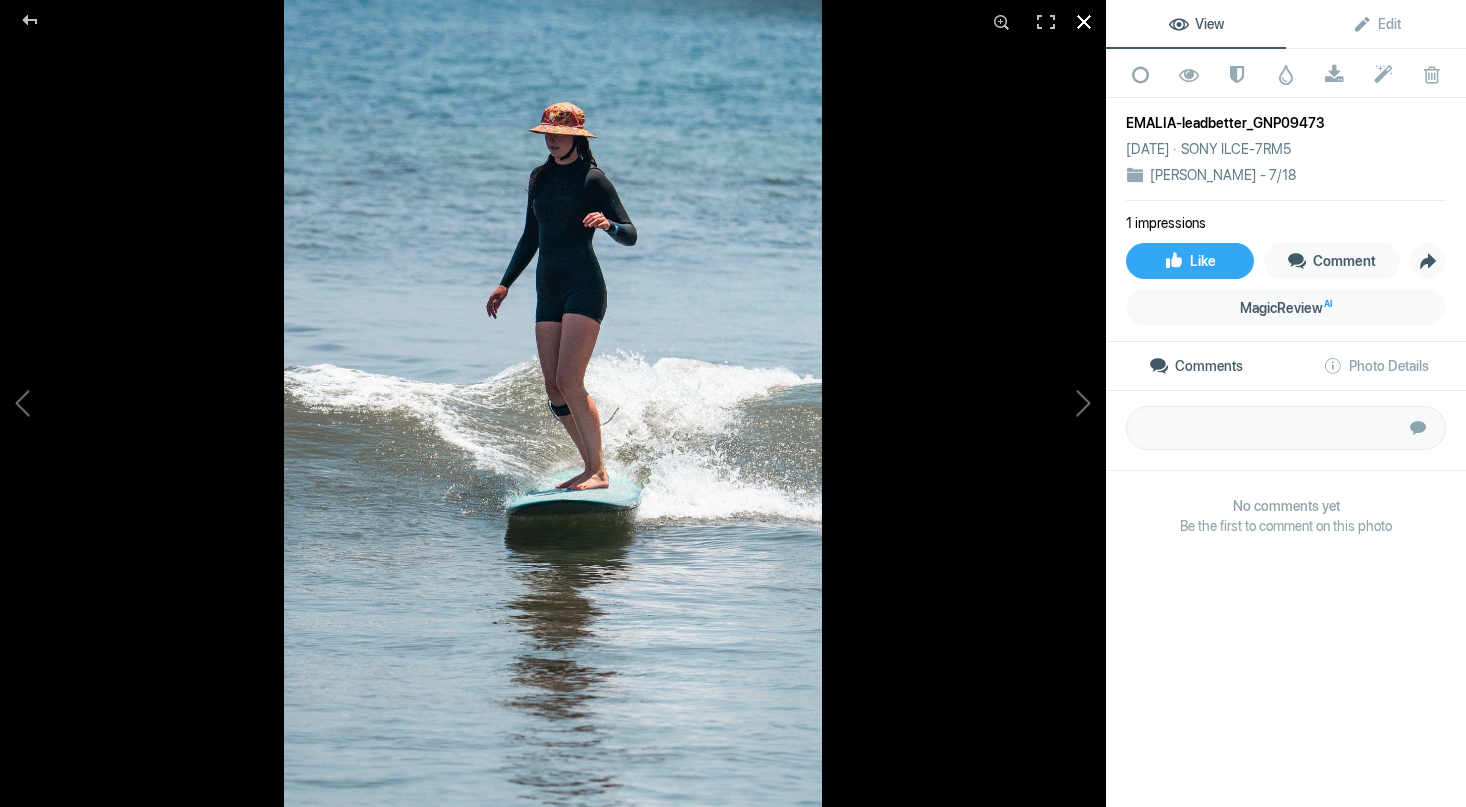 click 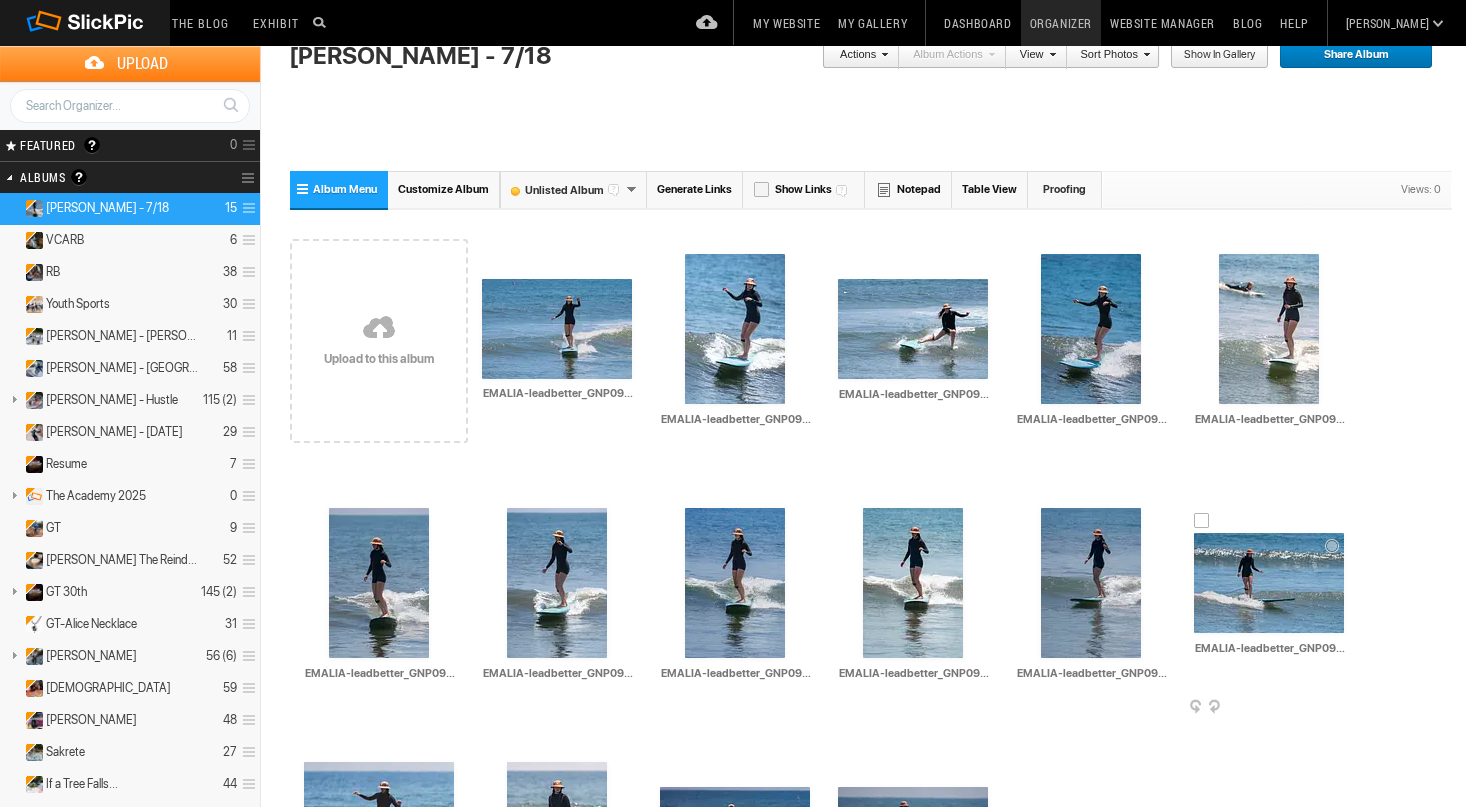 click at bounding box center (1269, 583) 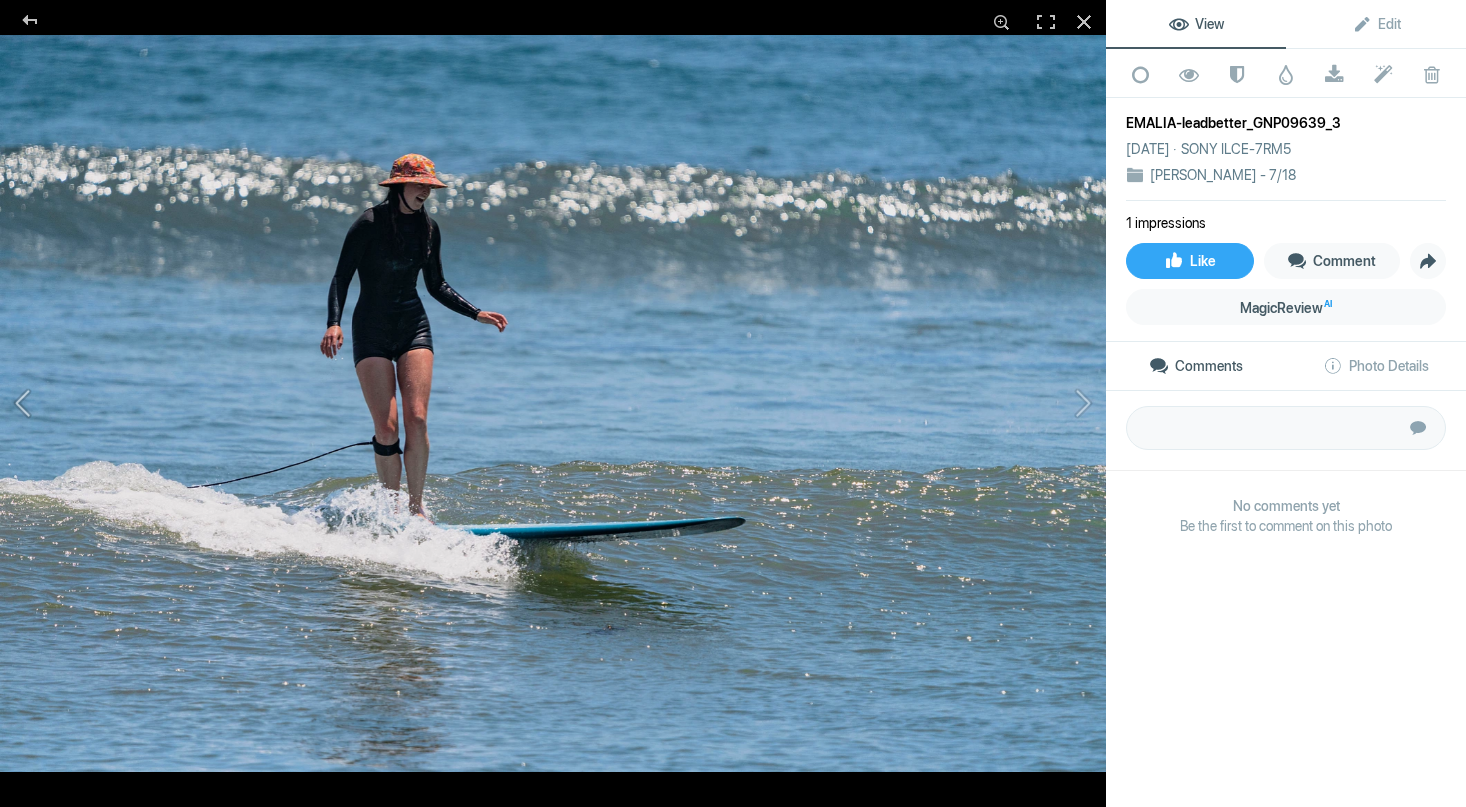 click 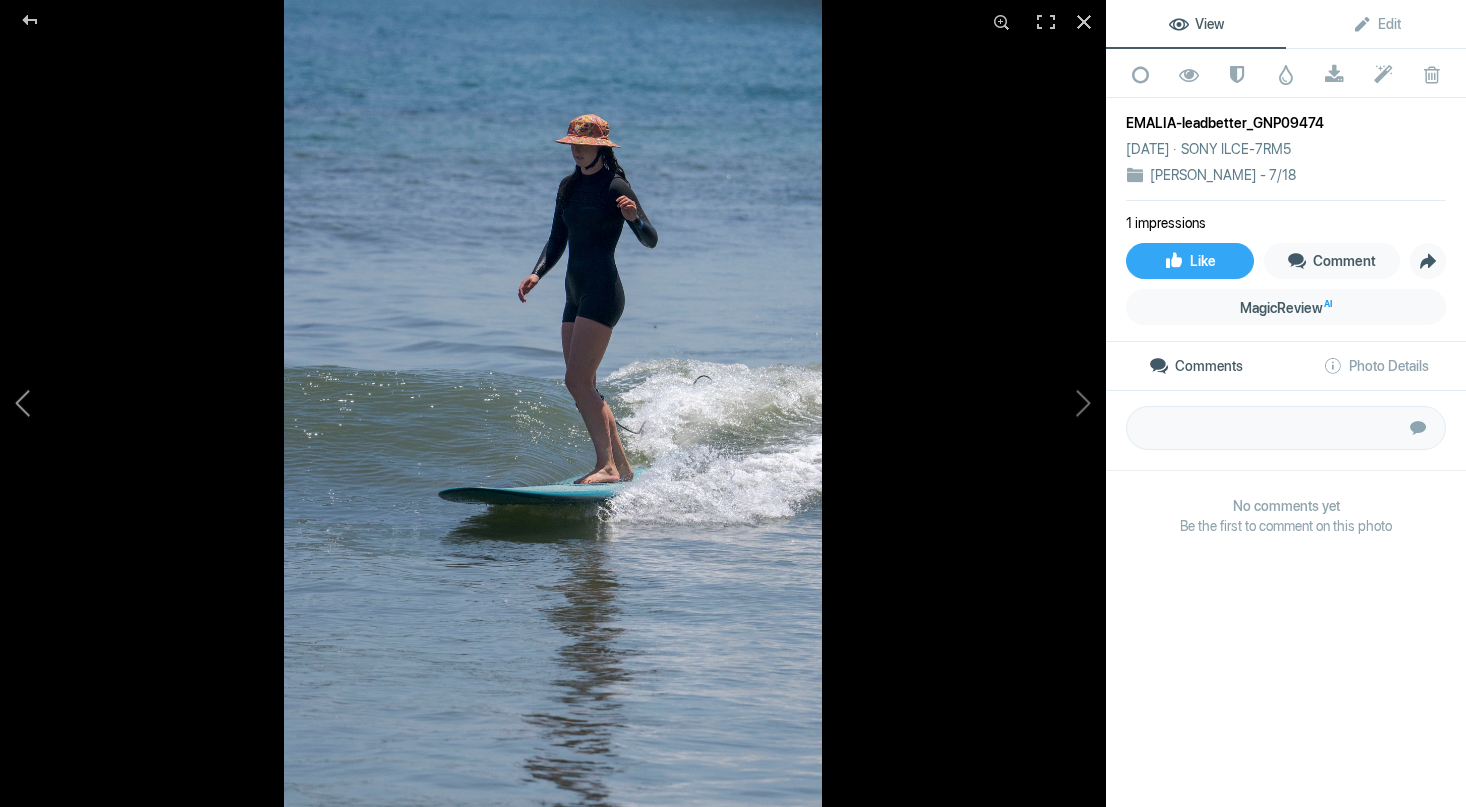 click 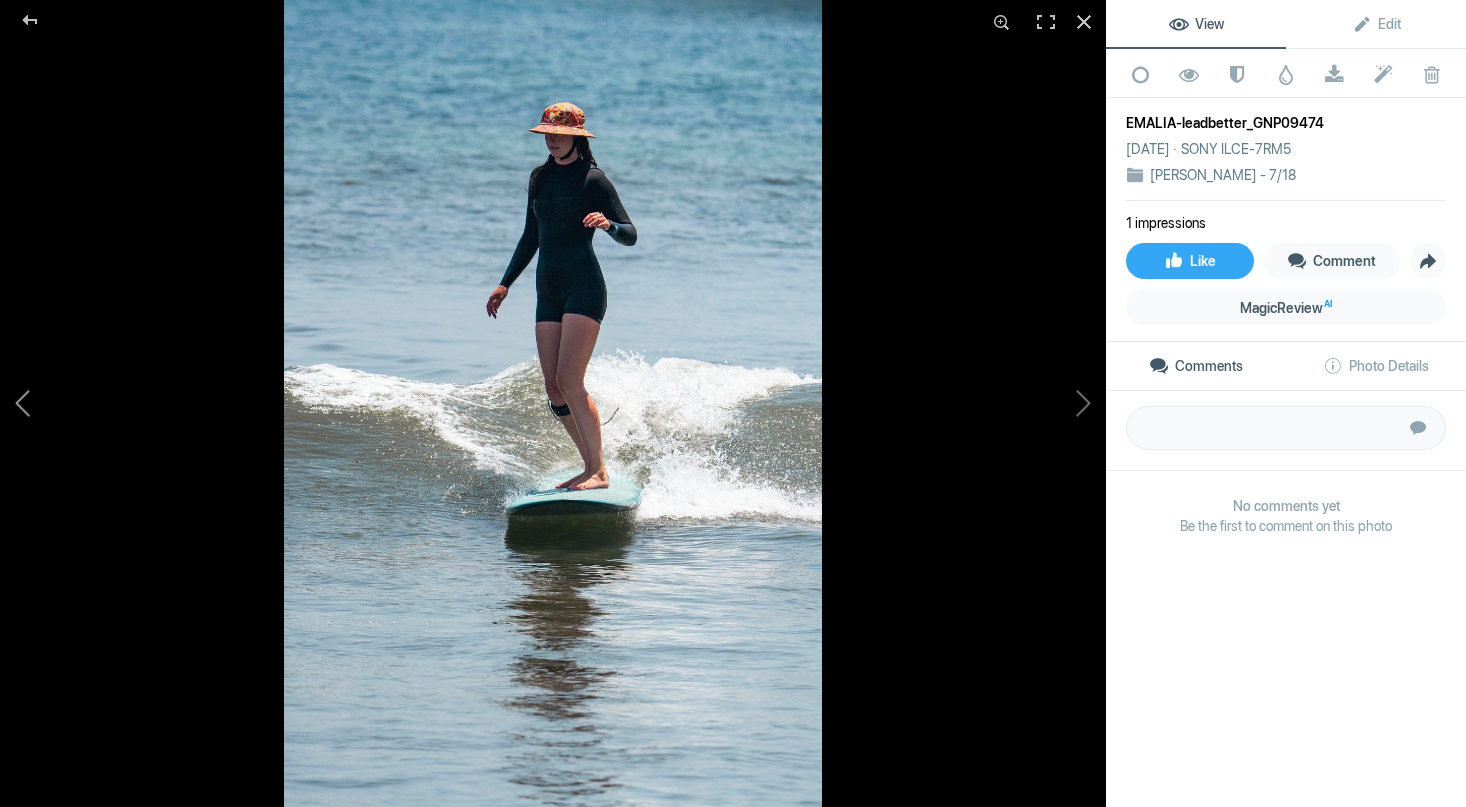 click 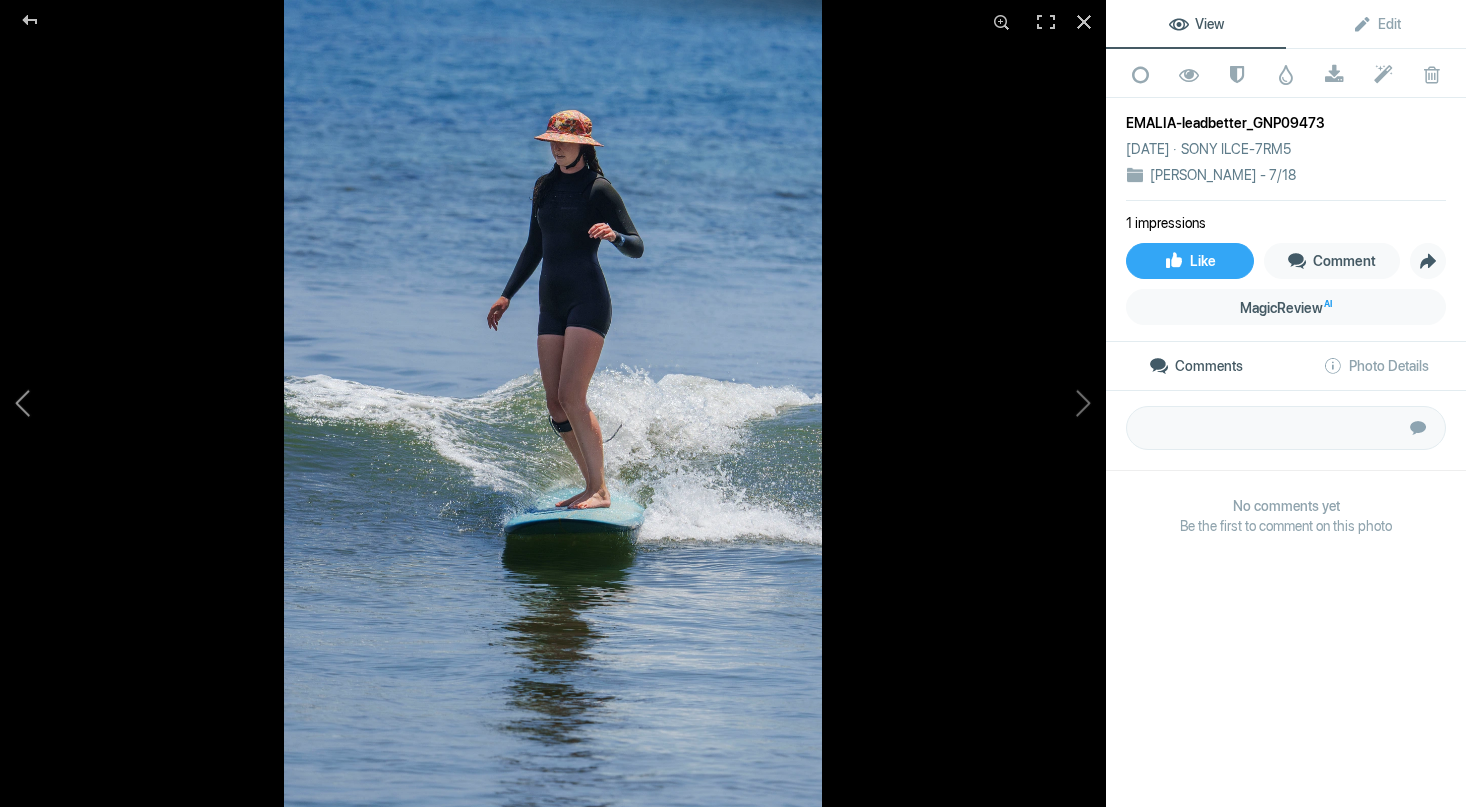 click 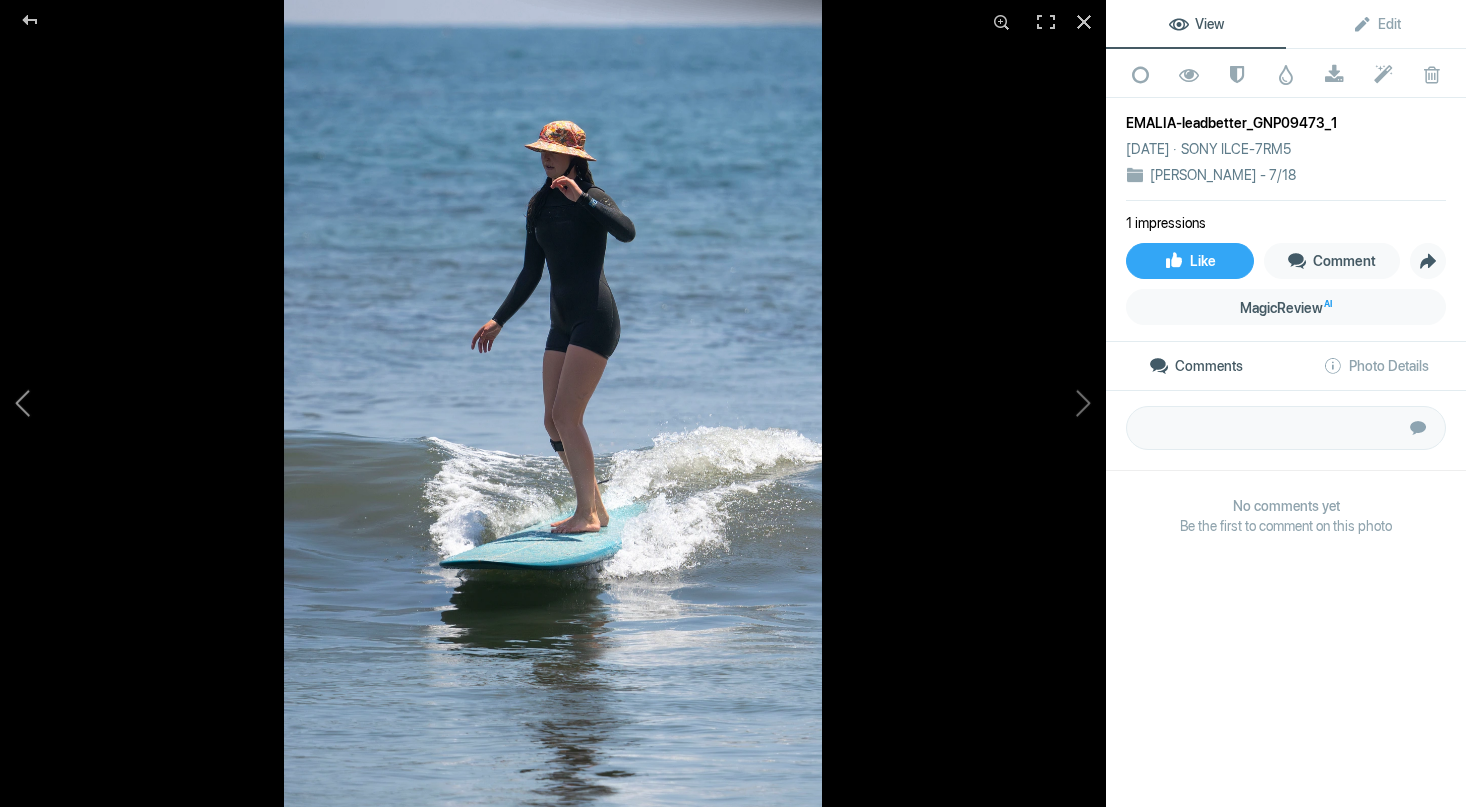 click 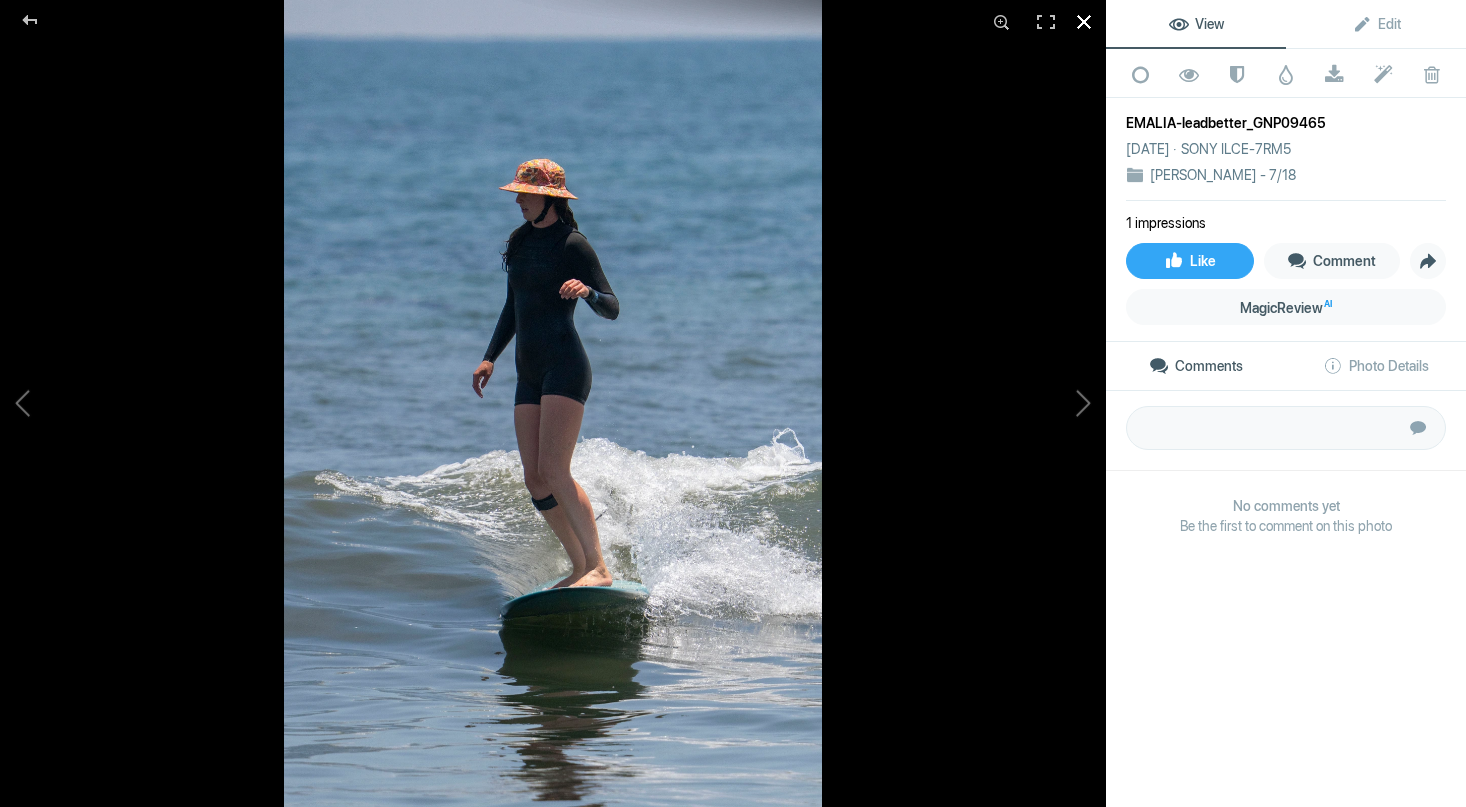 click 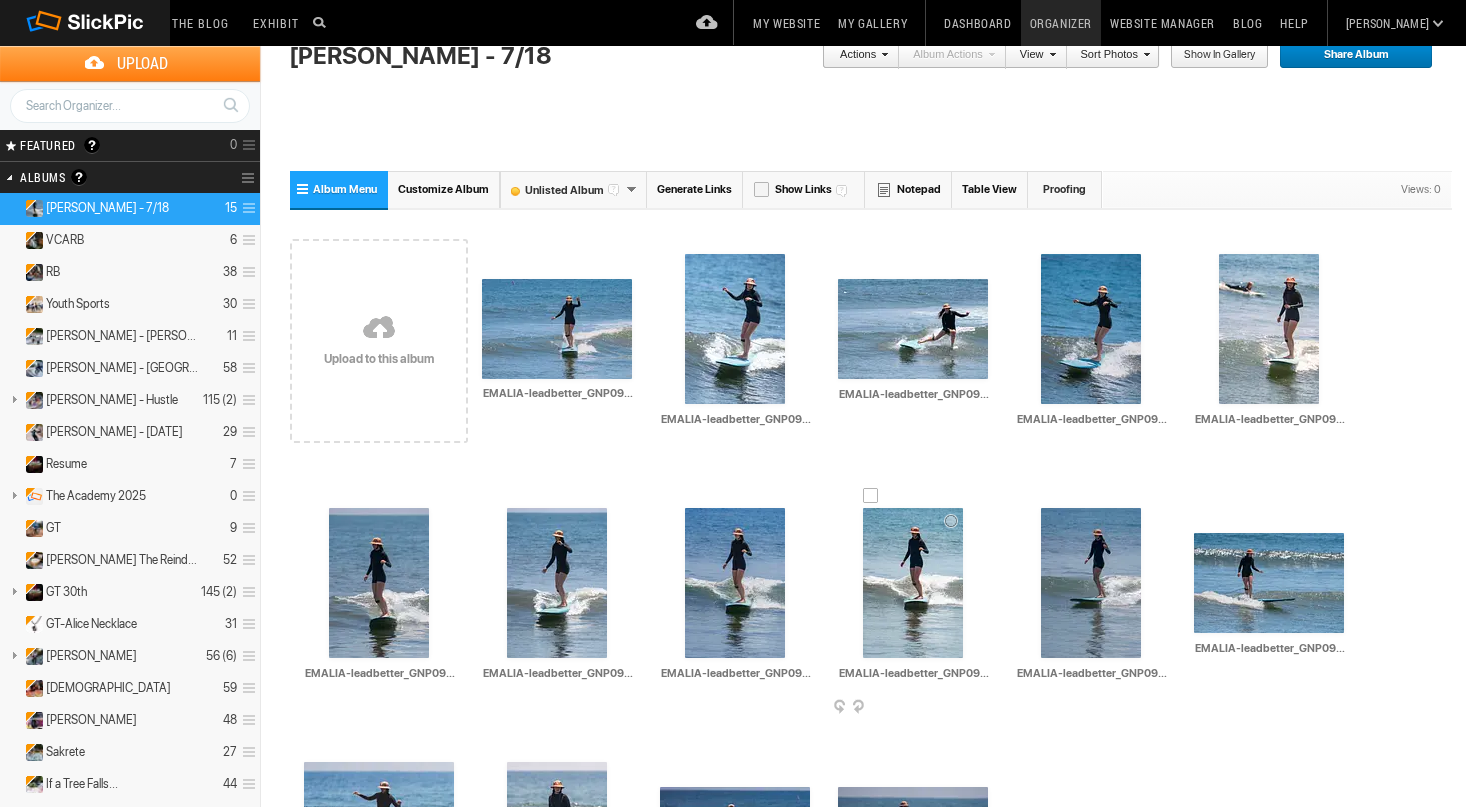 click at bounding box center [986, 708] 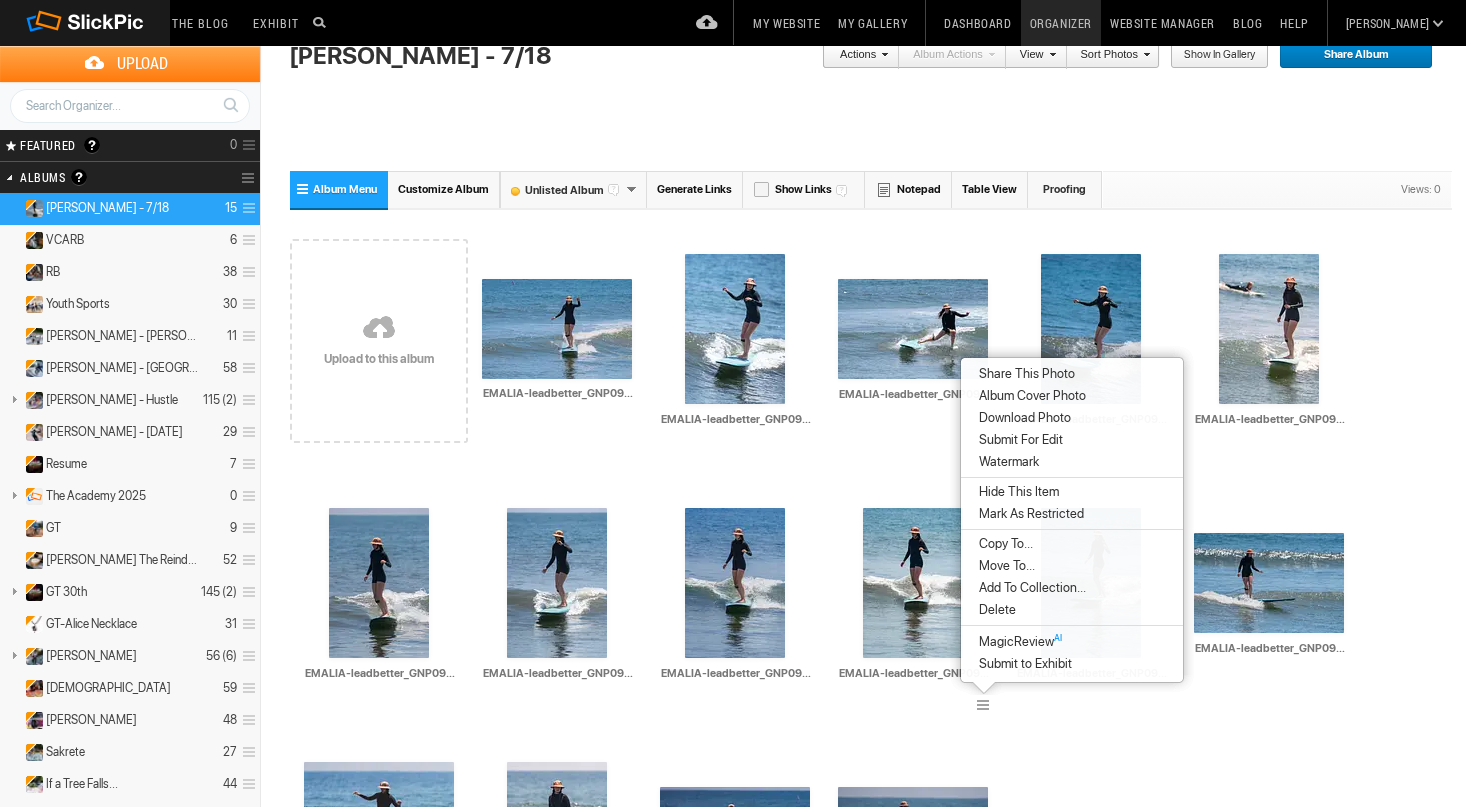 click on "Move To..." at bounding box center [1004, 566] 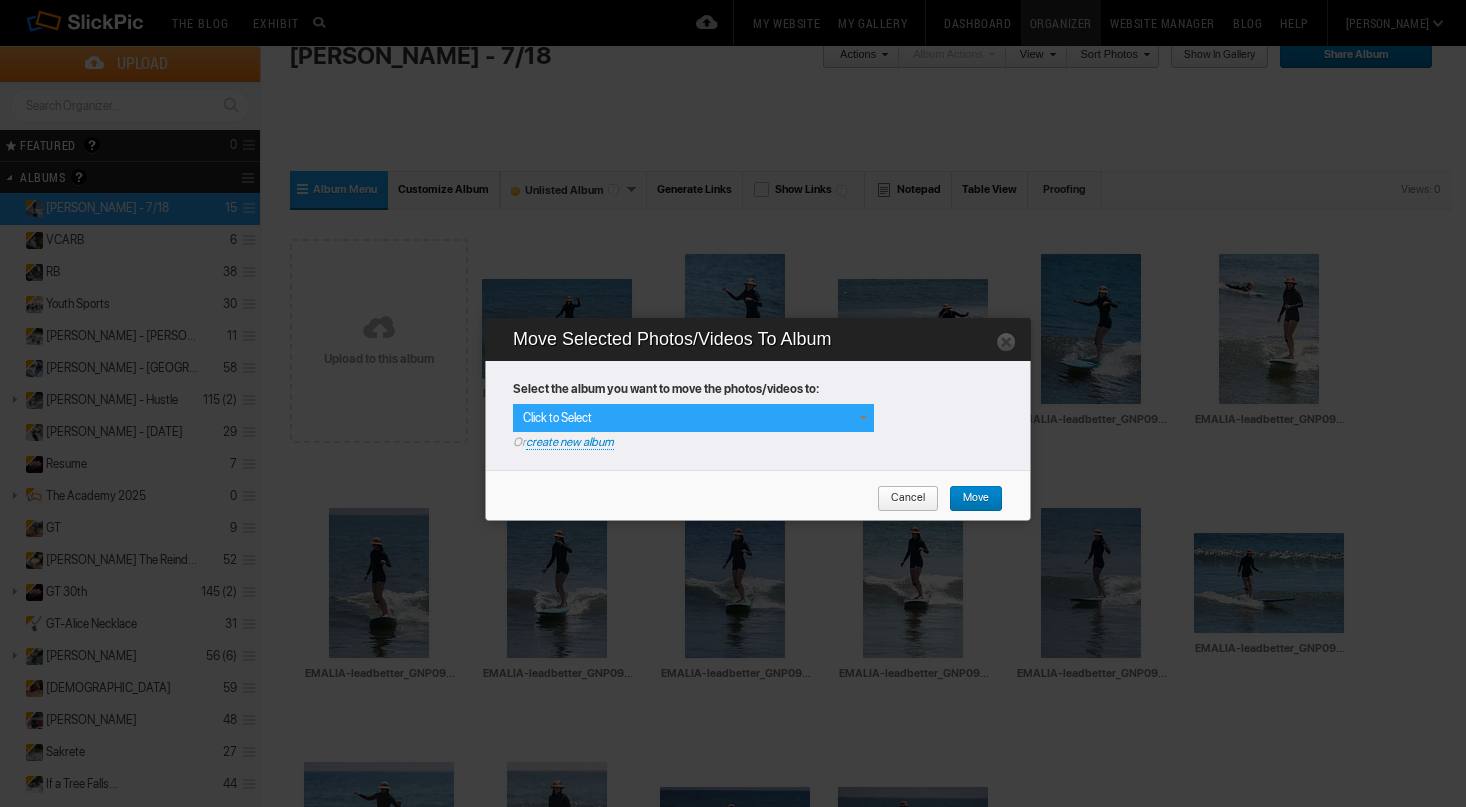 click on "Click to Select" at bounding box center (693, 418) 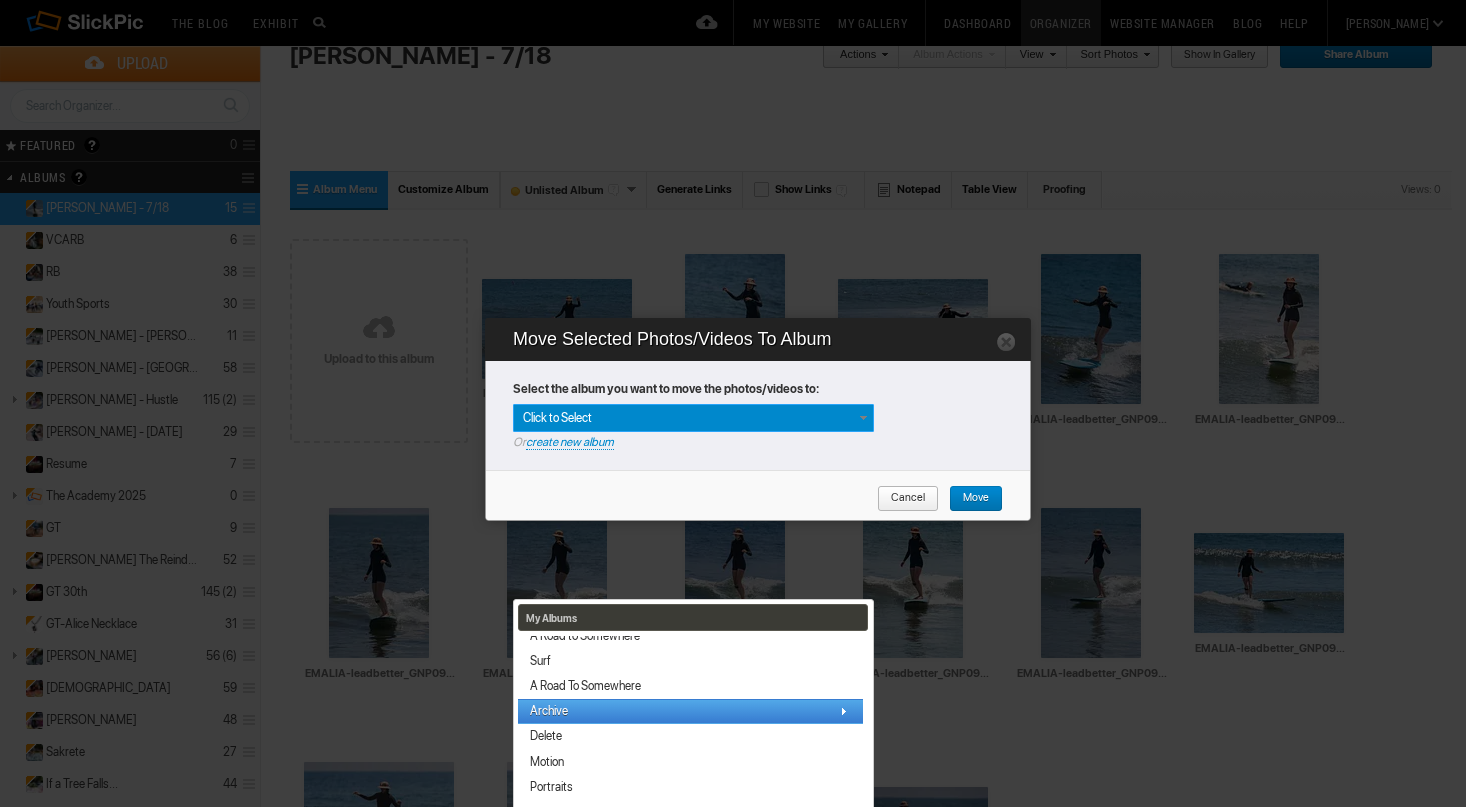 scroll, scrollTop: 894, scrollLeft: 0, axis: vertical 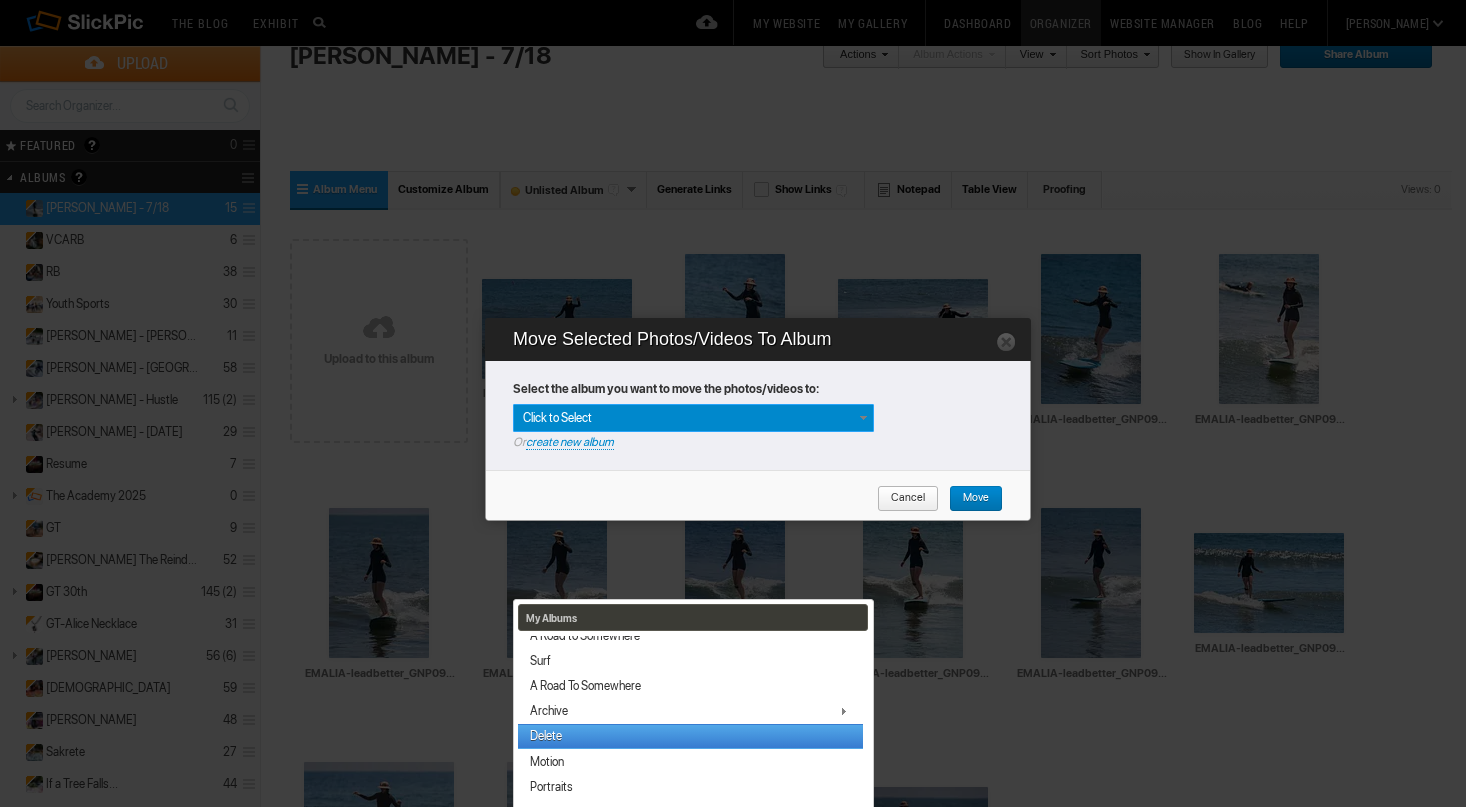 click on "Delete" at bounding box center (690, 736) 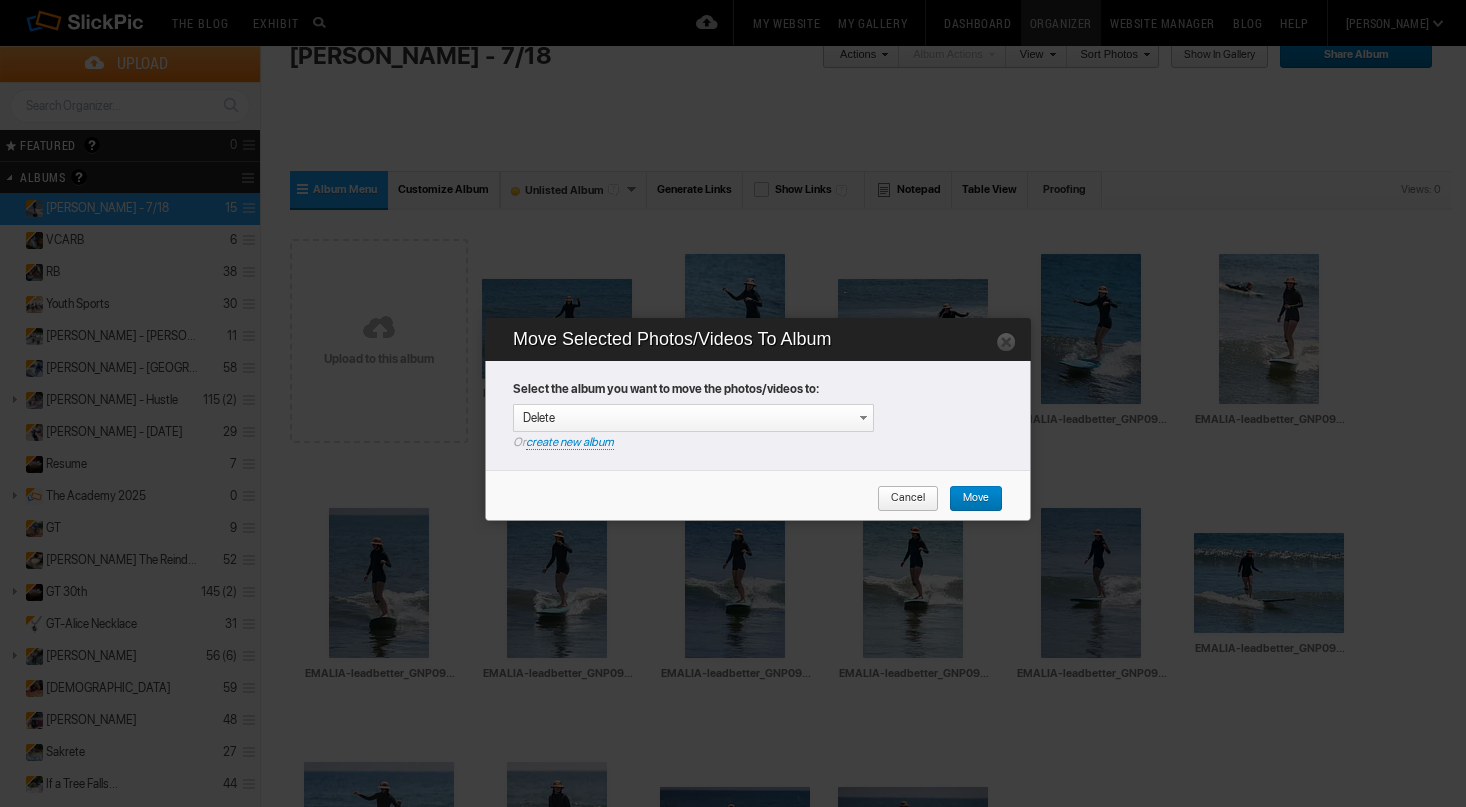 click on "Move" at bounding box center [969, 499] 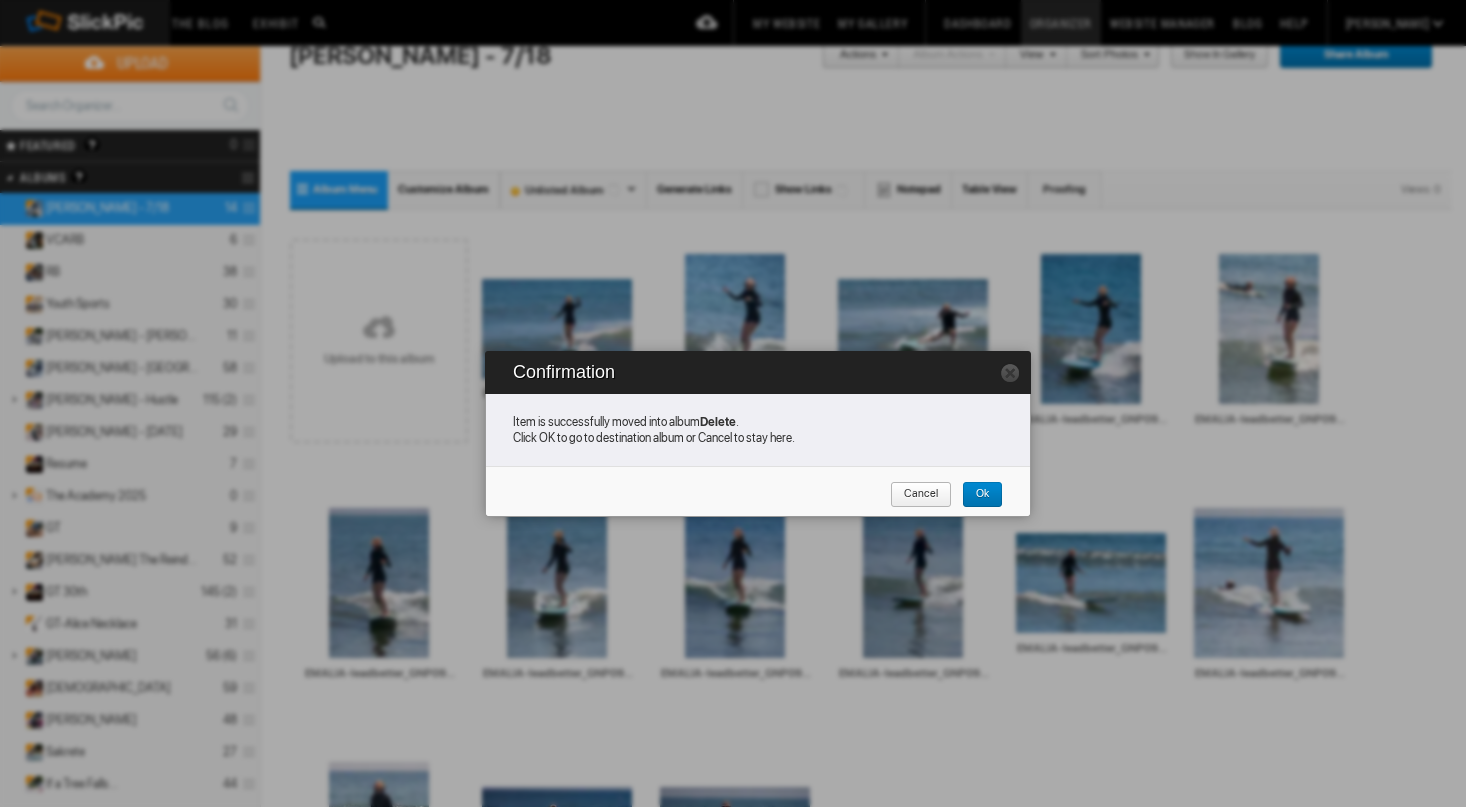 click on "Cancel" at bounding box center [914, 495] 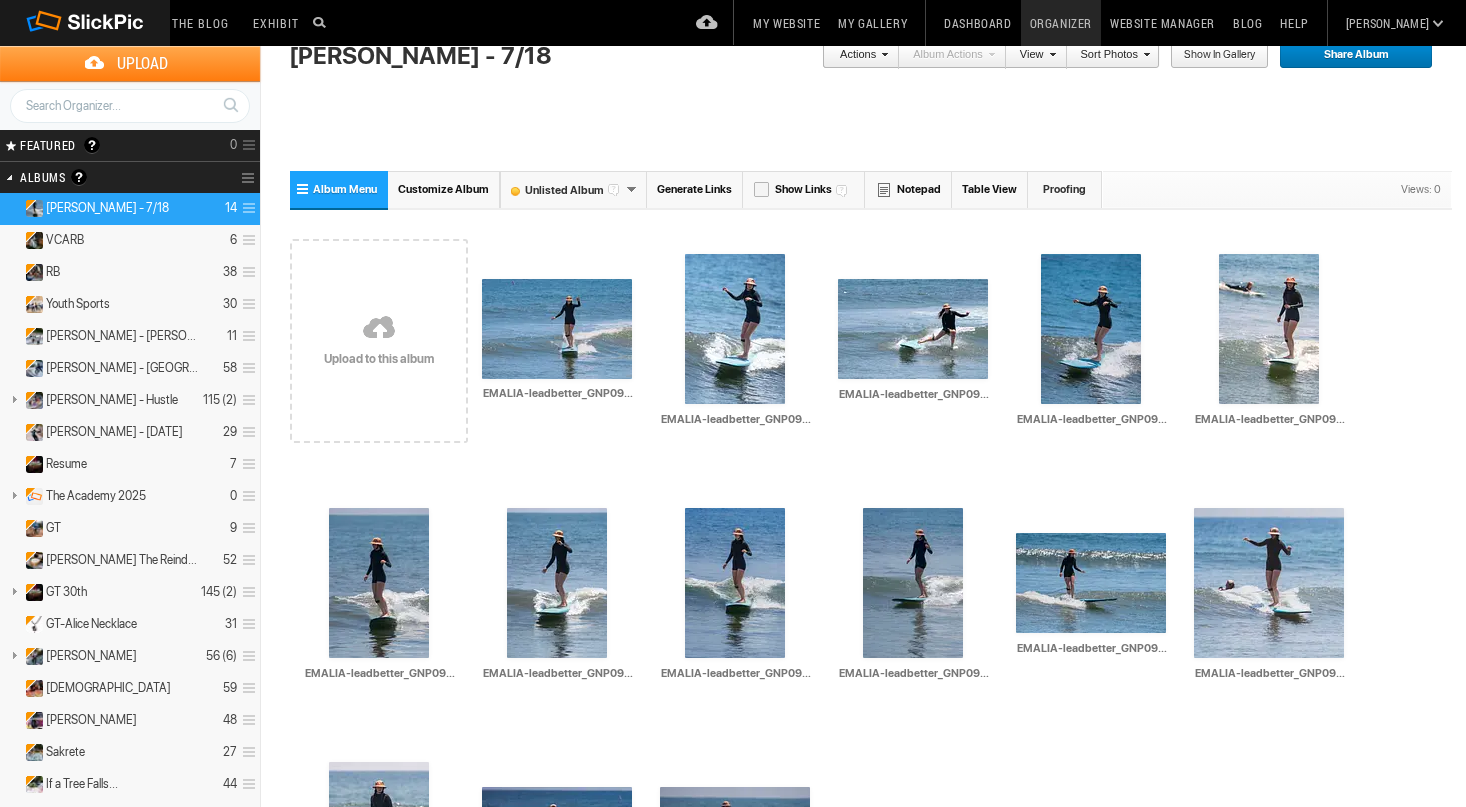scroll, scrollTop: 68, scrollLeft: 0, axis: vertical 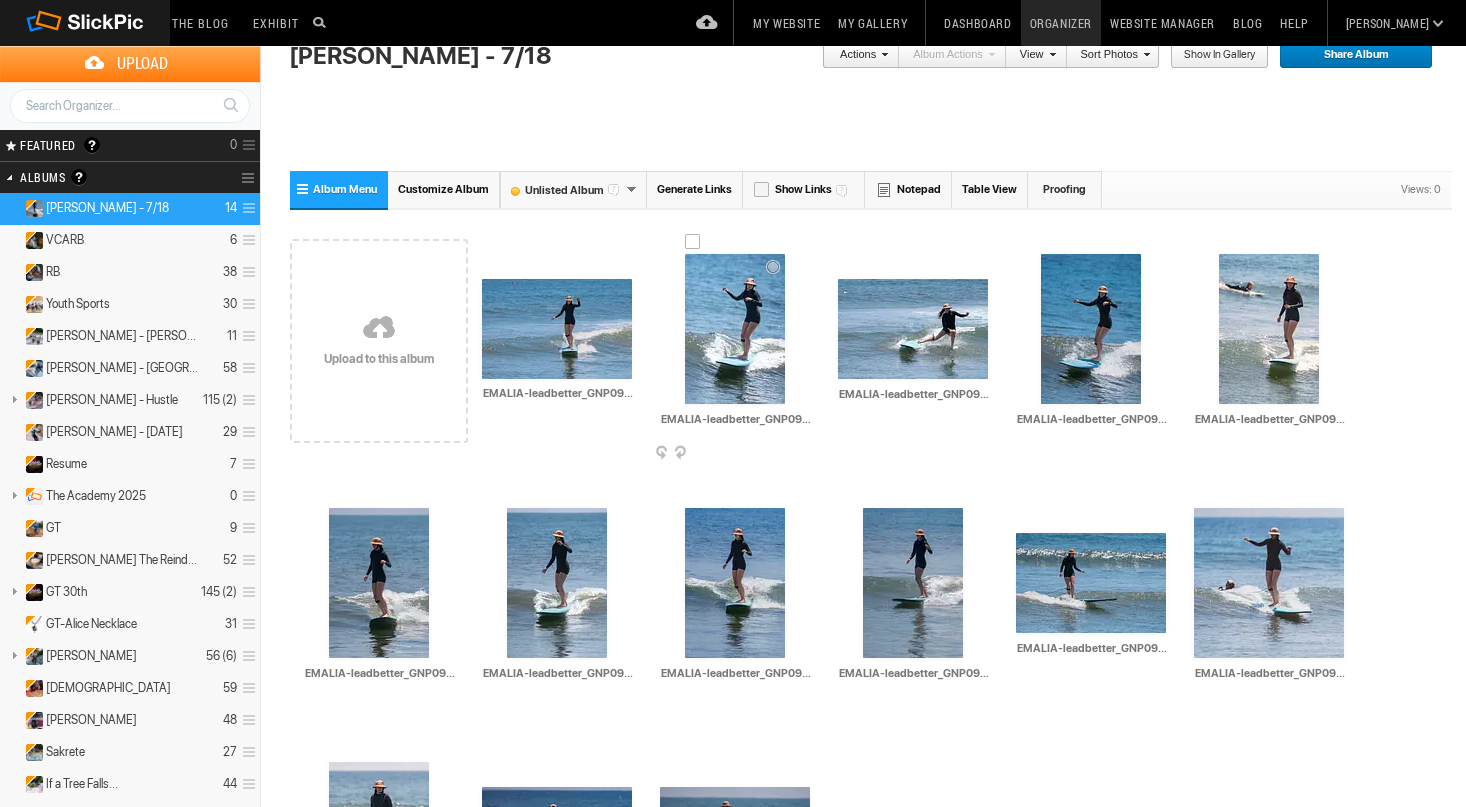 click at bounding box center (735, 329) 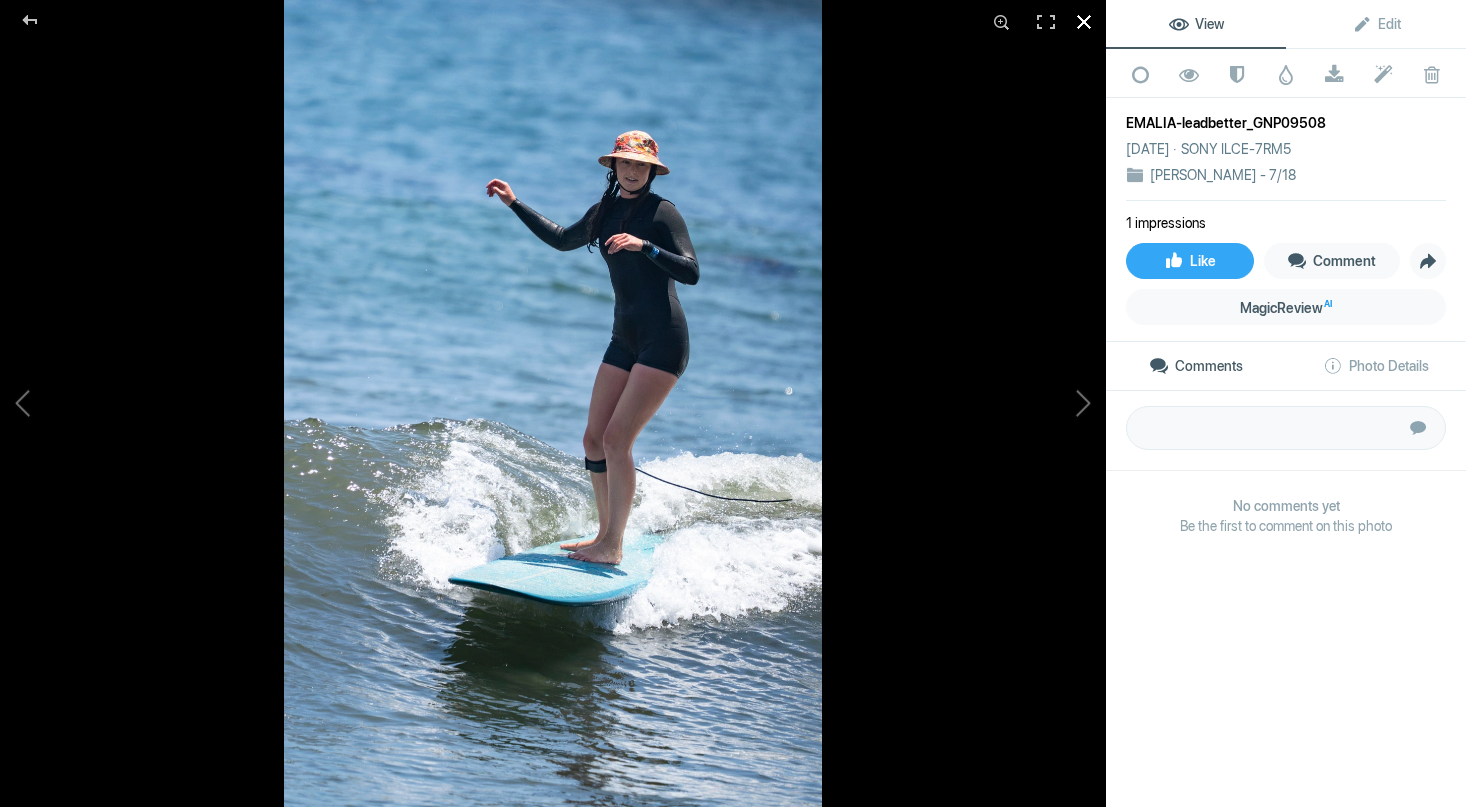 click 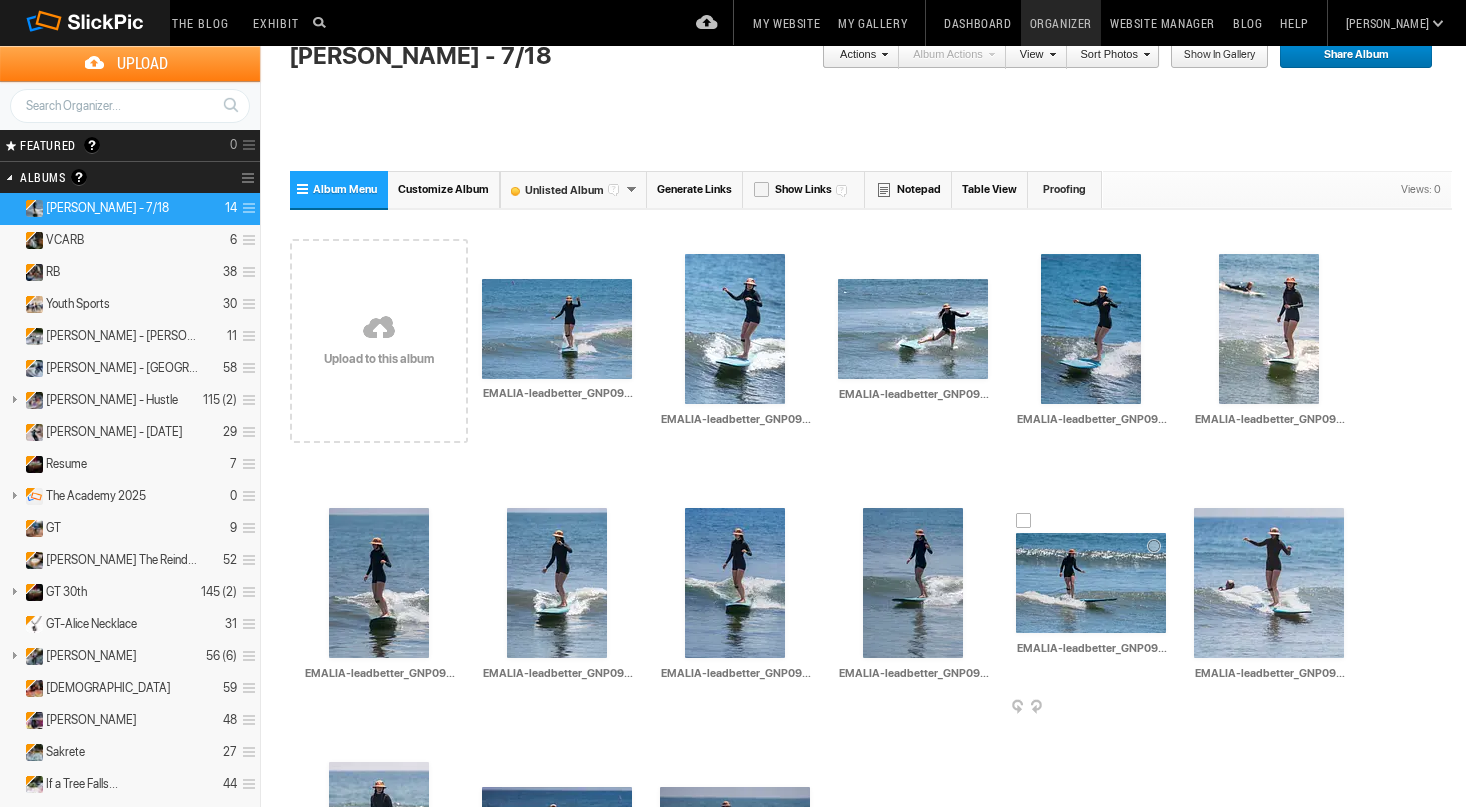 scroll, scrollTop: 163, scrollLeft: 0, axis: vertical 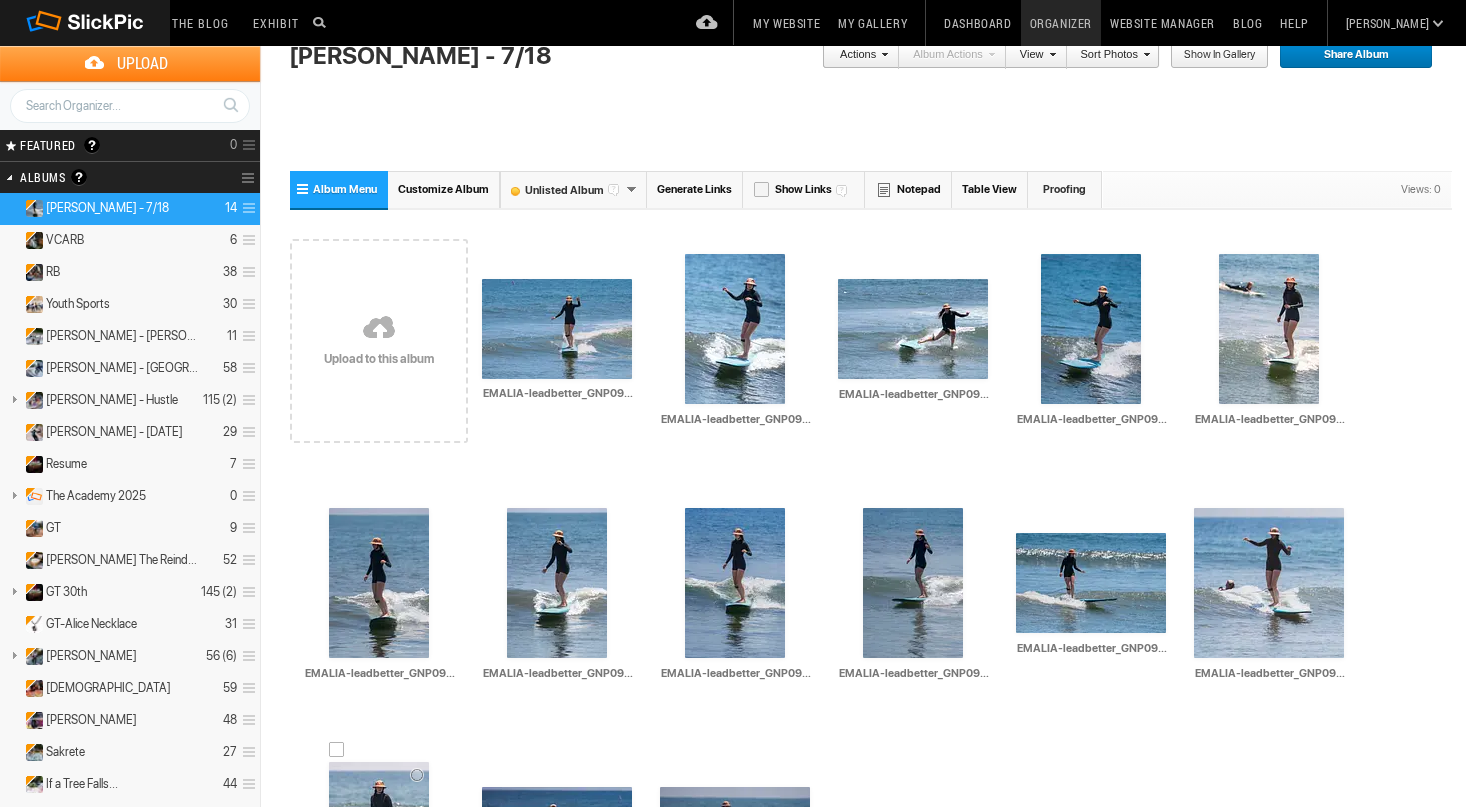 click at bounding box center (379, 837) 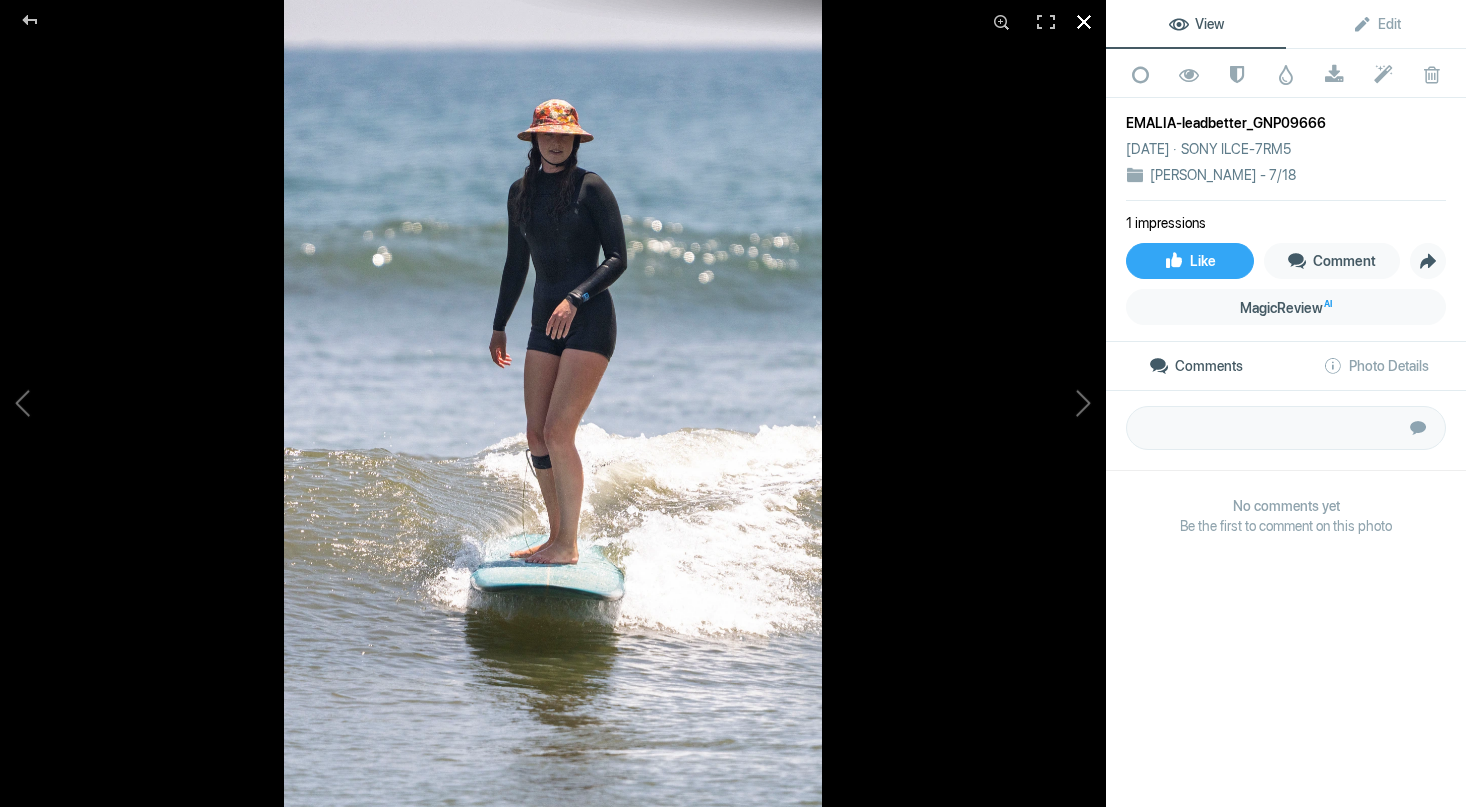 click 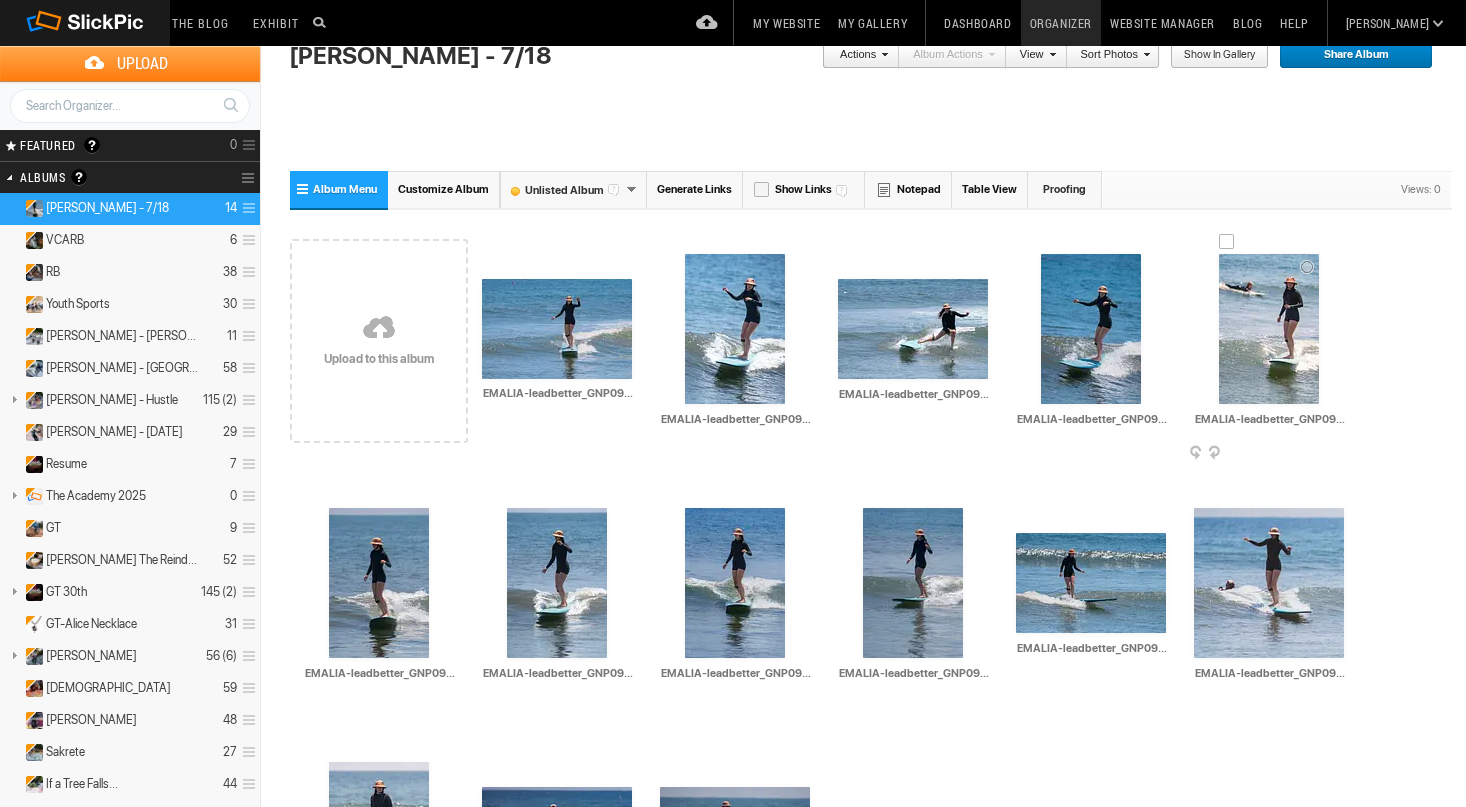 click at bounding box center [1269, 329] 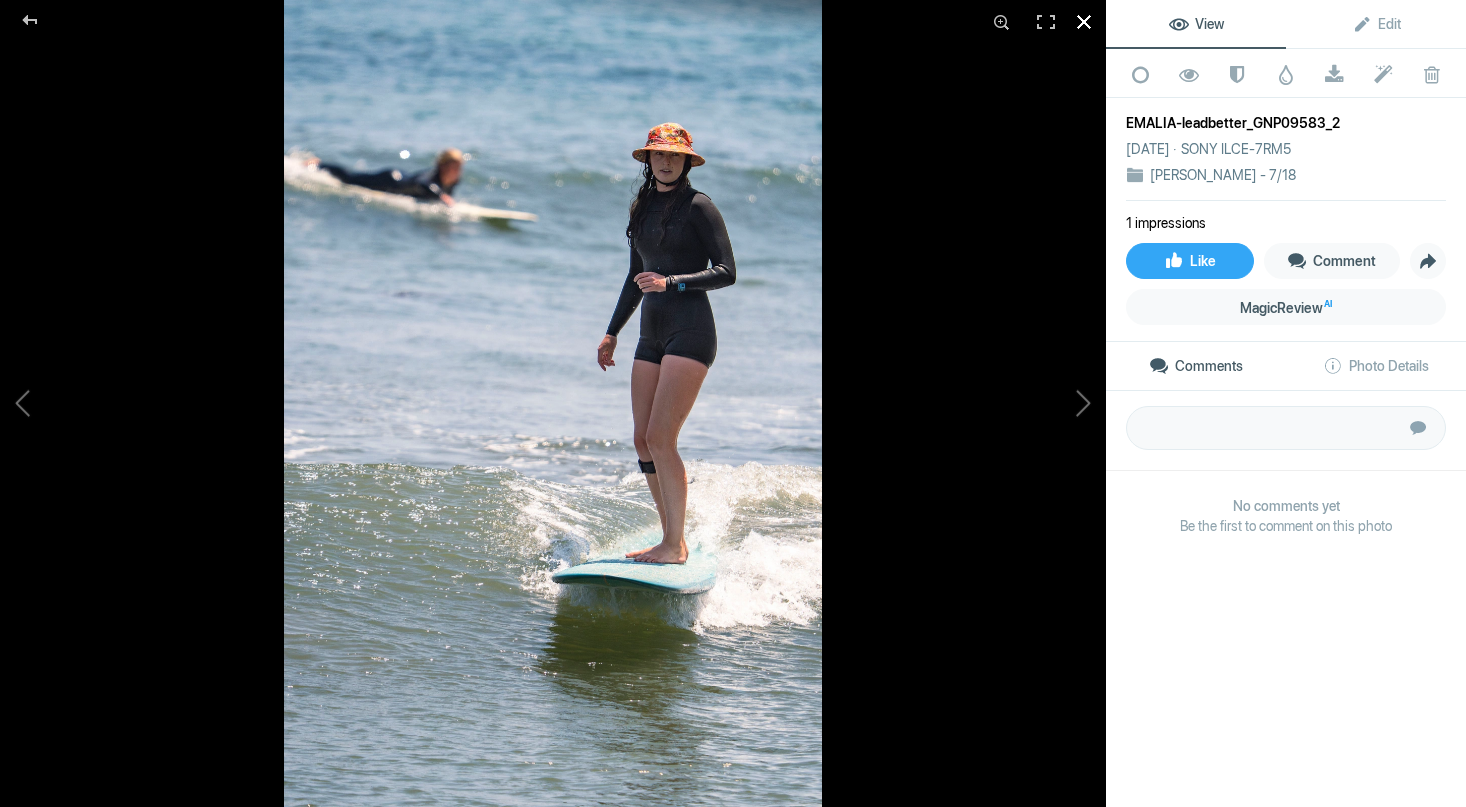 click 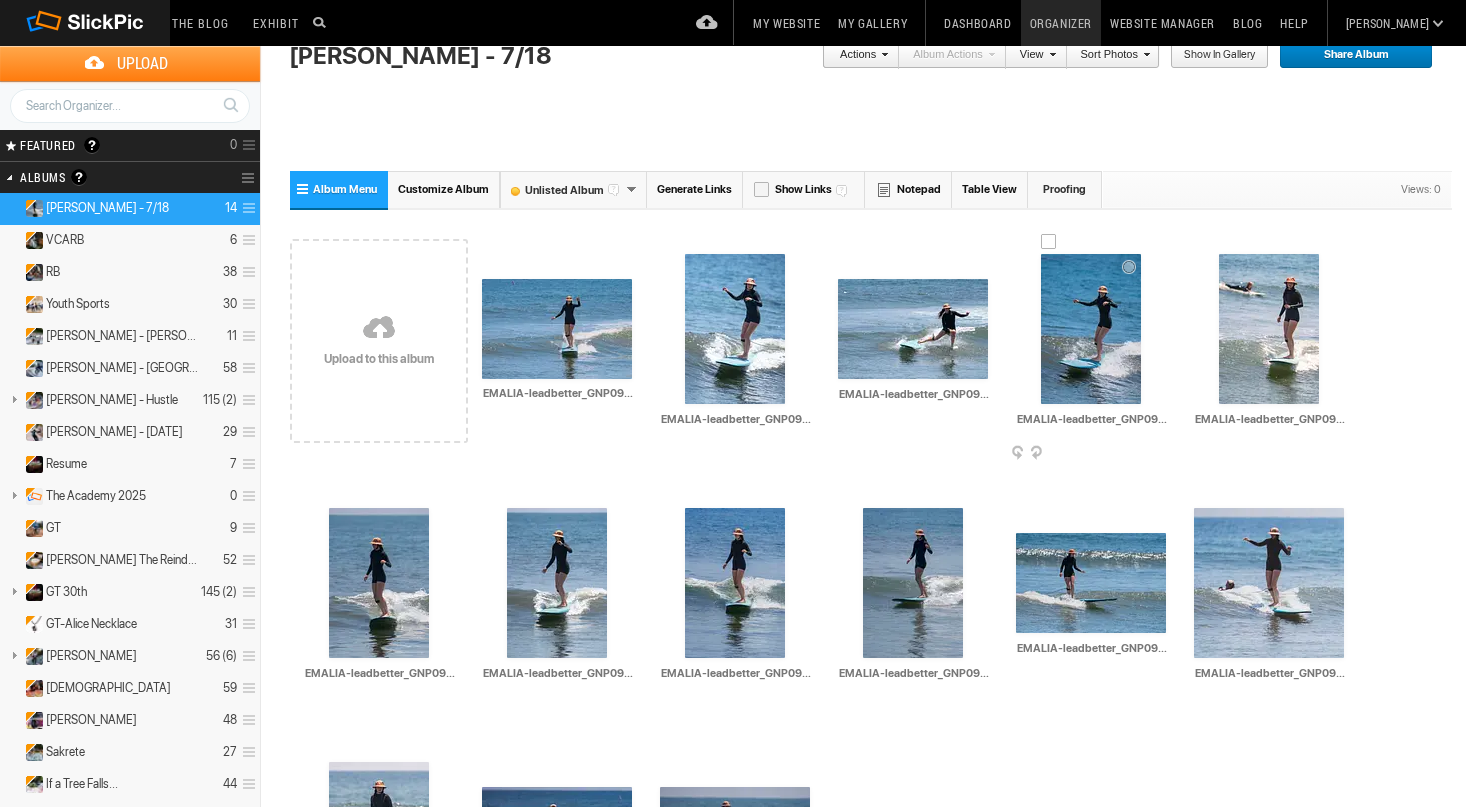 click at bounding box center (1091, 329) 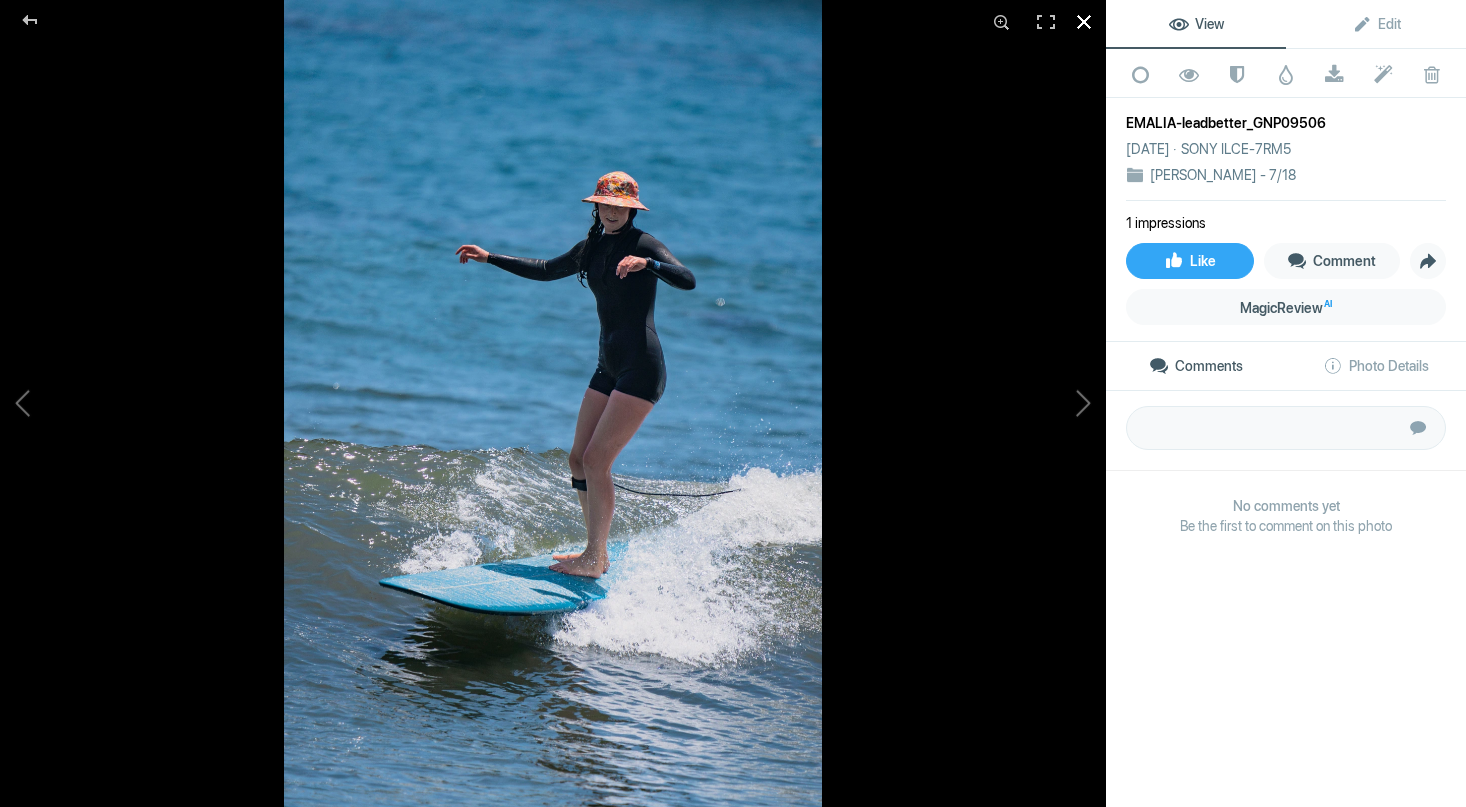 click 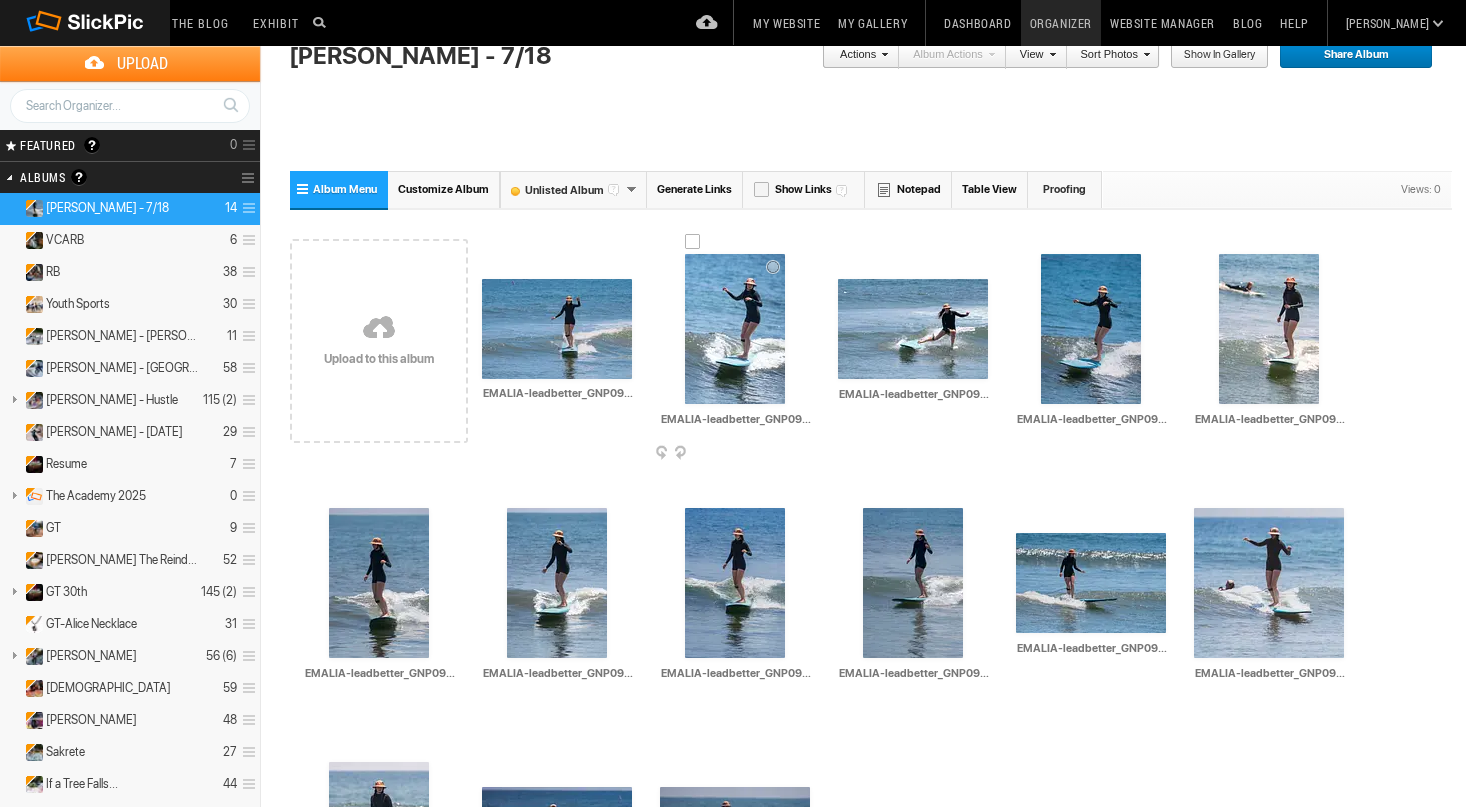 click at bounding box center (735, 329) 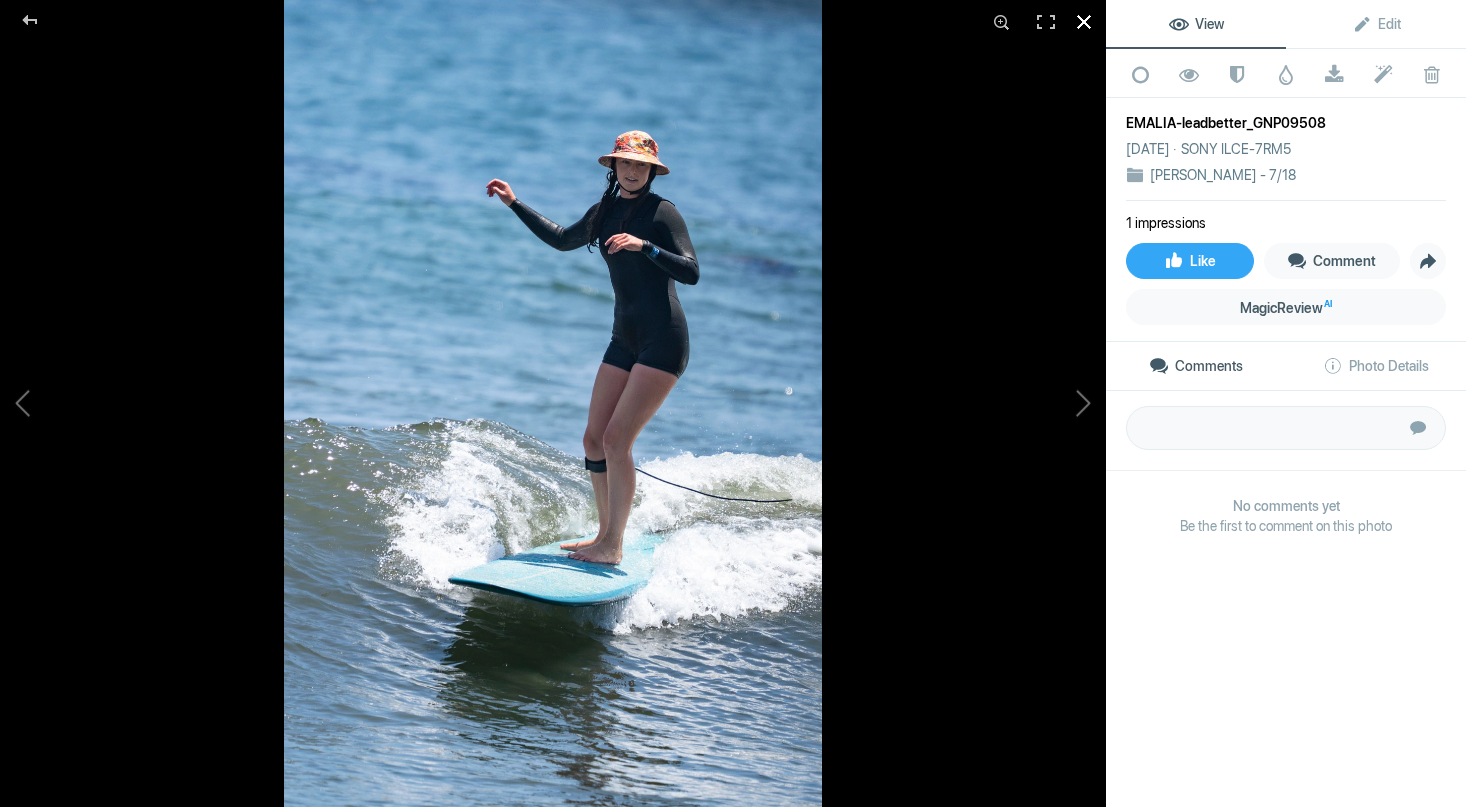 click 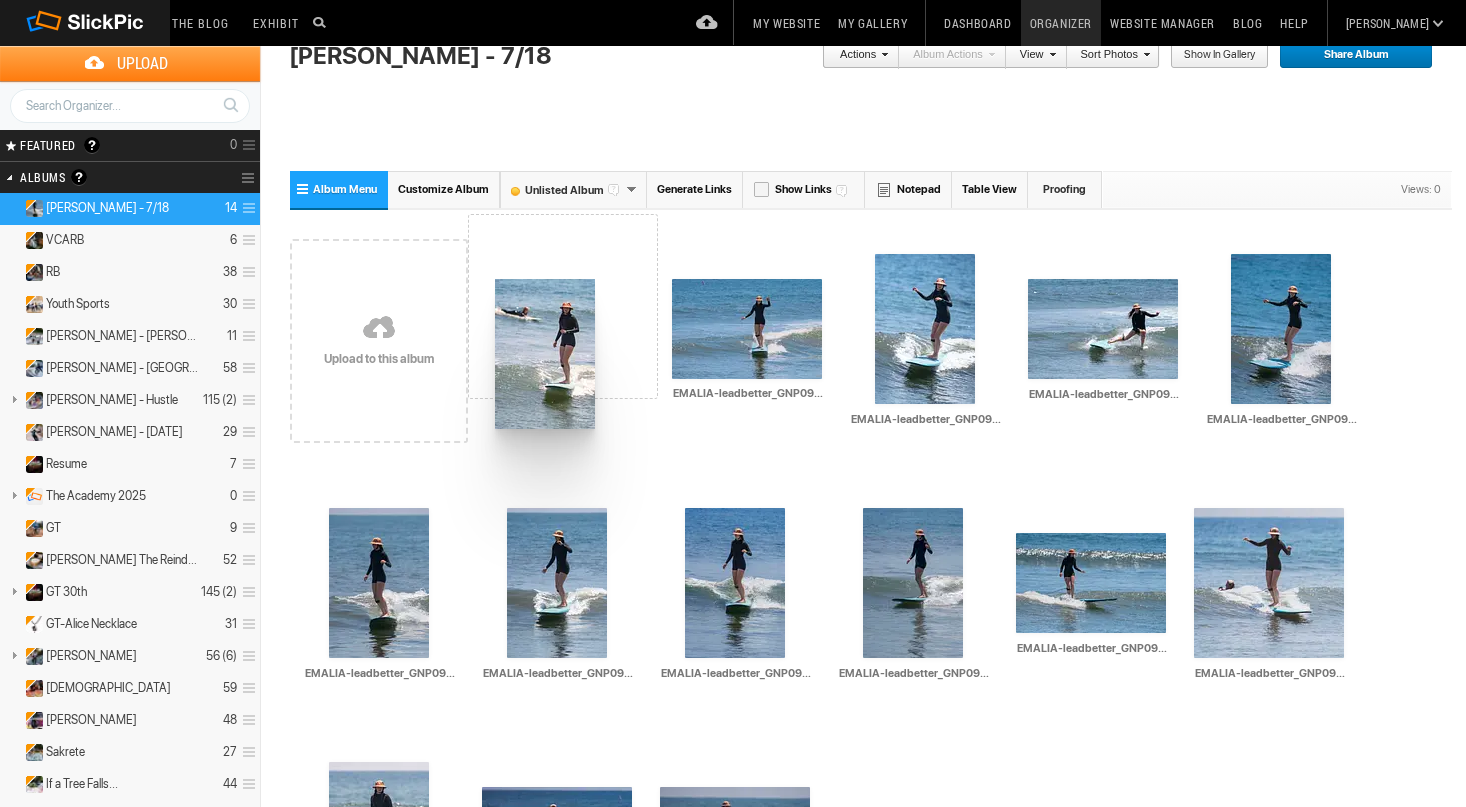 drag, startPoint x: 1287, startPoint y: 160, endPoint x: 493, endPoint y: 116, distance: 795.2182 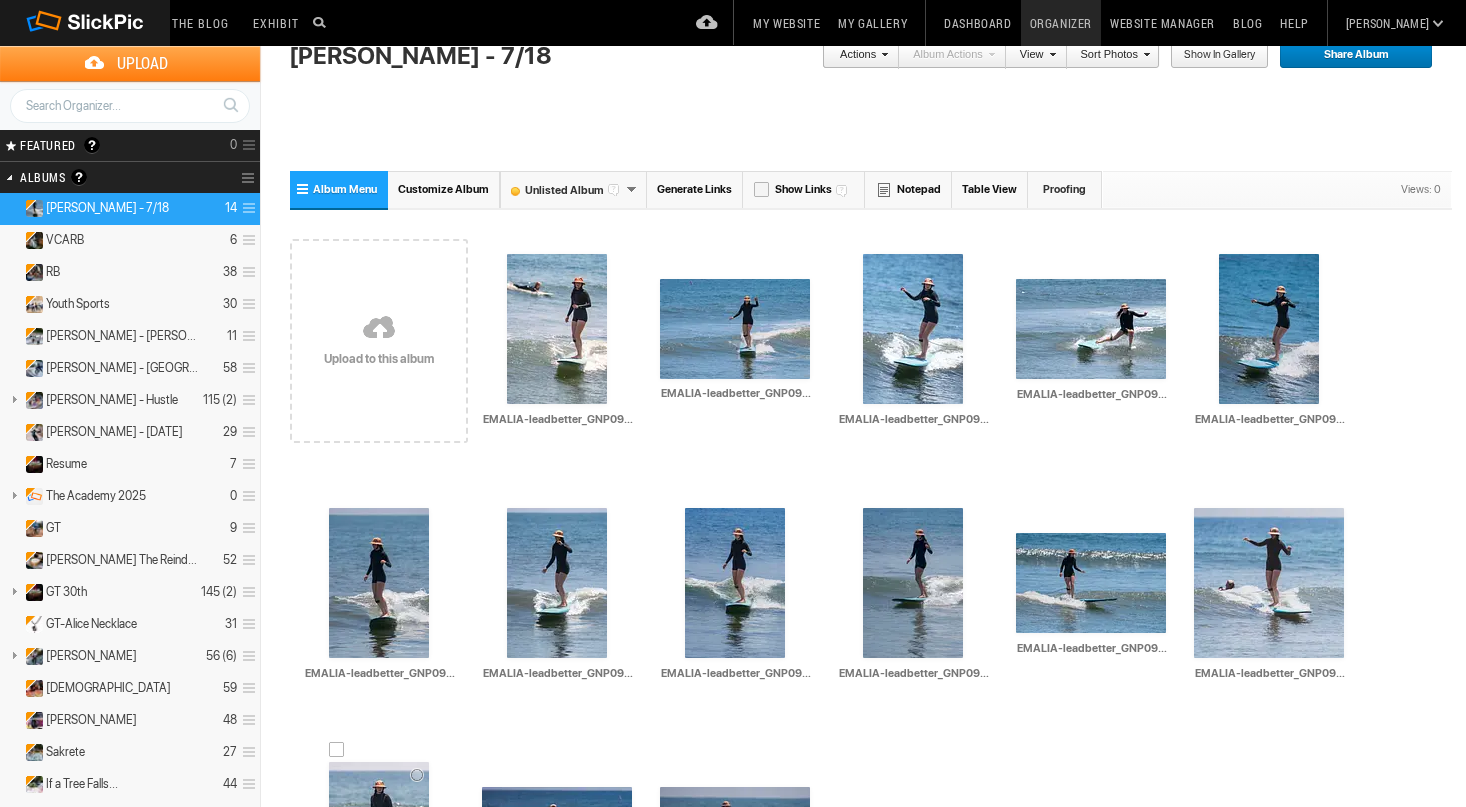 click at bounding box center [379, 837] 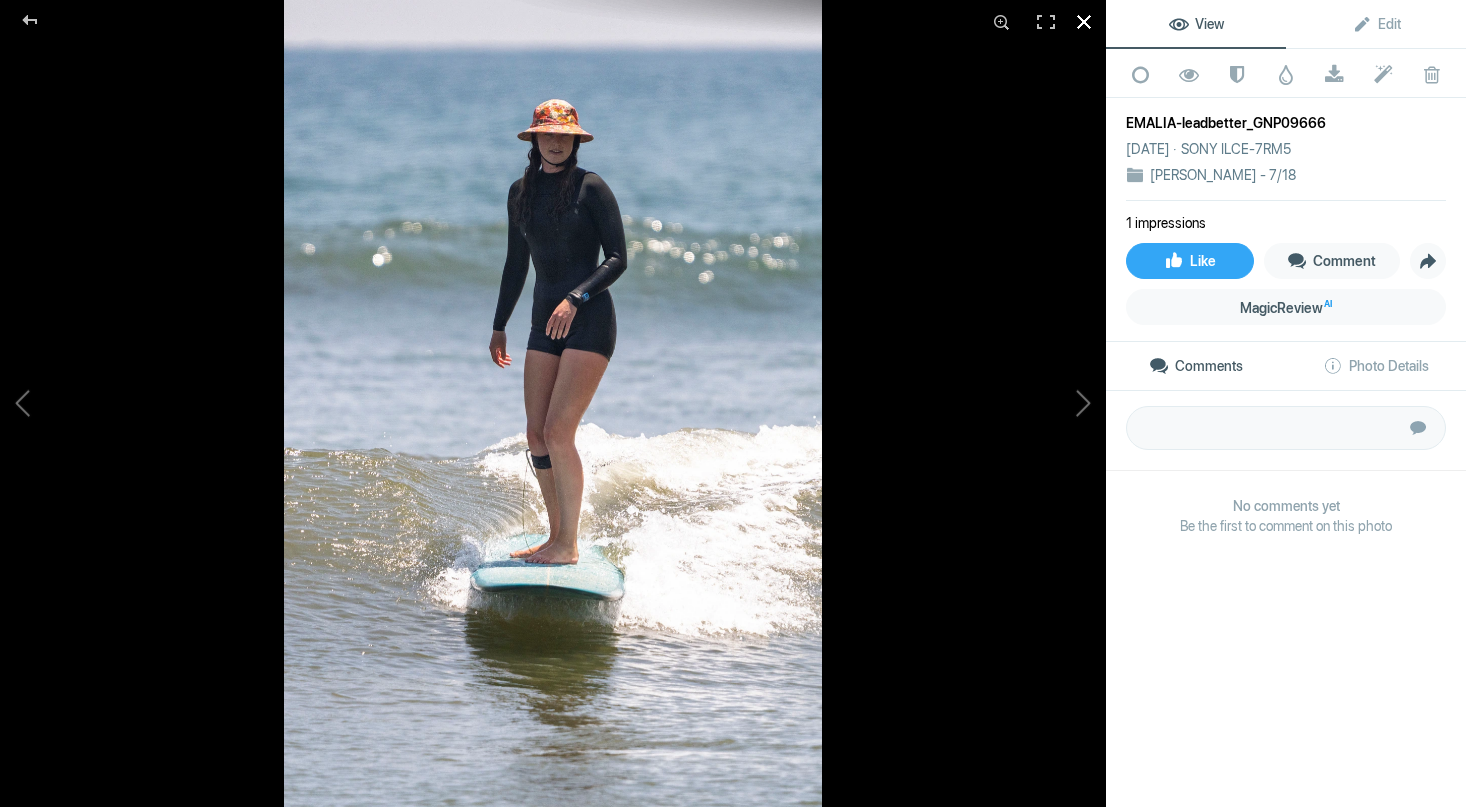 click 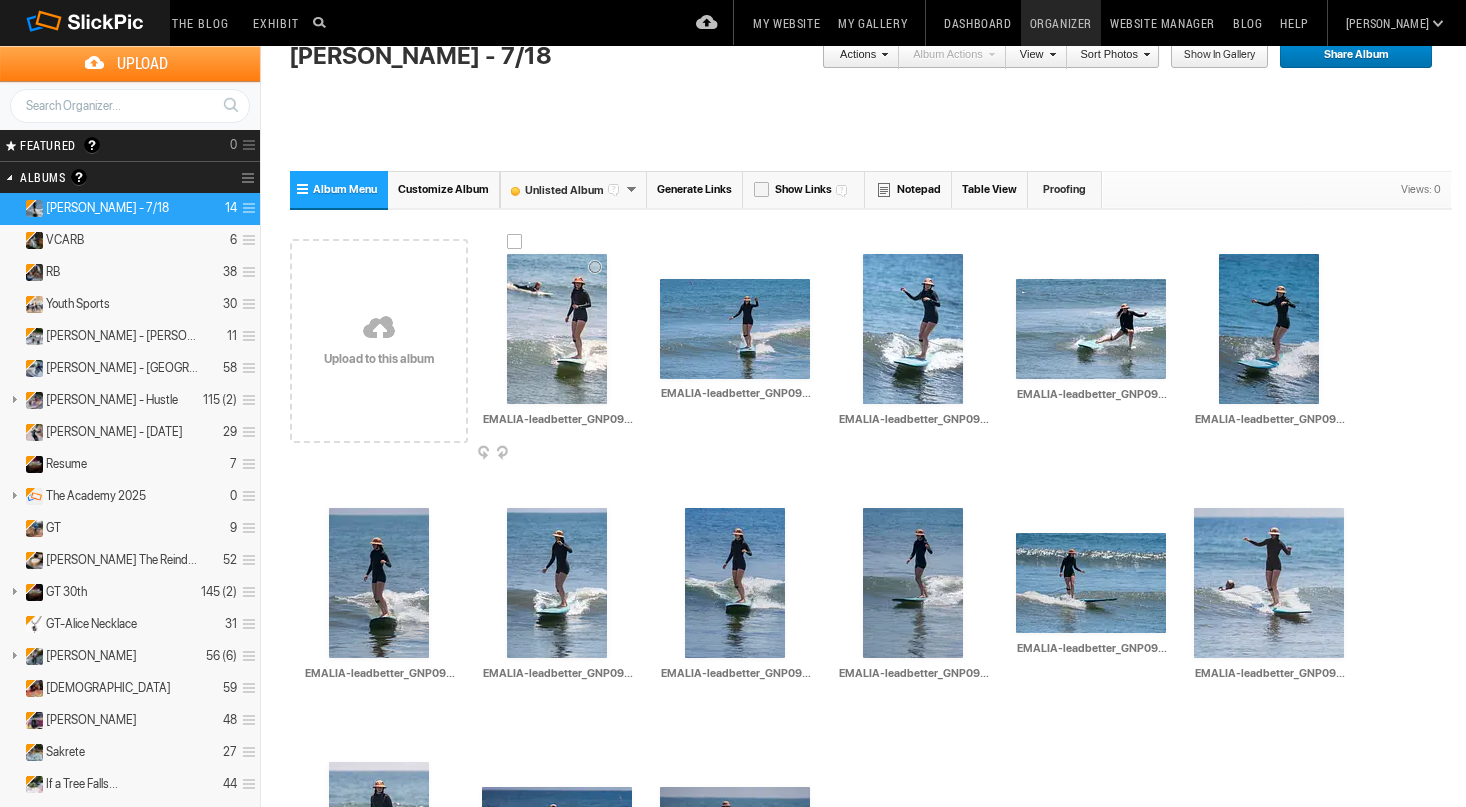 click at bounding box center (557, 329) 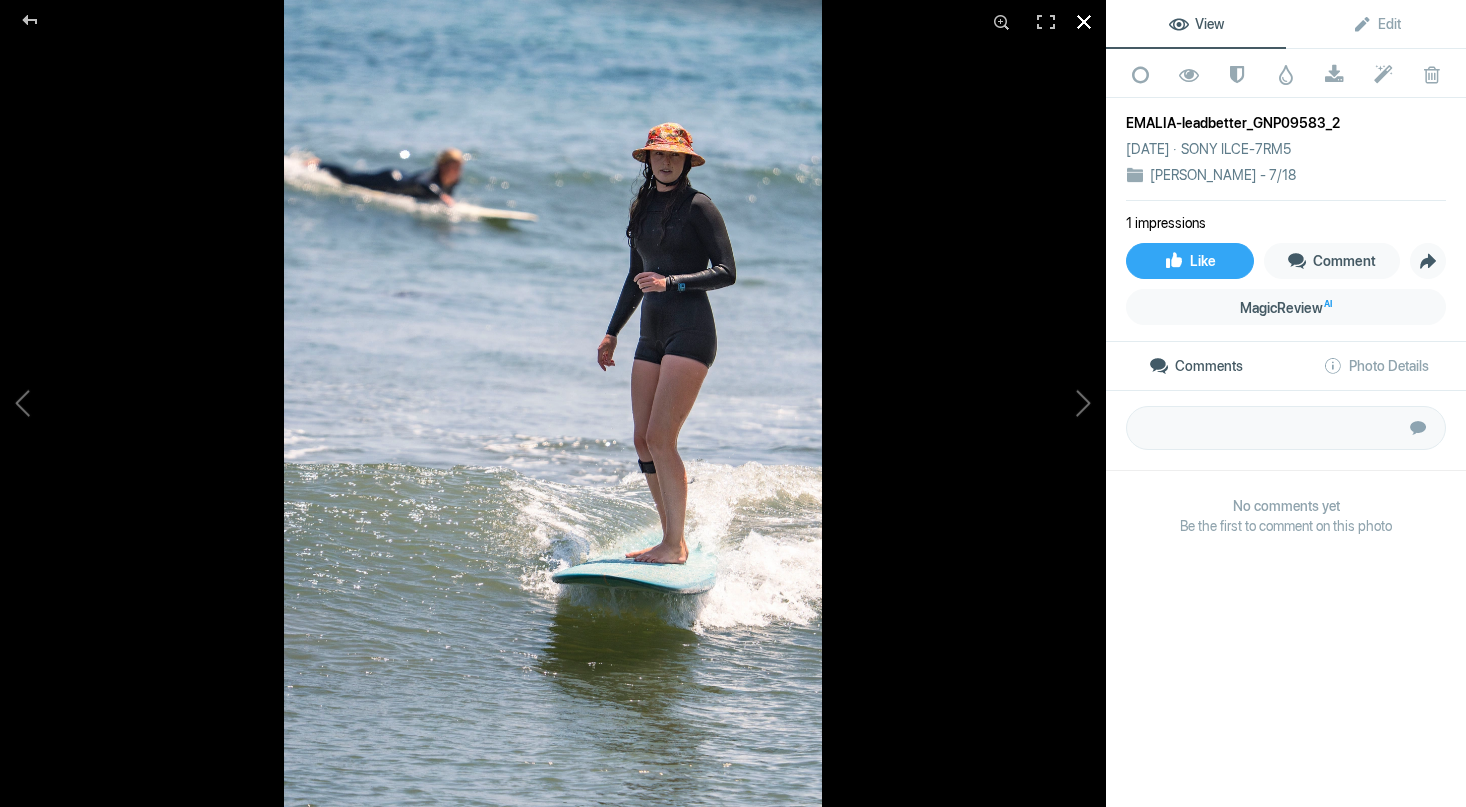 click 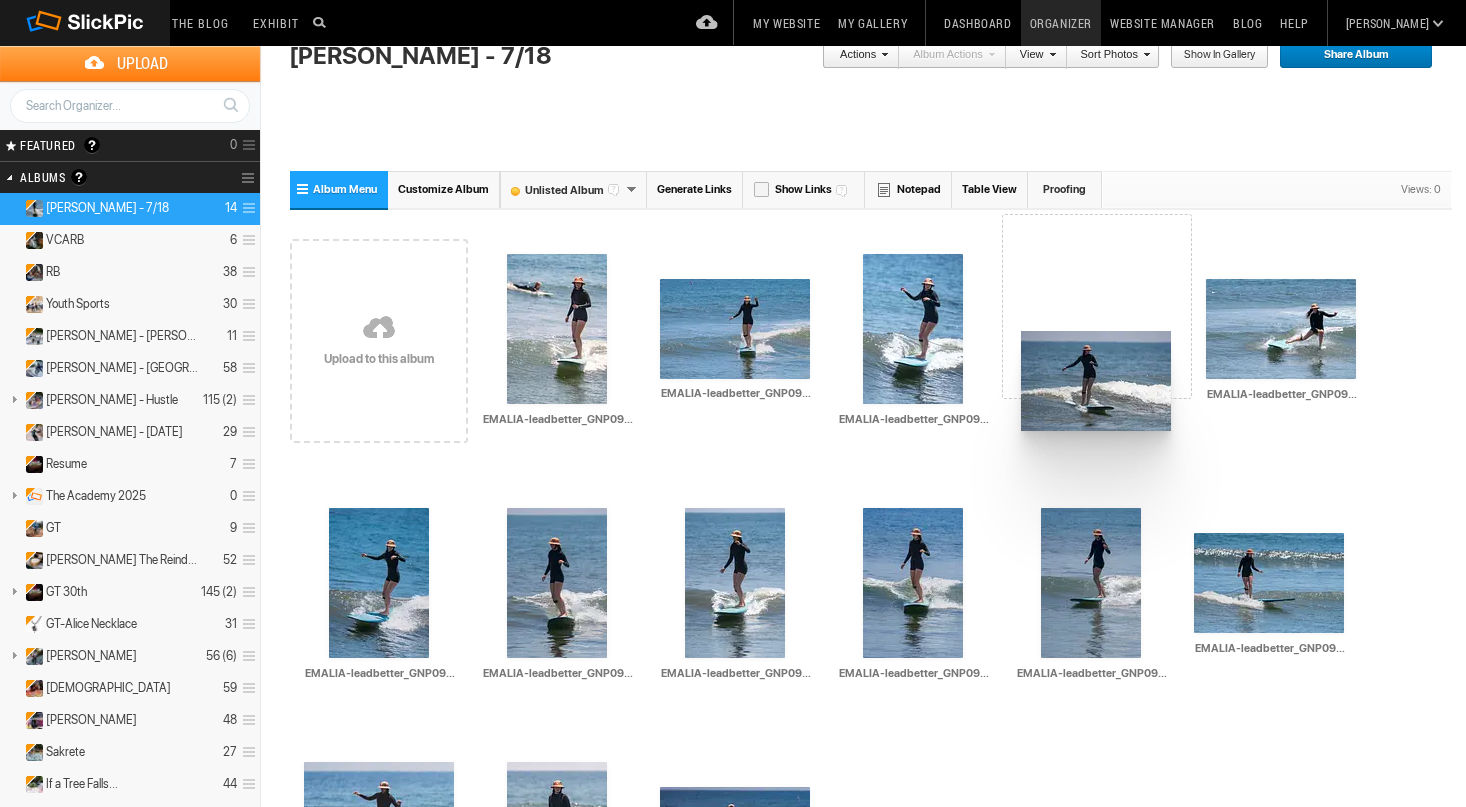 drag, startPoint x: 739, startPoint y: 682, endPoint x: 1016, endPoint y: 170, distance: 582.128 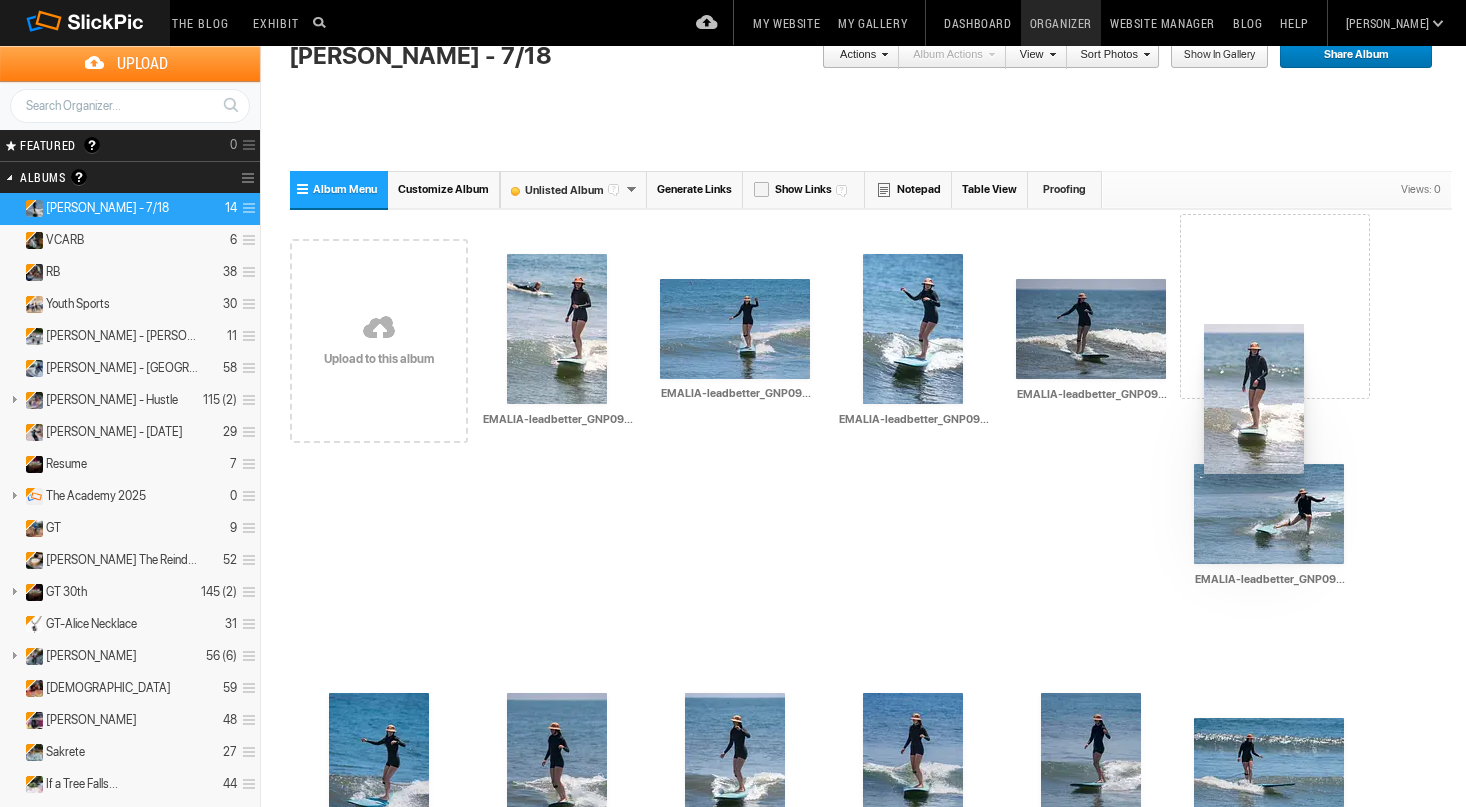 drag, startPoint x: 549, startPoint y: 663, endPoint x: 1199, endPoint y: 159, distance: 822.5059 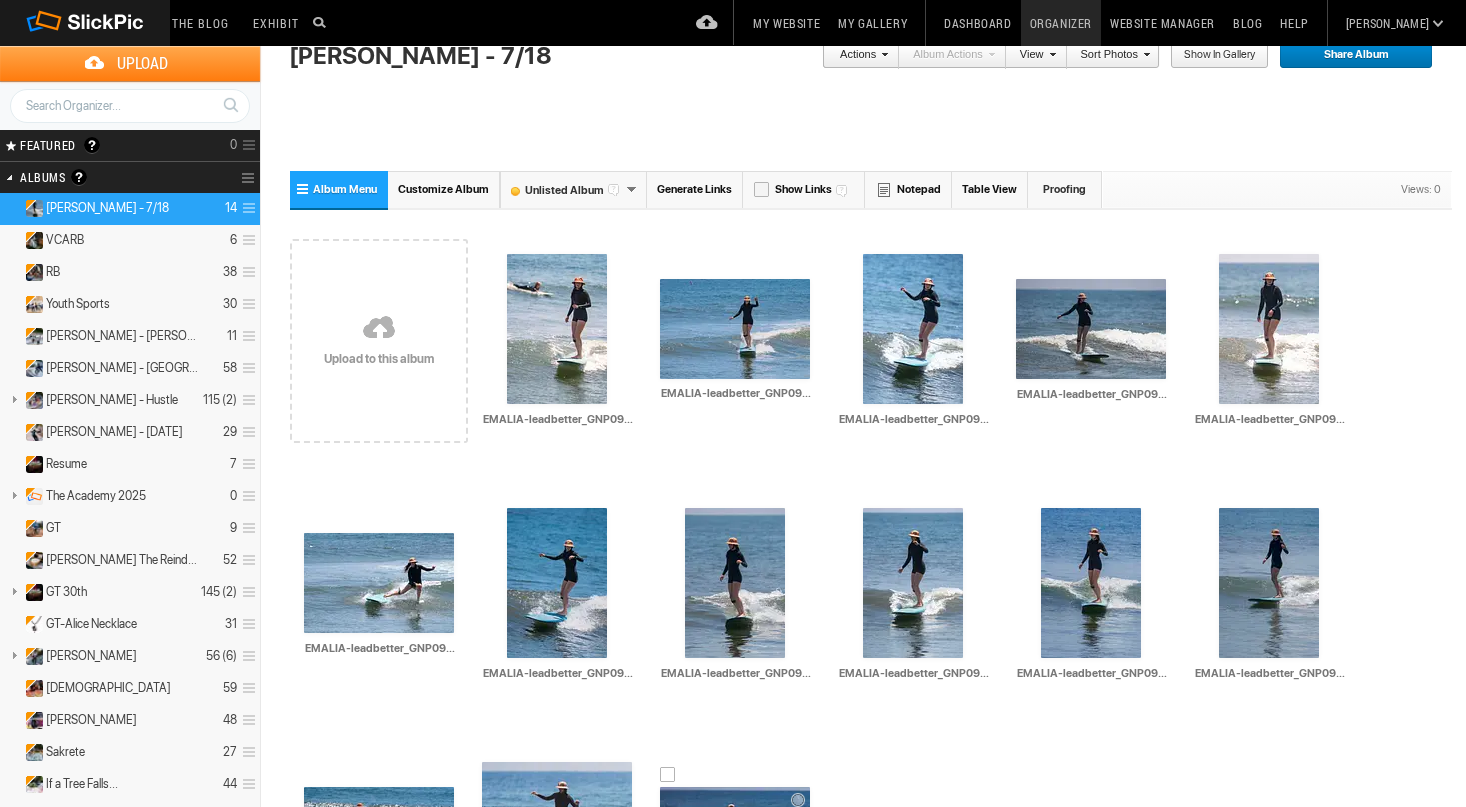 click at bounding box center [735, 837] 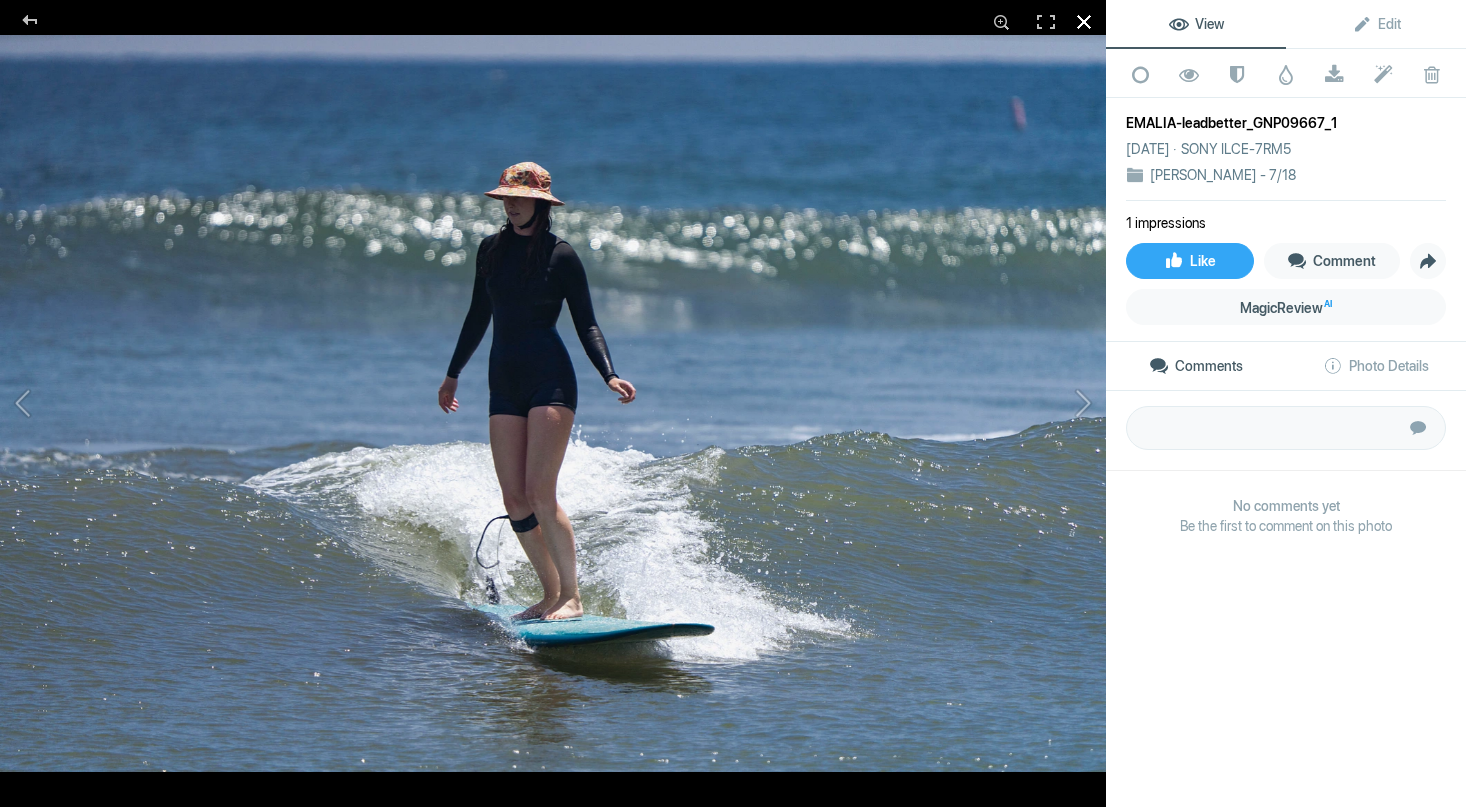 click 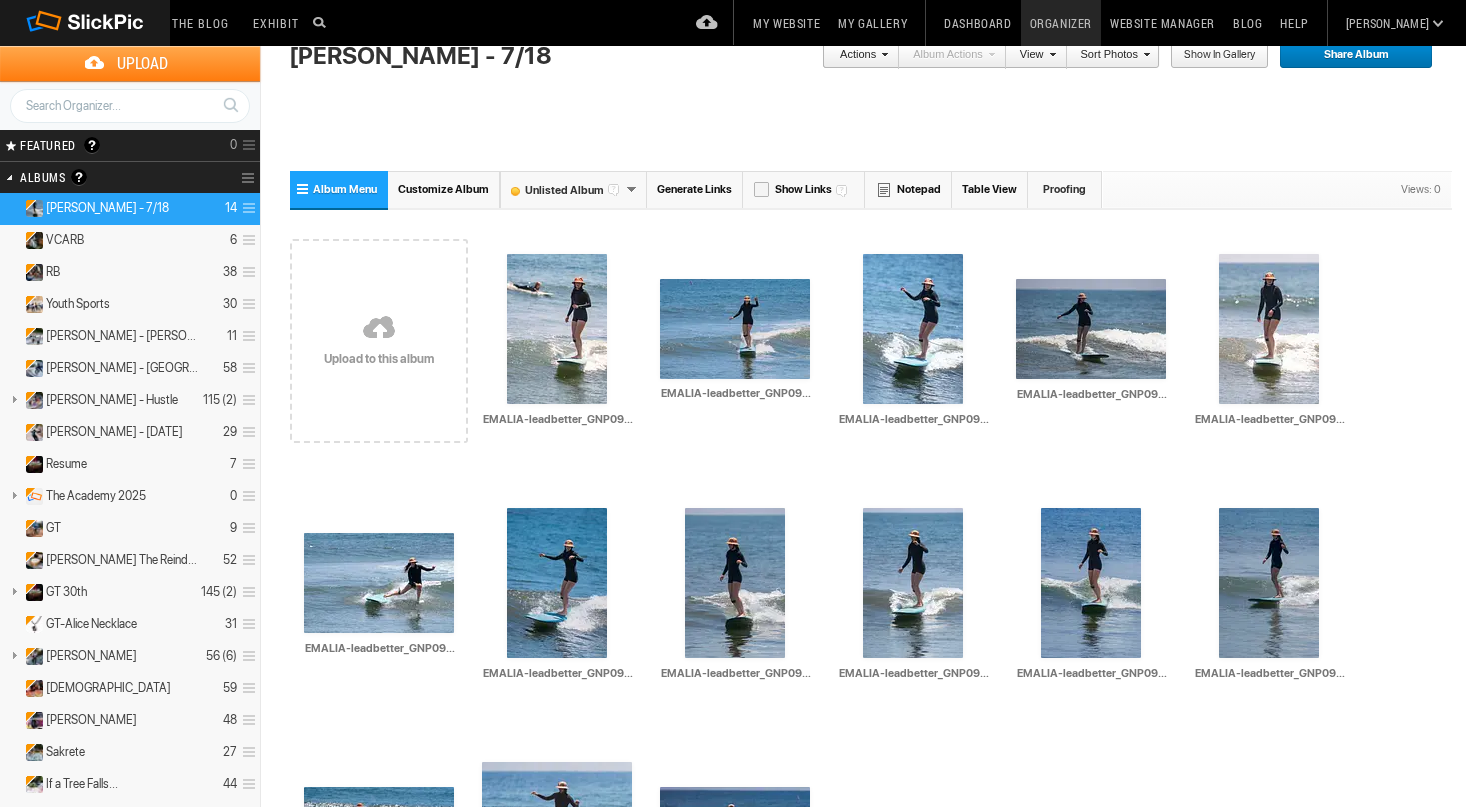 click on "Show in Gallery" at bounding box center [1212, 56] 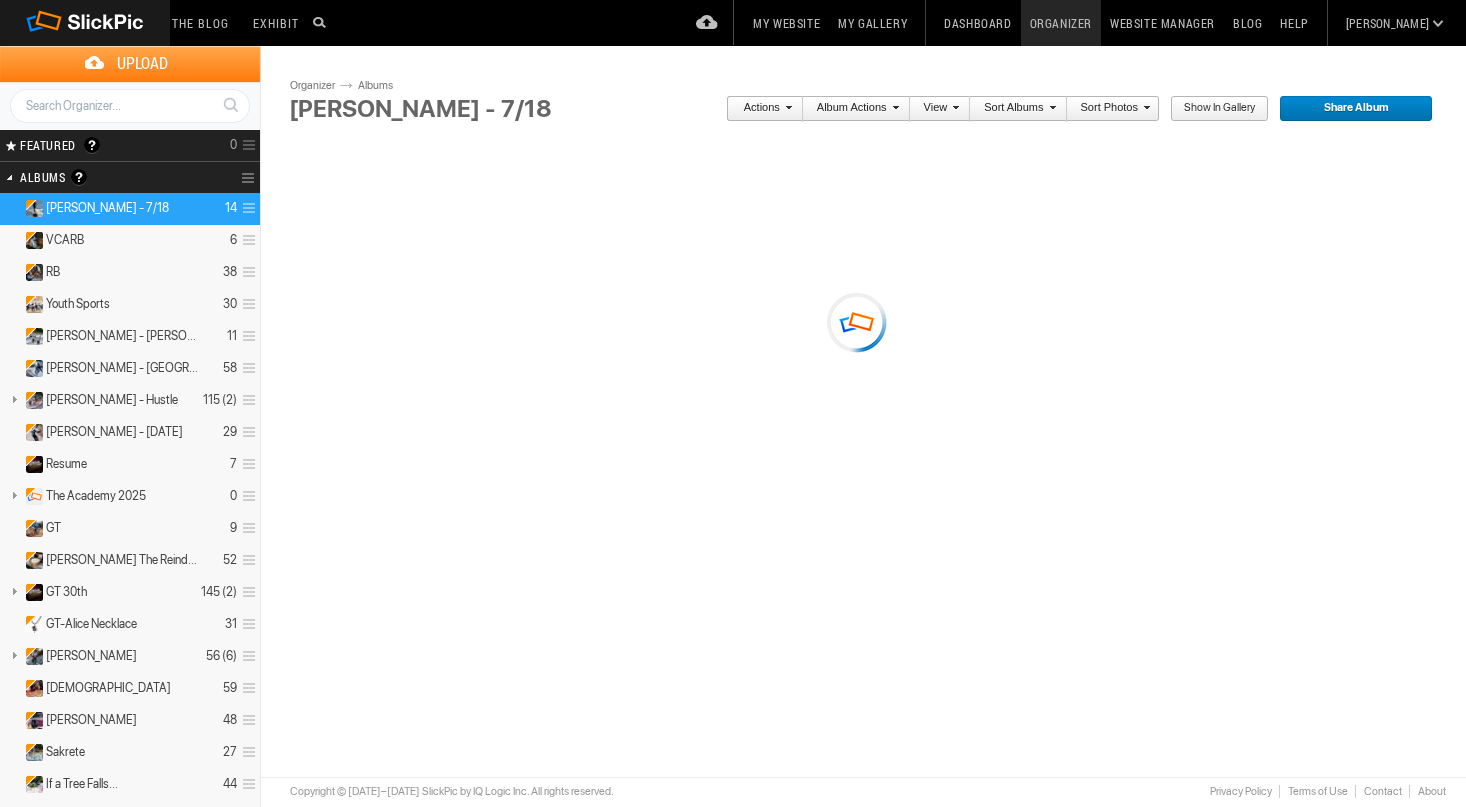 scroll, scrollTop: 0, scrollLeft: 0, axis: both 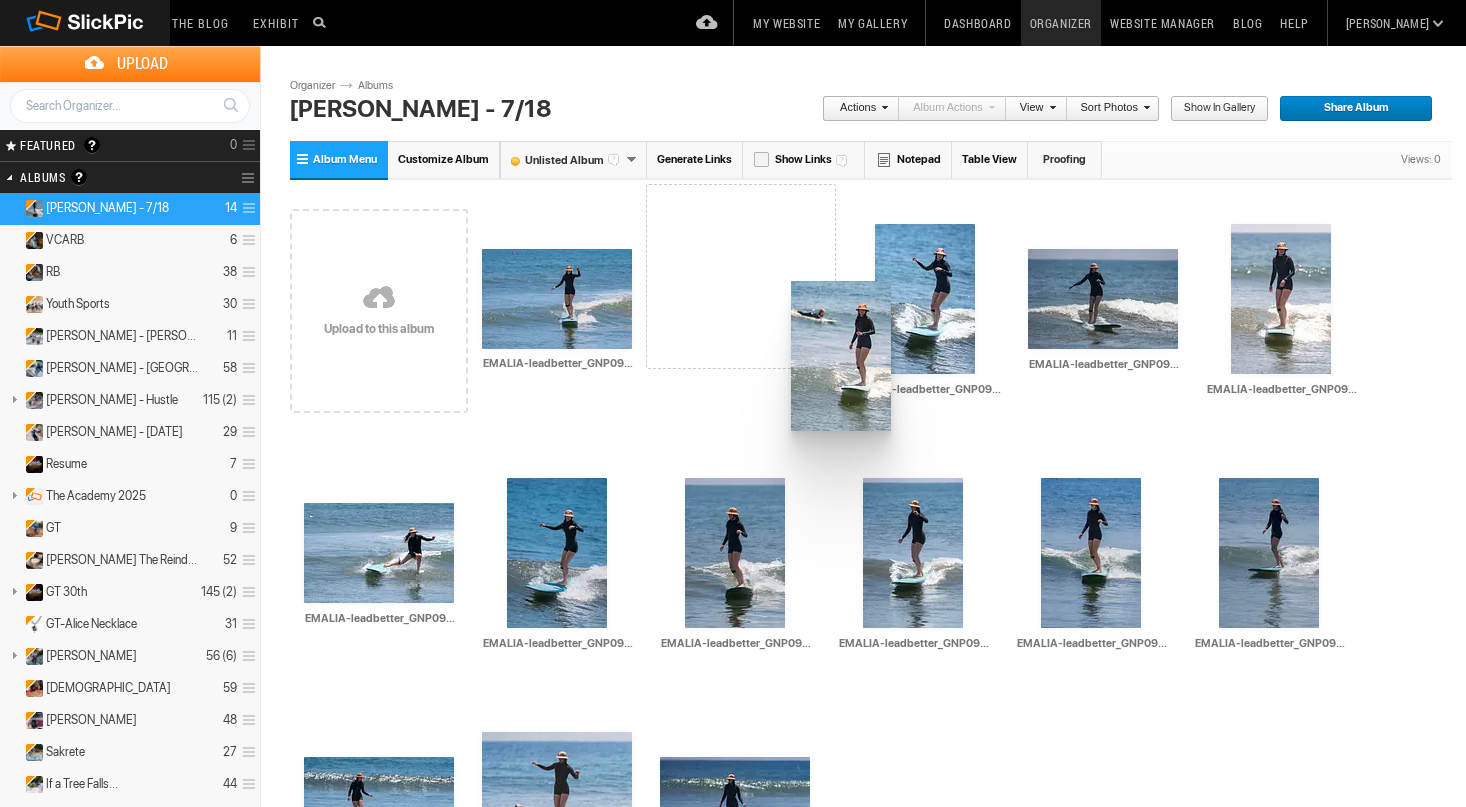 drag, startPoint x: 541, startPoint y: 297, endPoint x: 789, endPoint y: 280, distance: 248.58199 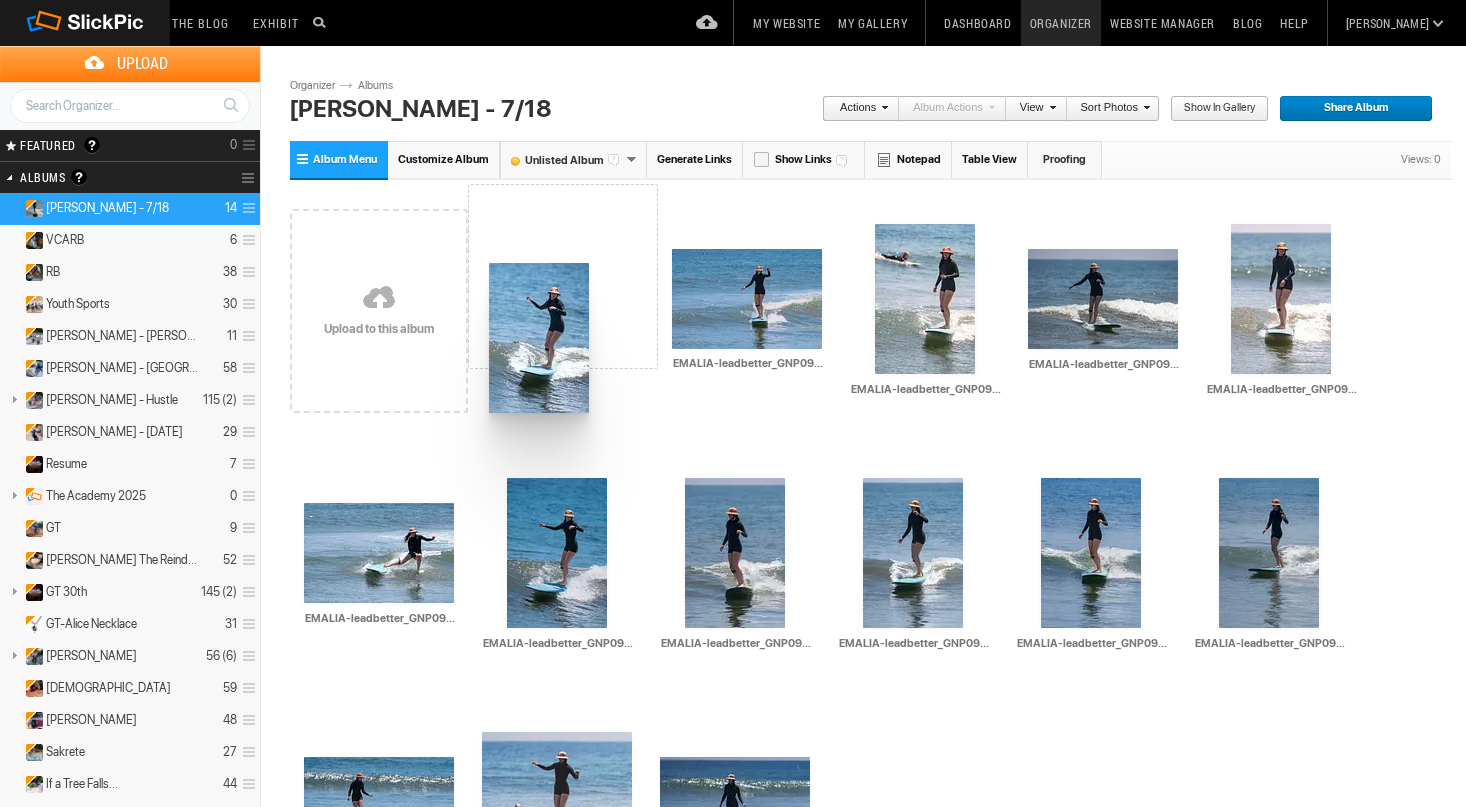 drag, startPoint x: 912, startPoint y: 292, endPoint x: 487, endPoint y: 260, distance: 426.203 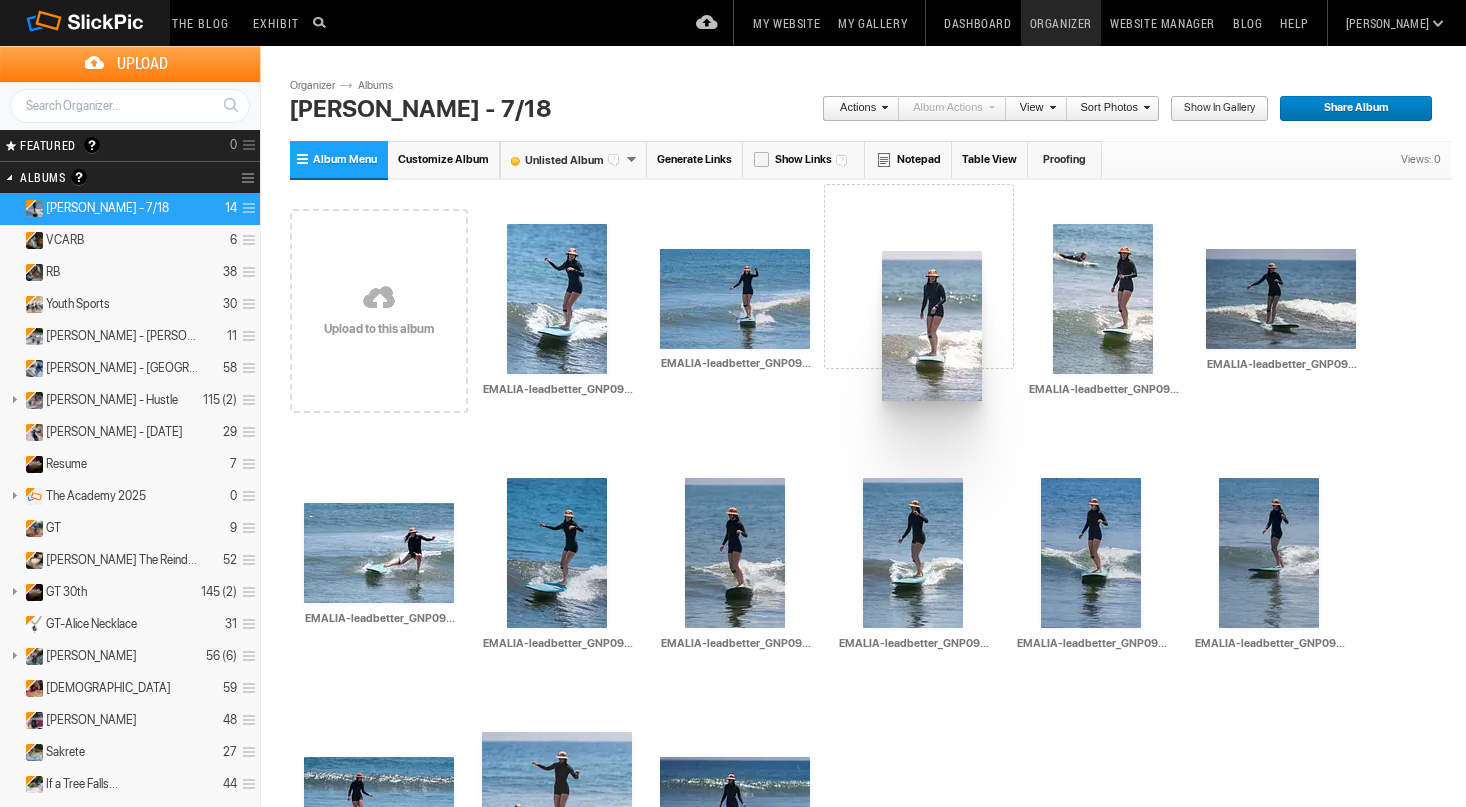 drag, startPoint x: 1296, startPoint y: 303, endPoint x: 880, endPoint y: 251, distance: 419.2374 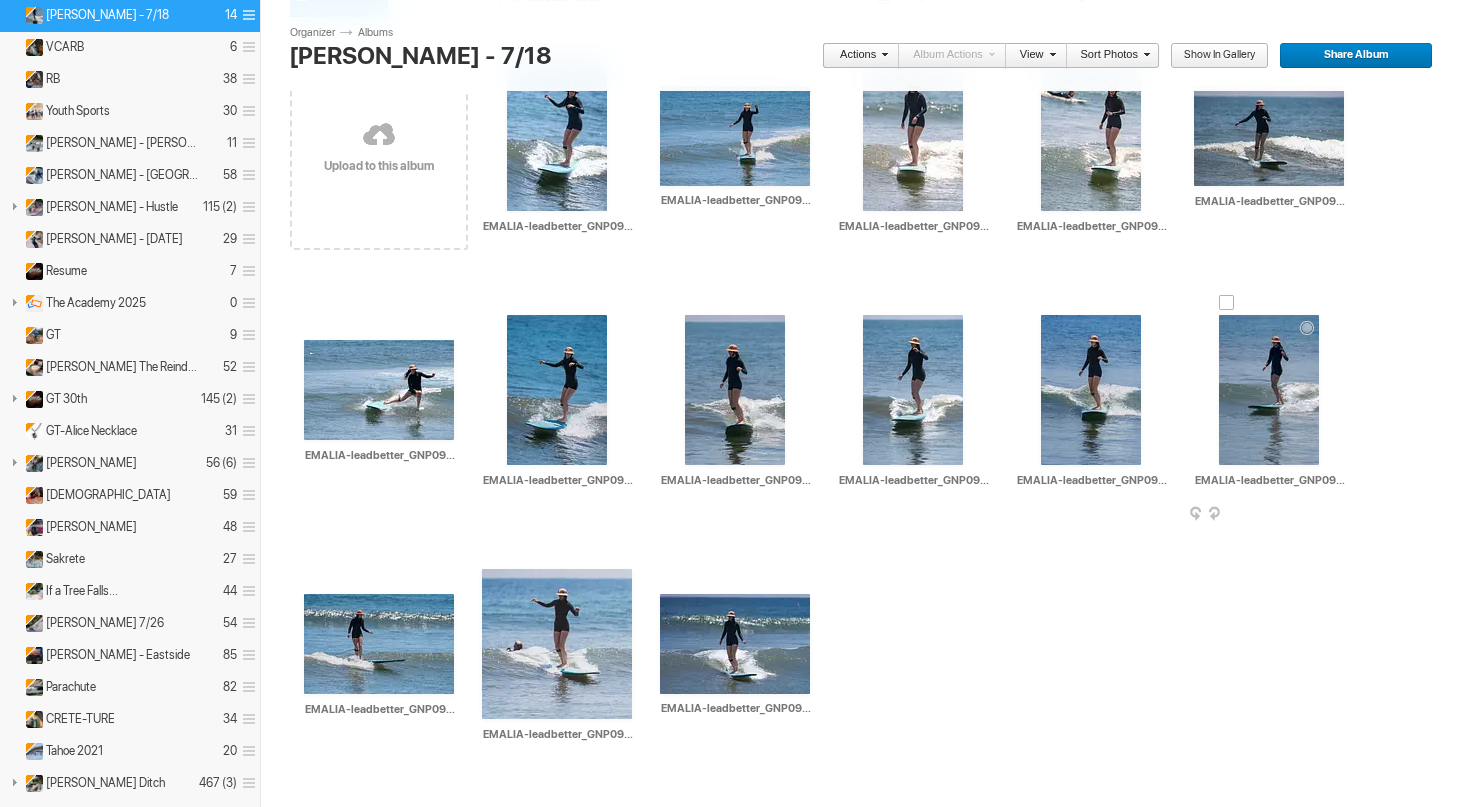 scroll, scrollTop: 207, scrollLeft: 0, axis: vertical 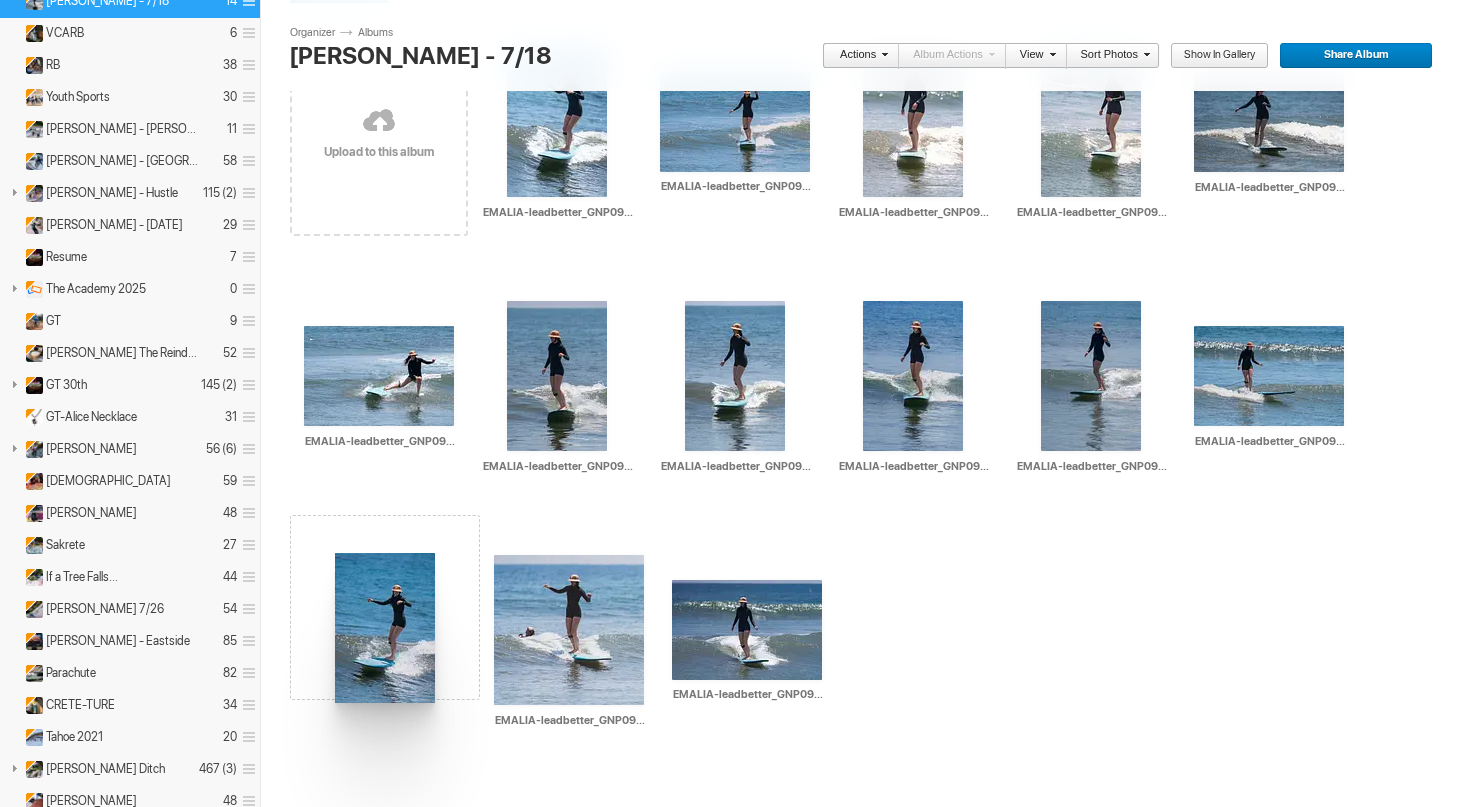 drag, startPoint x: 579, startPoint y: 367, endPoint x: 333, endPoint y: 553, distance: 308.40234 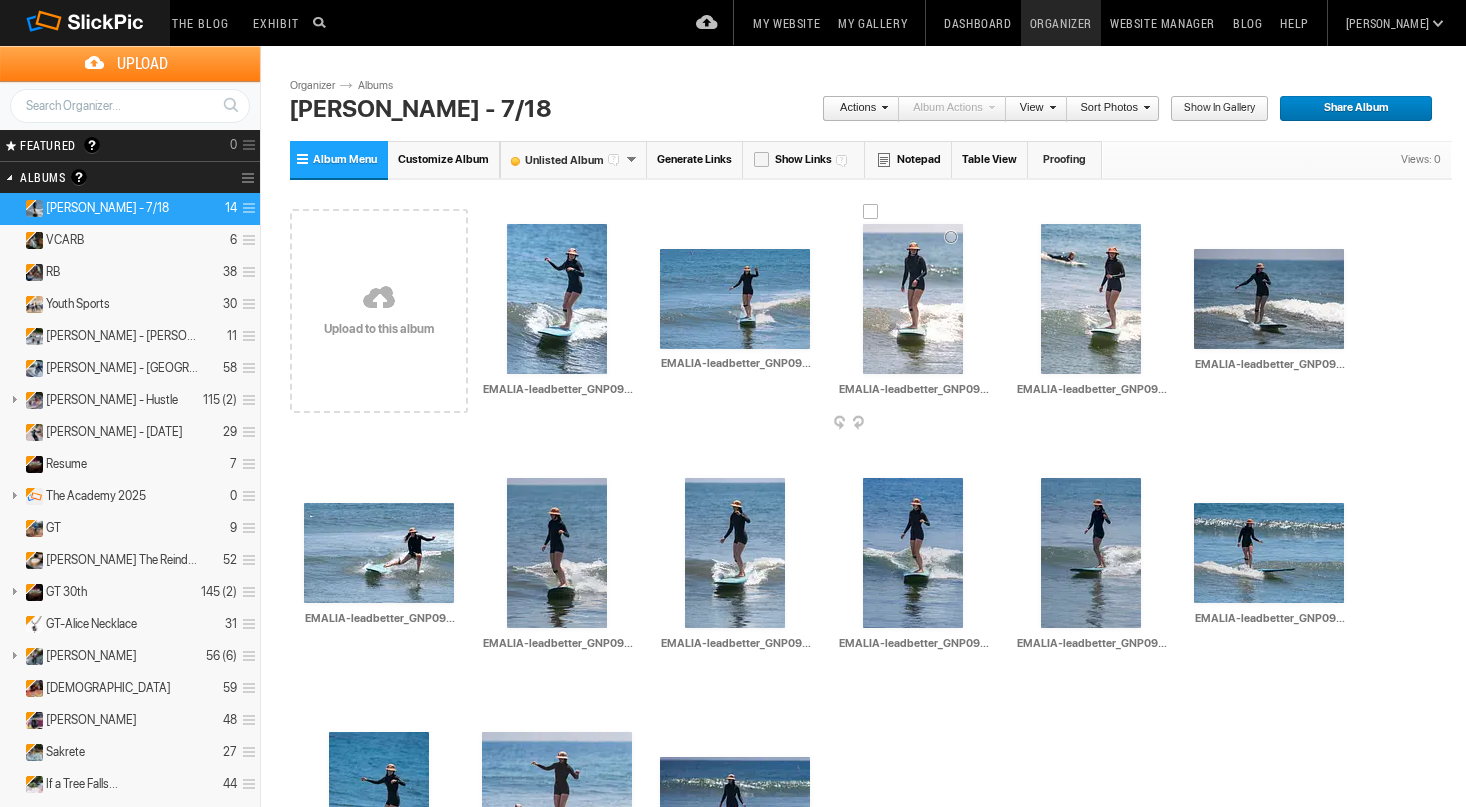 scroll, scrollTop: 0, scrollLeft: 0, axis: both 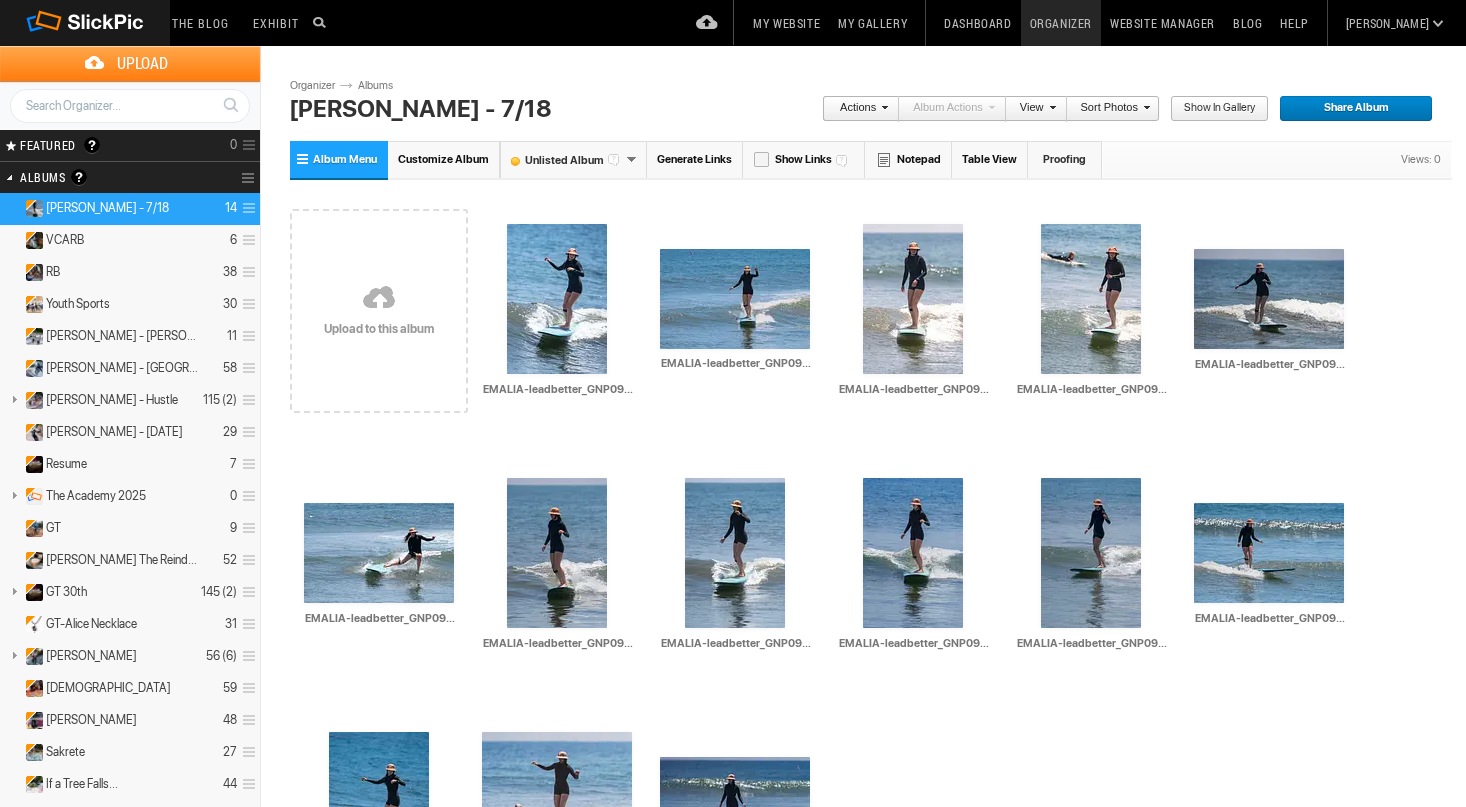 click on "Customize Album" at bounding box center [443, 159] 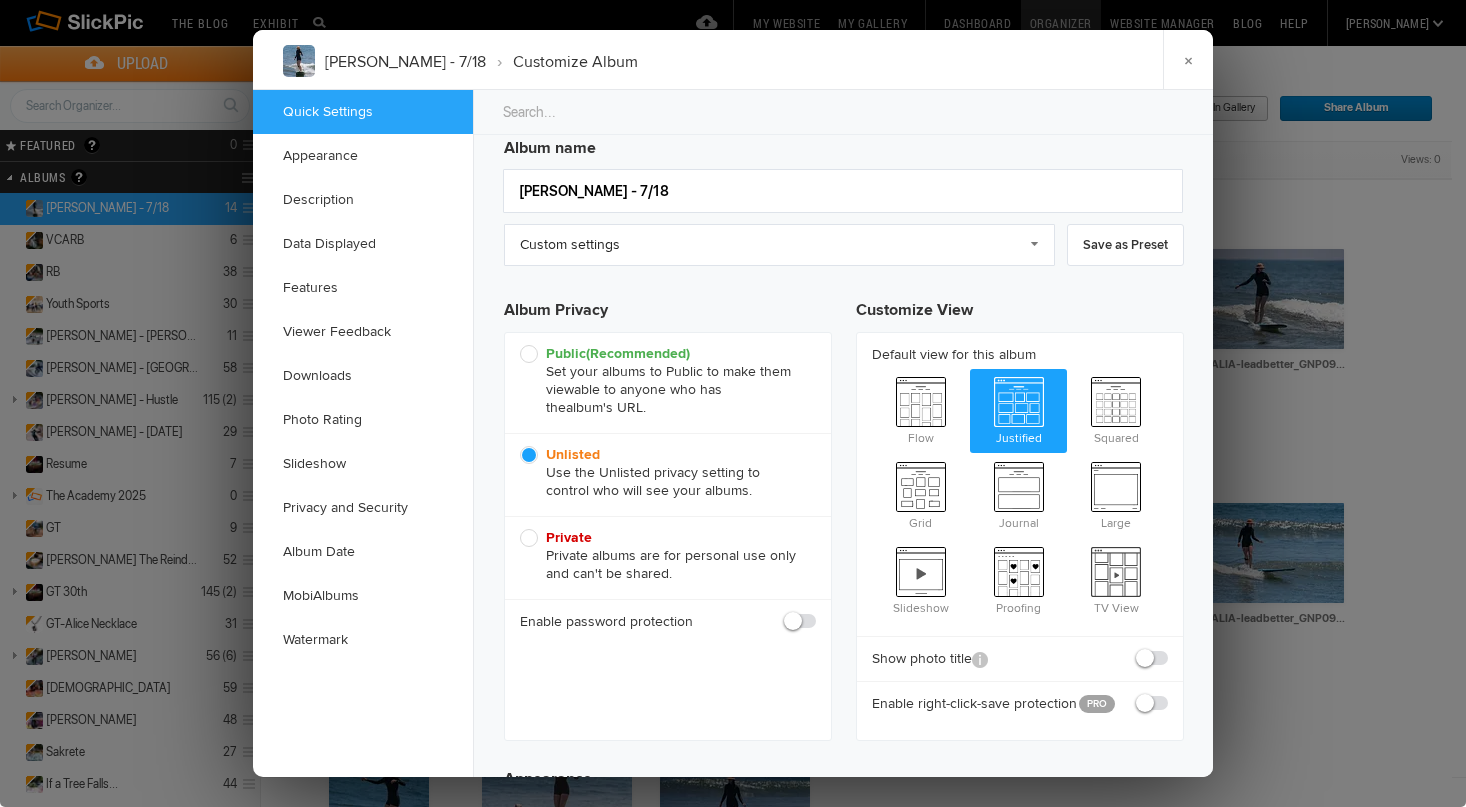 scroll, scrollTop: 23, scrollLeft: 0, axis: vertical 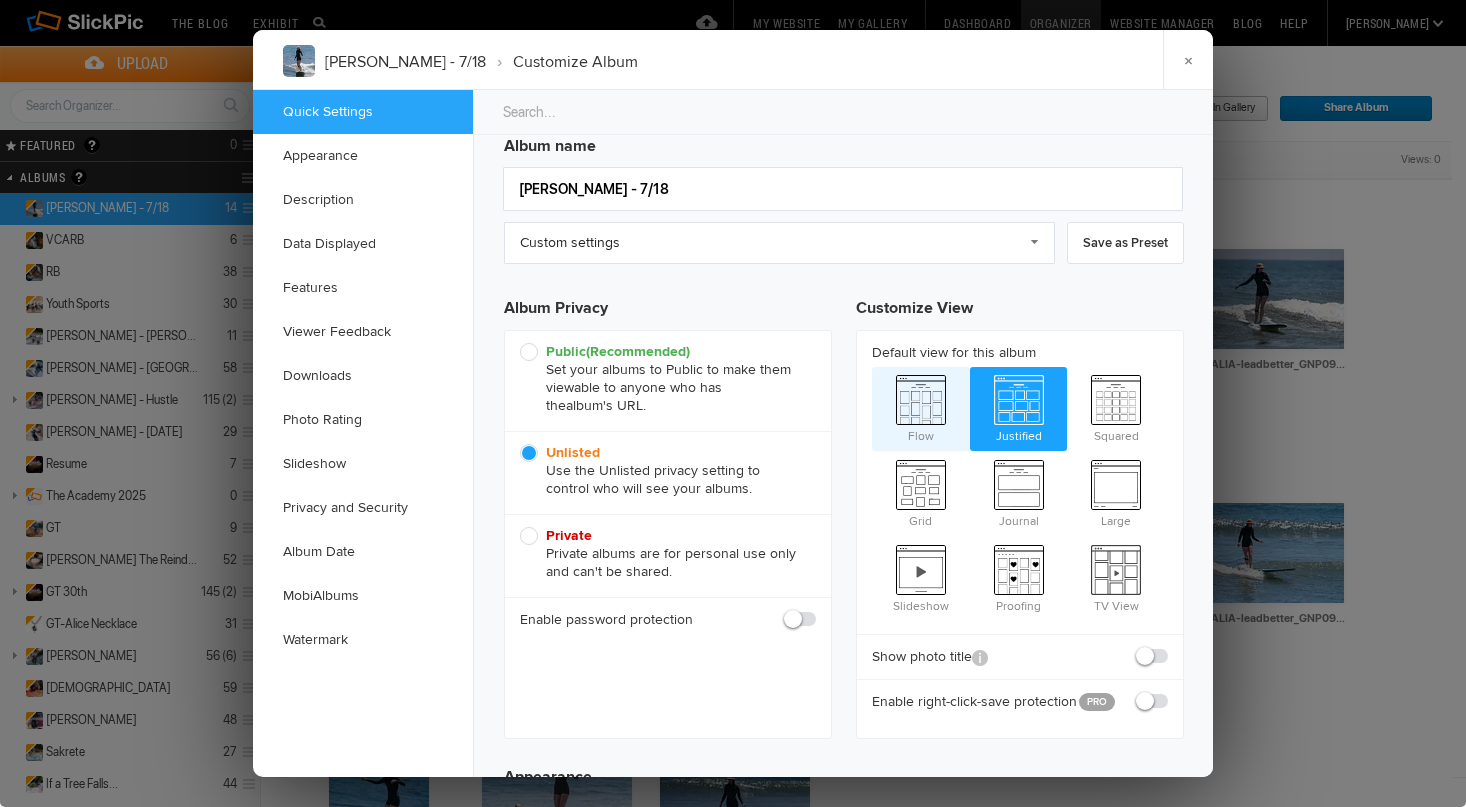 click on "Flow" 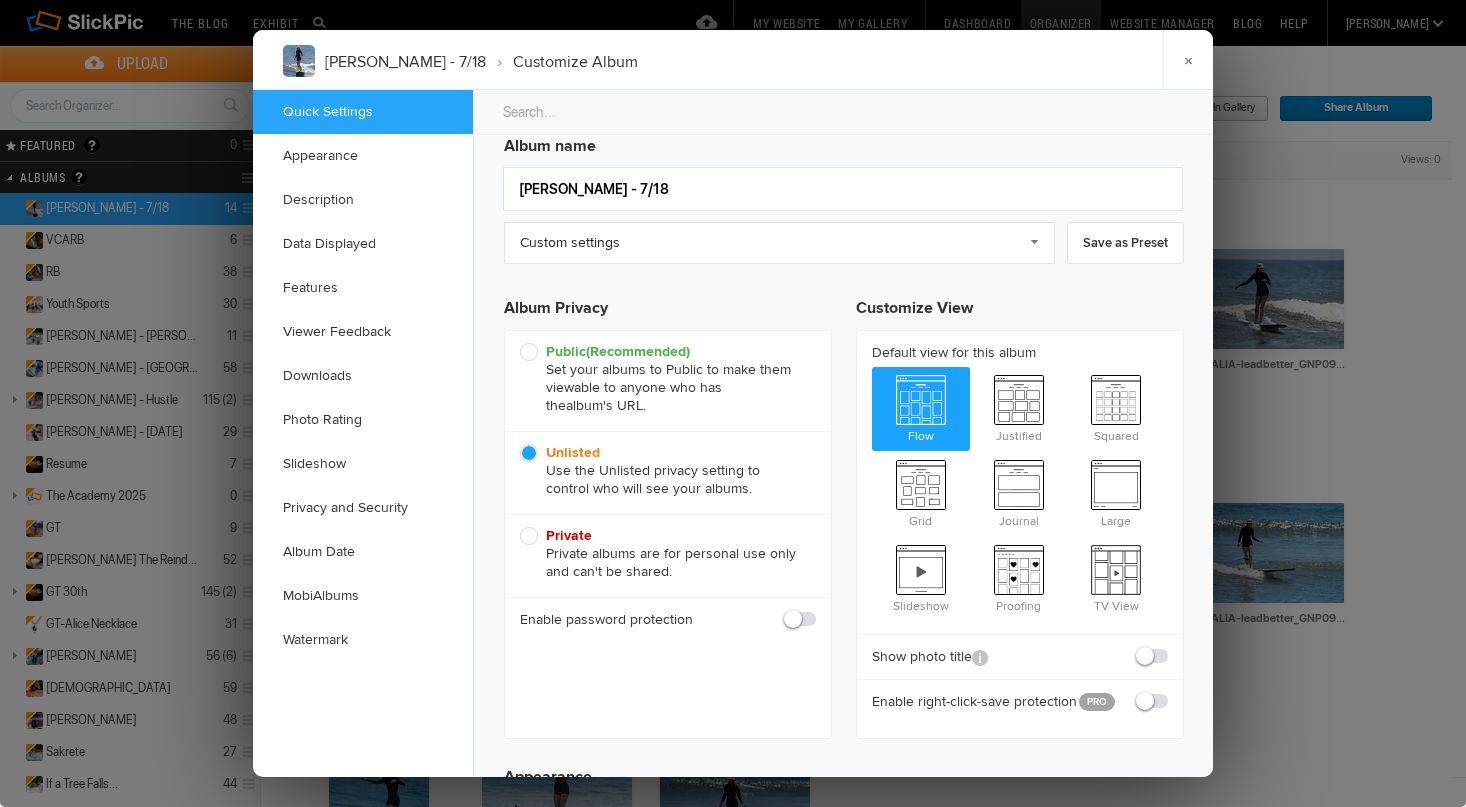 radio on "false" 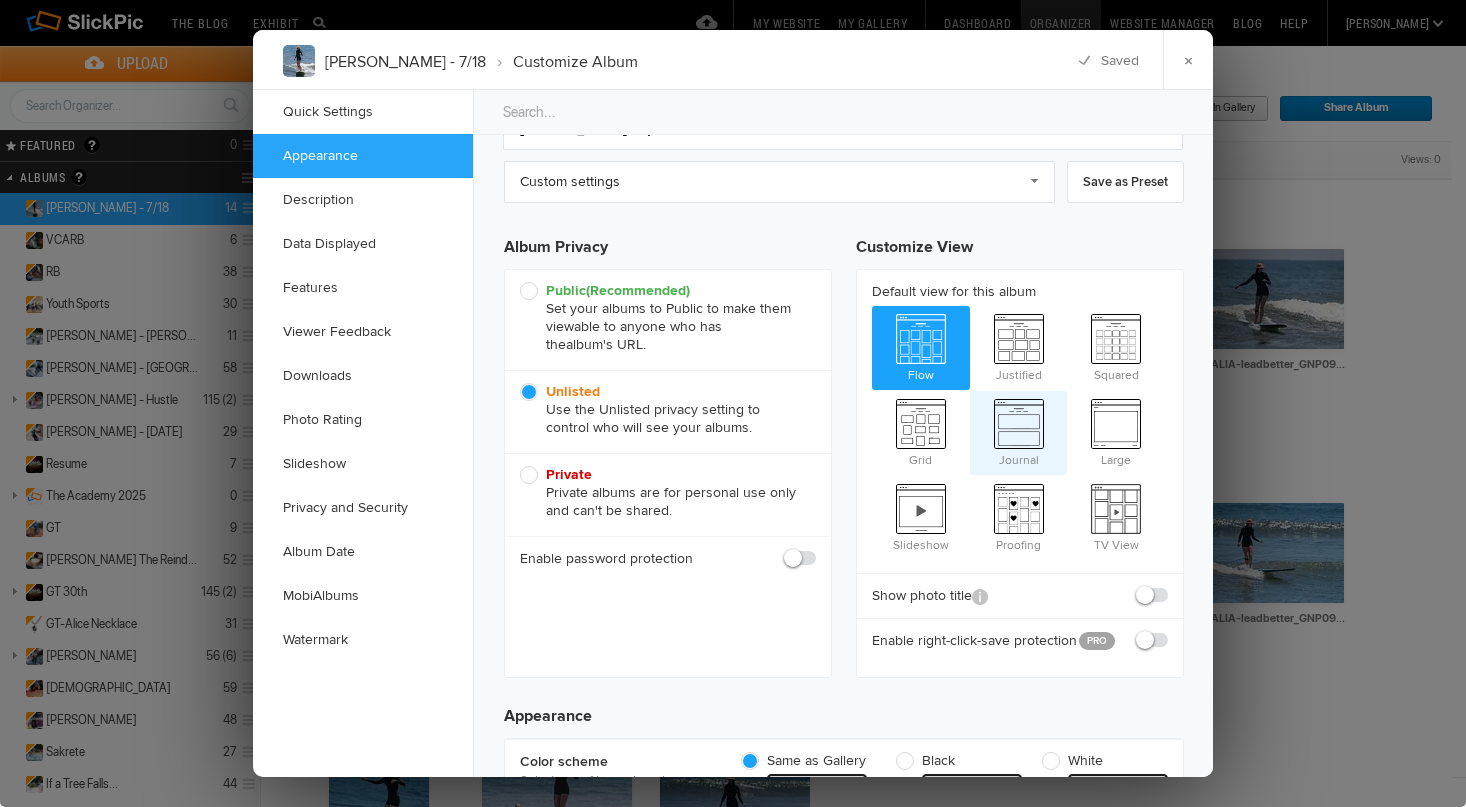 scroll, scrollTop: 74, scrollLeft: 0, axis: vertical 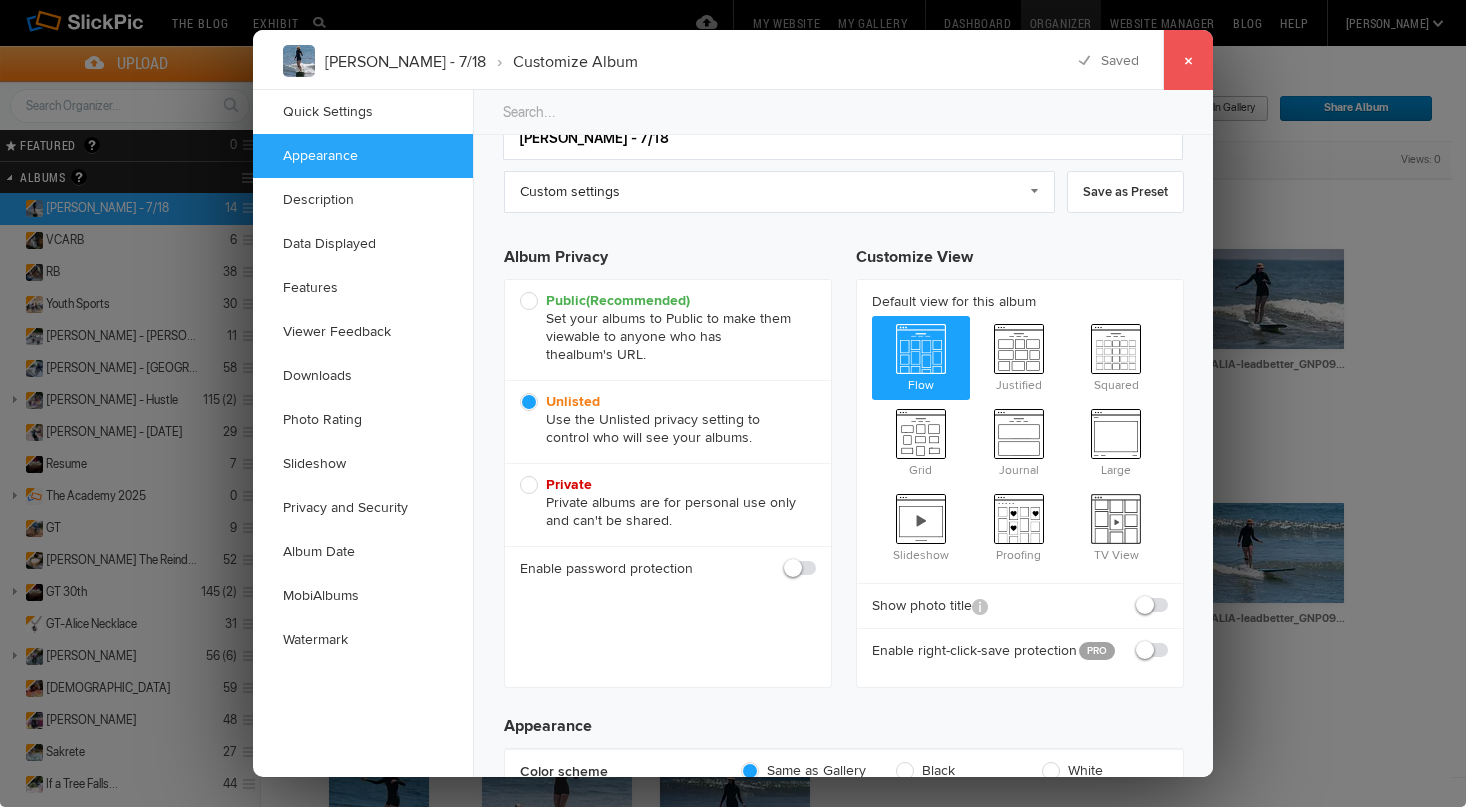 click on "×" 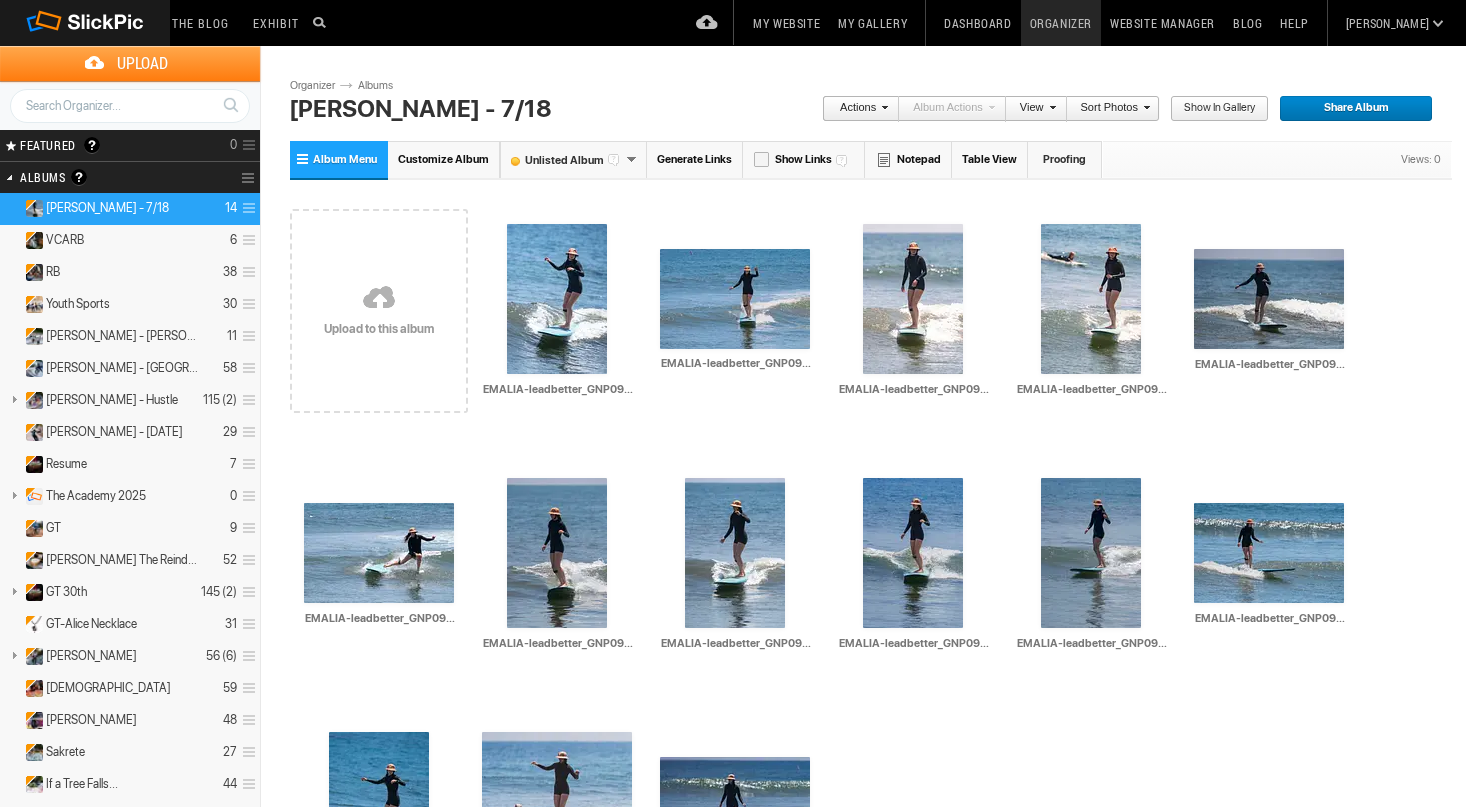 click on "Show in Gallery" at bounding box center [1212, 109] 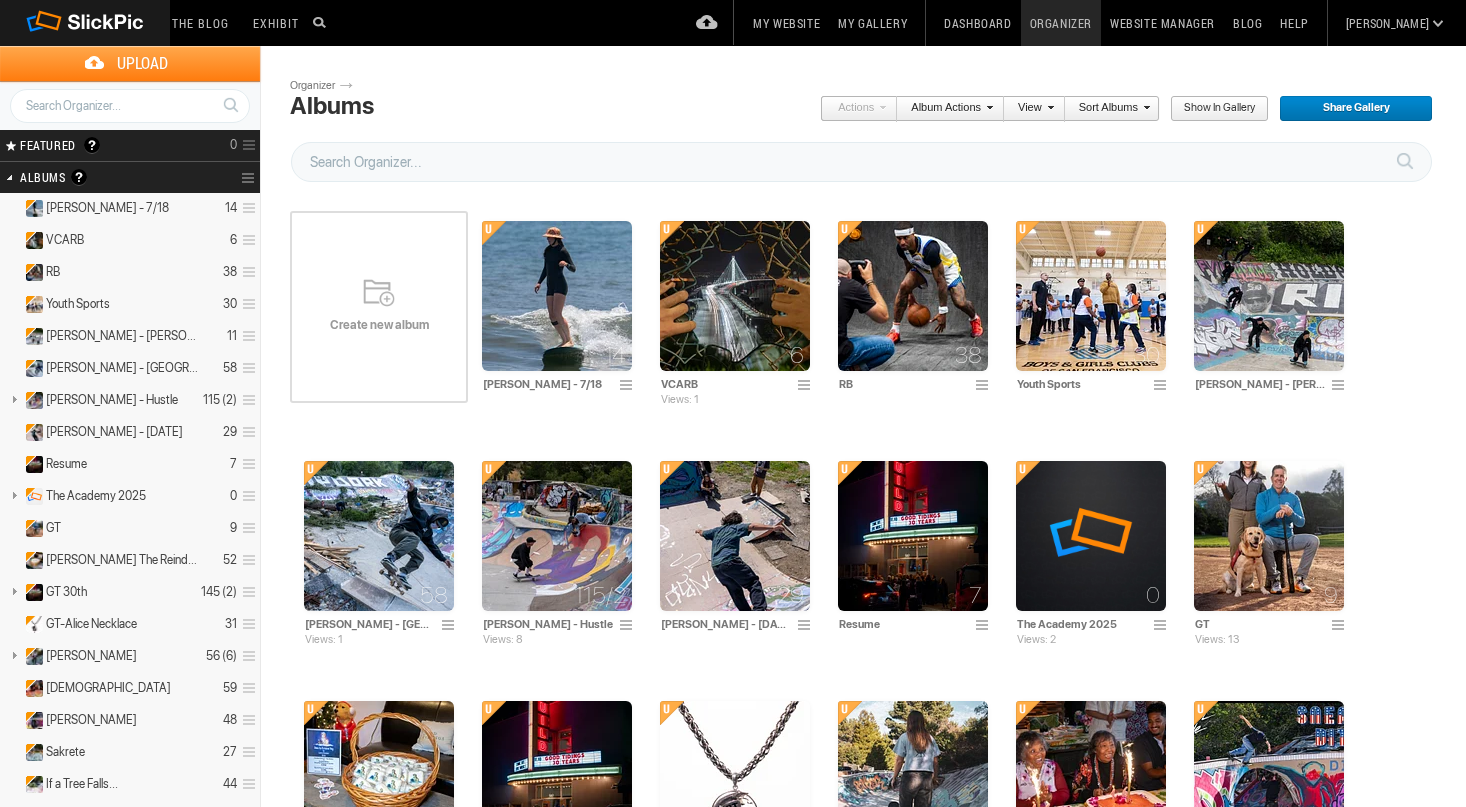 scroll, scrollTop: 0, scrollLeft: 0, axis: both 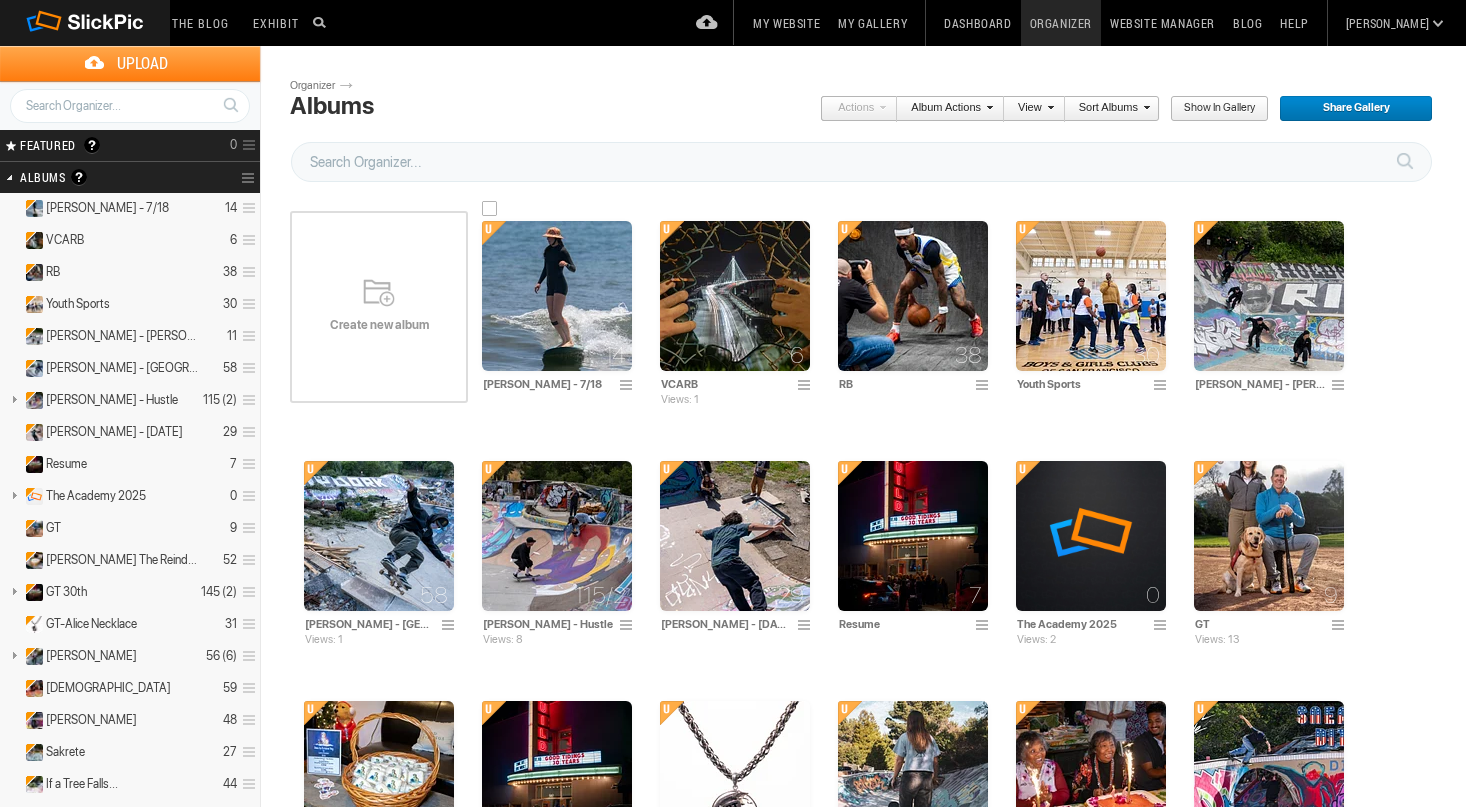 click at bounding box center [557, 296] 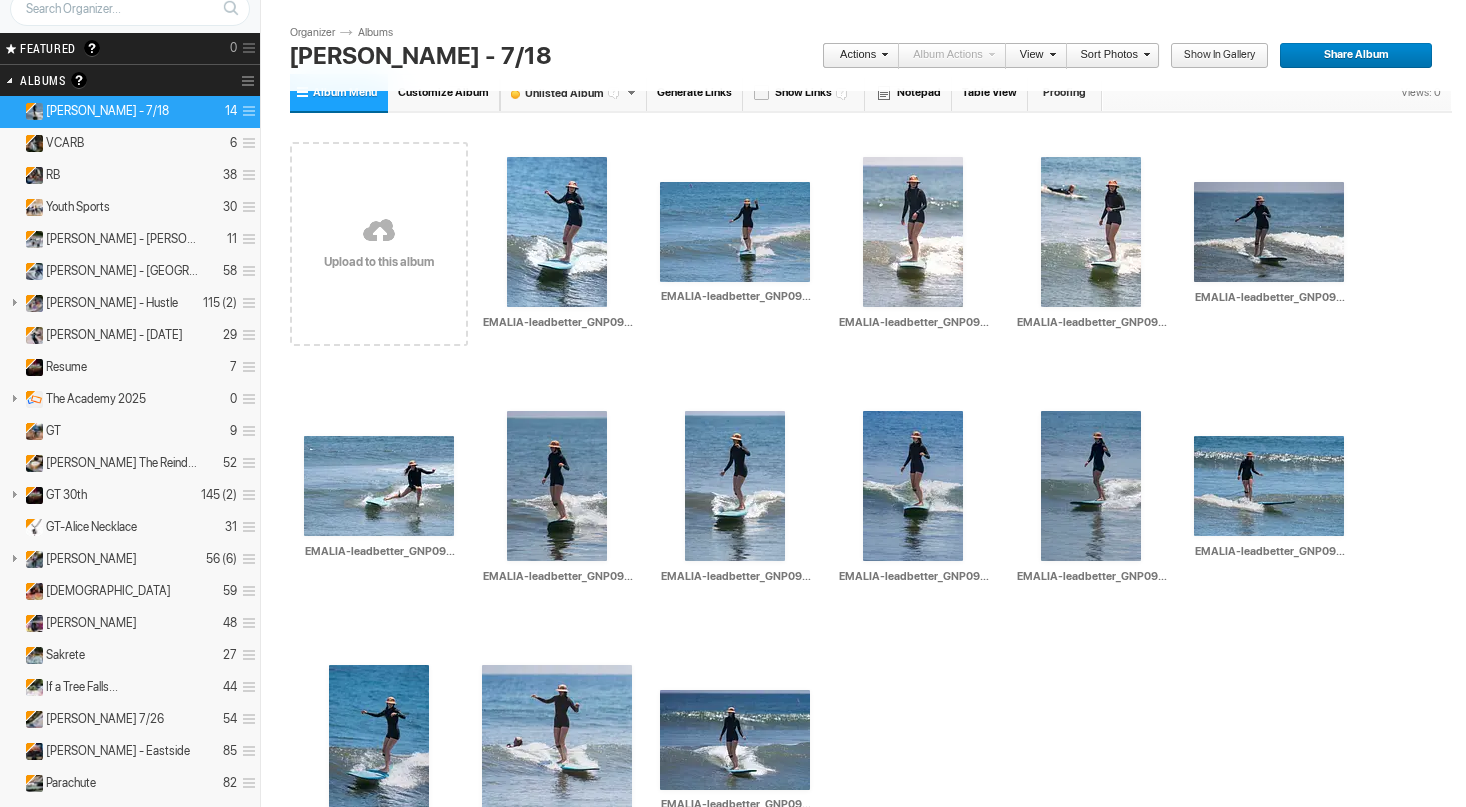 scroll, scrollTop: 96, scrollLeft: 0, axis: vertical 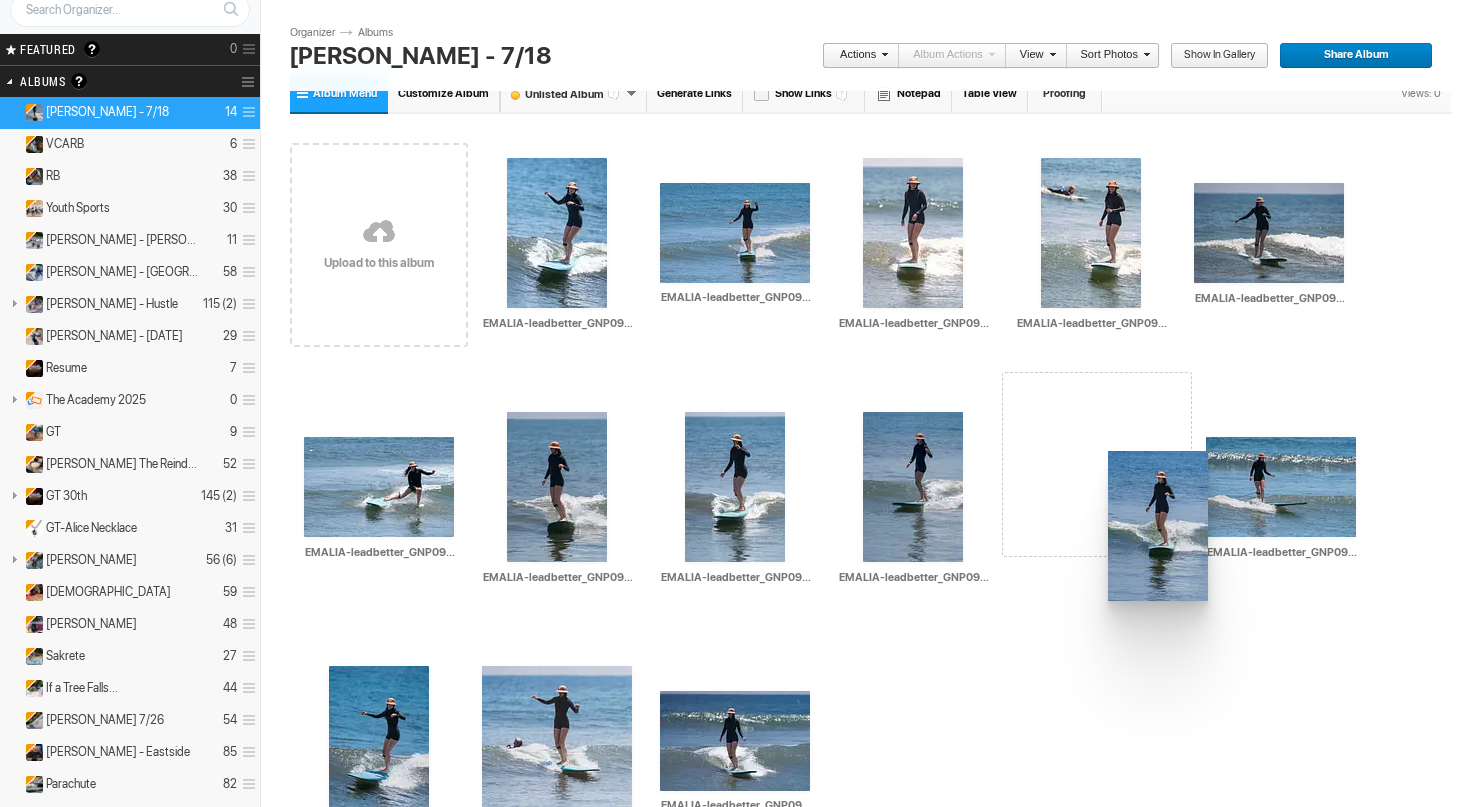 drag, startPoint x: 934, startPoint y: 462, endPoint x: 1106, endPoint y: 451, distance: 172.35138 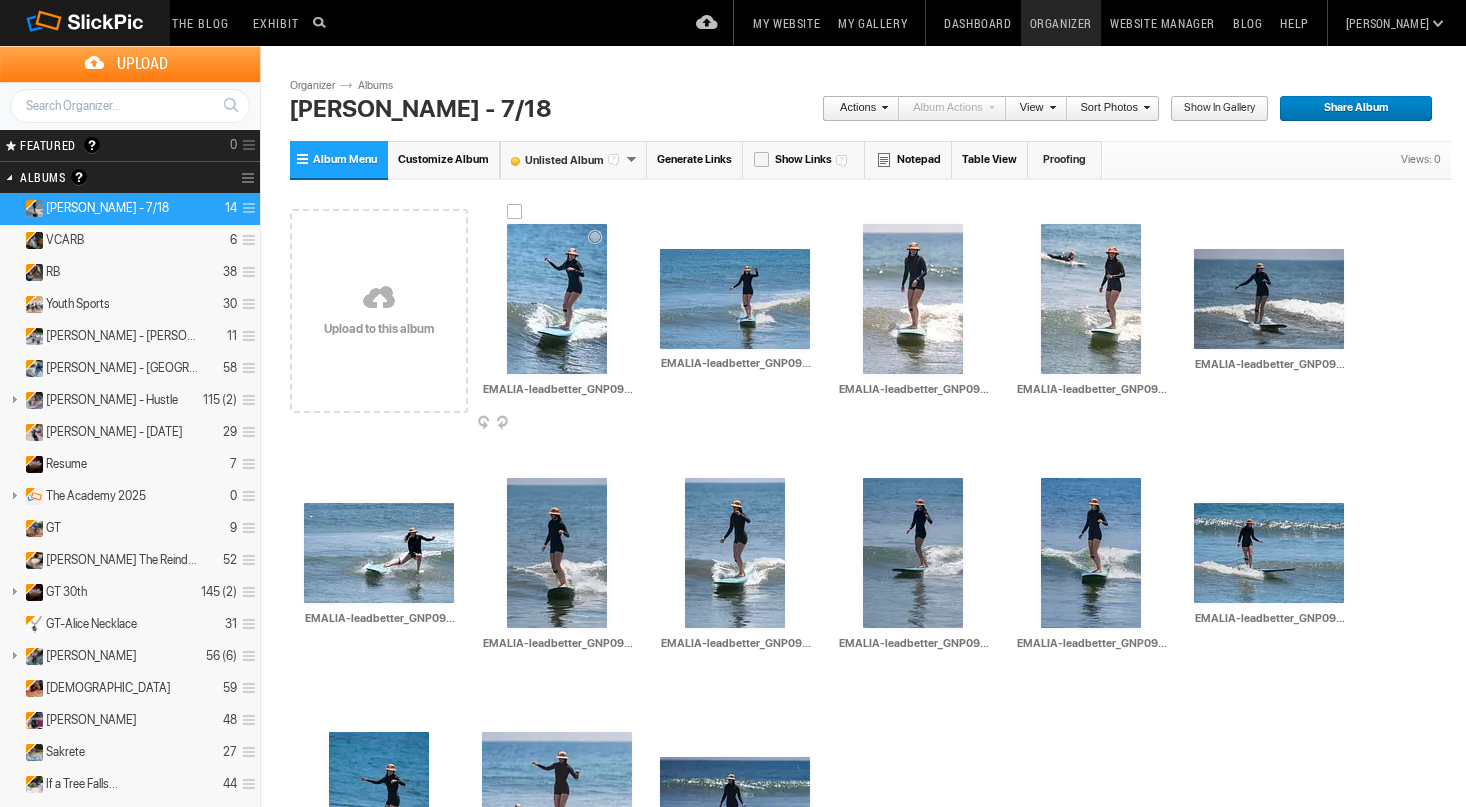 scroll, scrollTop: 0, scrollLeft: 0, axis: both 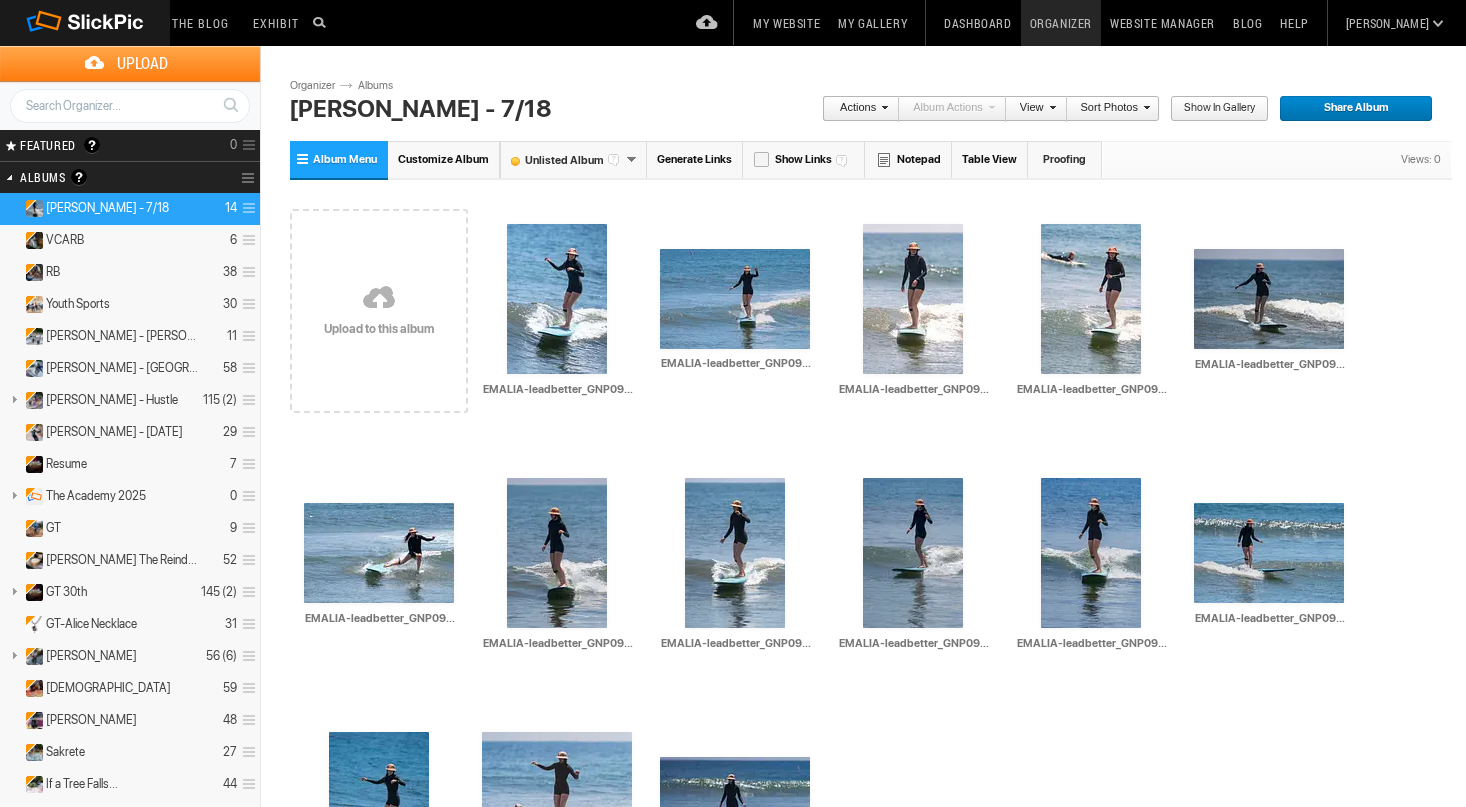 click at bounding box center (379, 299) 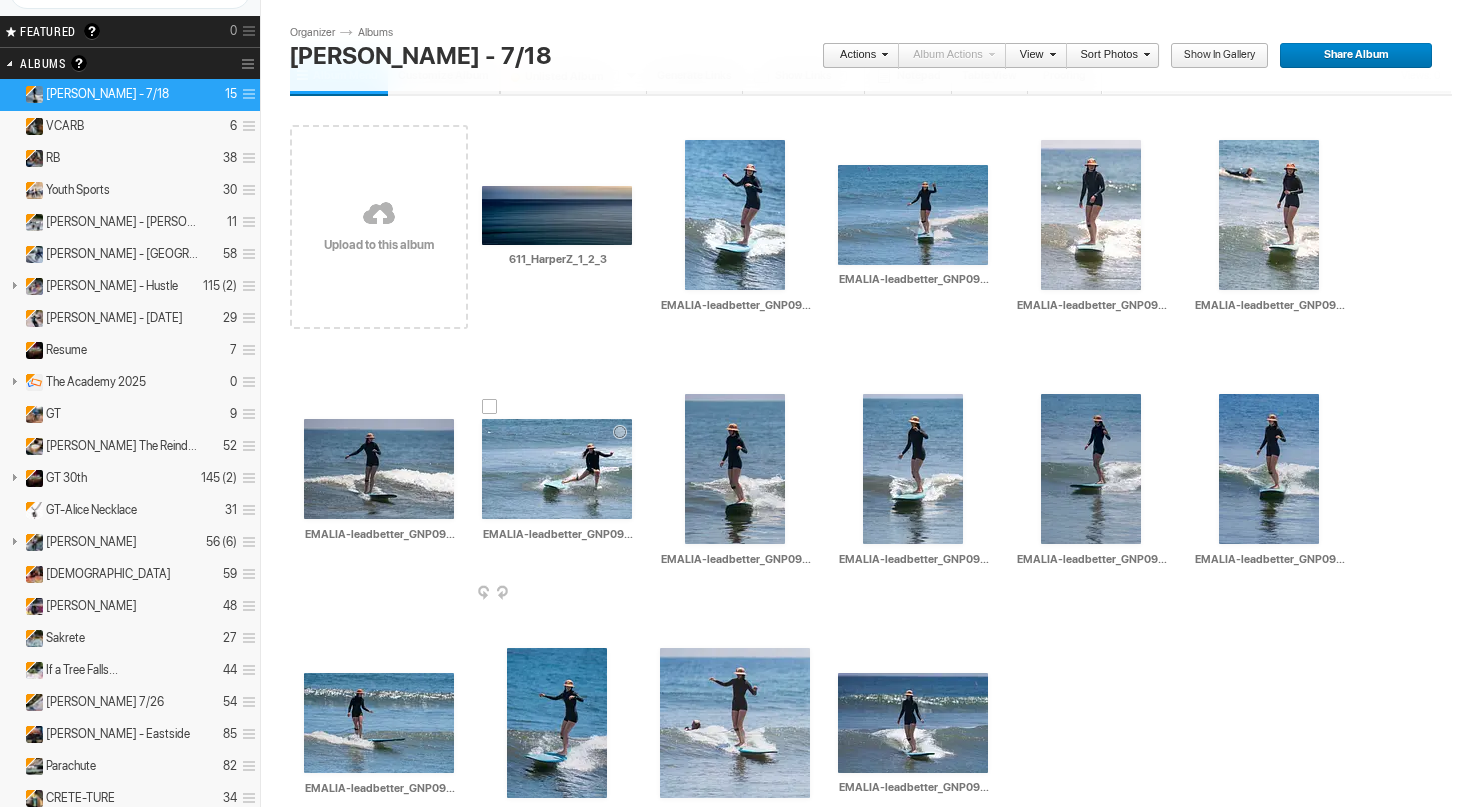 scroll, scrollTop: 114, scrollLeft: 0, axis: vertical 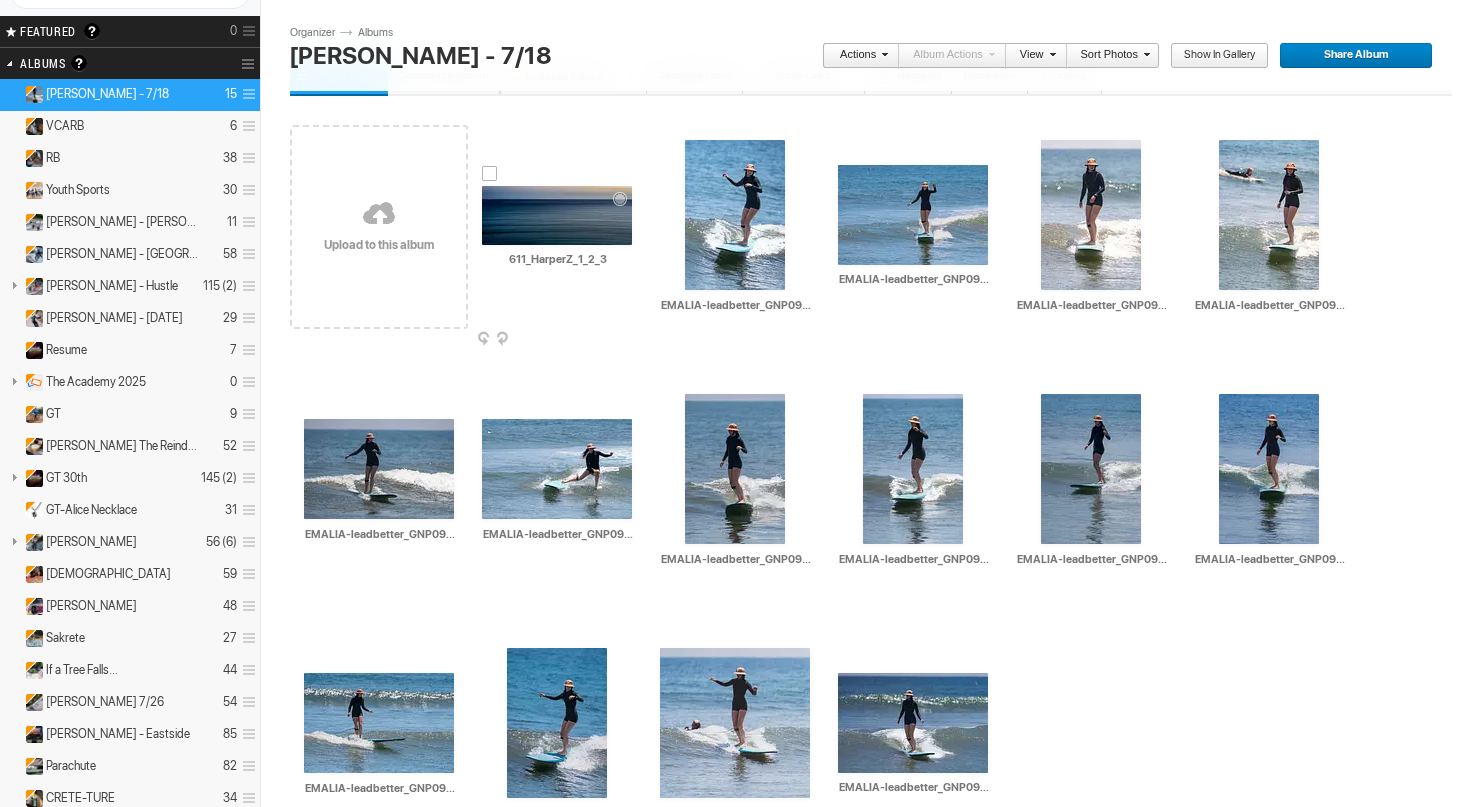 click at bounding box center [630, 340] 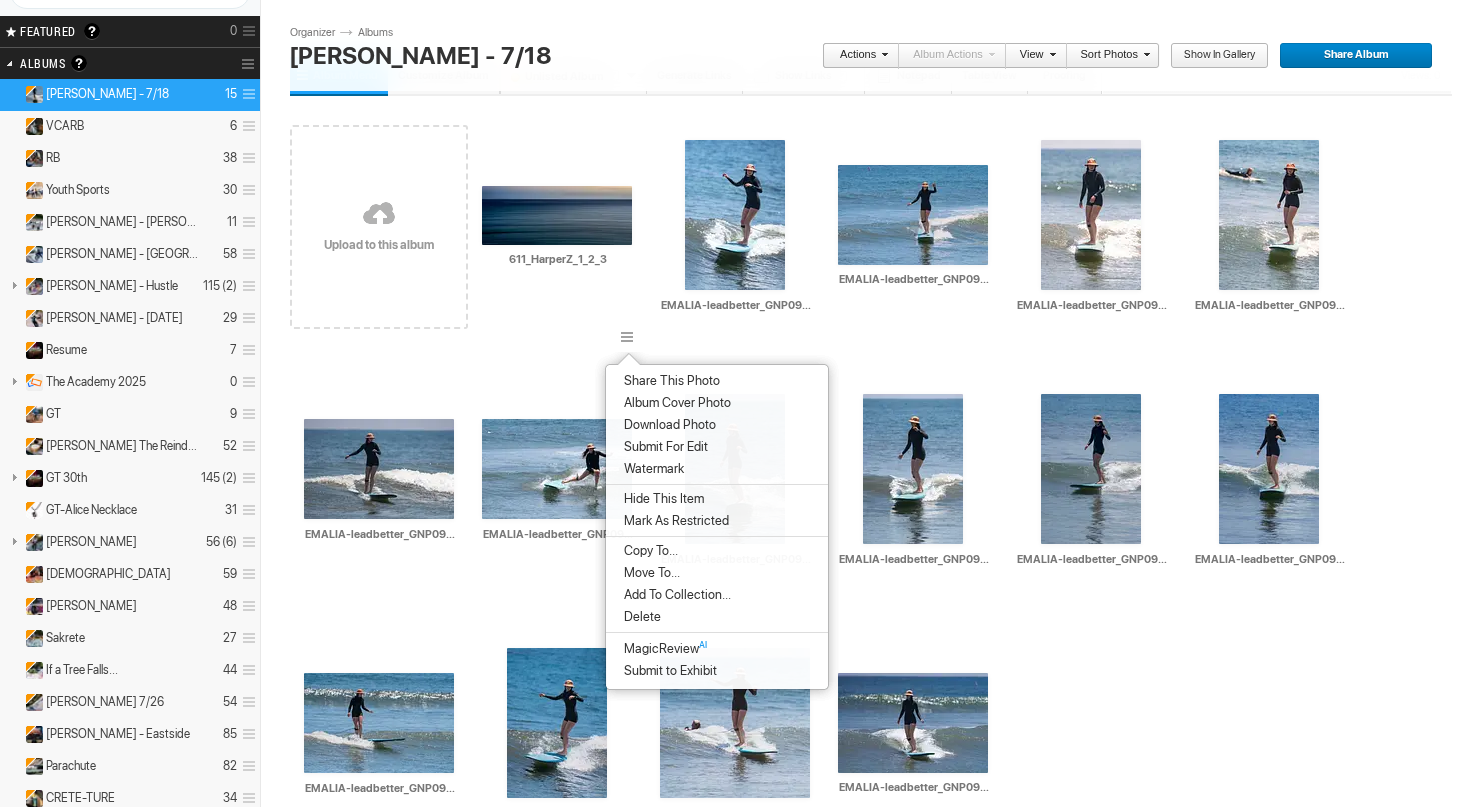 click on "Move To..." at bounding box center (717, 573) 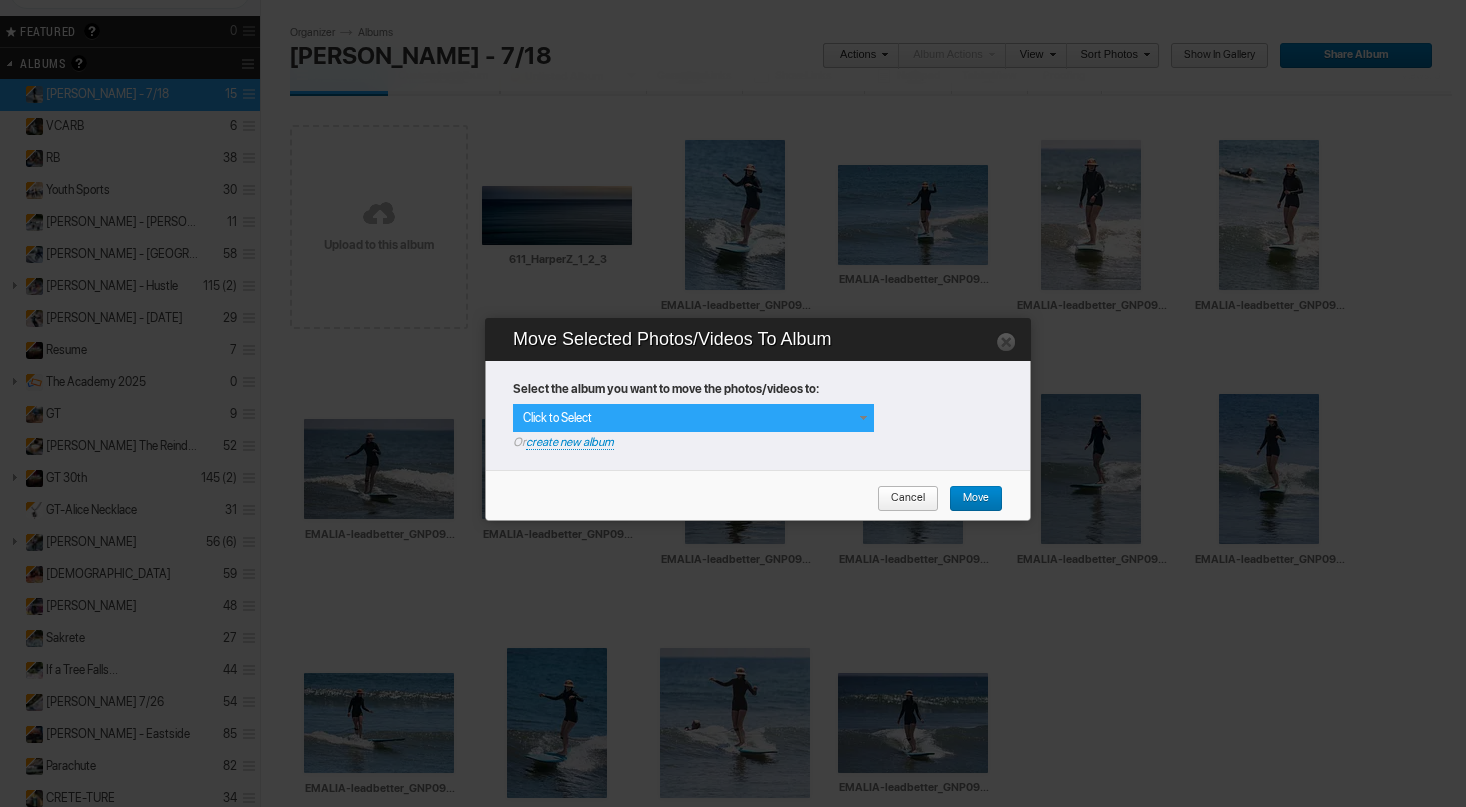 click on "Click to Select" at bounding box center (693, 418) 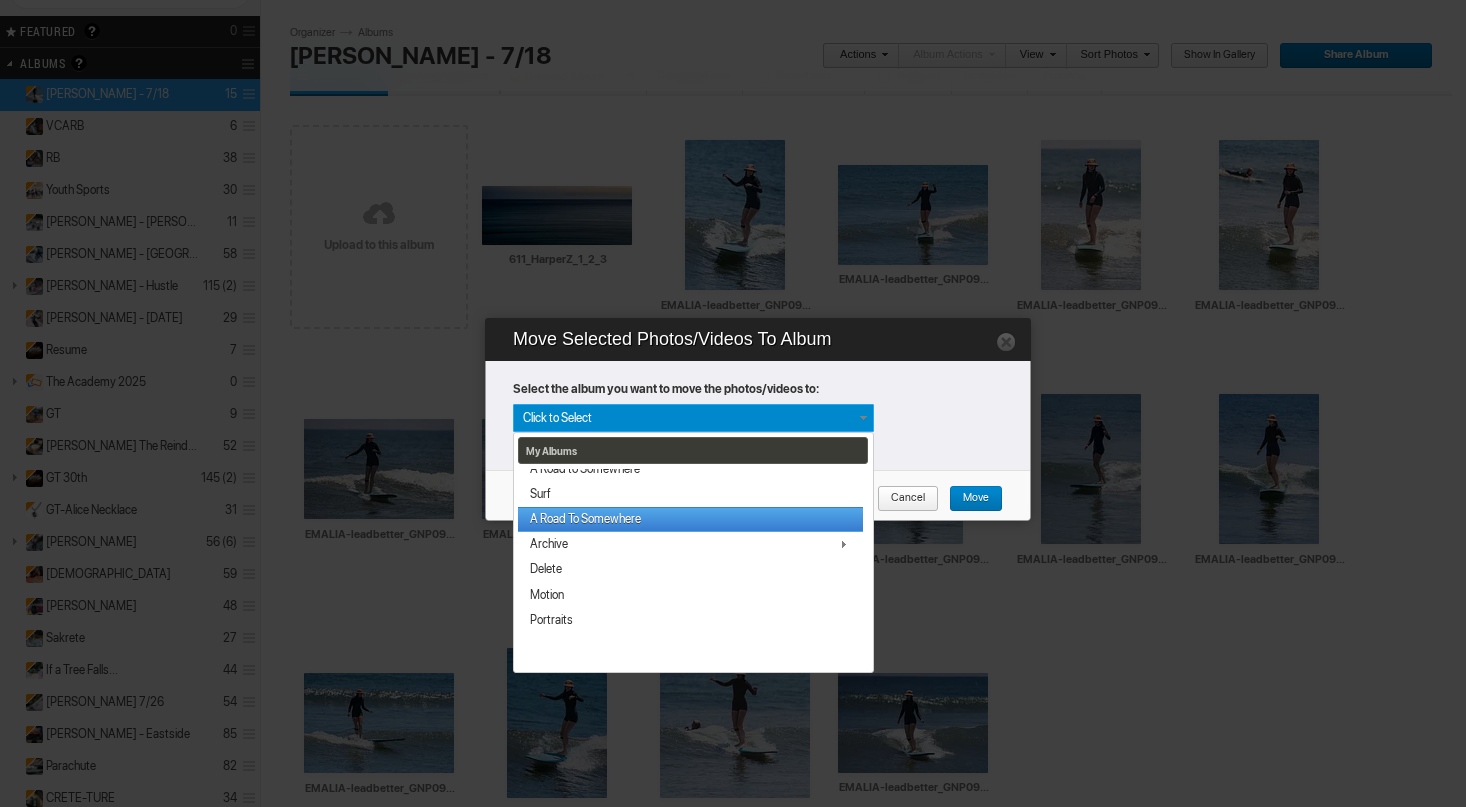 scroll, scrollTop: 894, scrollLeft: 0, axis: vertical 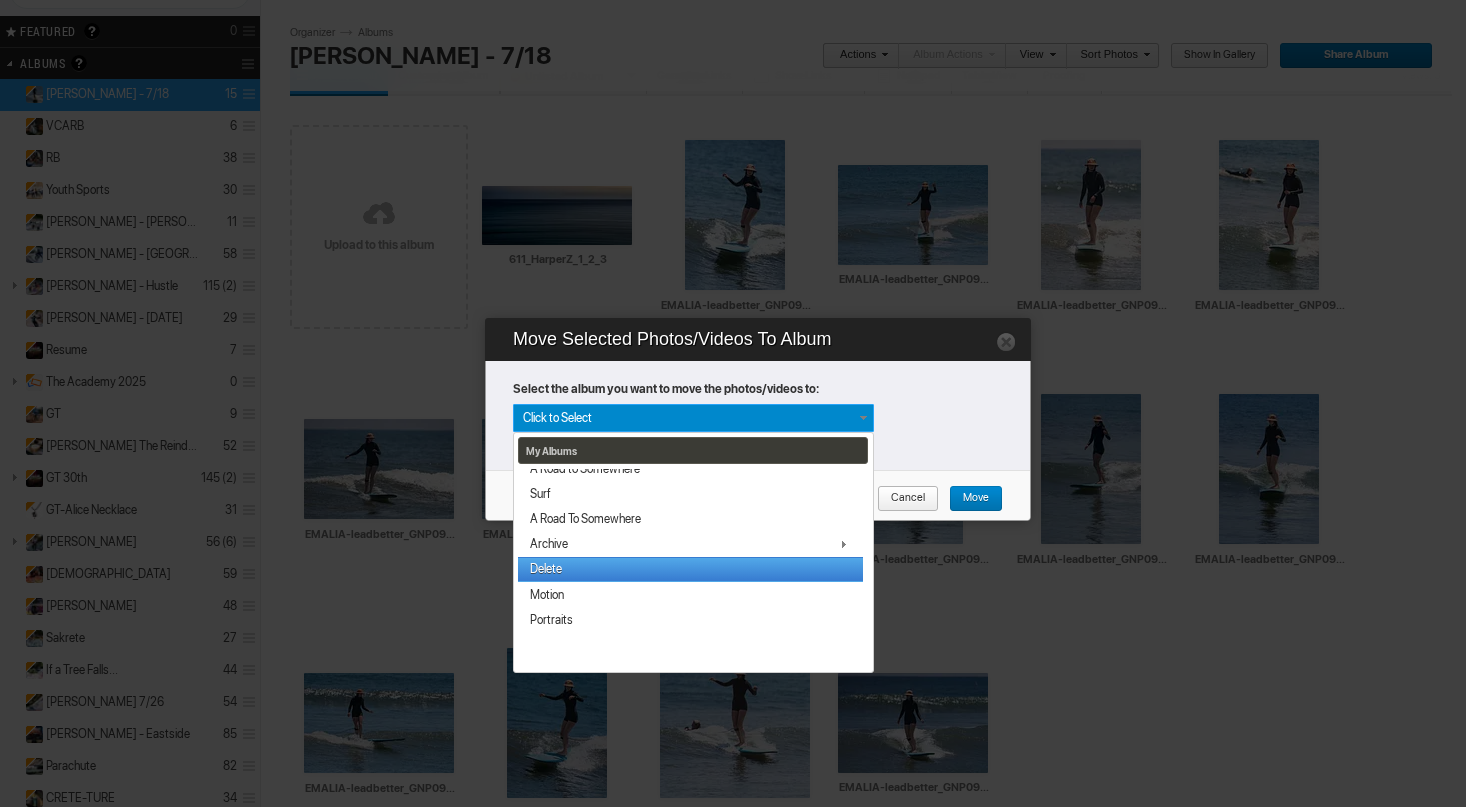 click on "Delete" at bounding box center [690, 569] 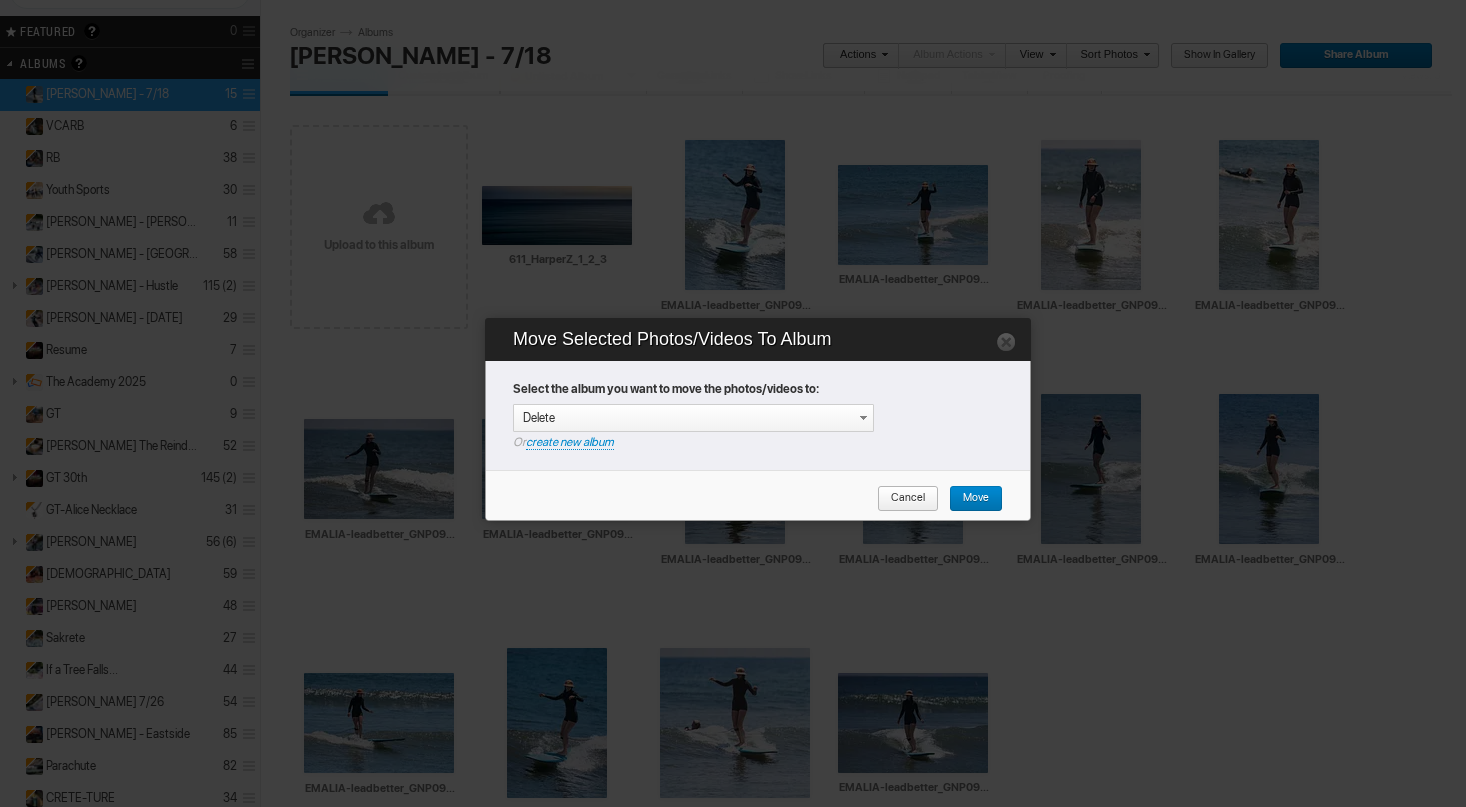 click on "Move" at bounding box center (969, 499) 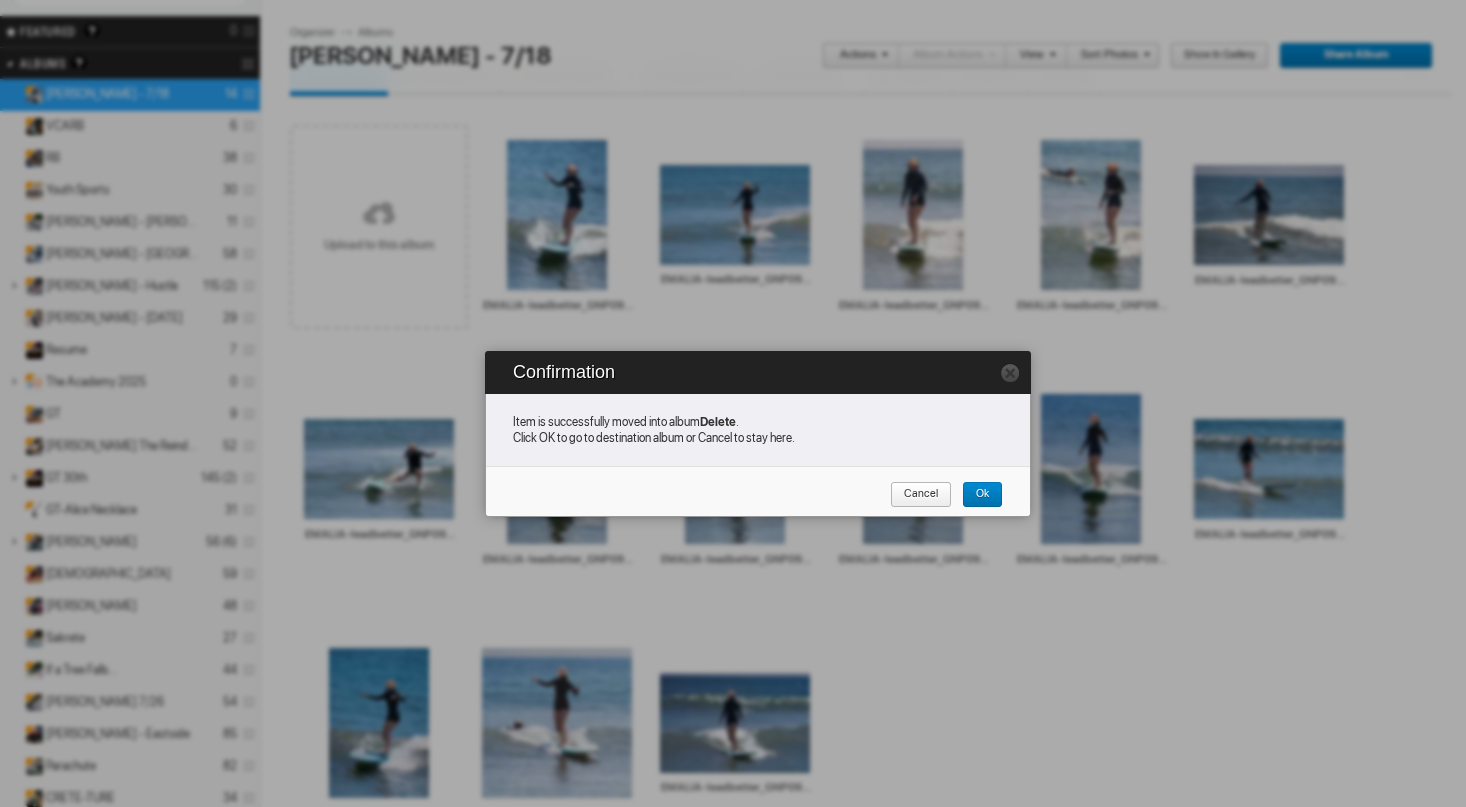 click on "Ok" at bounding box center (975, 495) 